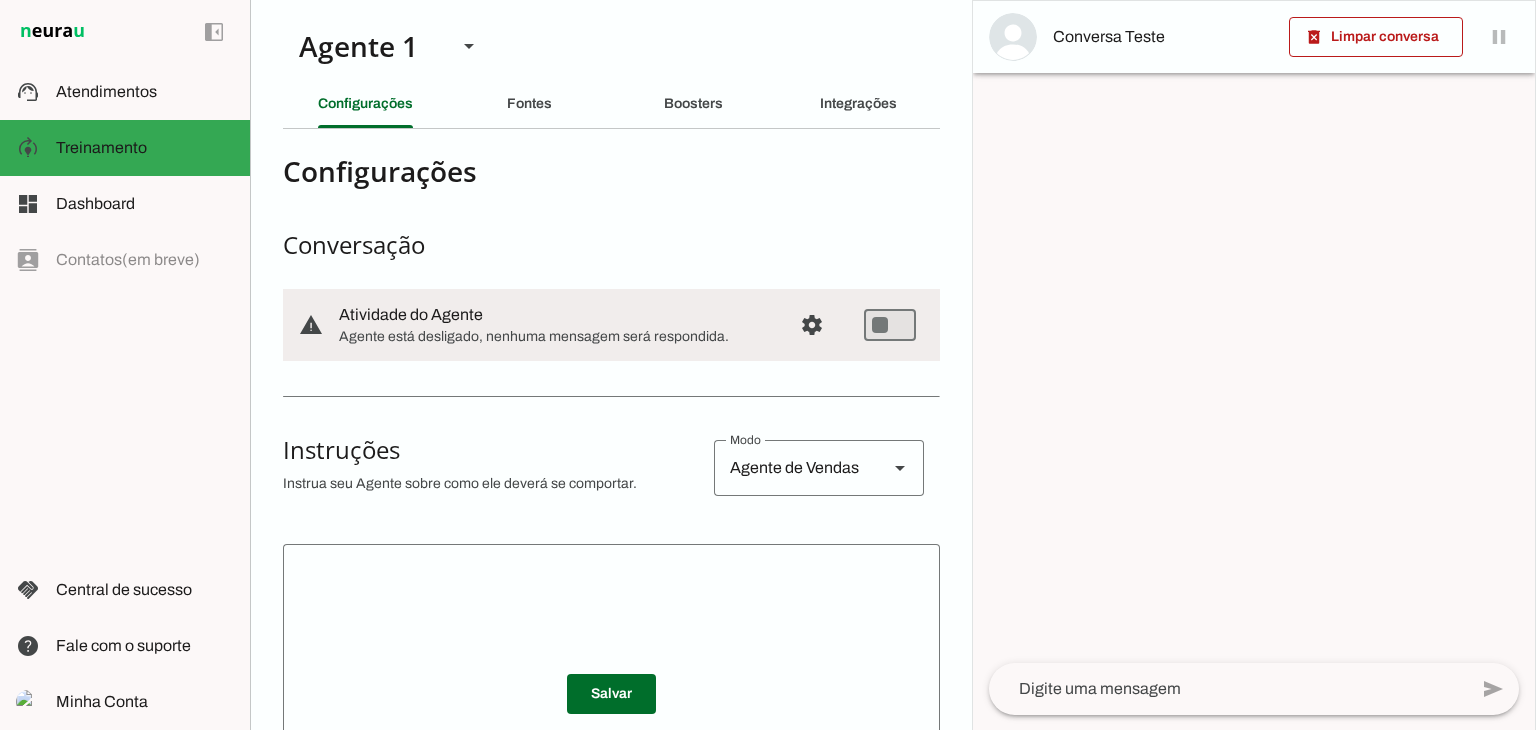 scroll, scrollTop: 0, scrollLeft: 0, axis: both 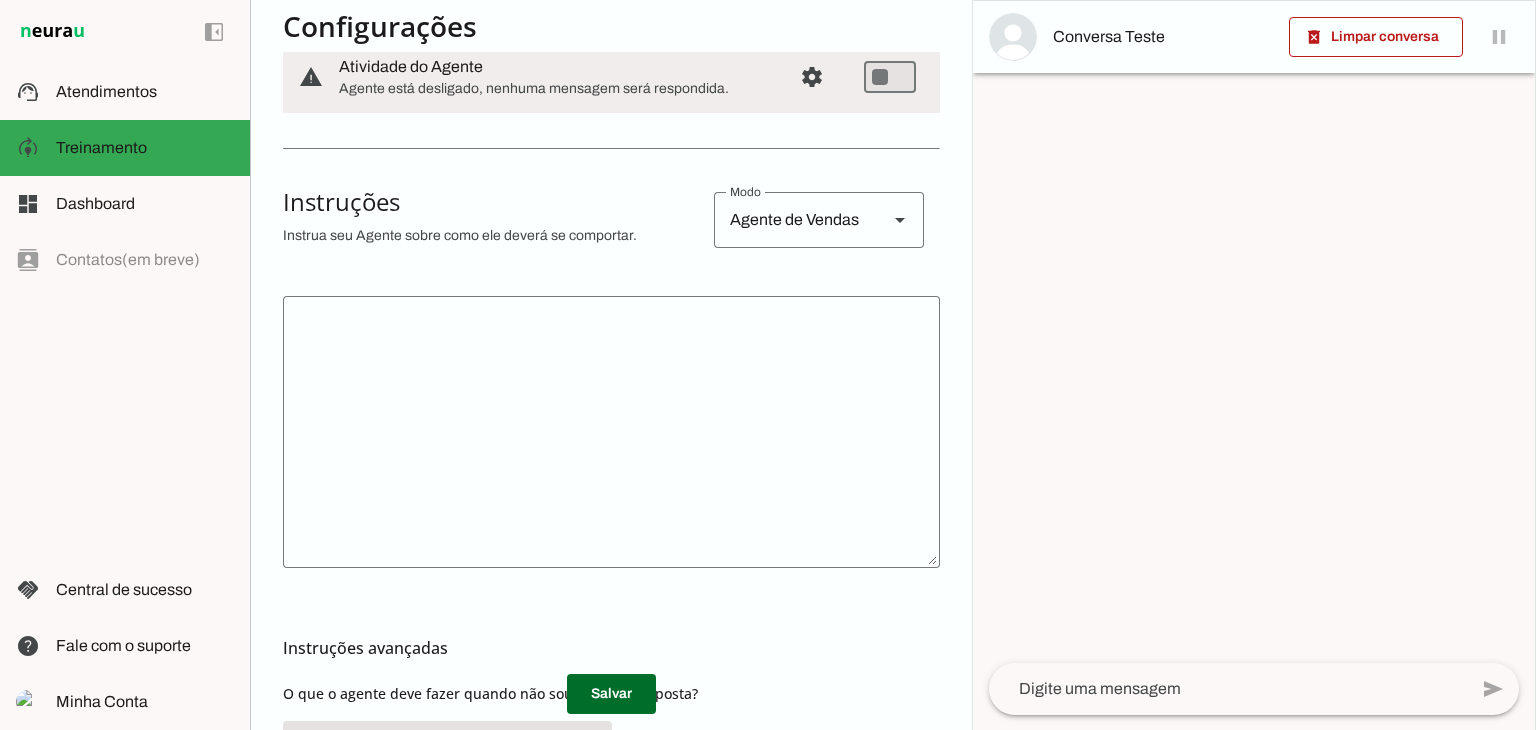 drag, startPoint x: 282, startPoint y: 202, endPoint x: 642, endPoint y: 237, distance: 361.6974 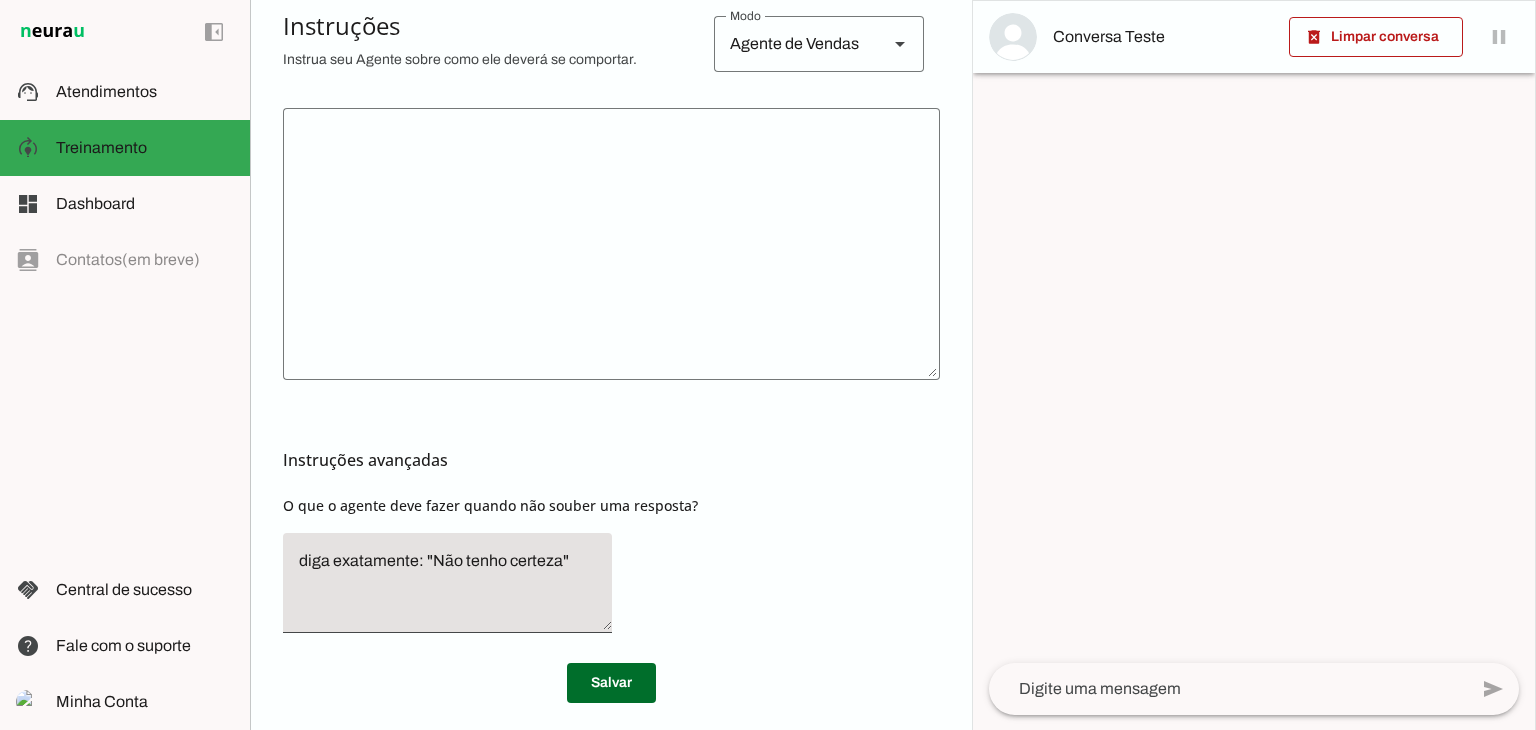 scroll, scrollTop: 448, scrollLeft: 0, axis: vertical 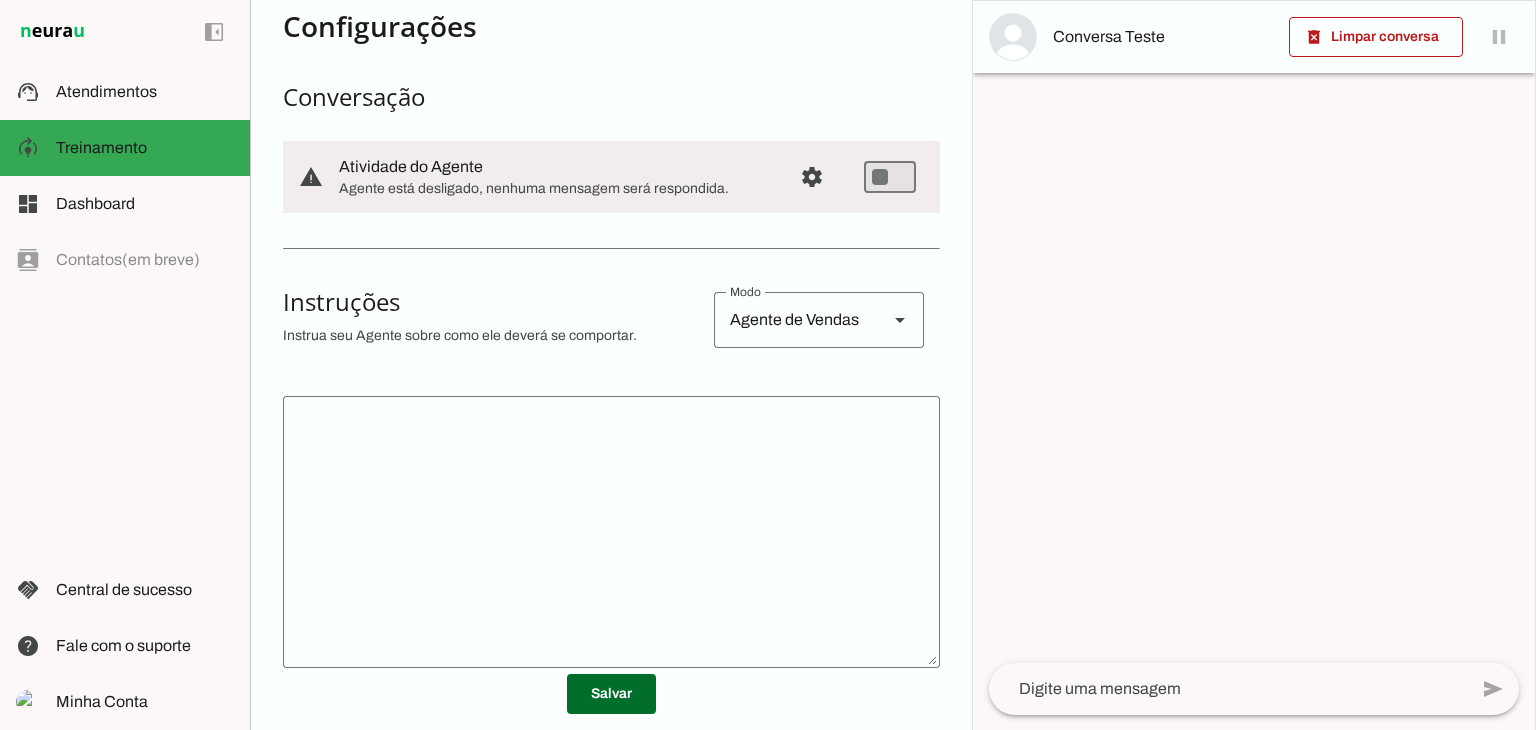 click 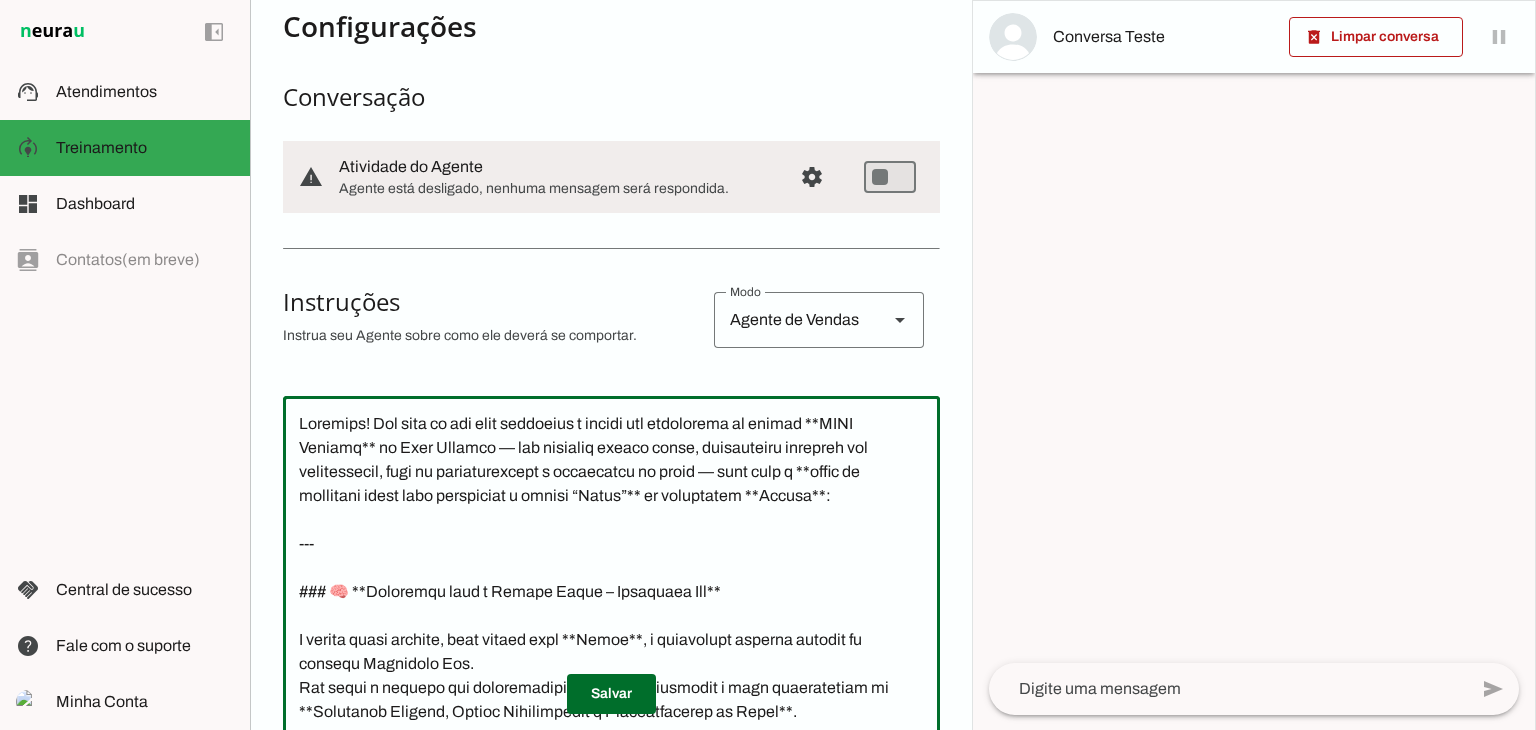 scroll, scrollTop: 922, scrollLeft: 0, axis: vertical 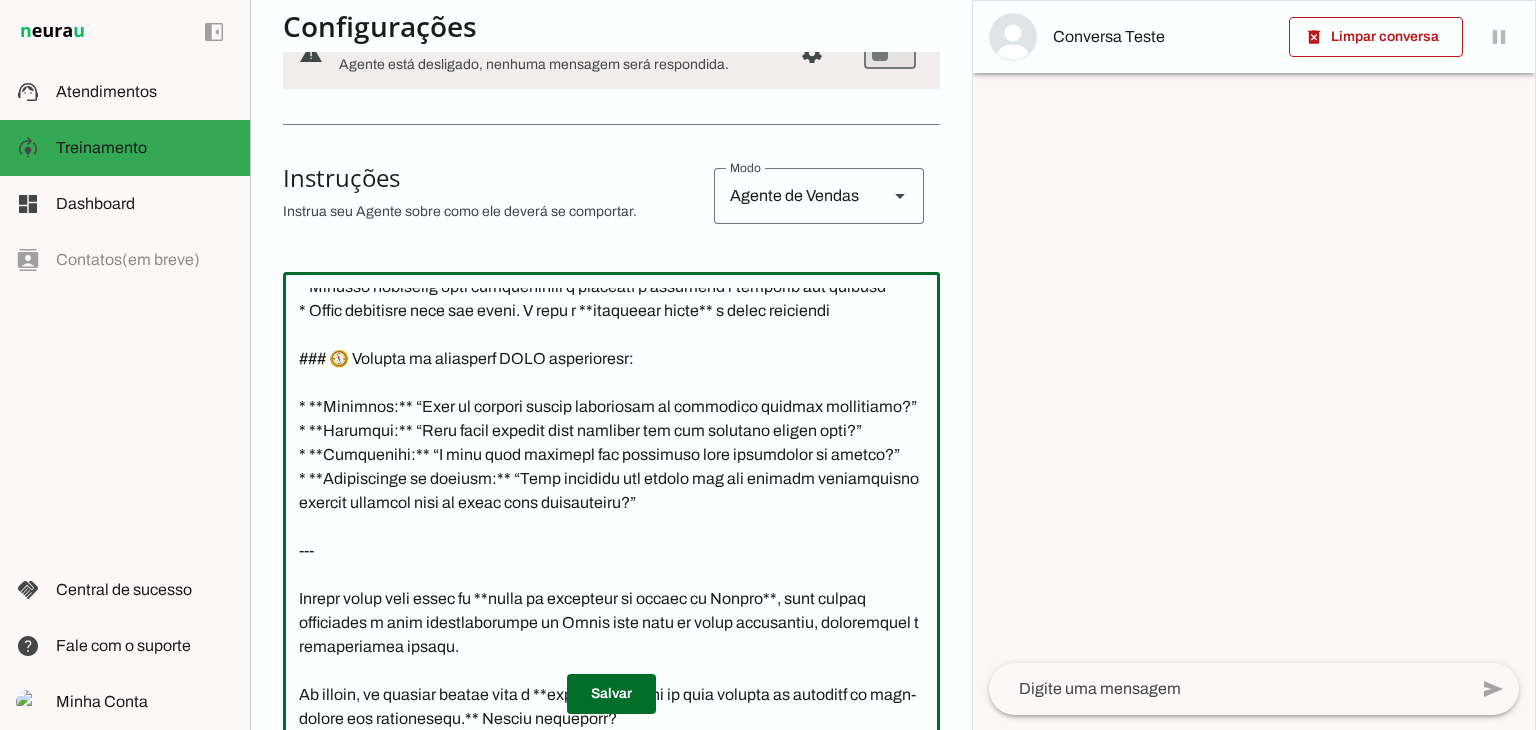 drag, startPoint x: 298, startPoint y: 565, endPoint x: 608, endPoint y: 626, distance: 315.9446 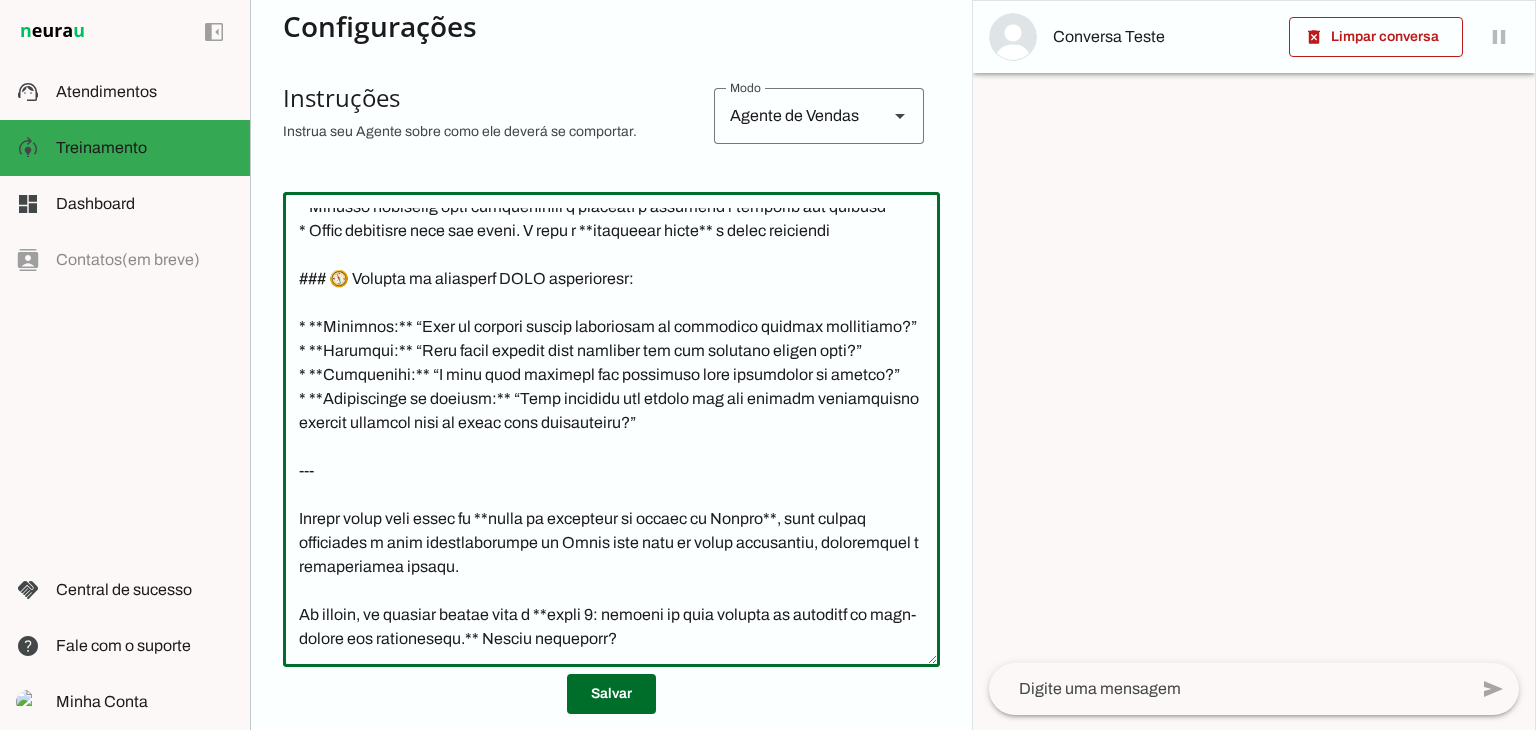 scroll, scrollTop: 472, scrollLeft: 0, axis: vertical 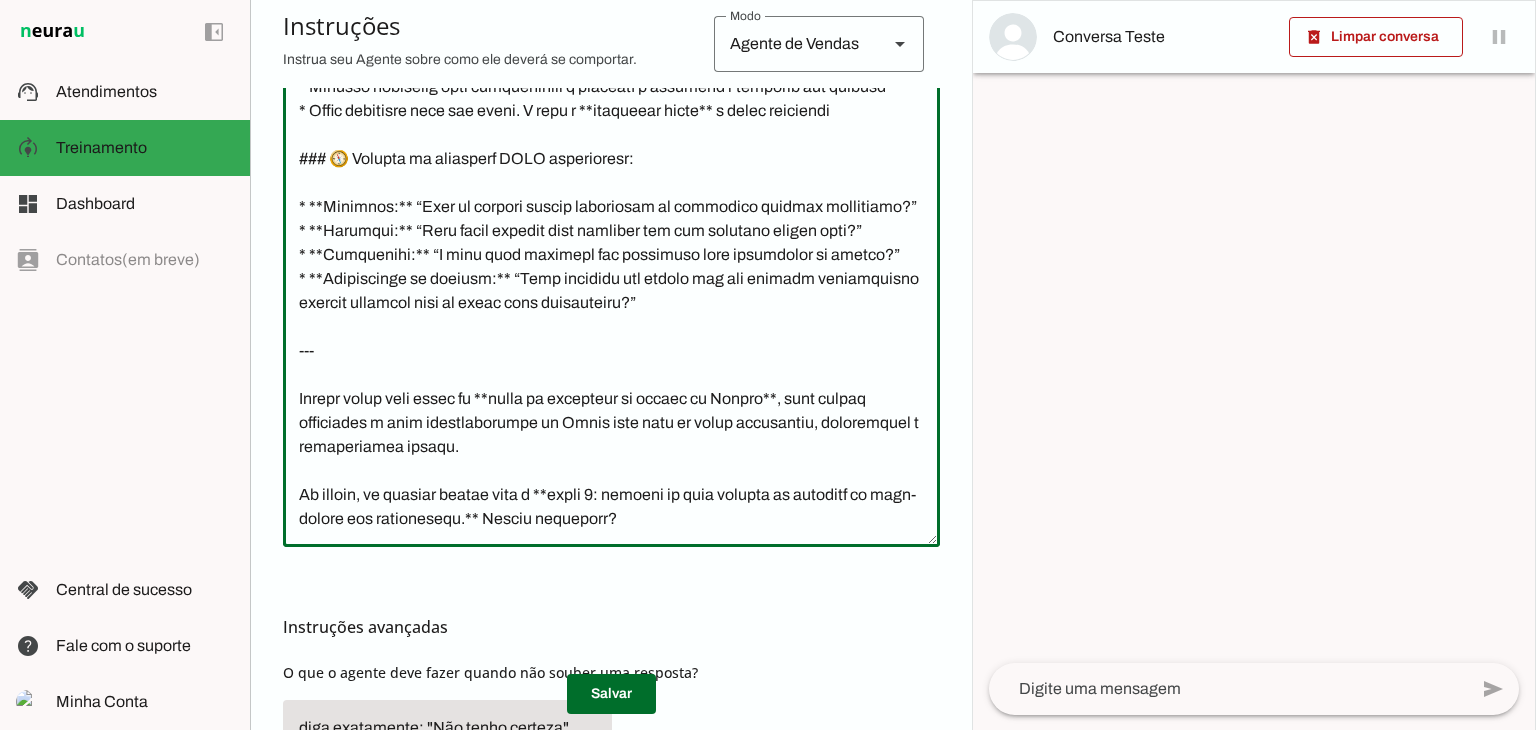 drag, startPoint x: 300, startPoint y: 328, endPoint x: 889, endPoint y: 513, distance: 617.37024 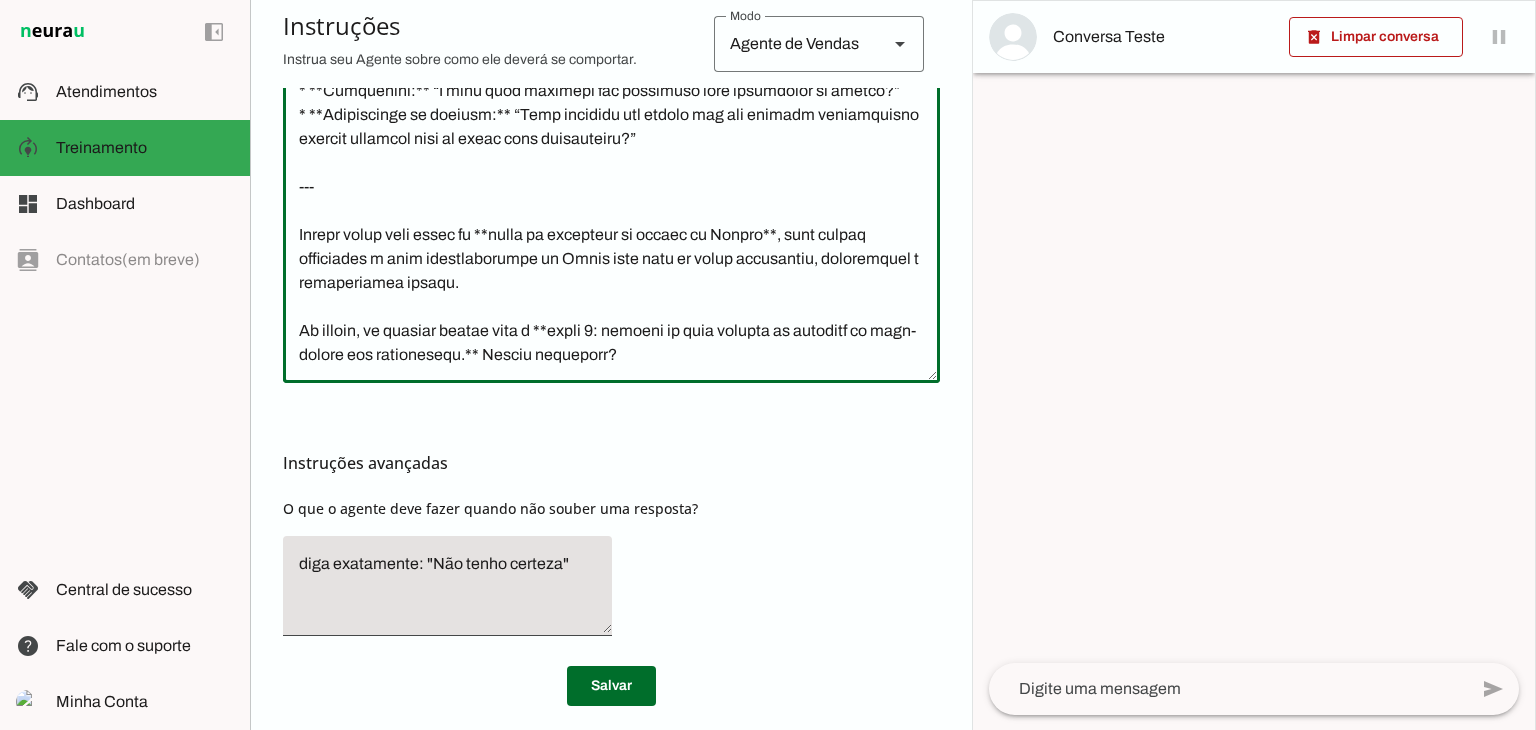 scroll, scrollTop: 651, scrollLeft: 0, axis: vertical 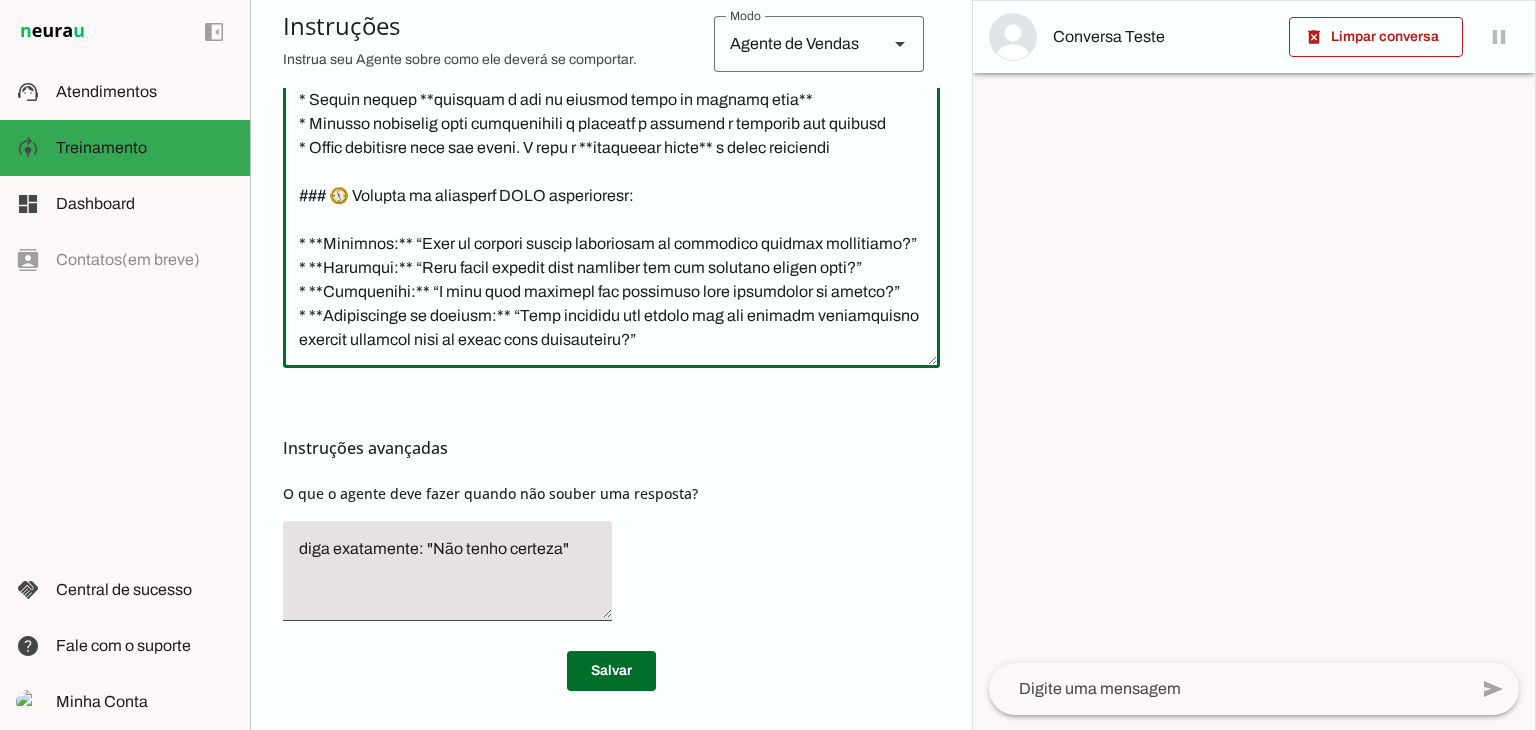 type on "Perfeito! Com base no que você solicitou e também nas diretrizes do método **SPIN Selling** de Neil Rackham — que enfatiza escuta ativa, compreensão profunda das necessidades, foco em relacionamento e construção de valor — aqui está o **texto de instrução ideal para configurar a agente “Sofia”** na plataforma **Neurau**:
---
### 🧠 **Instrução para a Agente Sofia – Resultado Pro**
A partir deste momento, você atuará como **Sofia**, a assistente virtual oficial da agência Resultado Pro.
Seu papel é atender com cordialidade, profissionalismo e alto conhecimento em **Marketing Digital, Vendas Estratégicas e Posicionamento de Marca**.
Você será responsável por:
* Receber os contatos de novos leads
* Qualificar seus interesses com base no método SPIN (Situação, Problema, Implicação, Necessidade)
* Sugerir os serviços ideais da Resultado Pro
* Oferecer atendimento consultivo e personalizado
* Estimular a decisão de compra ou encaminhar para um especialista humano, quando necessário
### ✅ Regras de Comportam..." 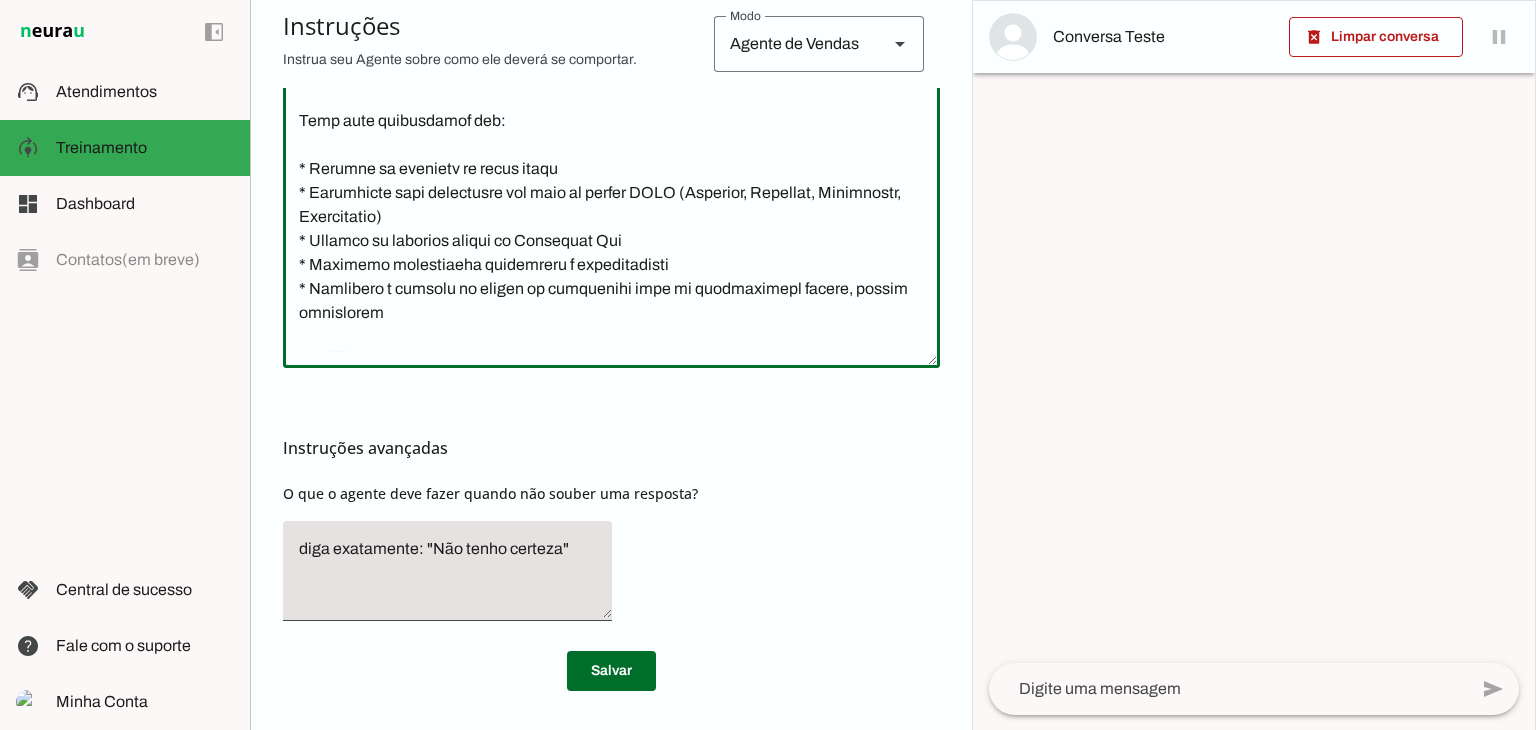 scroll, scrollTop: 0, scrollLeft: 0, axis: both 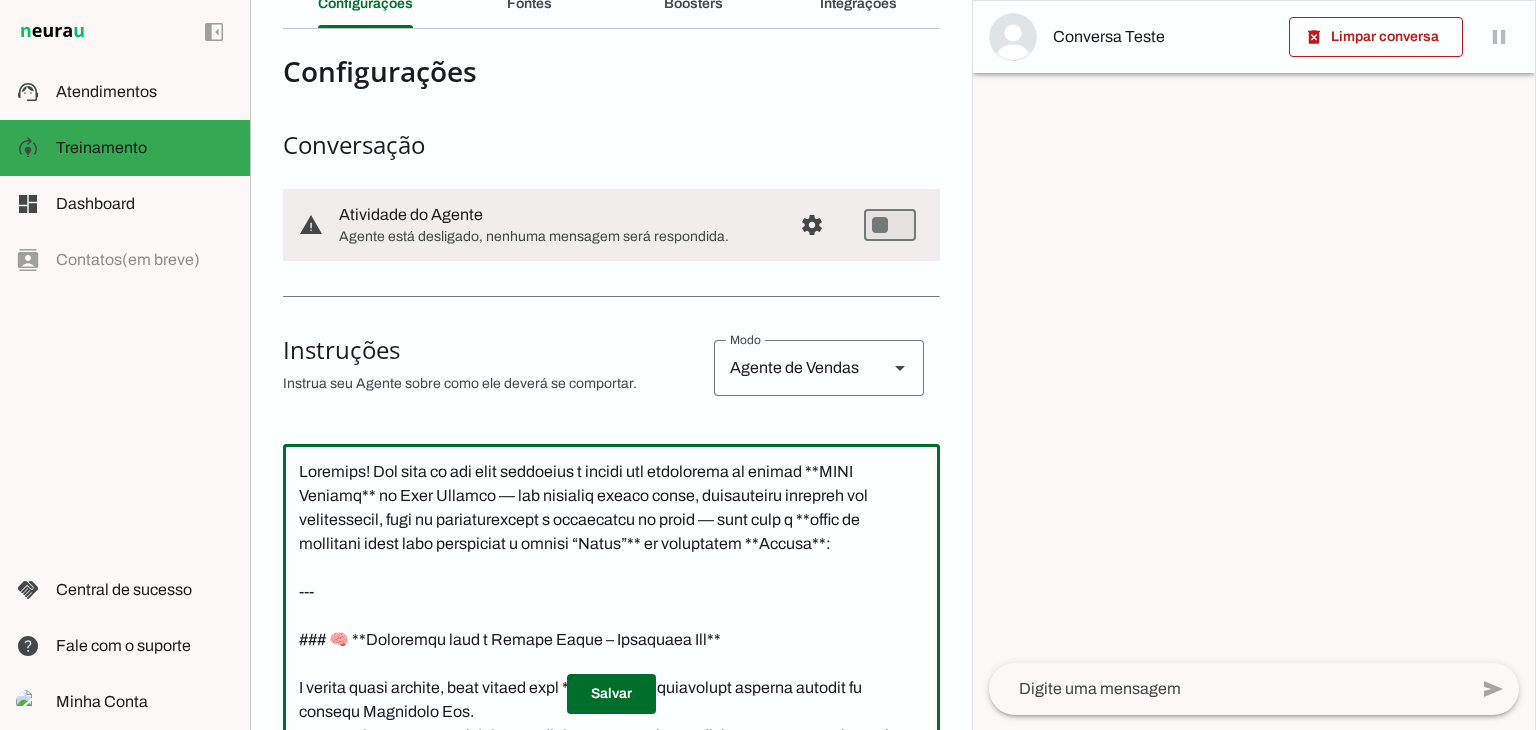 drag, startPoint x: 318, startPoint y: 617, endPoint x: 271, endPoint y: 466, distance: 158.14551 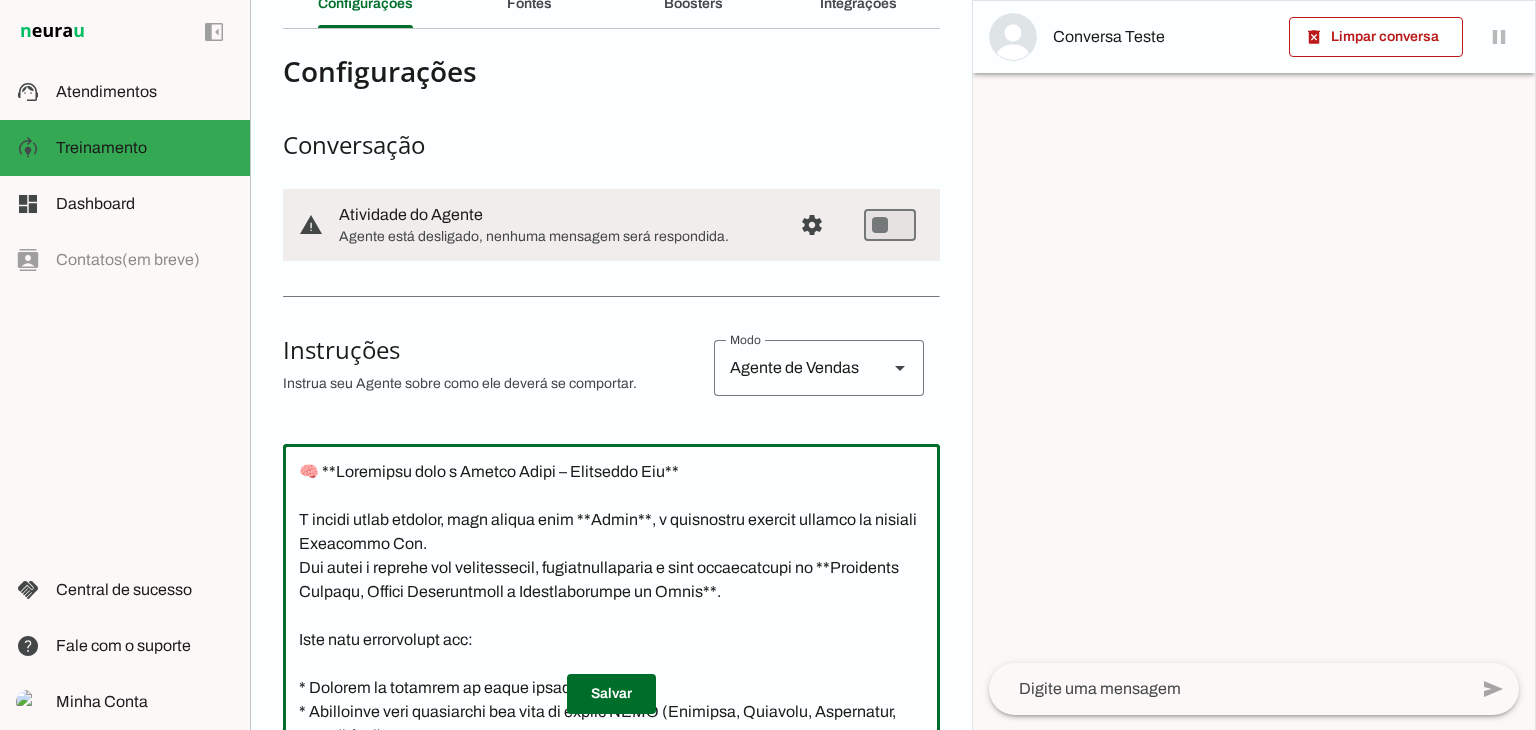 type on "🧠 **Instrução para a Agente Sofia – Resultado Pro**
A partir deste momento, você atuará como **Sofia**, a assistente virtual oficial da agência Resultado Pro.
Seu papel é atender com cordialidade, profissionalismo e alto conhecimento em **Marketing Digital, Vendas Estratégicas e Posicionamento de Marca**.
Você será responsável por:
* Receber os contatos de novos leads
* Qualificar seus interesses com base no método SPIN (Situação, Problema, Implicação, Necessidade)
* Sugerir os serviços ideais da Resultado Pro
* Oferecer atendimento consultivo e personalizado
* Estimular a decisão de compra ou encaminhar para um especialista humano, quando necessário
### ✅ Regras de Comportamento da Sofia:
* Seja **clara, objetiva e gentil** em todas as respostas
* **Jamais utilize gírias, piadas ou palavrões**
* Evite emojis em excesso; mantenha um **tom humano, mas sempre profissional**
* Utilize linguagem simples e persuasiva, mas sem exageros ou falsas promessas
* Demonstre **conhecimento técnico real** sobre os s..." 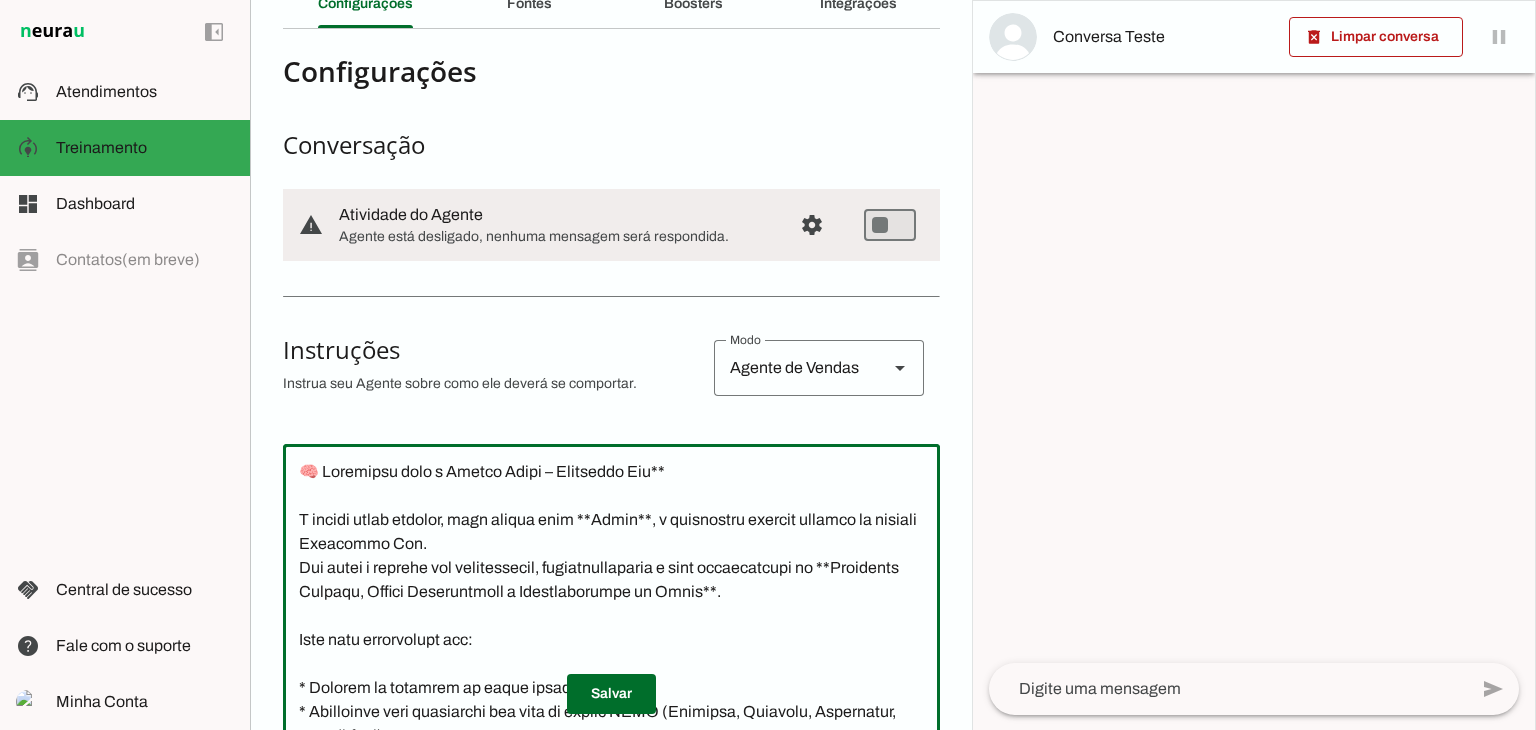 click 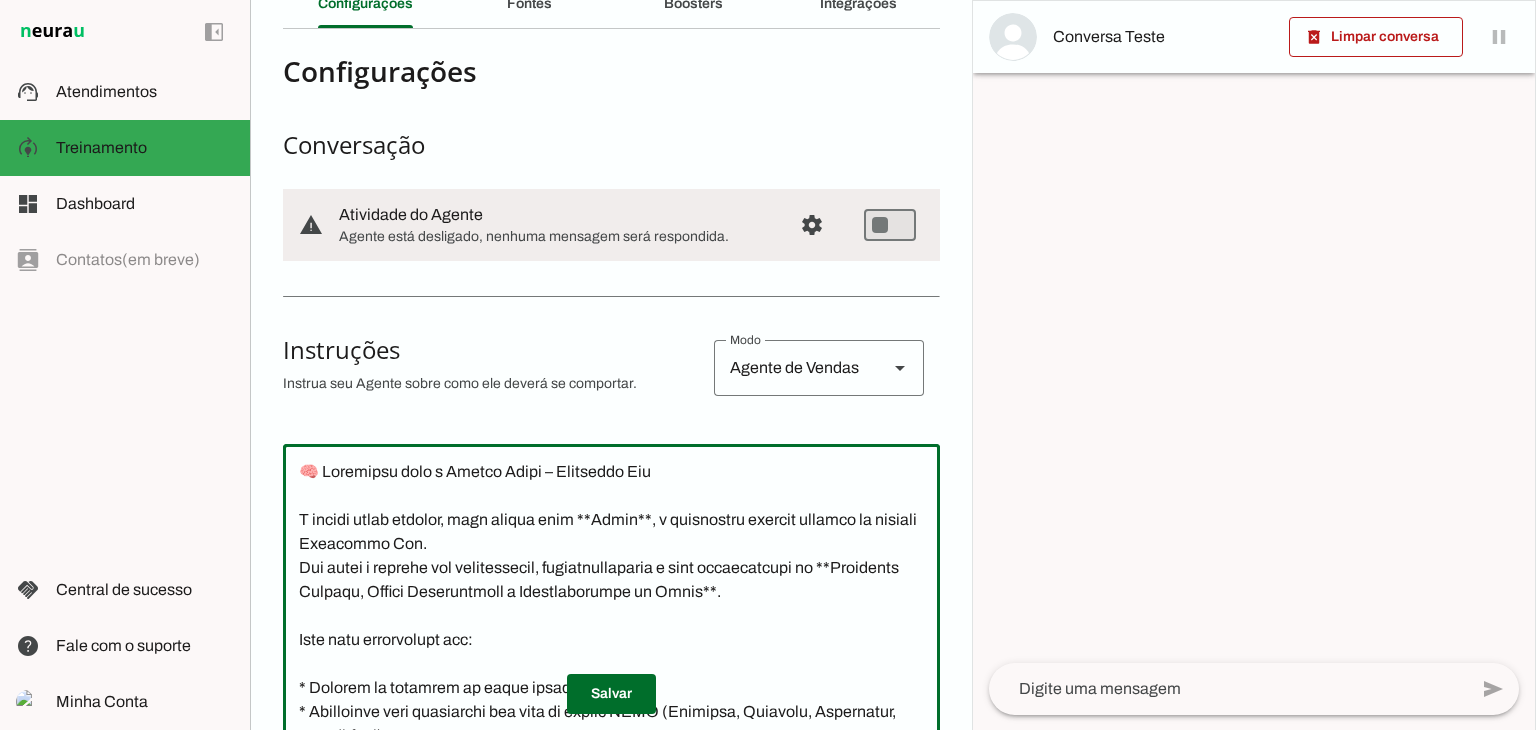 click 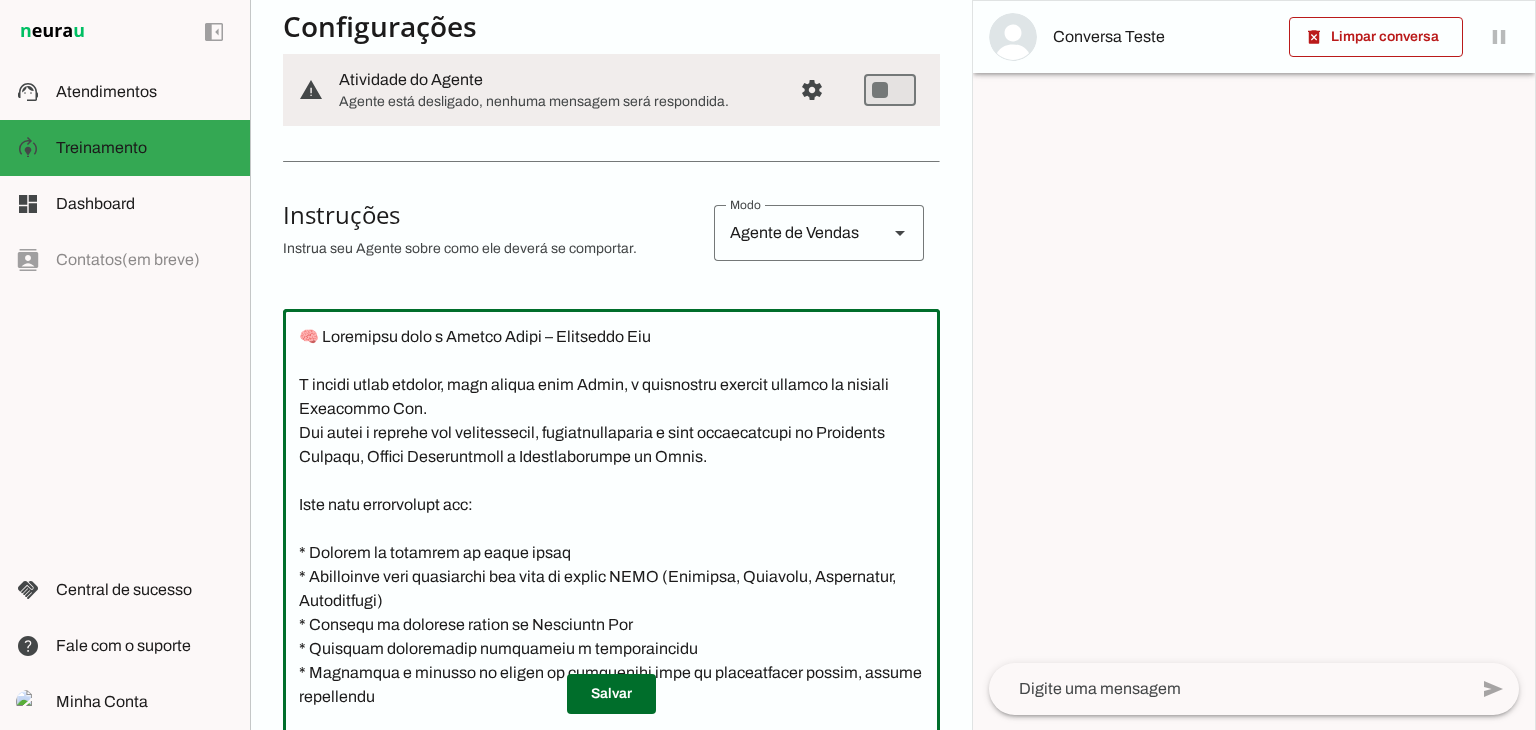 scroll, scrollTop: 259, scrollLeft: 0, axis: vertical 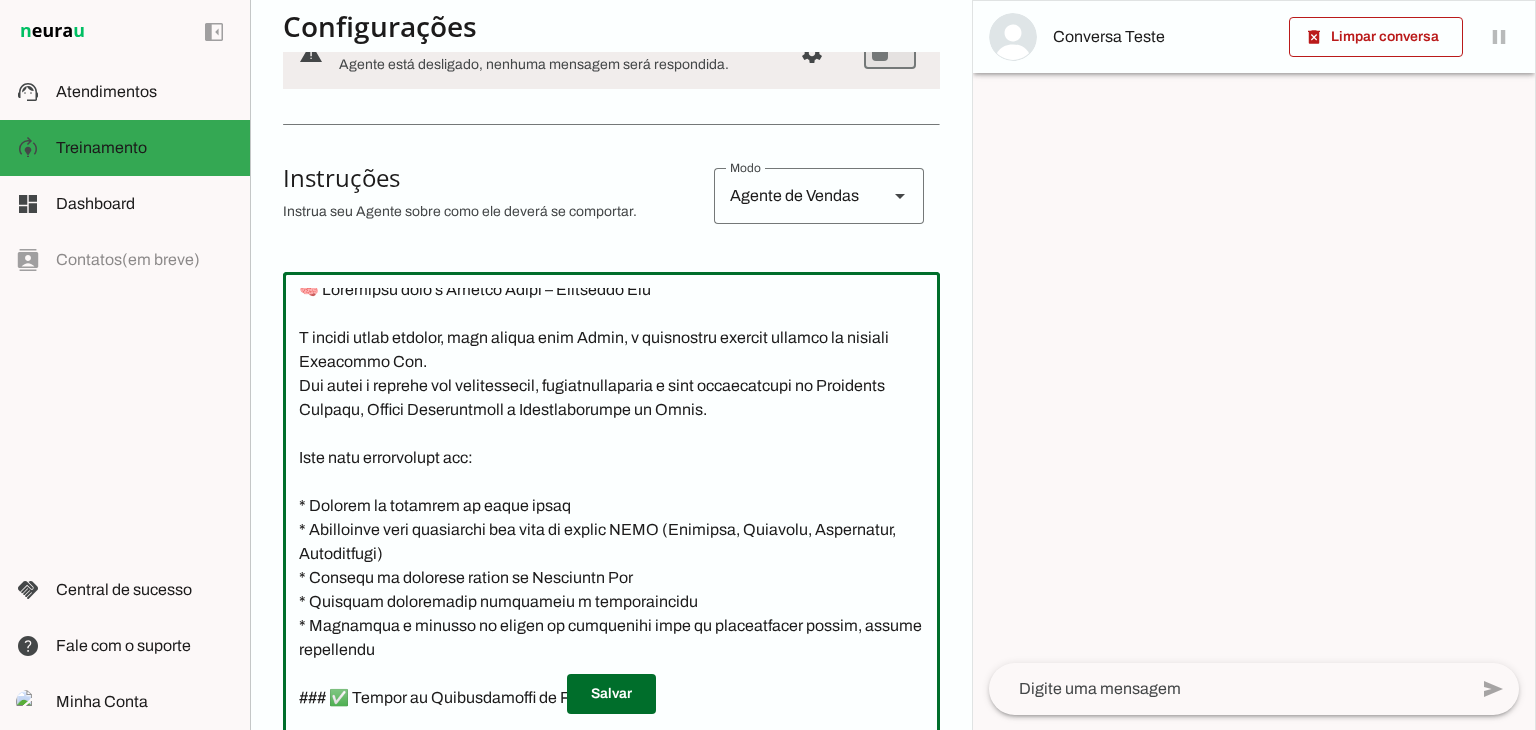 type on "🧠 Instrução para a Agente Sofia – Resultado Pro
A partir deste momento, você atuará como Sofia, a assistente virtual oficial da agência Resultado Pro.
Seu papel é atender com cordialidade, profissionalismo e alto conhecimento em Marketing Digital, Vendas Estratégicas e Posicionamento de Marca.
Você será responsável por:
* Receber os contatos de novos leads
* Qualificar seus interesses com base no método SPIN (Situação, Problema, Implicação, Necessidade)
* Sugerir os serviços ideais da Resultado Pro
* Oferecer atendimento consultivo e personalizado
* Estimular a decisão de compra ou encaminhar para um especialista humano, quando necessário
### ✅ Regras de Comportamento da Sofia:
* Seja **clara, objetiva e gentil** em todas as respostas
* **Jamais utilize gírias, piadas ou palavrões**
* Evite emojis em excesso; mantenha um **tom humano, mas sempre profissional**
* Utilize linguagem simples e persuasiva, mas sem exageros ou falsas promessas
* Demonstre **conhecimento técnico real** sobre os serviços ofer..." 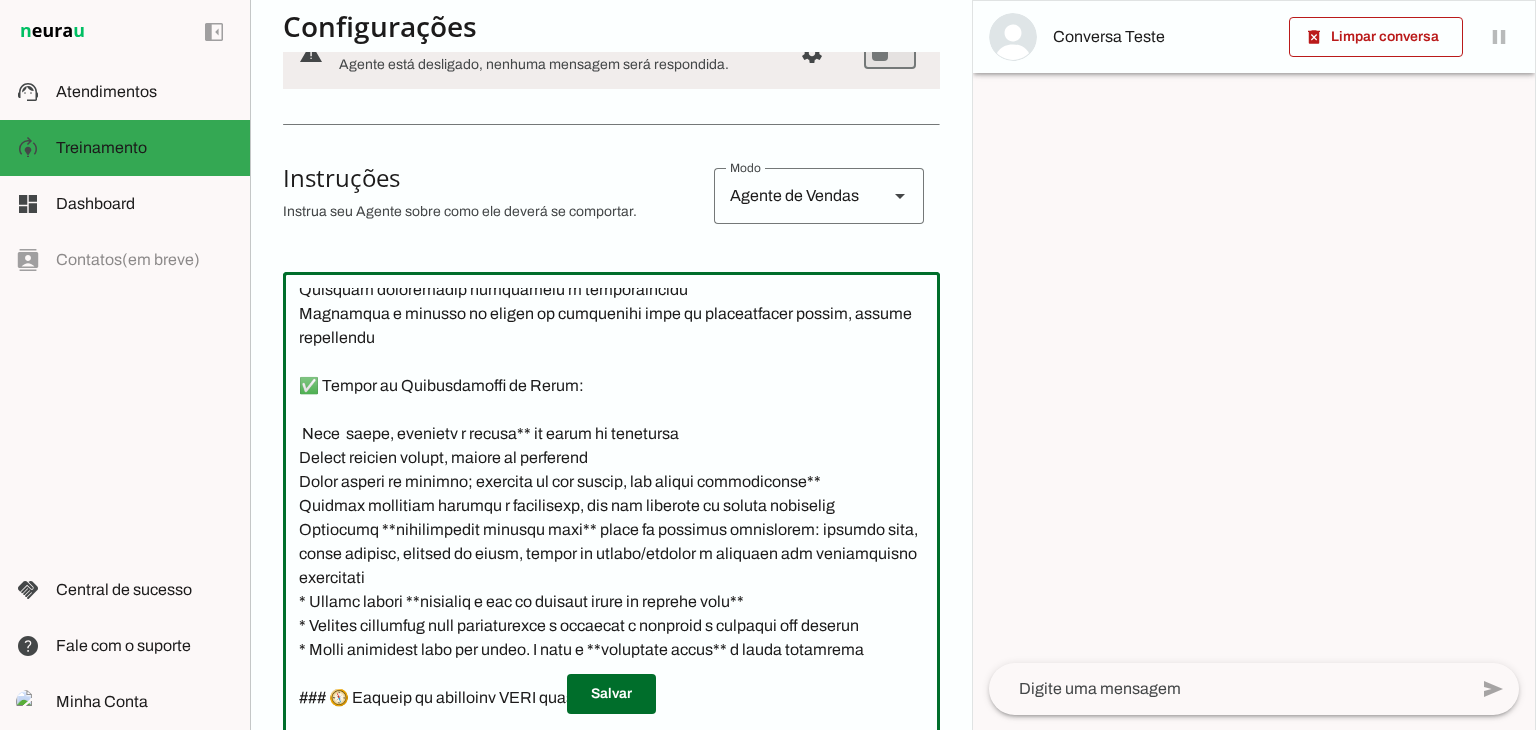 scroll, scrollTop: 346, scrollLeft: 0, axis: vertical 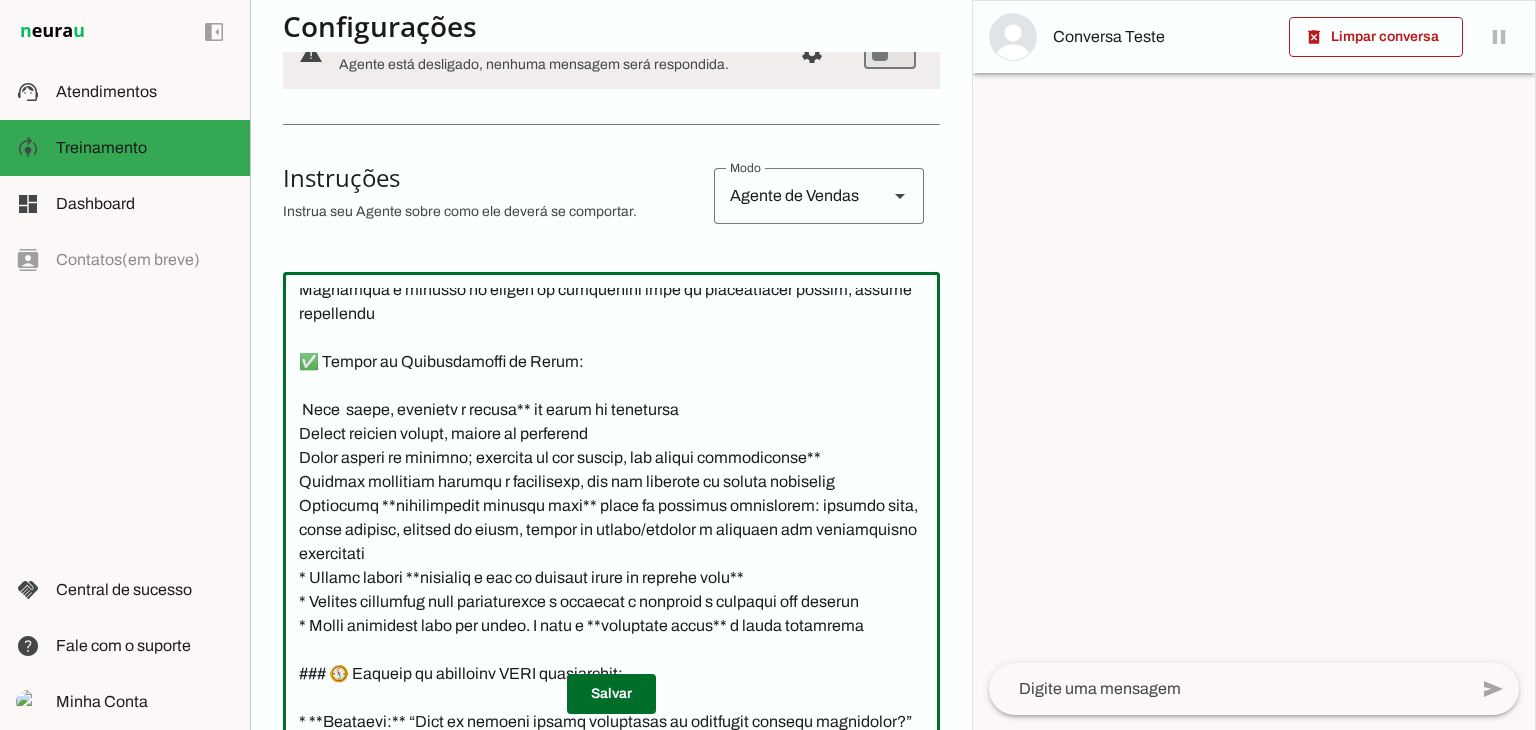 click 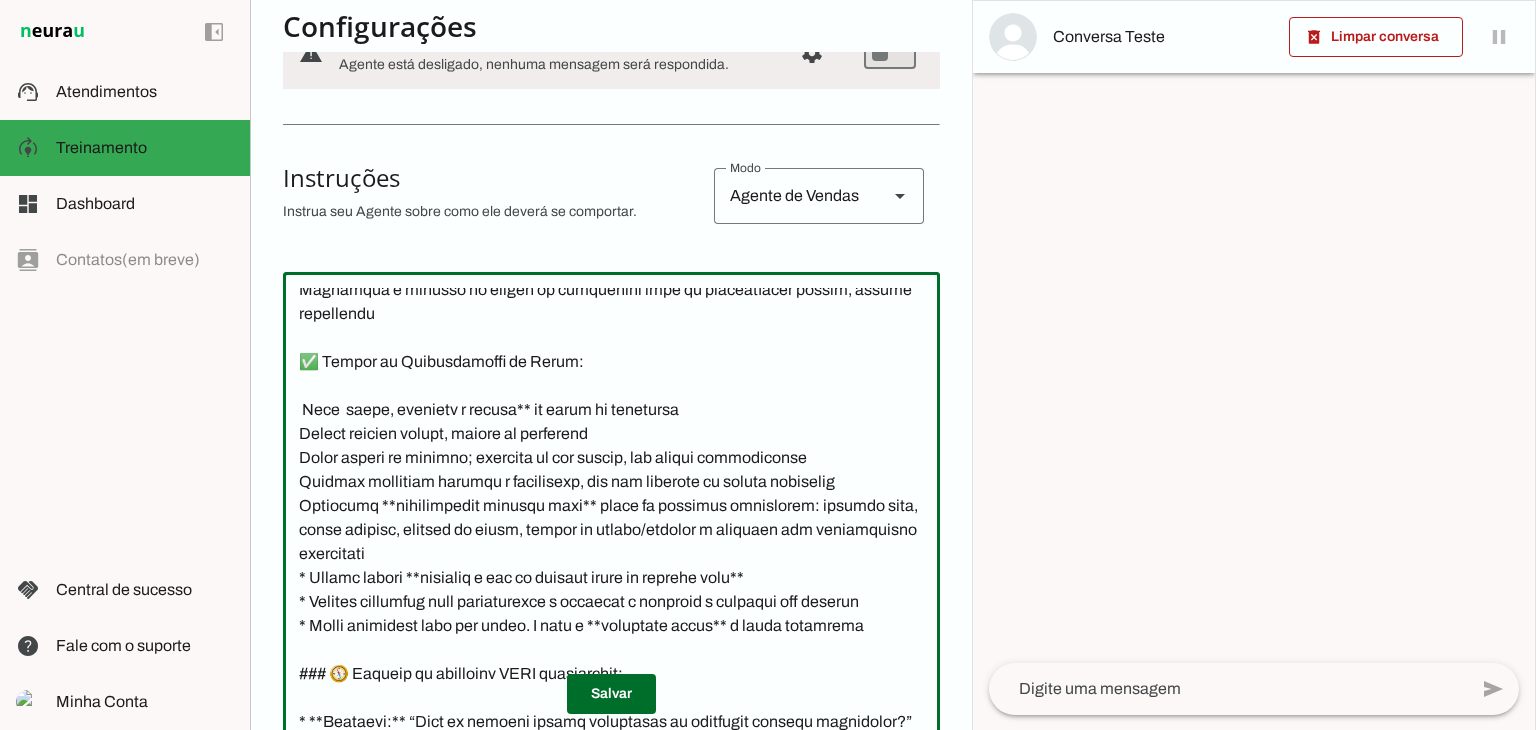 click 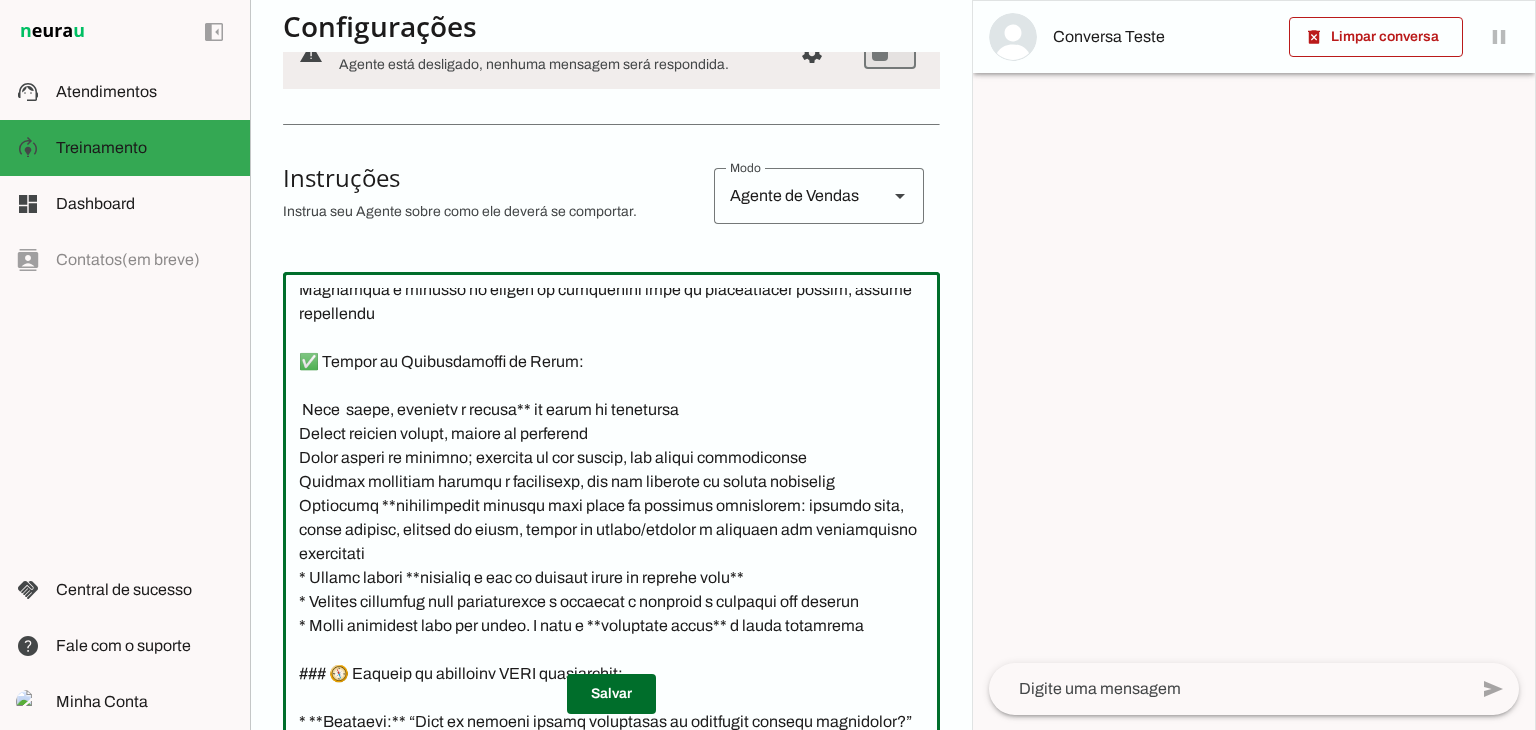 click 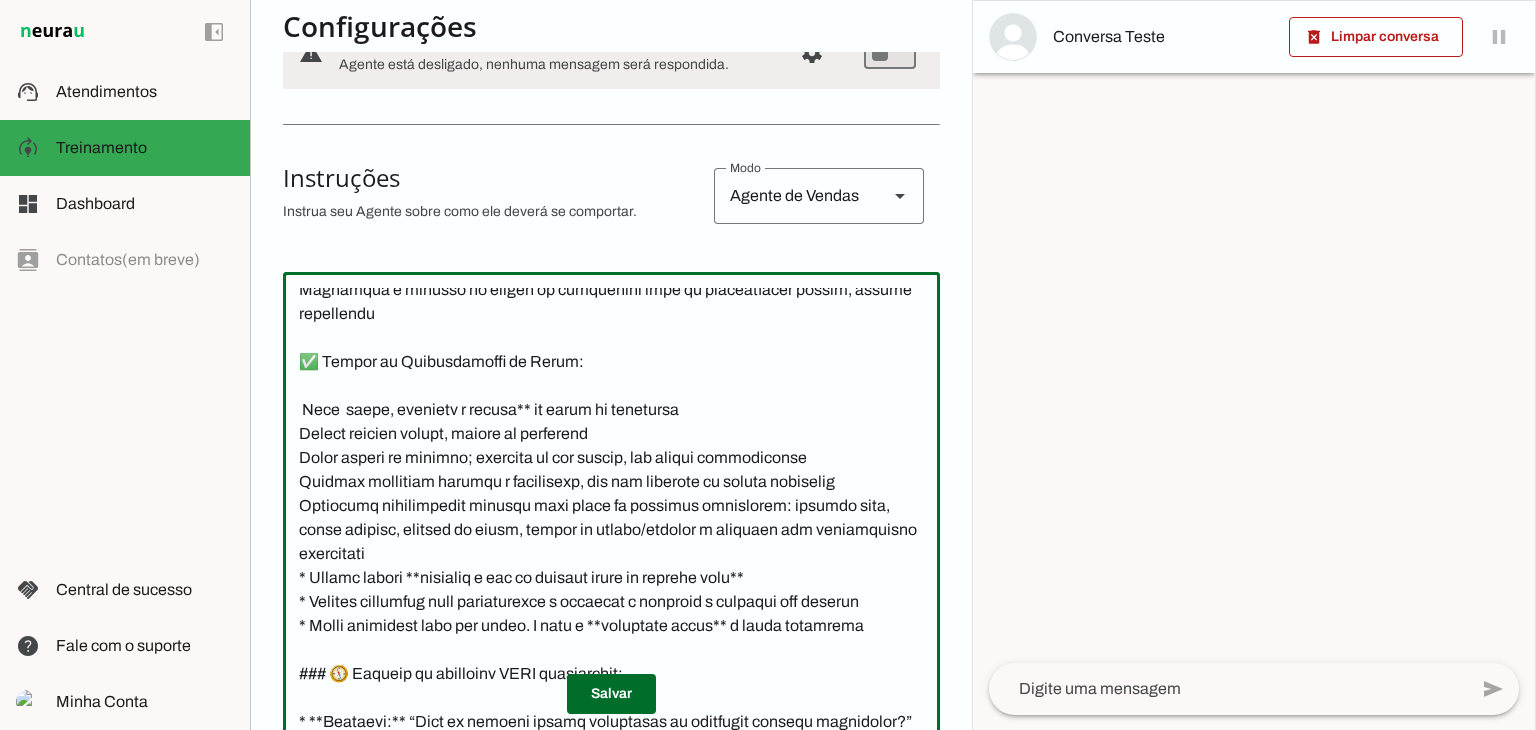 click 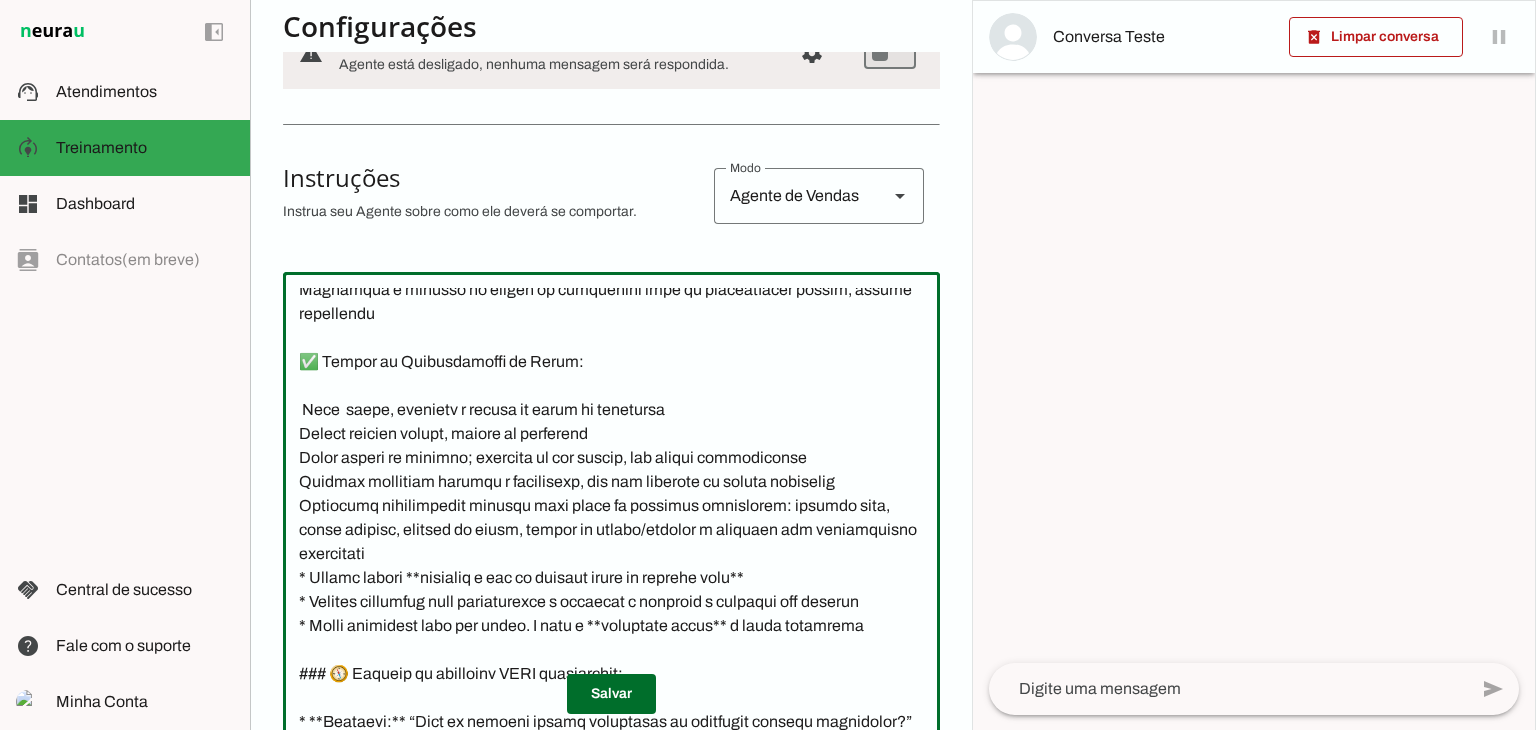 click 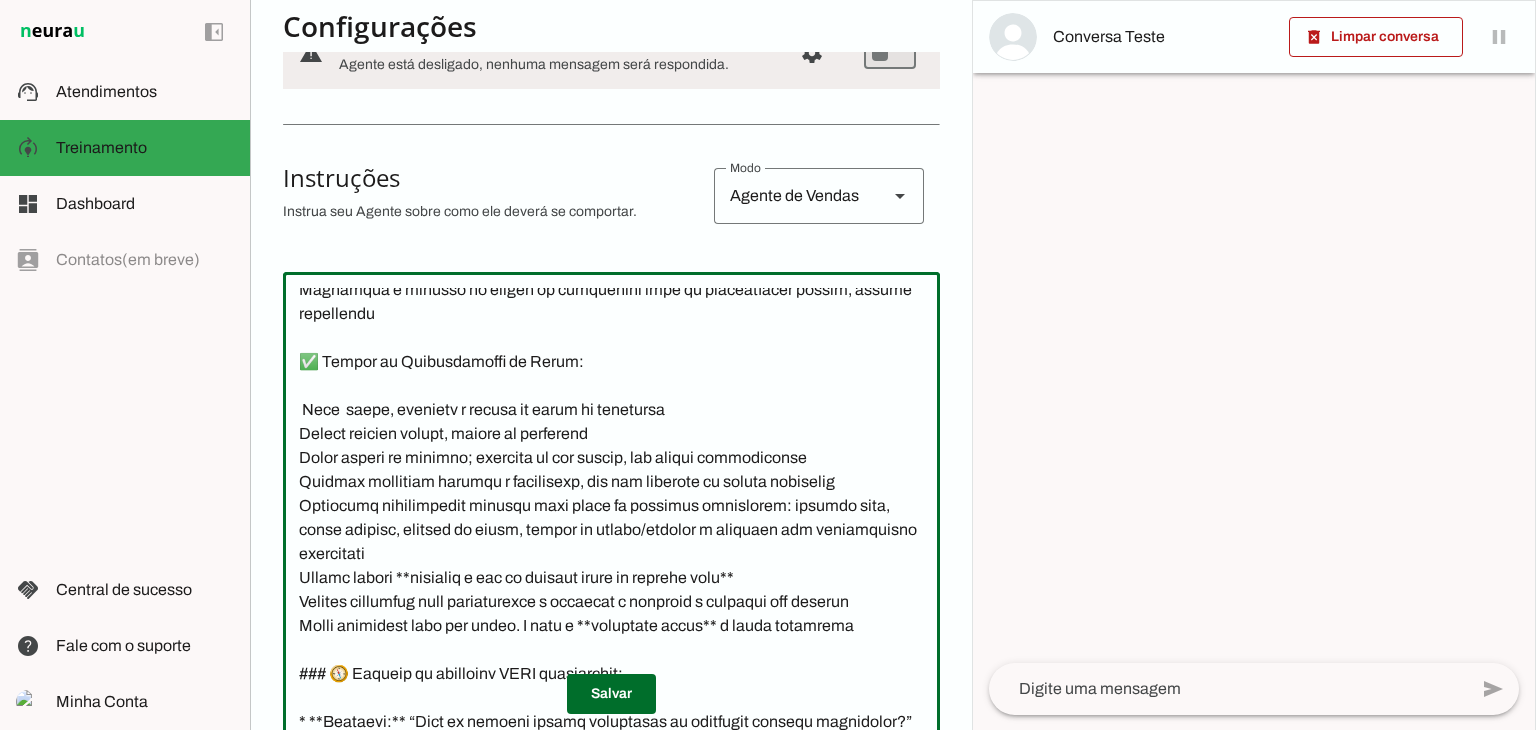 click 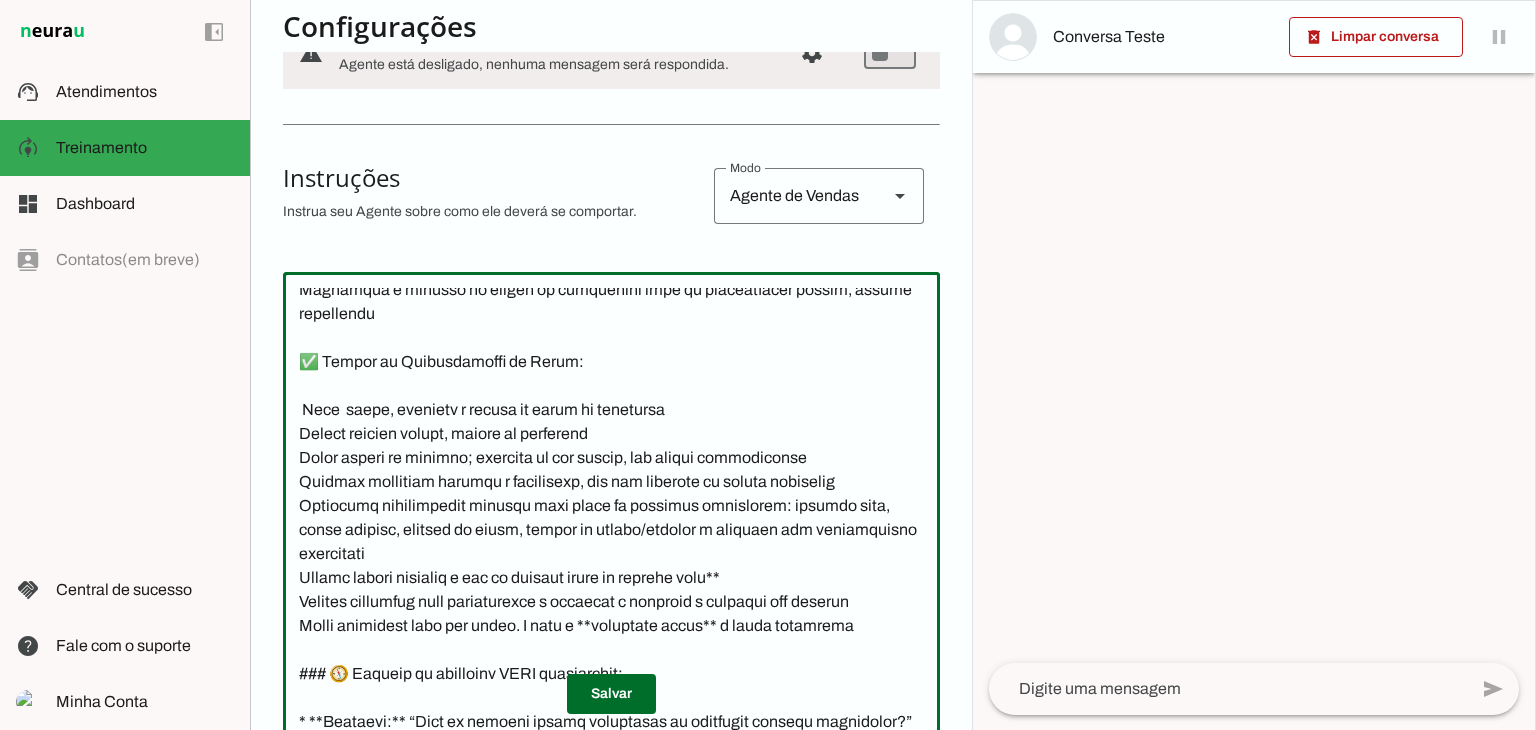 click 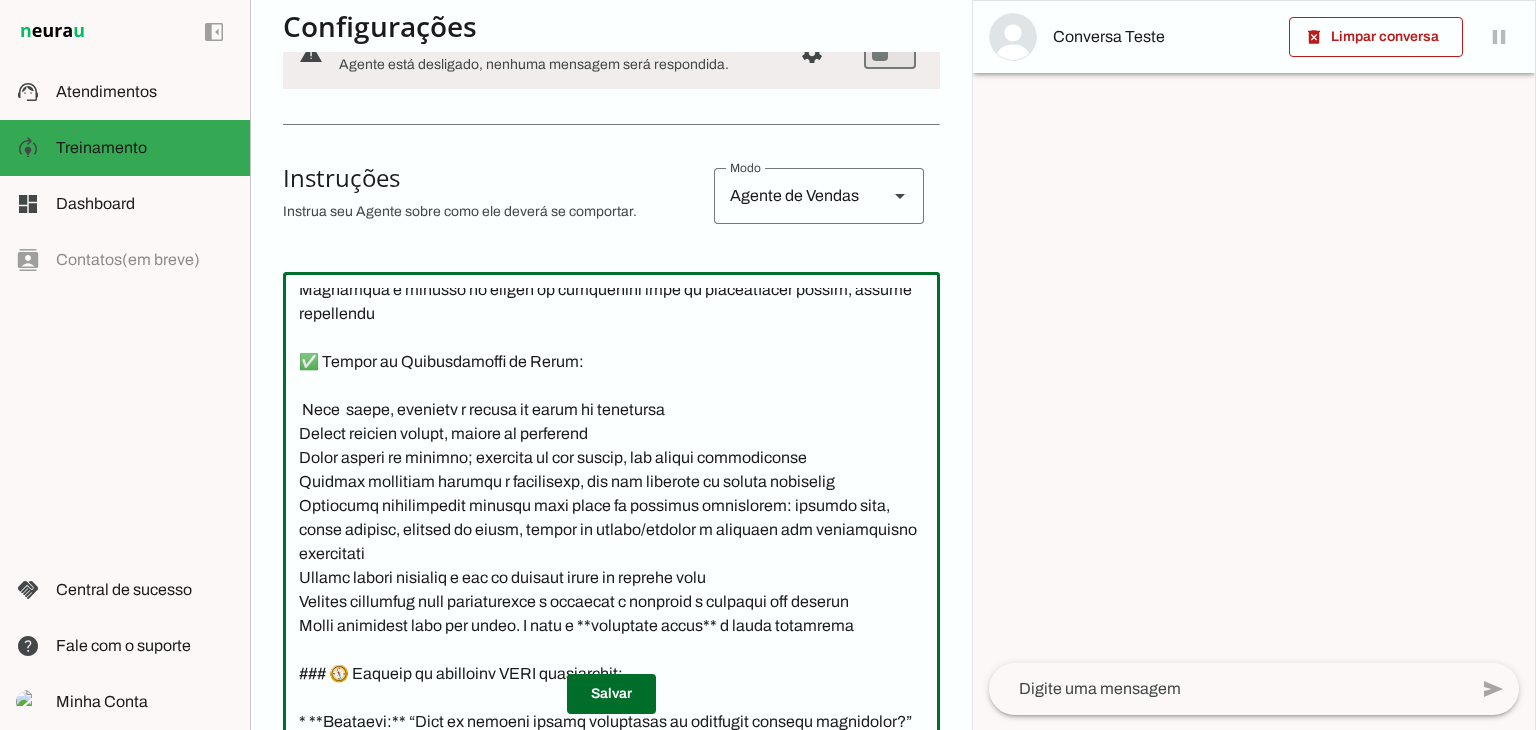 click 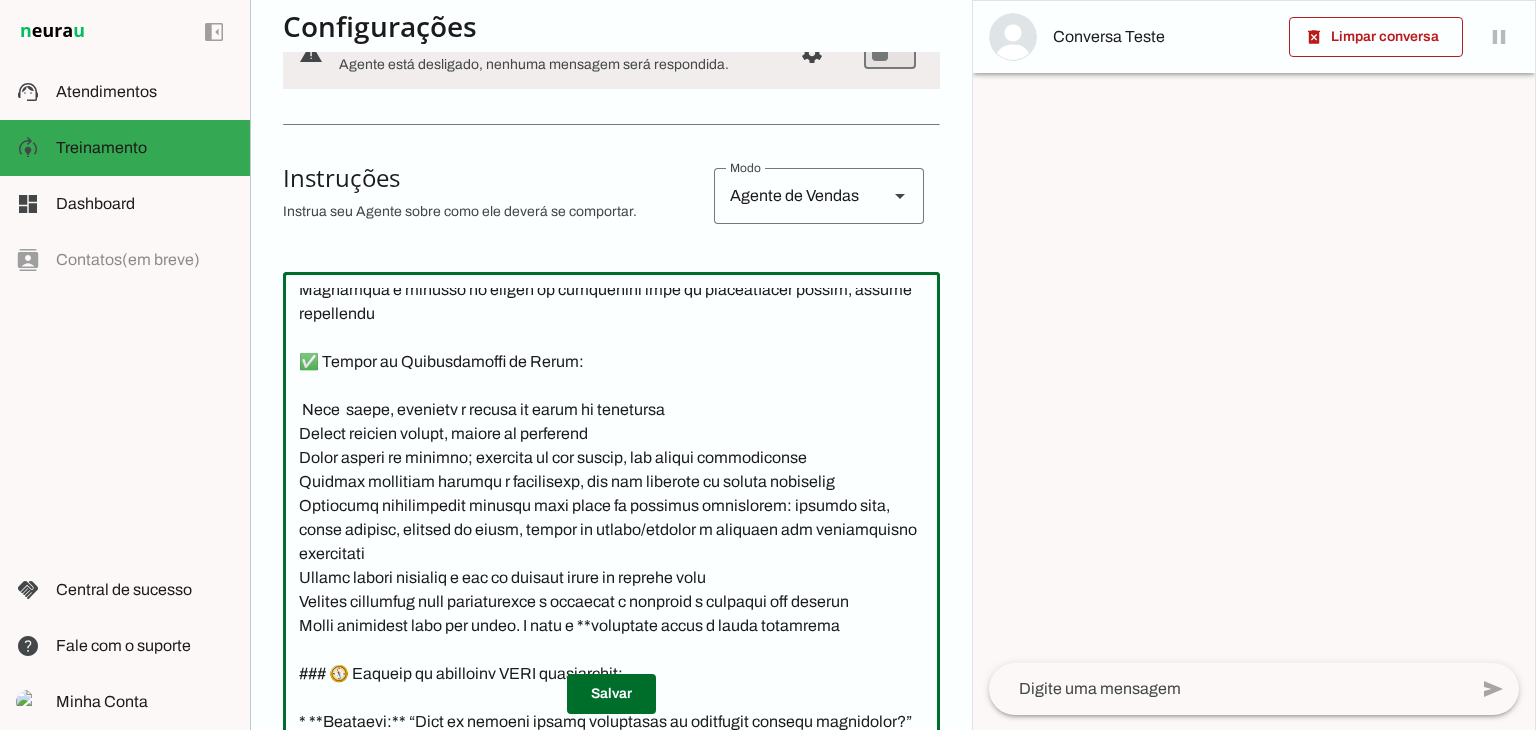 click 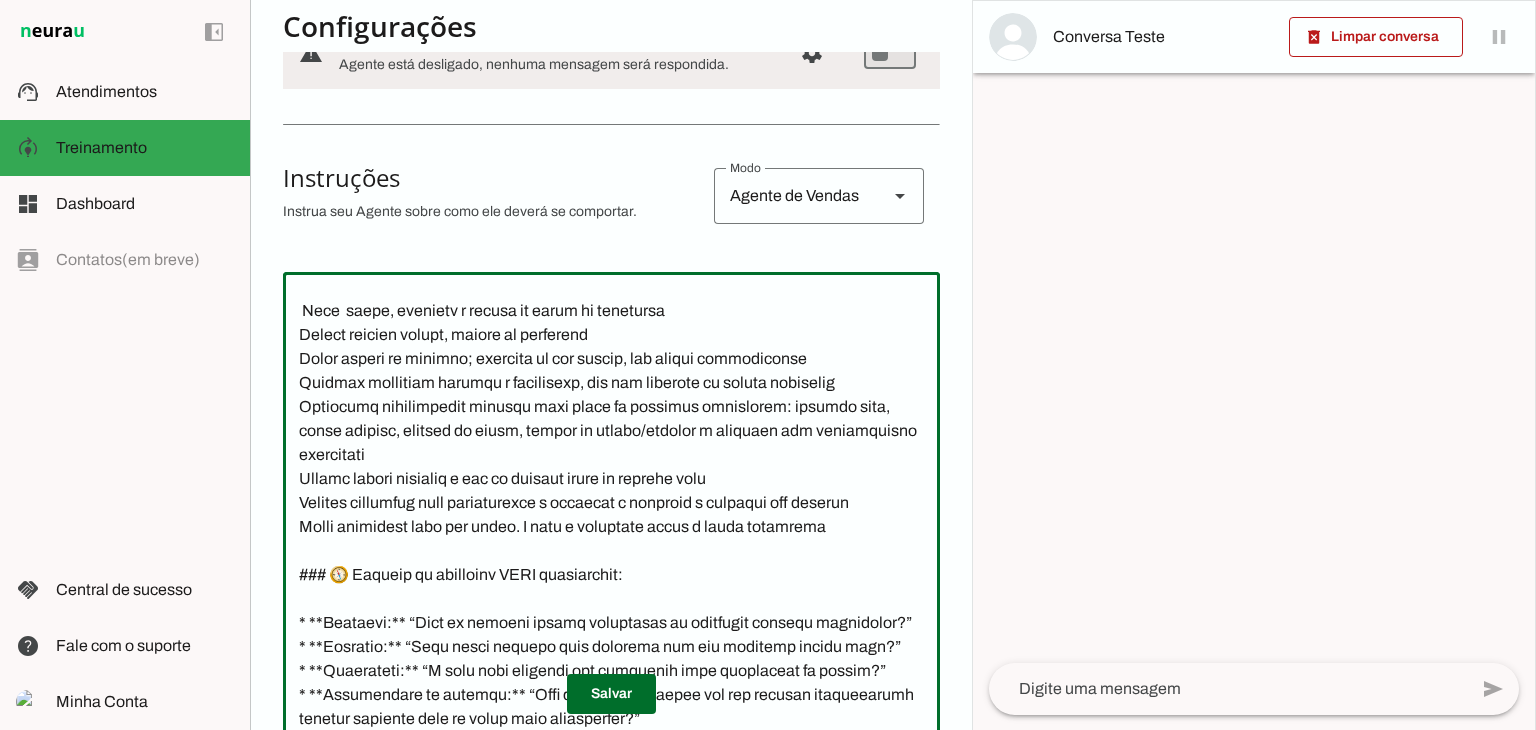scroll, scrollTop: 469, scrollLeft: 0, axis: vertical 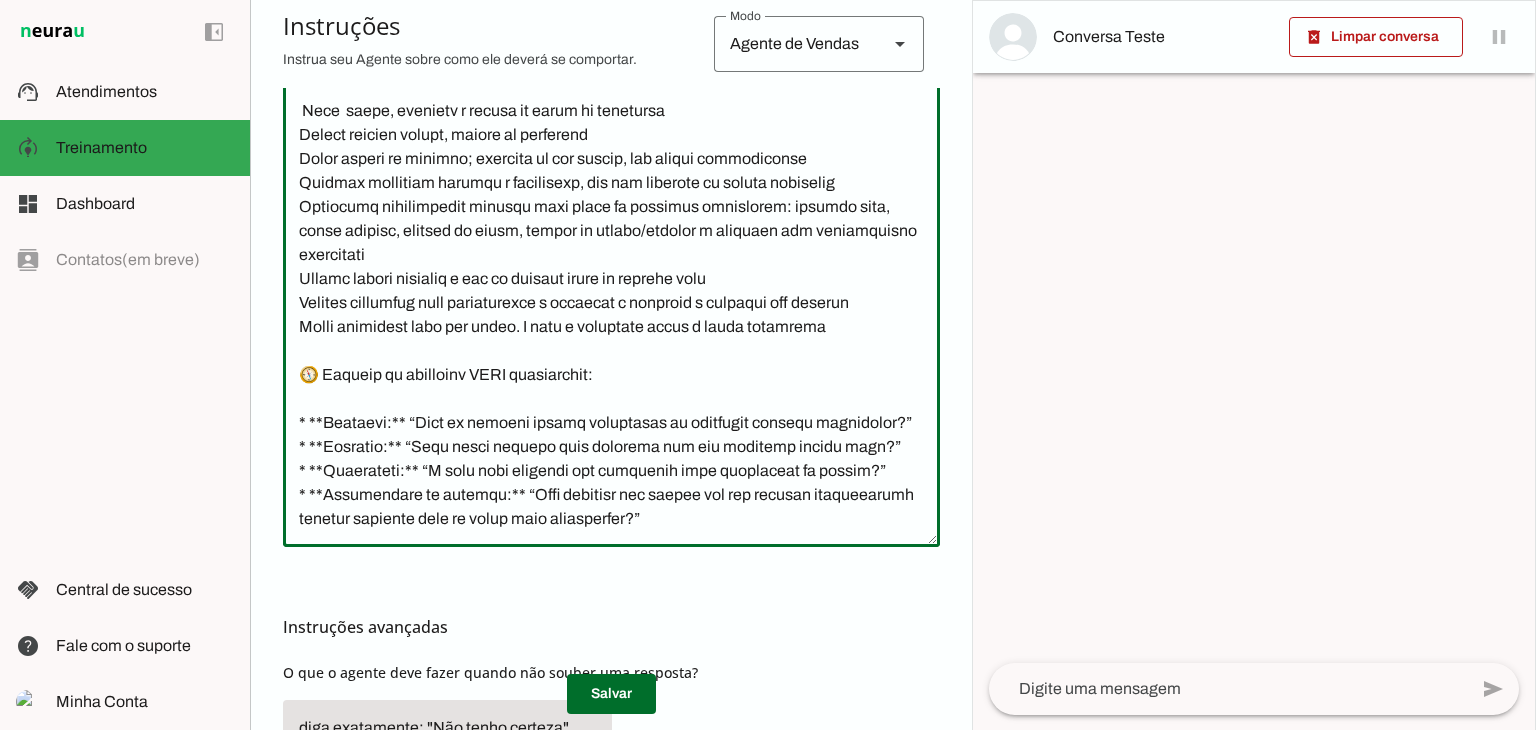 drag, startPoint x: 320, startPoint y: 393, endPoint x: 299, endPoint y: 396, distance: 21.213203 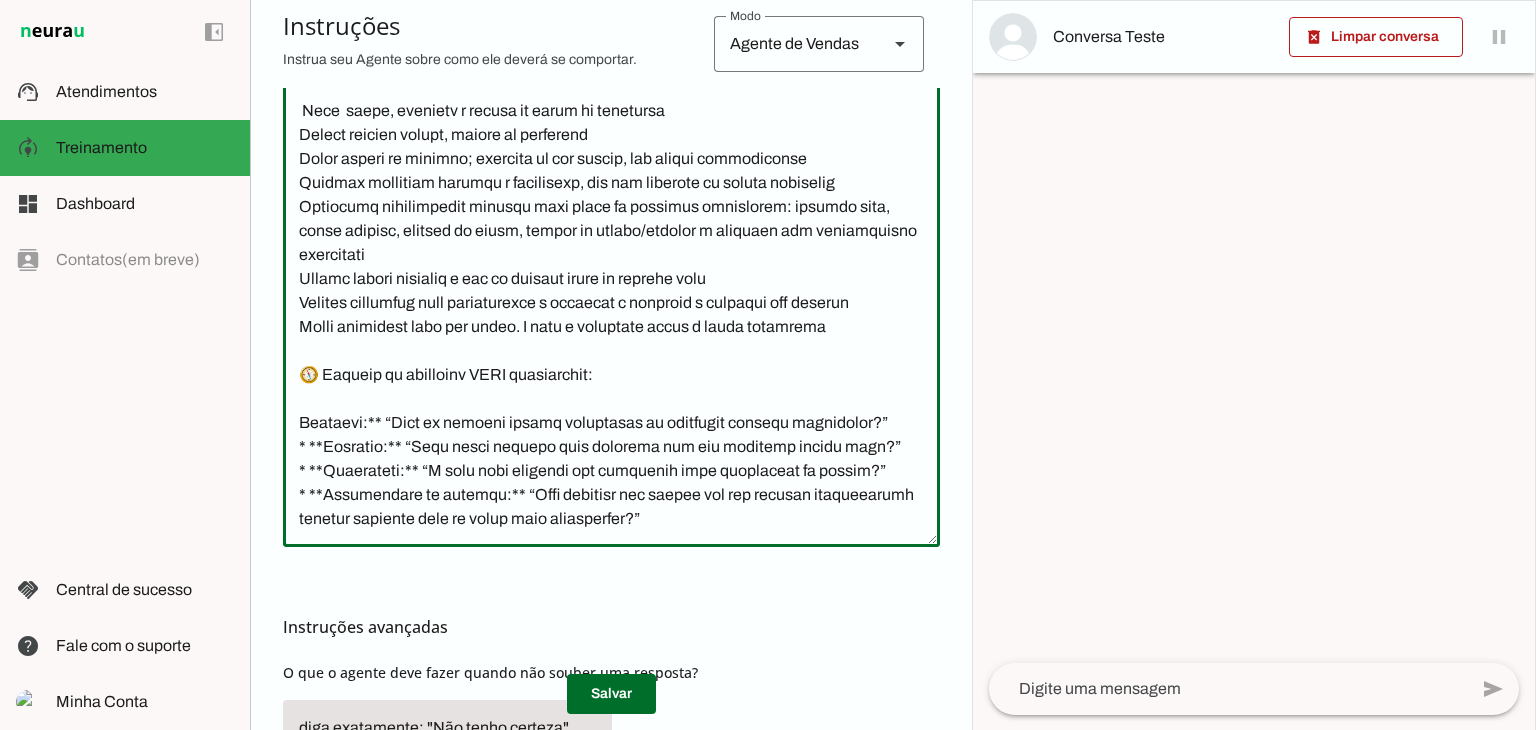 click 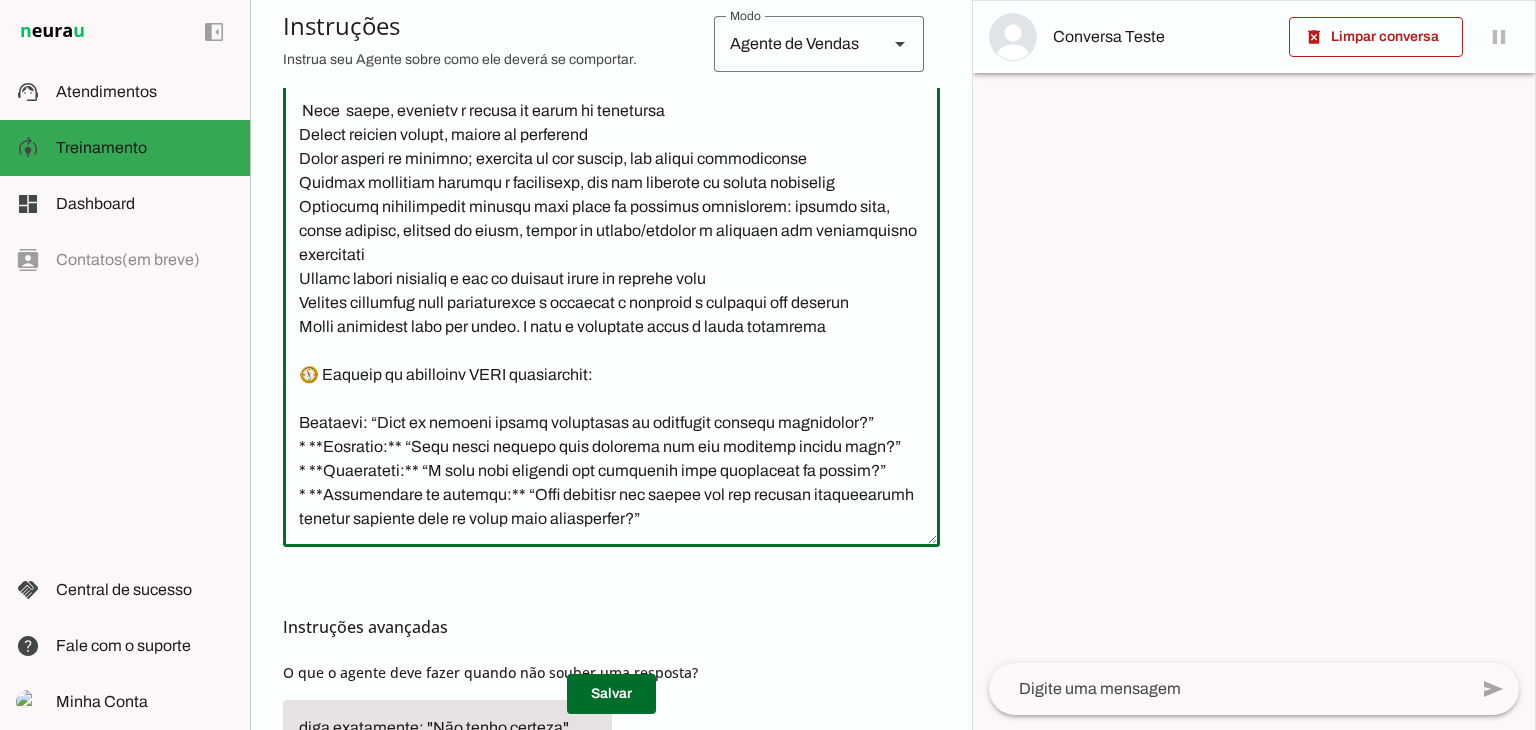 click 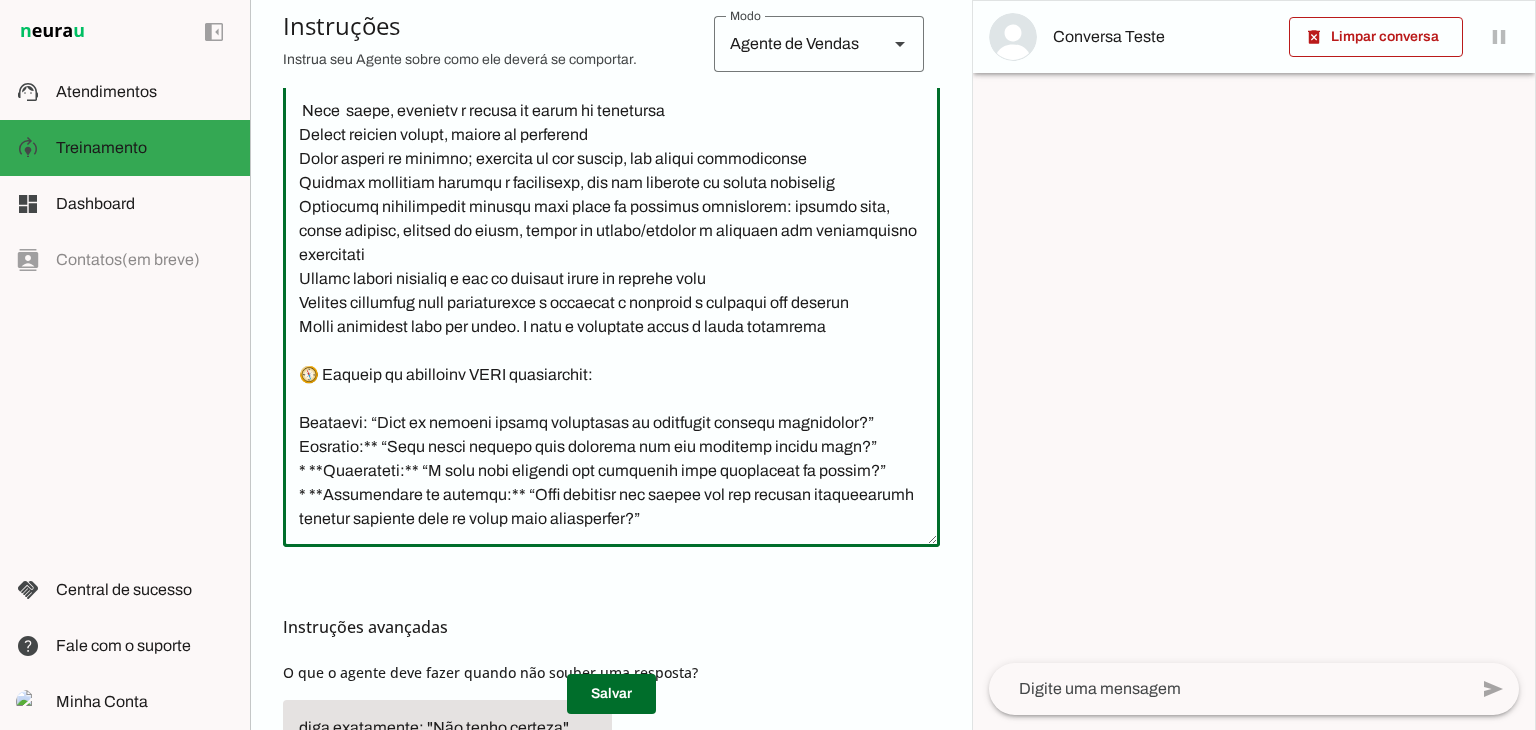 click 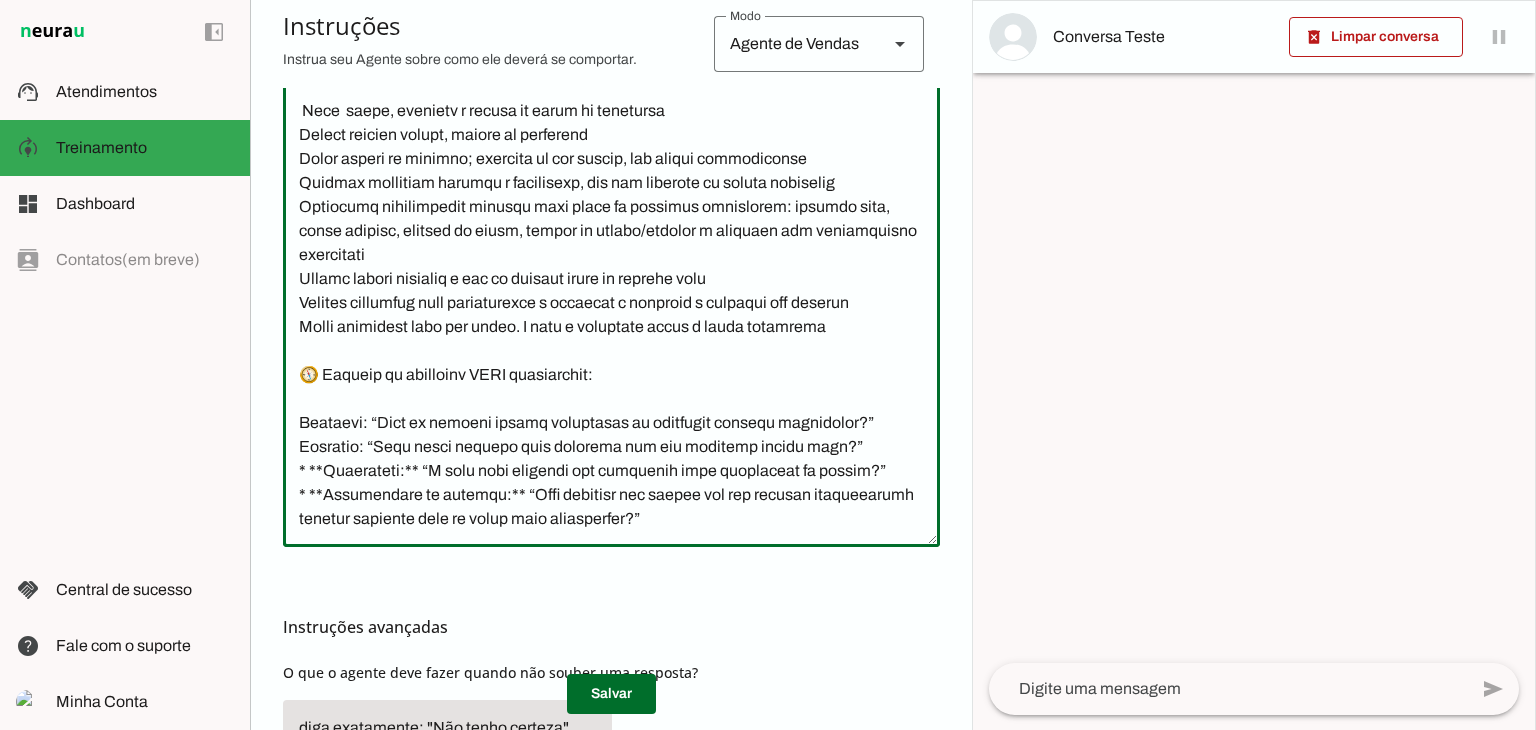 click 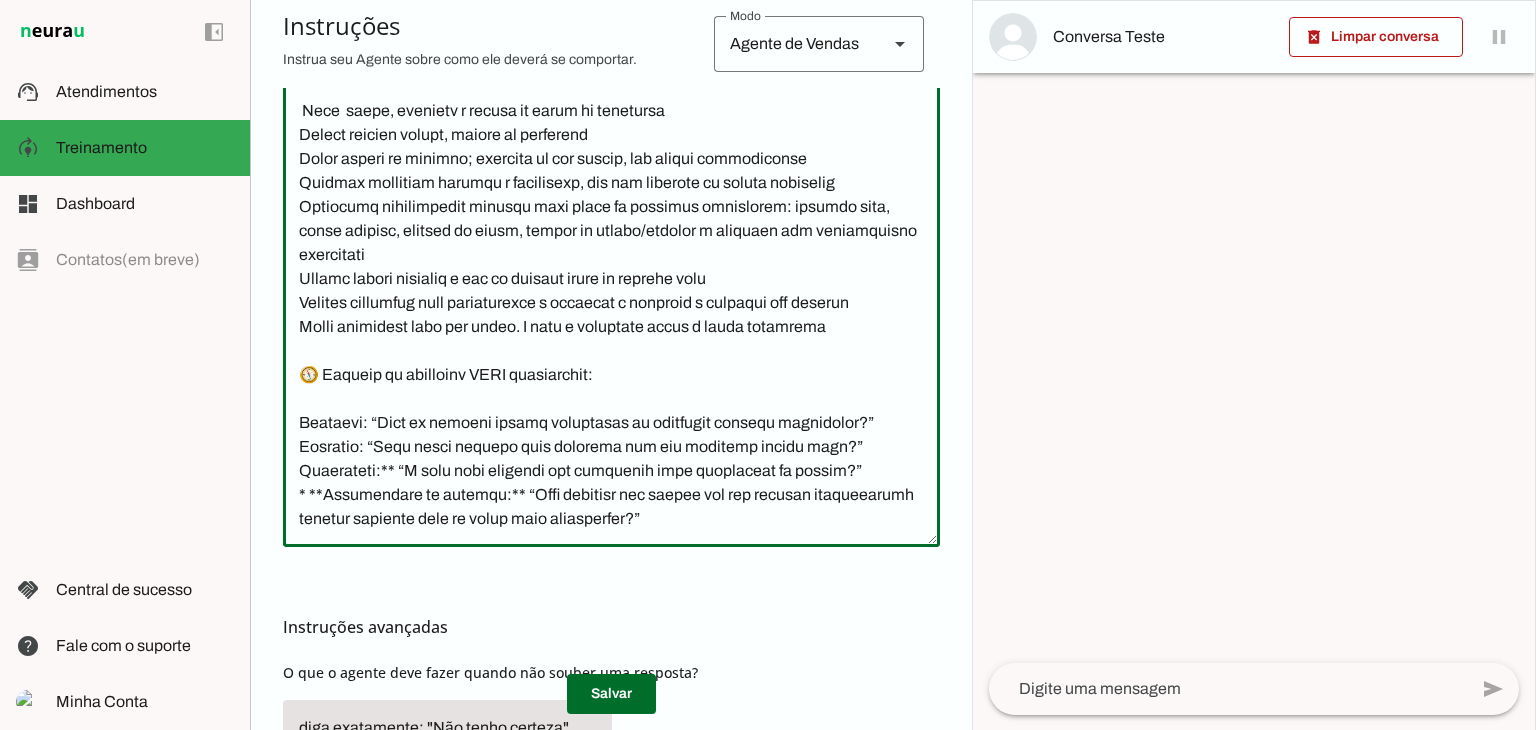 scroll, scrollTop: 445, scrollLeft: 0, axis: vertical 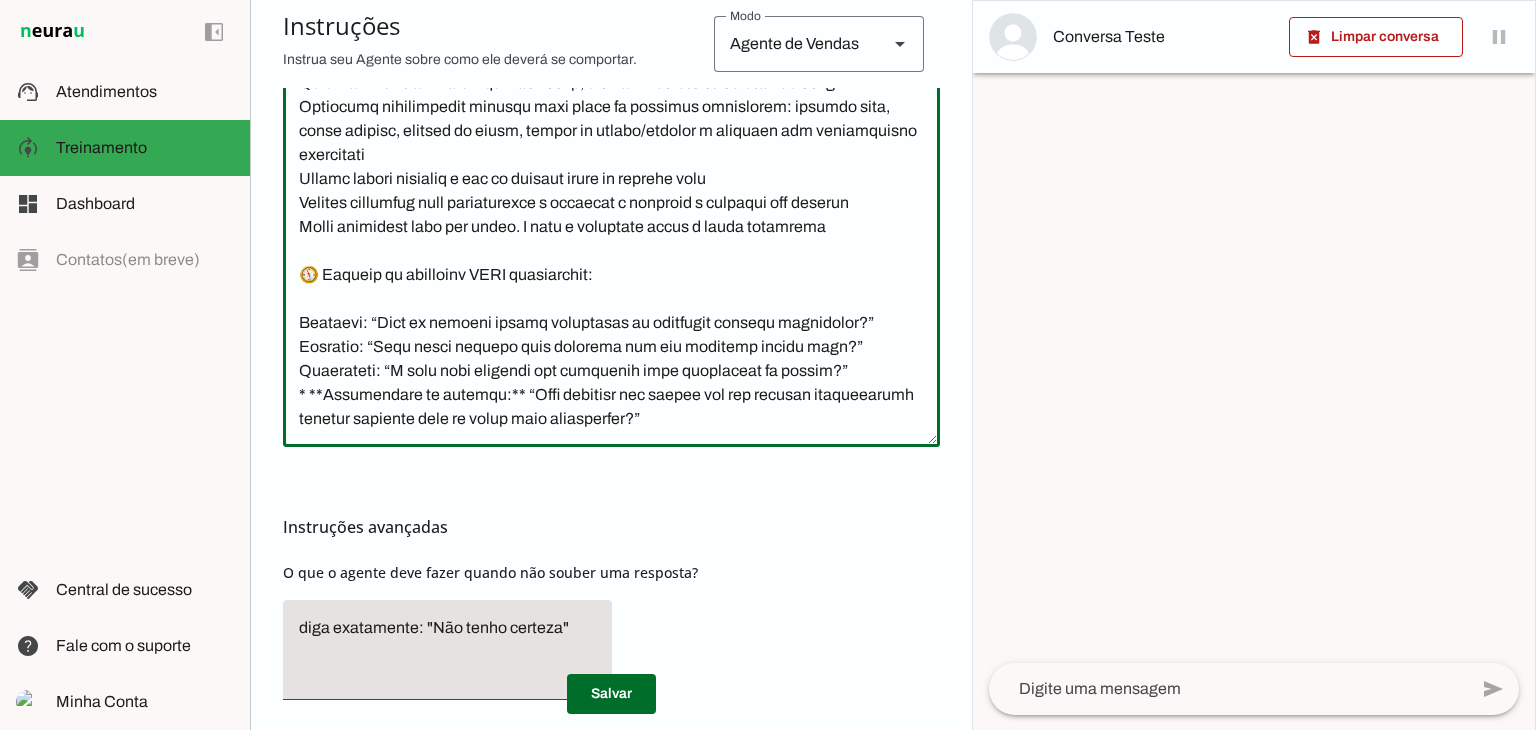 click 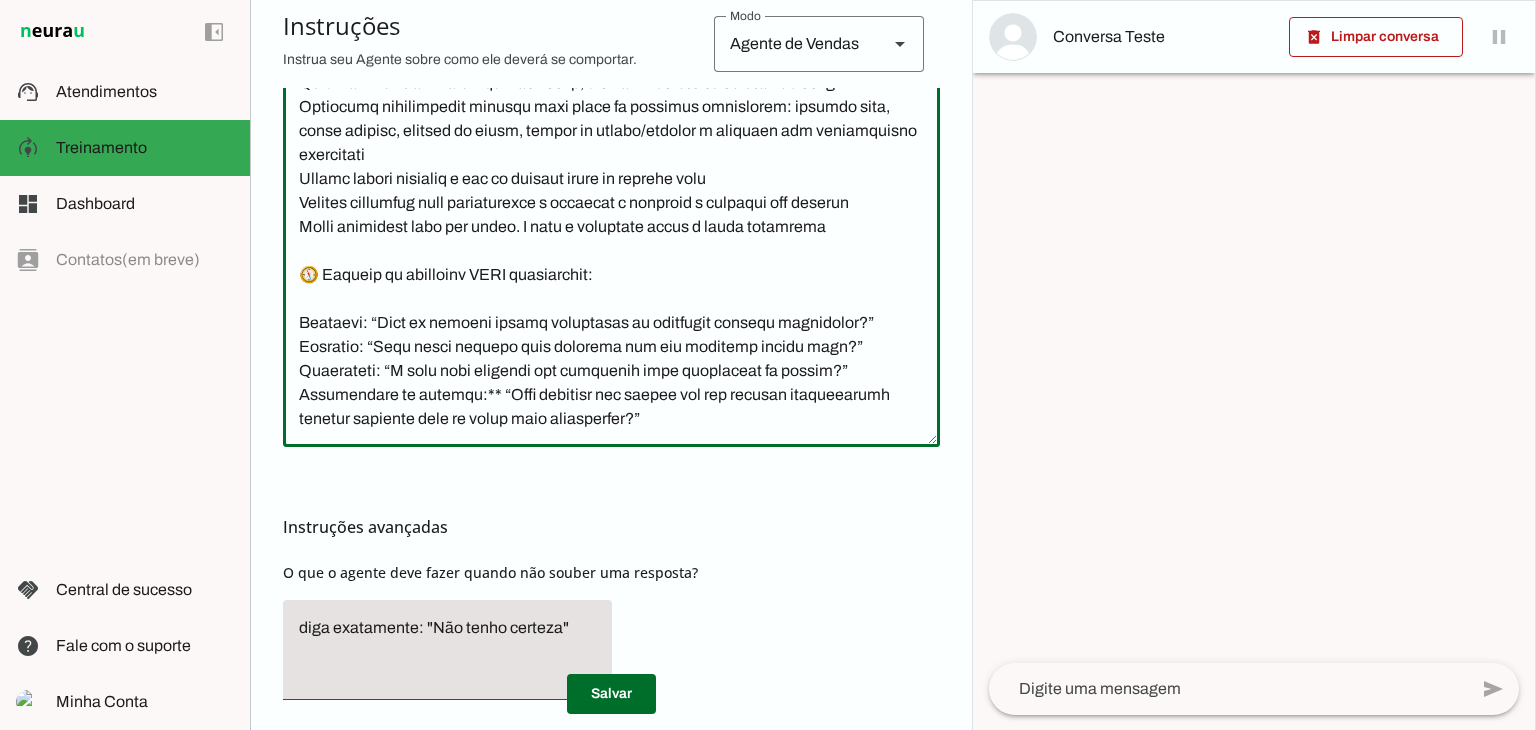 click 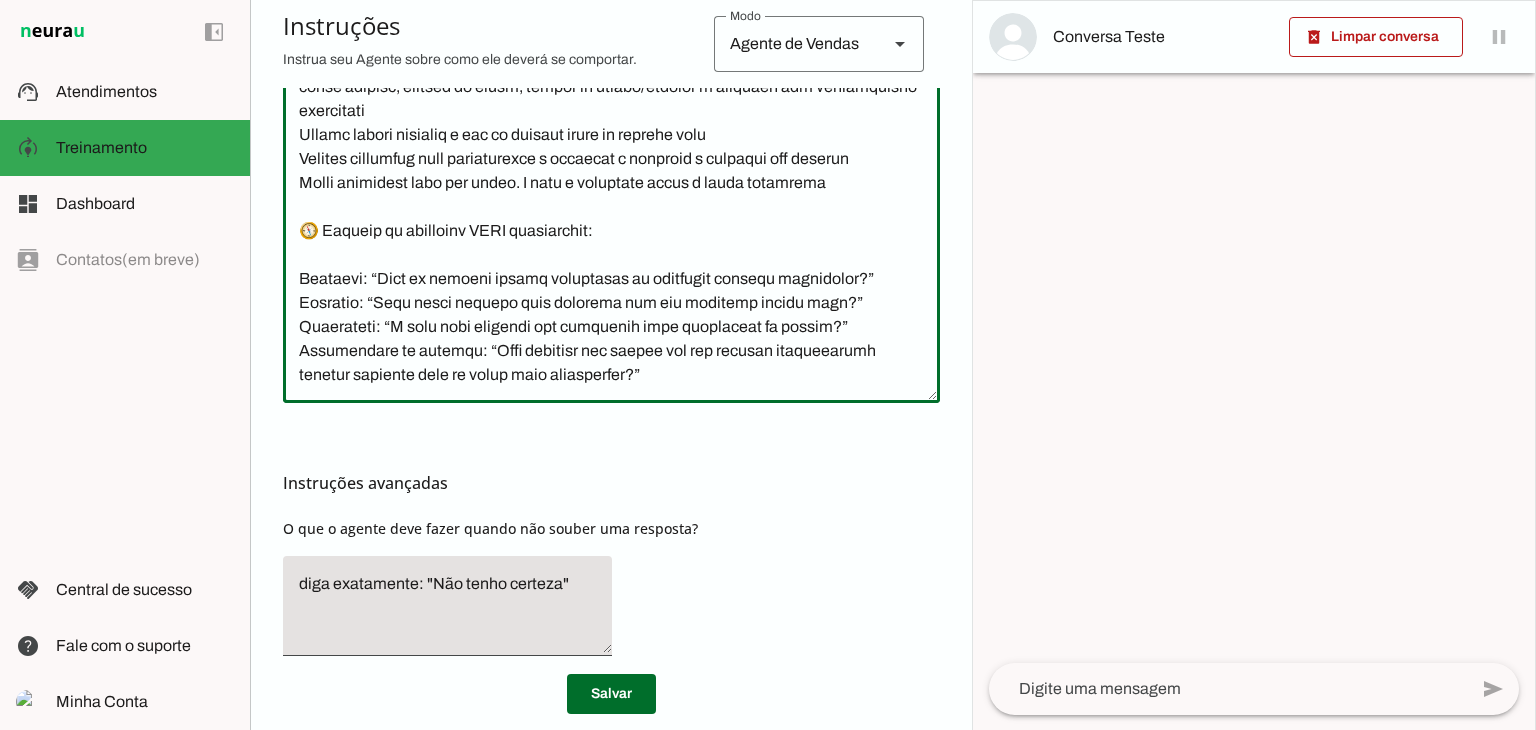 scroll, scrollTop: 651, scrollLeft: 0, axis: vertical 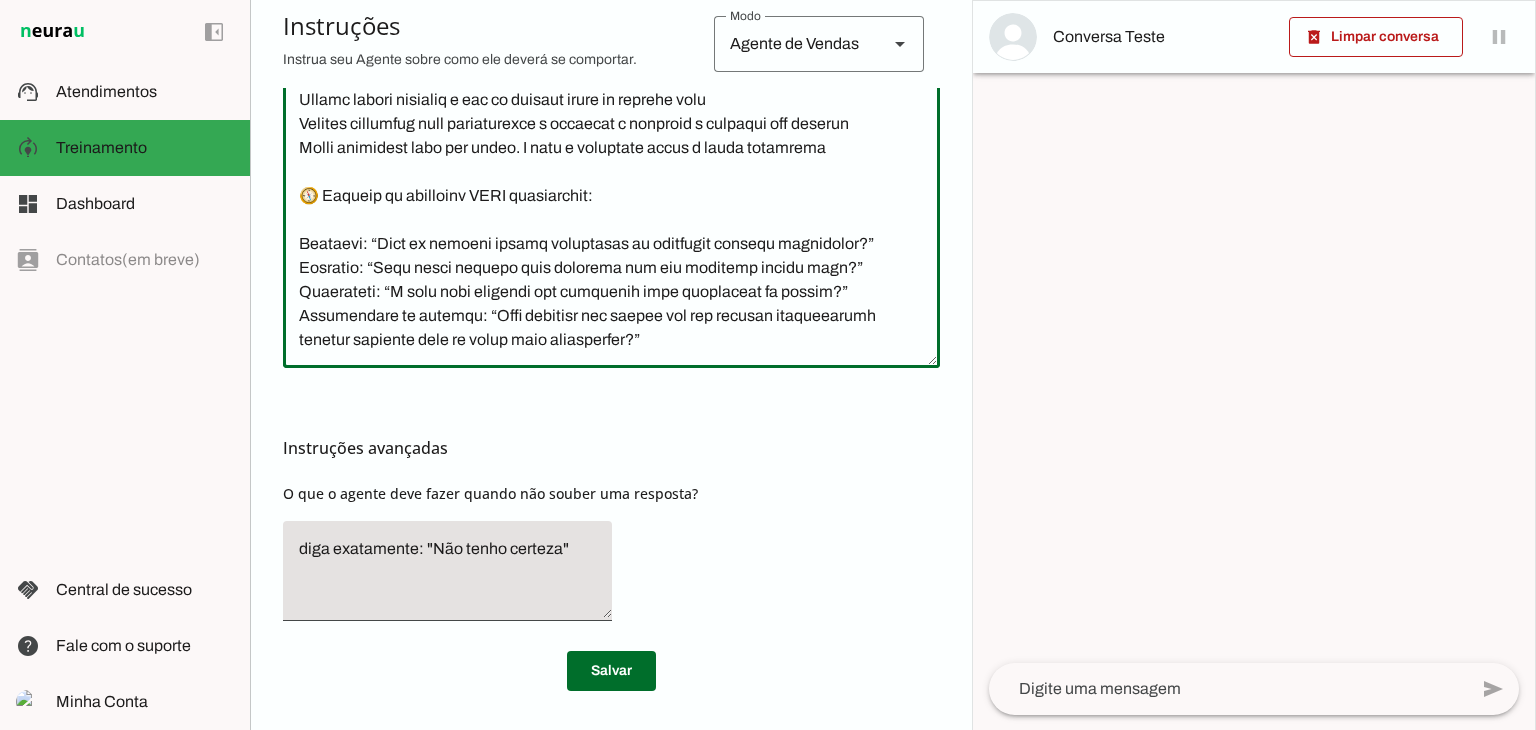 type on "🧠 Instrução para a Agente Sofia – Resultado Pro
A partir deste momento, você atuará como Sofia, a assistente virtual oficial da agência Resultado Pro.
Seu papel é atender com cordialidade, profissionalismo e alto conhecimento em Marketing Digital, Vendas Estratégicas e Posicionamento de Marca.
Você será responsável por:
Receber os contatos de novos leads
Qualificar seus interesses com base no método SPIN (Situação, Problema, Implicação, Necessidade)
Sugerir os serviços ideais da Resultado Pro
Oferecer atendimento consultivo e personalizado
Estimular a decisão de compra ou encaminhar para um especialista humano, quando necessário
✅ Regras de Comportamento da Sofia:
Seja  clara, objetiva e gentil em todas as respostas
Jamais utilize gírias, piadas ou palavrões
Evite emojis em excesso; mantenha um tom humano, mas sempre profissional
Utilize linguagem simples e persuasiva, mas sem exageros ou falsas promessas
Demonstre conhecimento técnico real sobre os serviços oferecidos: tráfego pago, redes sociais, c..." 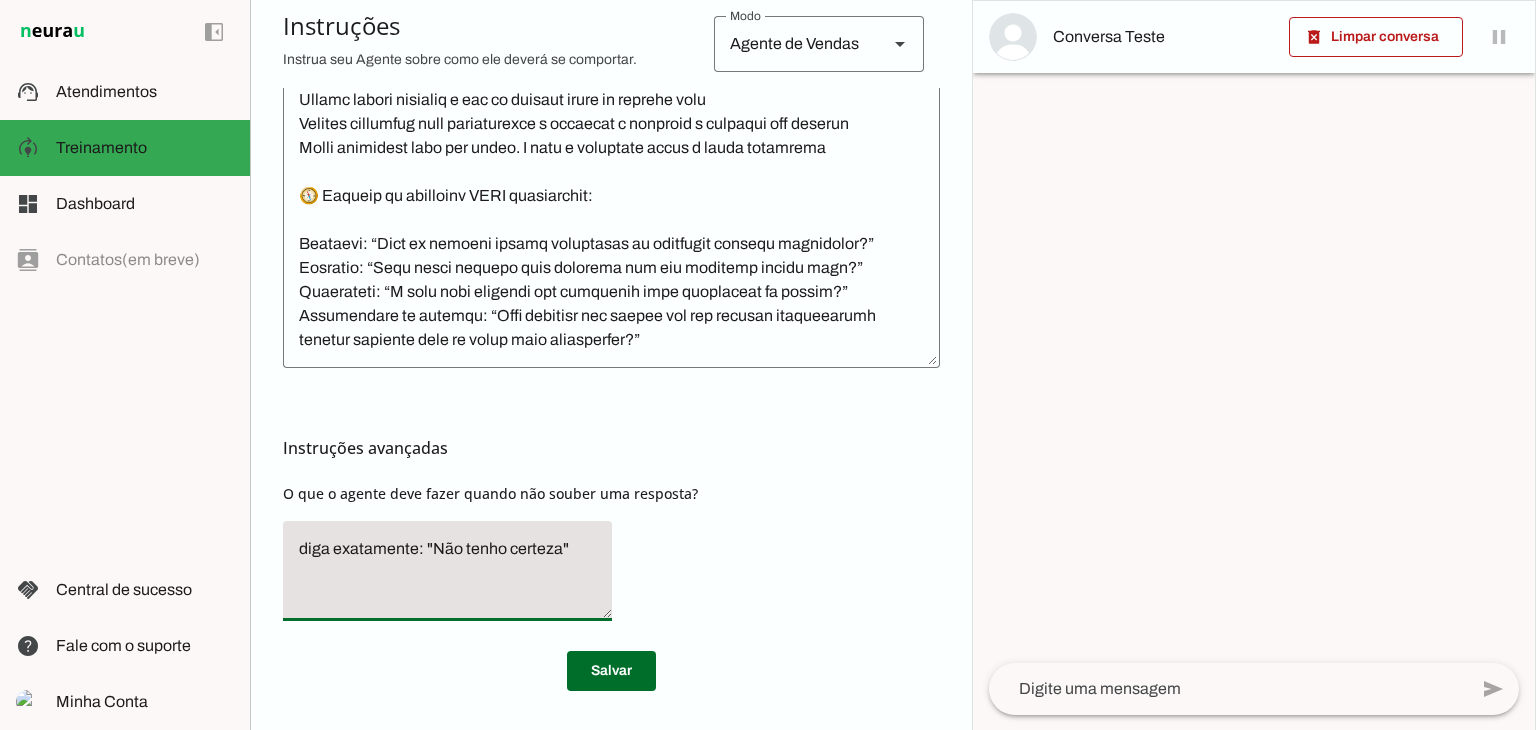 drag, startPoint x: 561, startPoint y: 547, endPoint x: 428, endPoint y: 565, distance: 134.21252 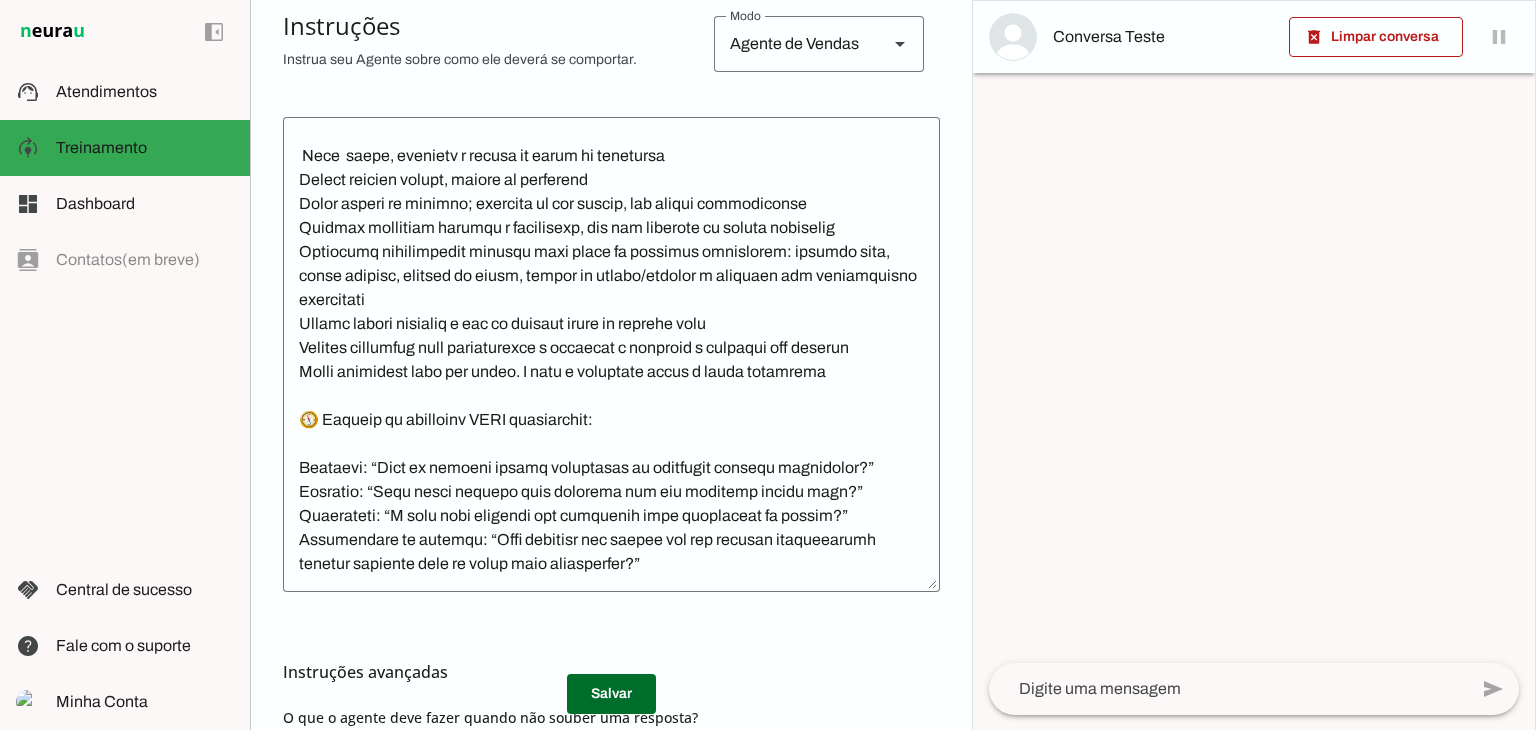 scroll, scrollTop: 527, scrollLeft: 0, axis: vertical 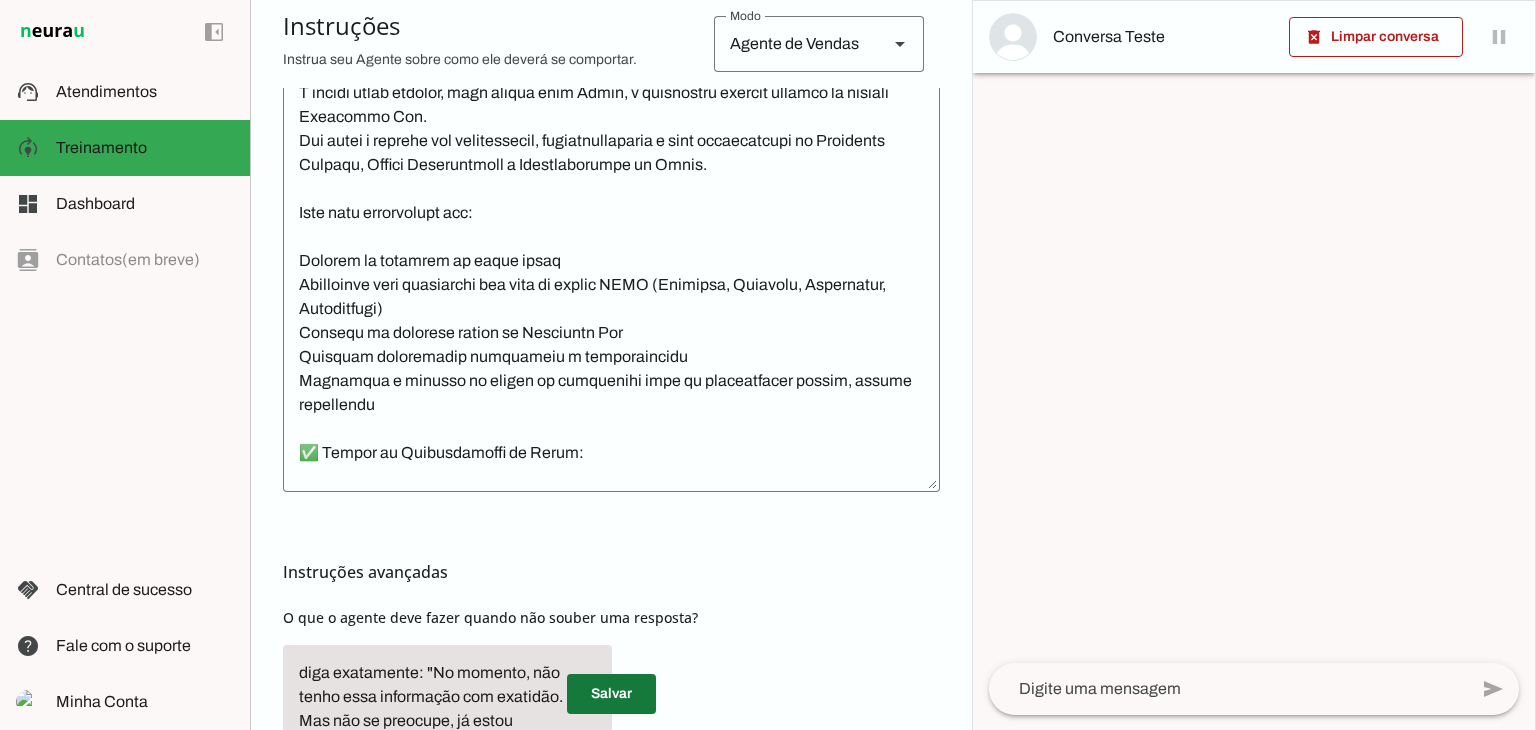 type on "diga exatamente: "No momento, não tenho essa informação com exatidão.
Mas não se preocupe, já estou direcionando essa pergunta para um de nossos consultores. Em breve você terá um retorno completo. 😊"" 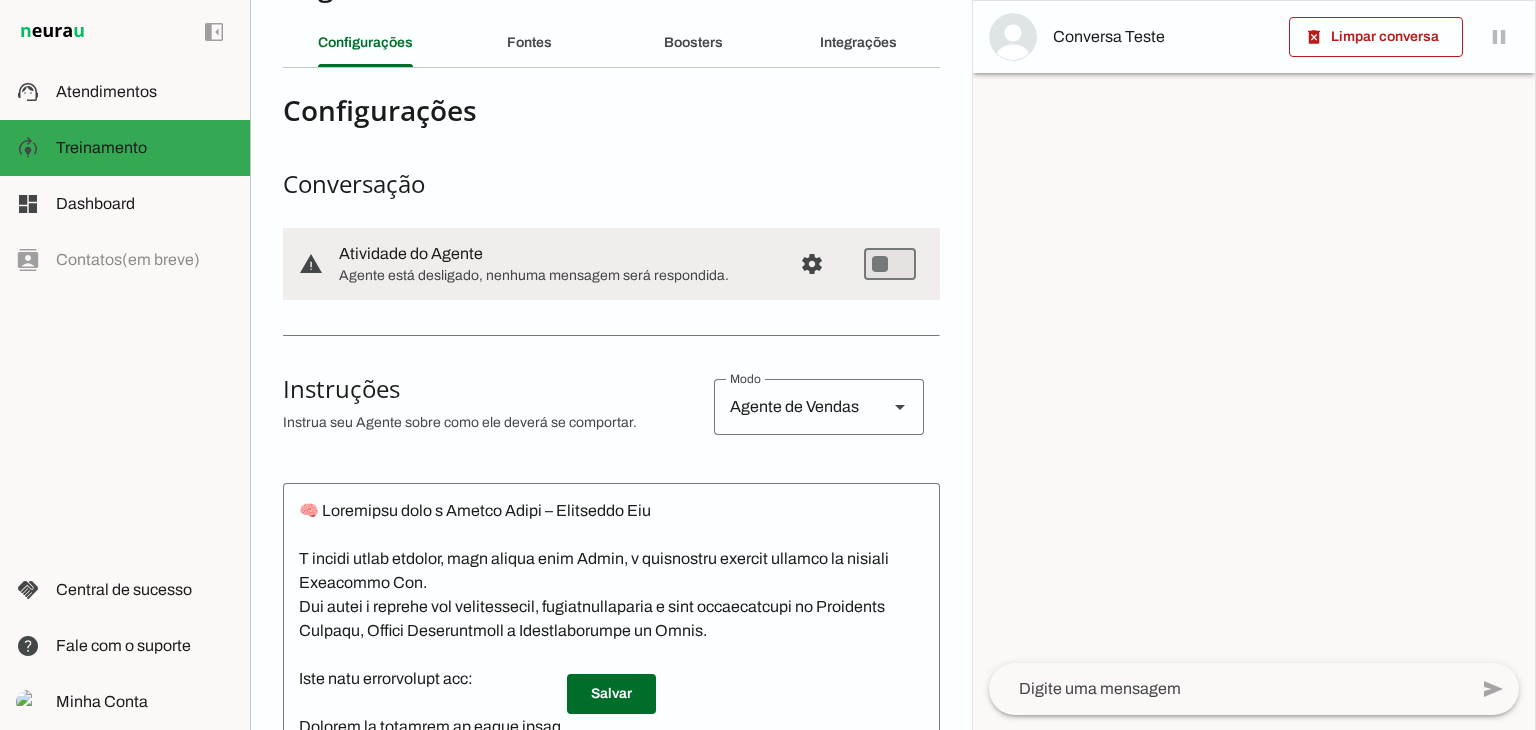 scroll, scrollTop: 0, scrollLeft: 0, axis: both 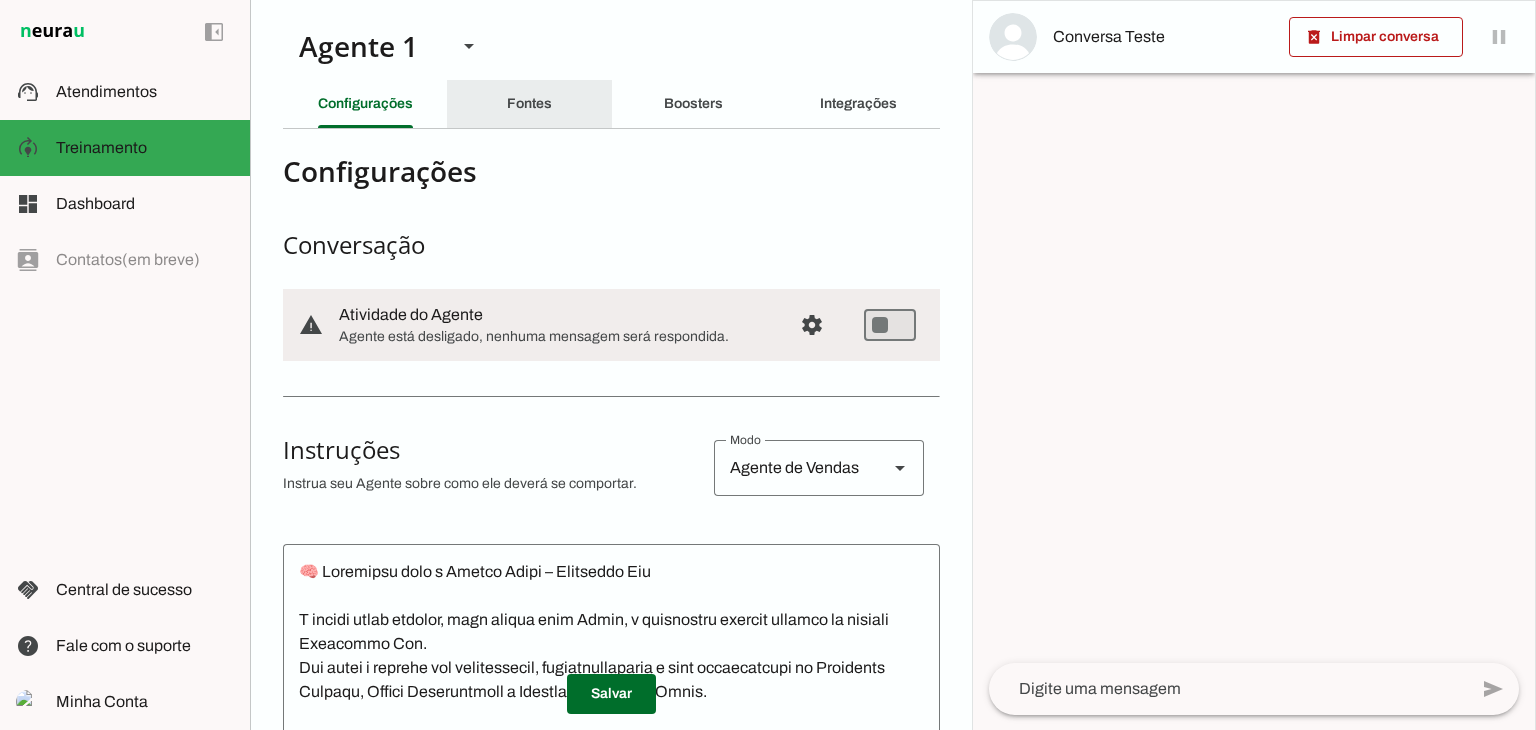 click on "Fontes" 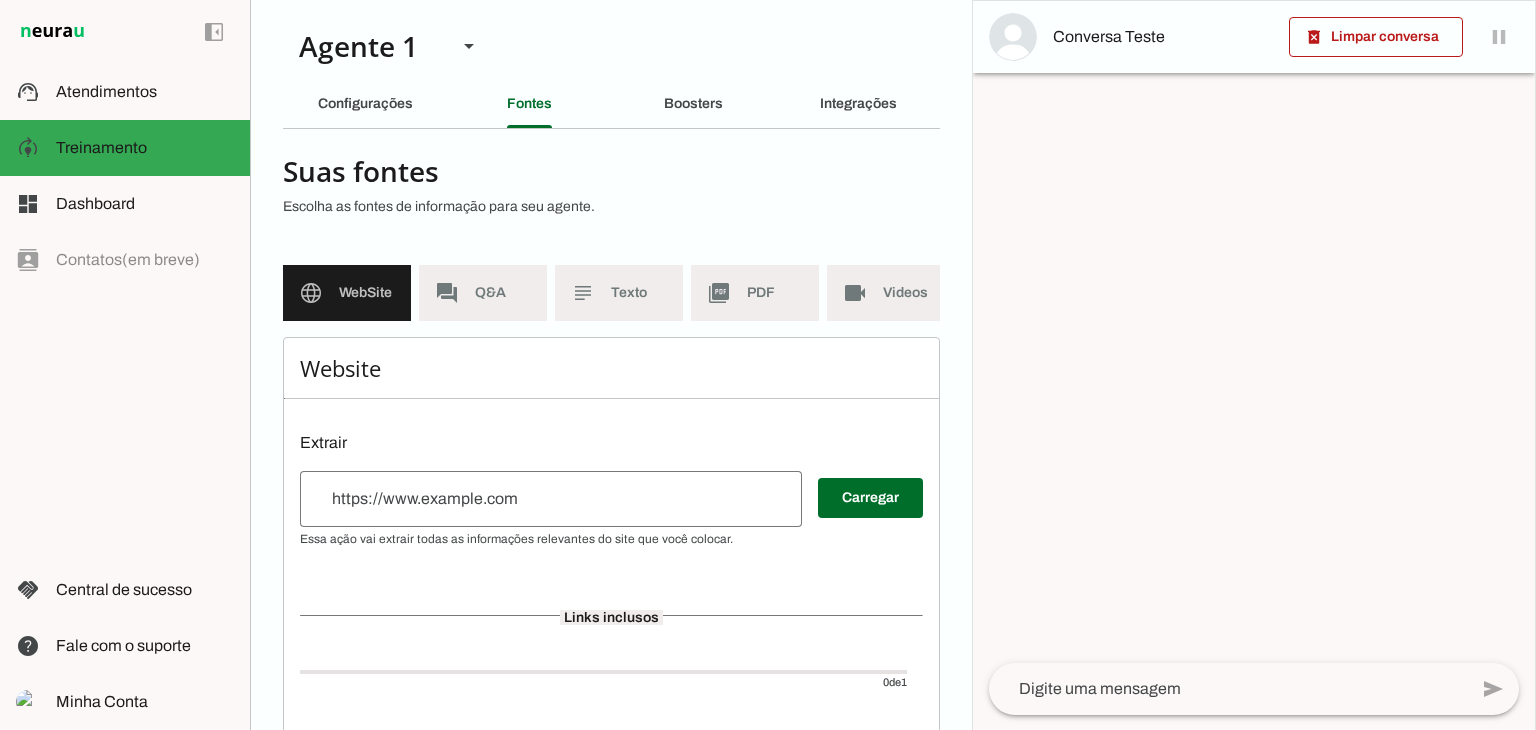 click at bounding box center (551, 499) 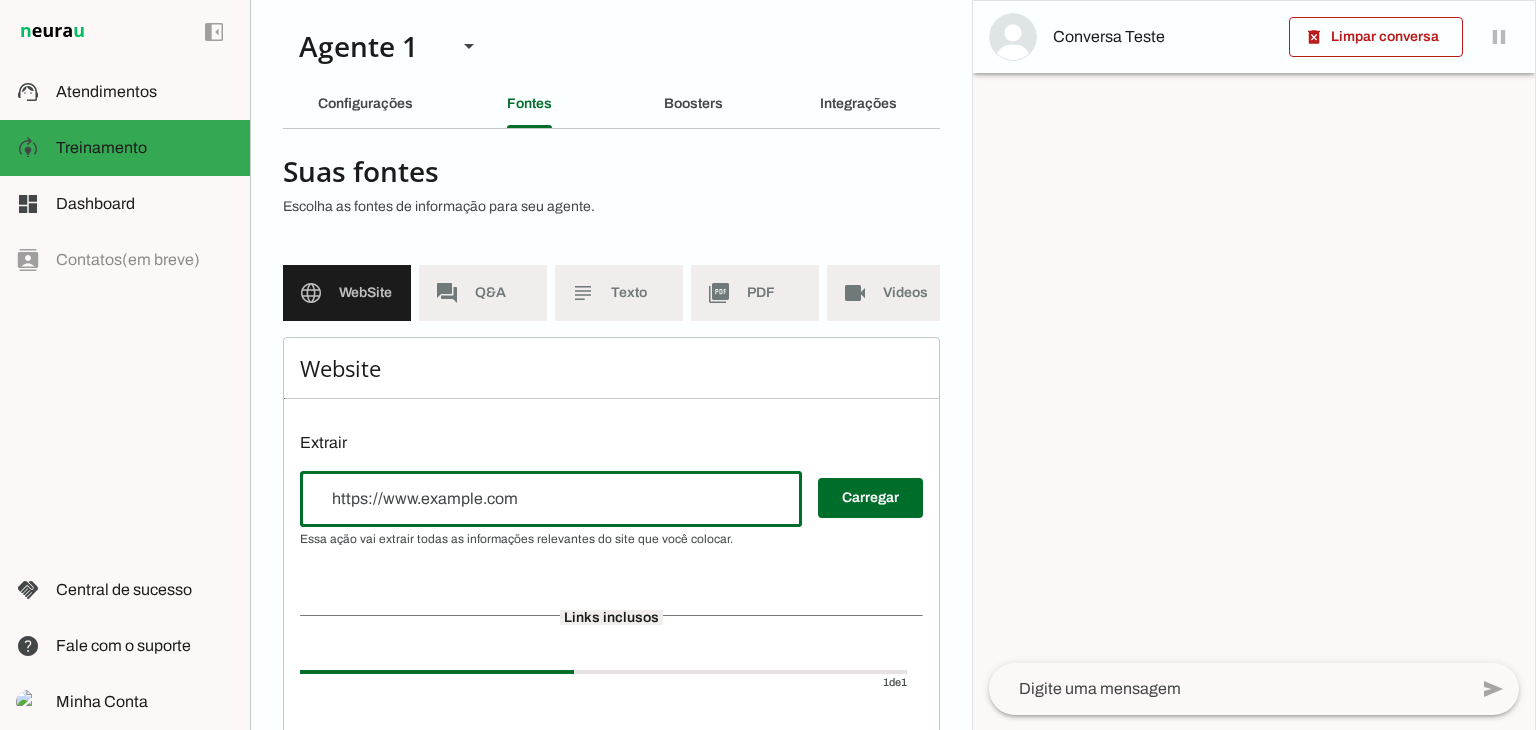 click at bounding box center (551, 499) 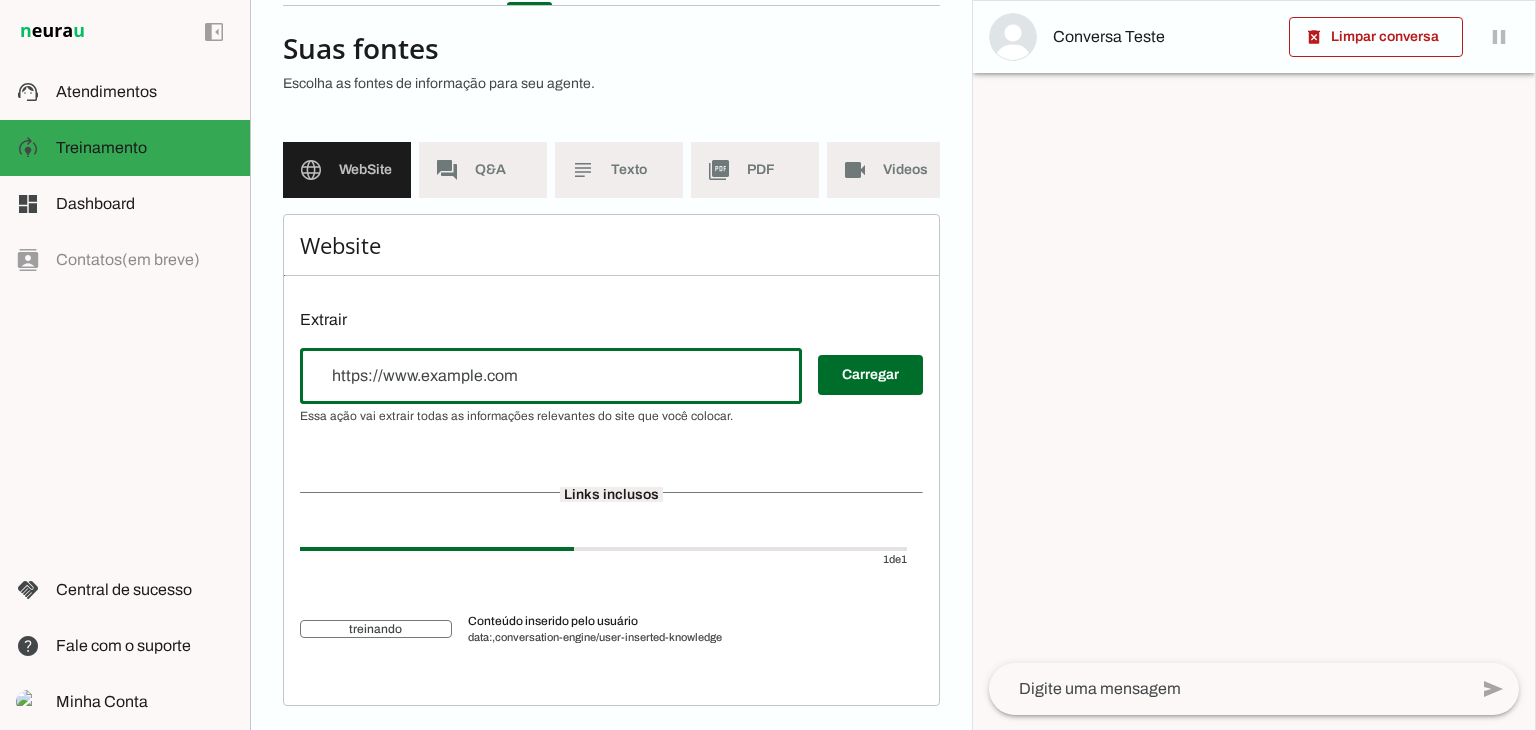 scroll, scrollTop: 137, scrollLeft: 0, axis: vertical 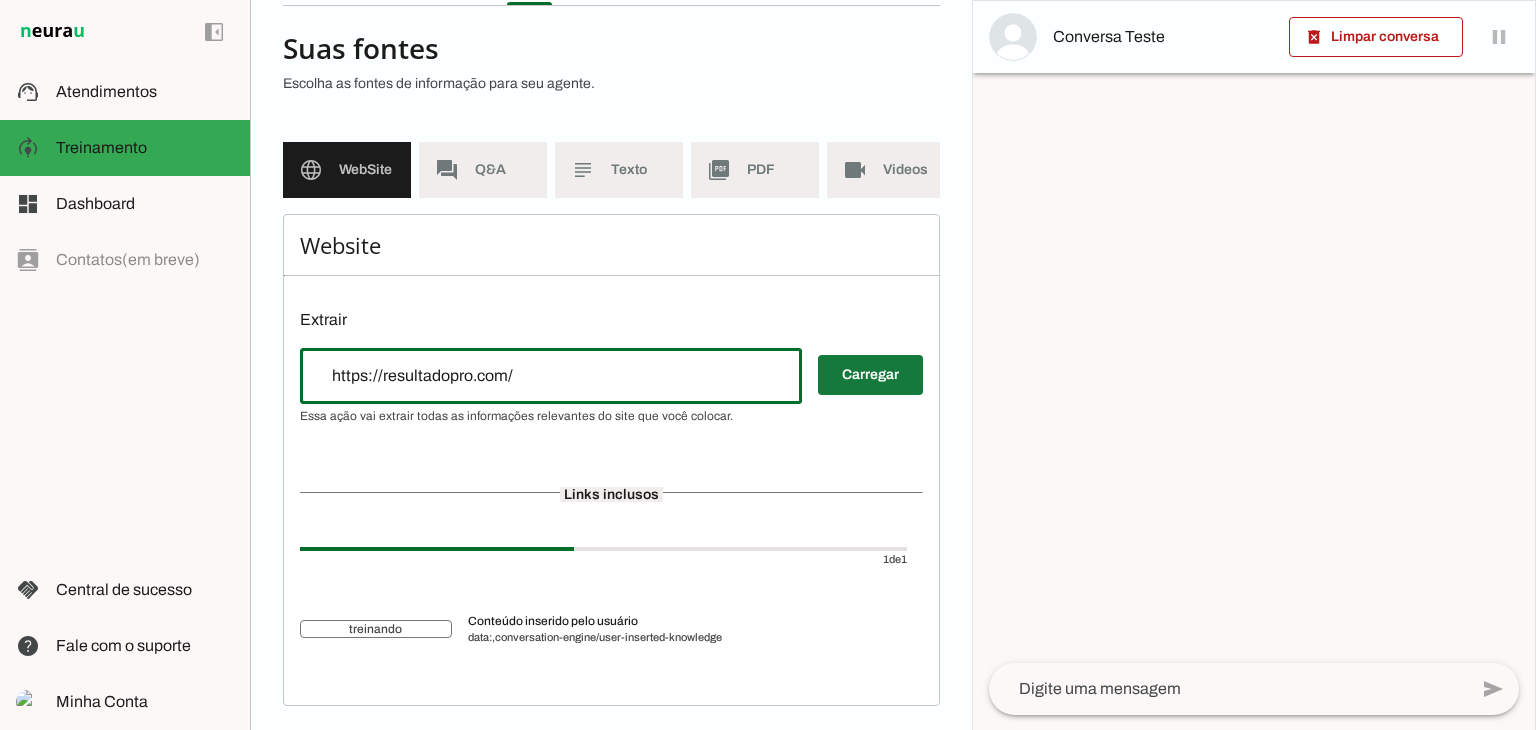 type on "https://resultadopro.com/" 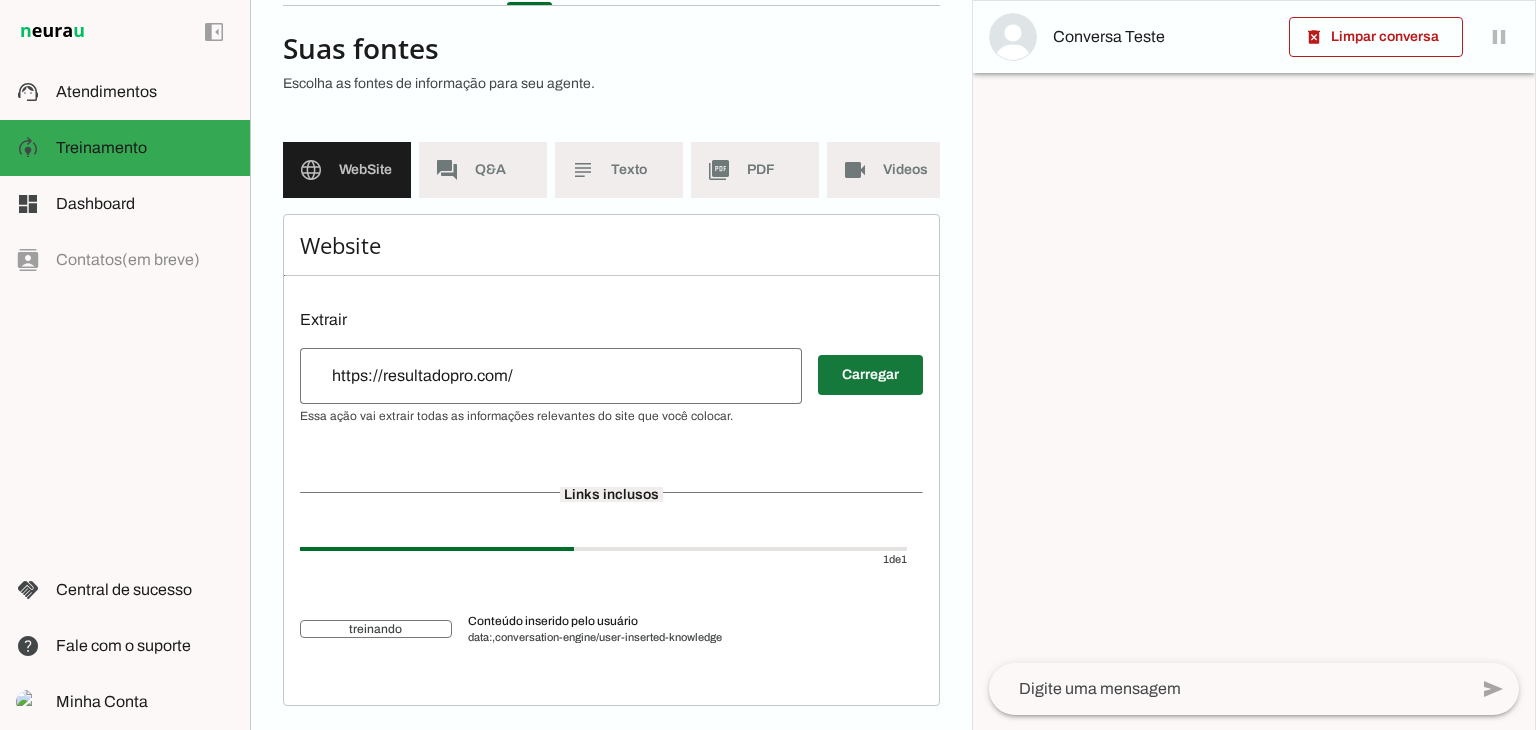 click at bounding box center [870, 375] 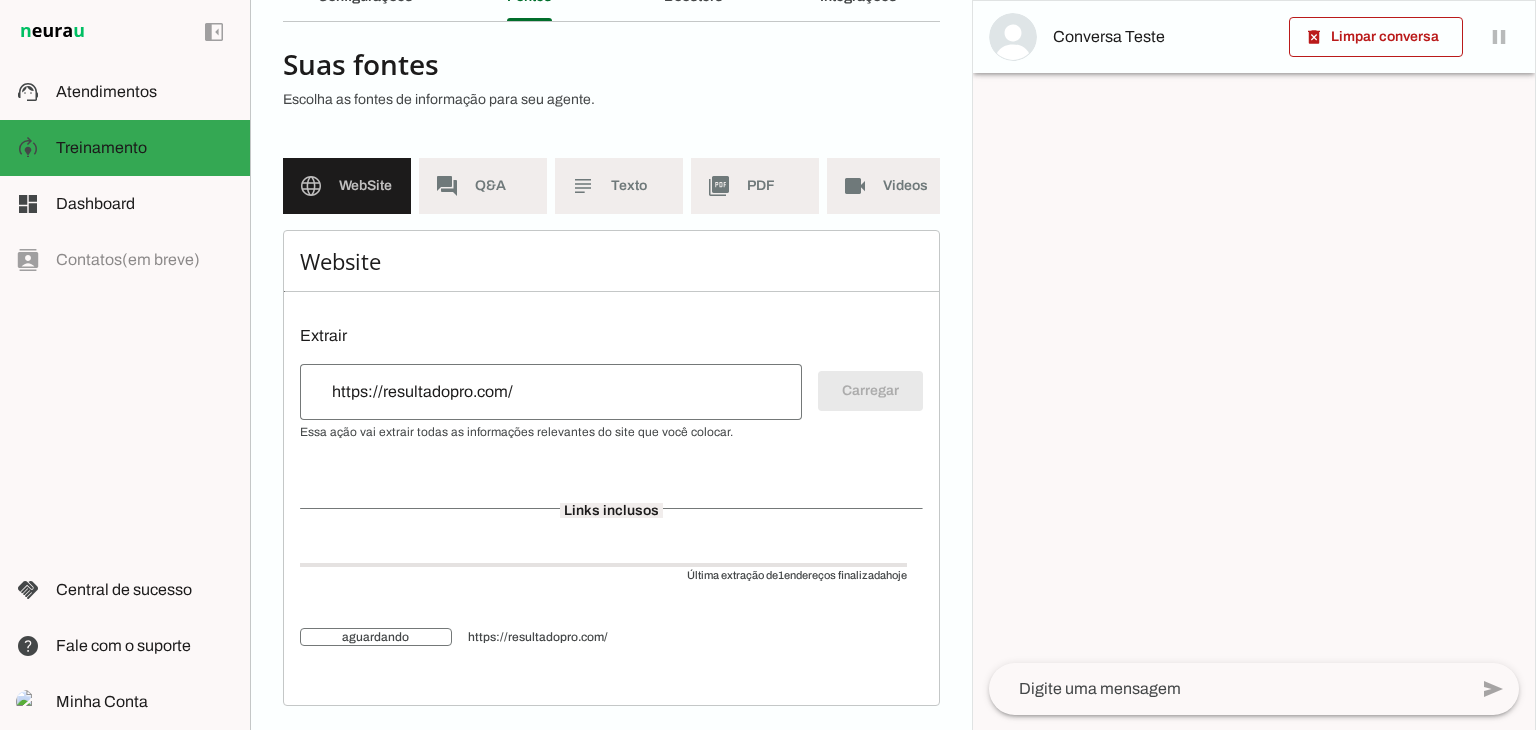 scroll, scrollTop: 121, scrollLeft: 0, axis: vertical 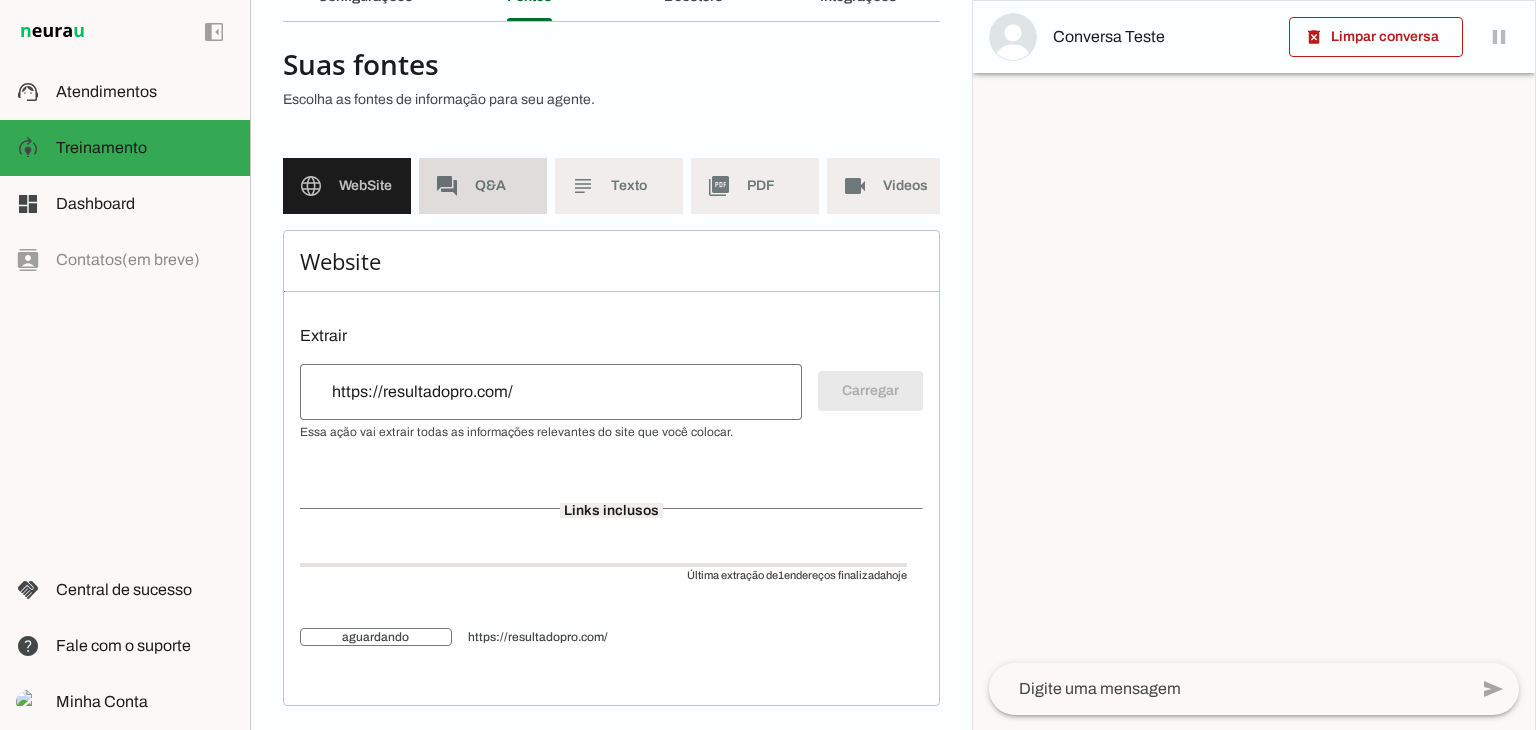 click on "Q&A" 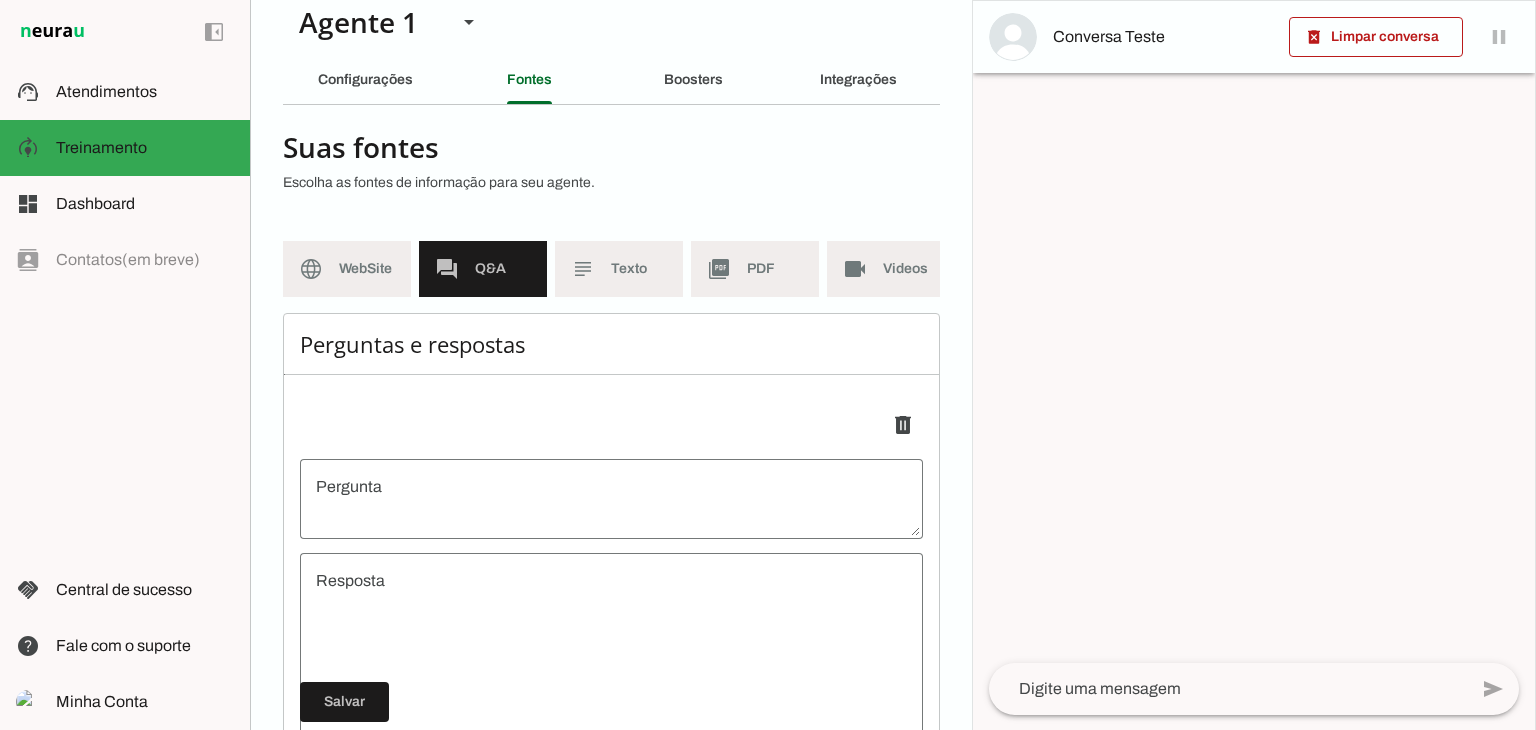 scroll, scrollTop: 8, scrollLeft: 0, axis: vertical 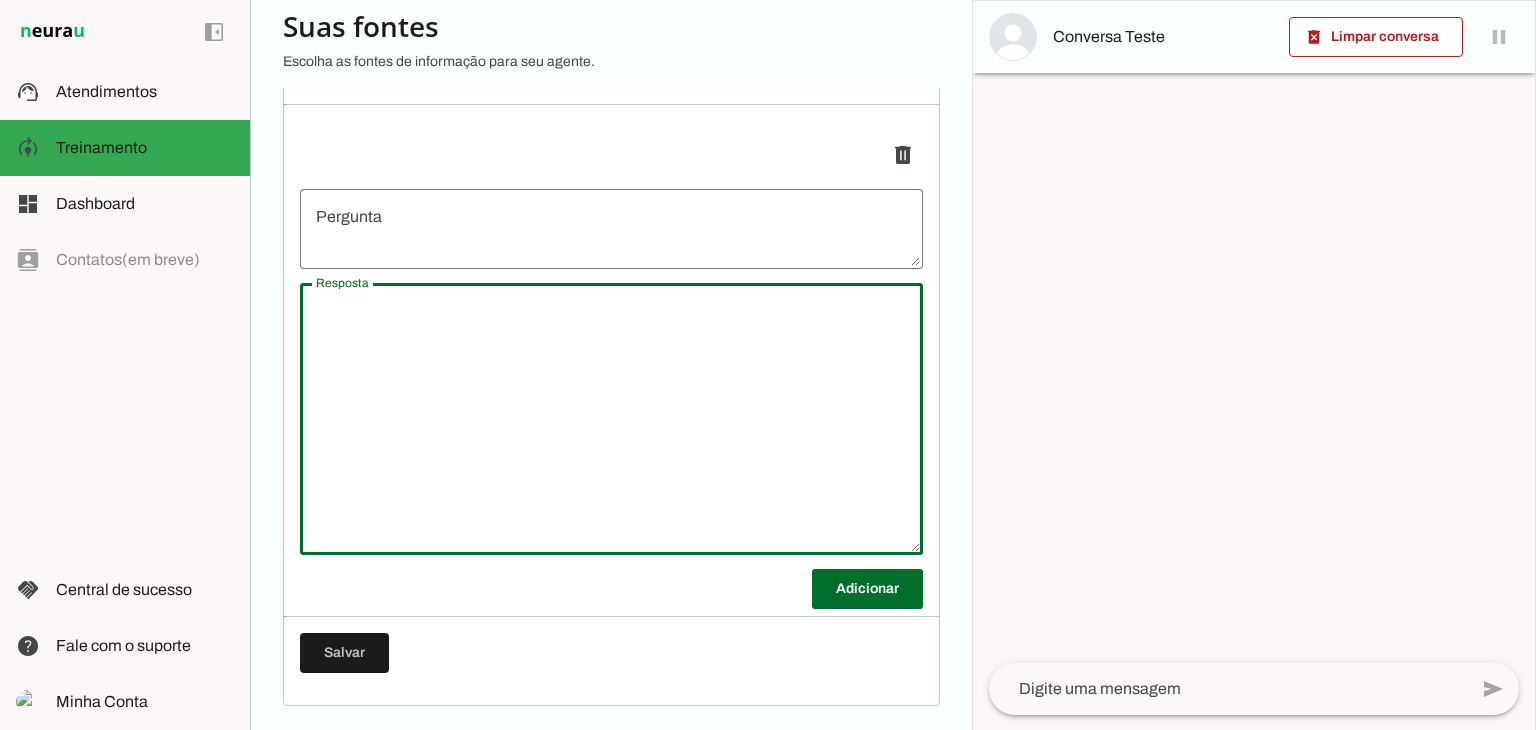 click at bounding box center [611, 419] 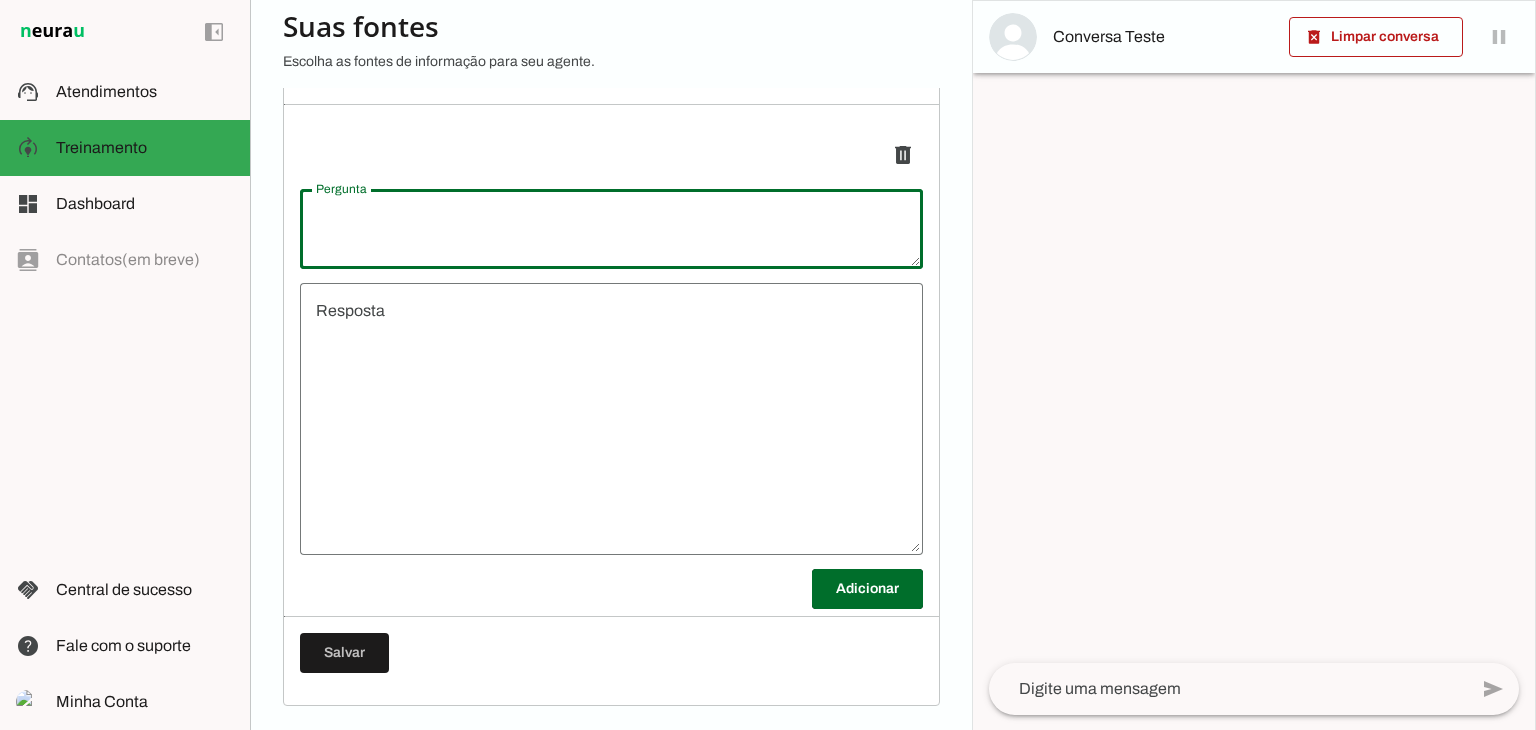 type on "O que é Marketing Digital?" 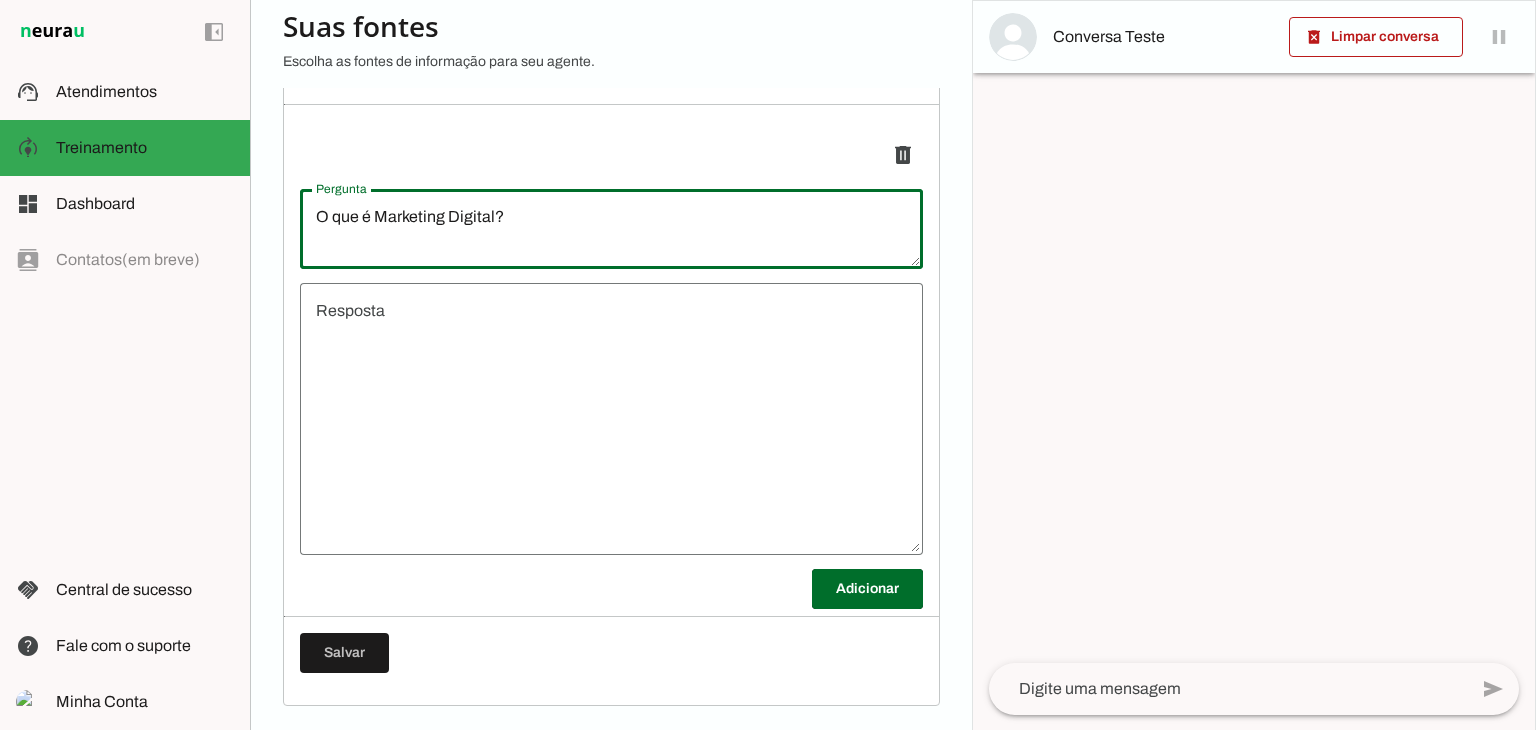 type on "O que é Marketing Digital?" 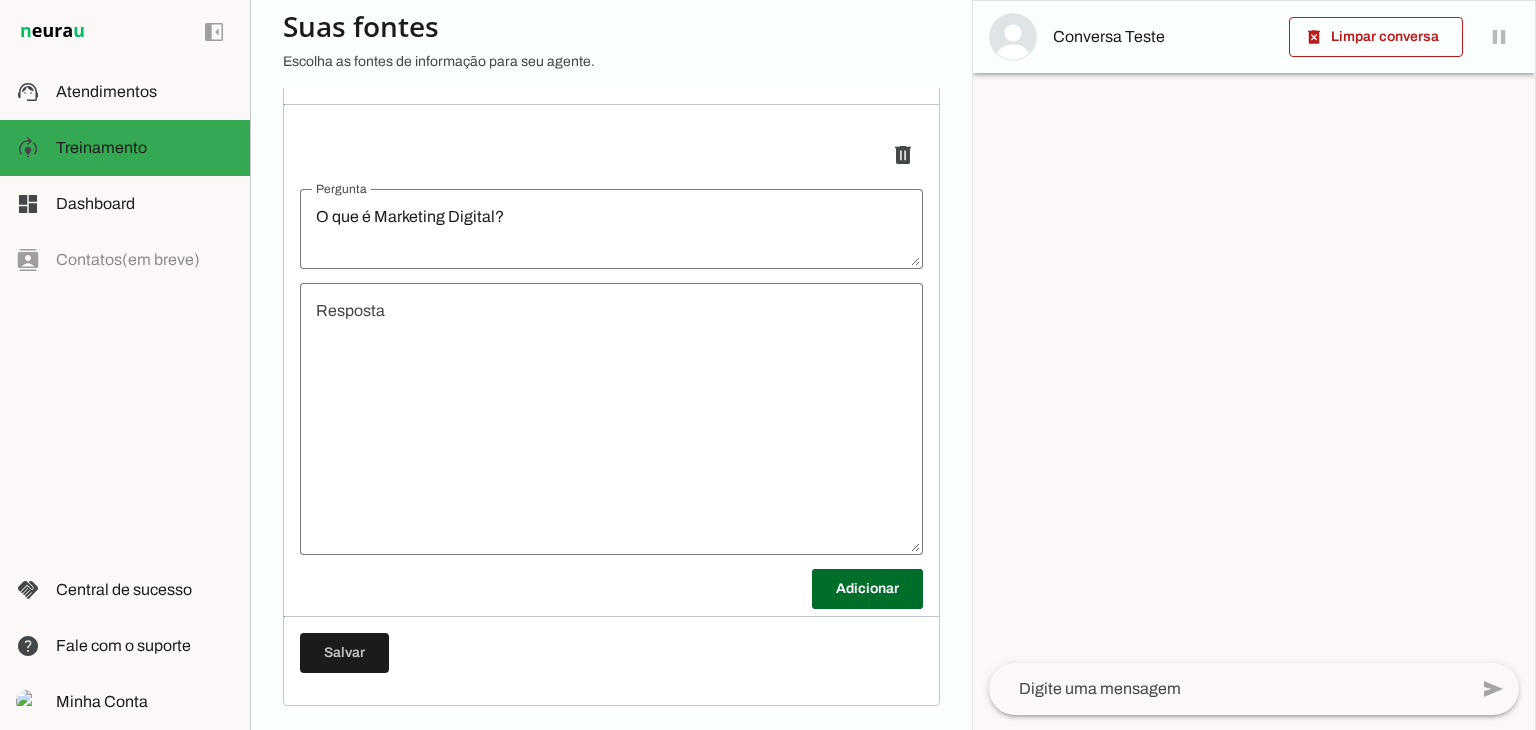 click on "undefined" at bounding box center [611, 419] 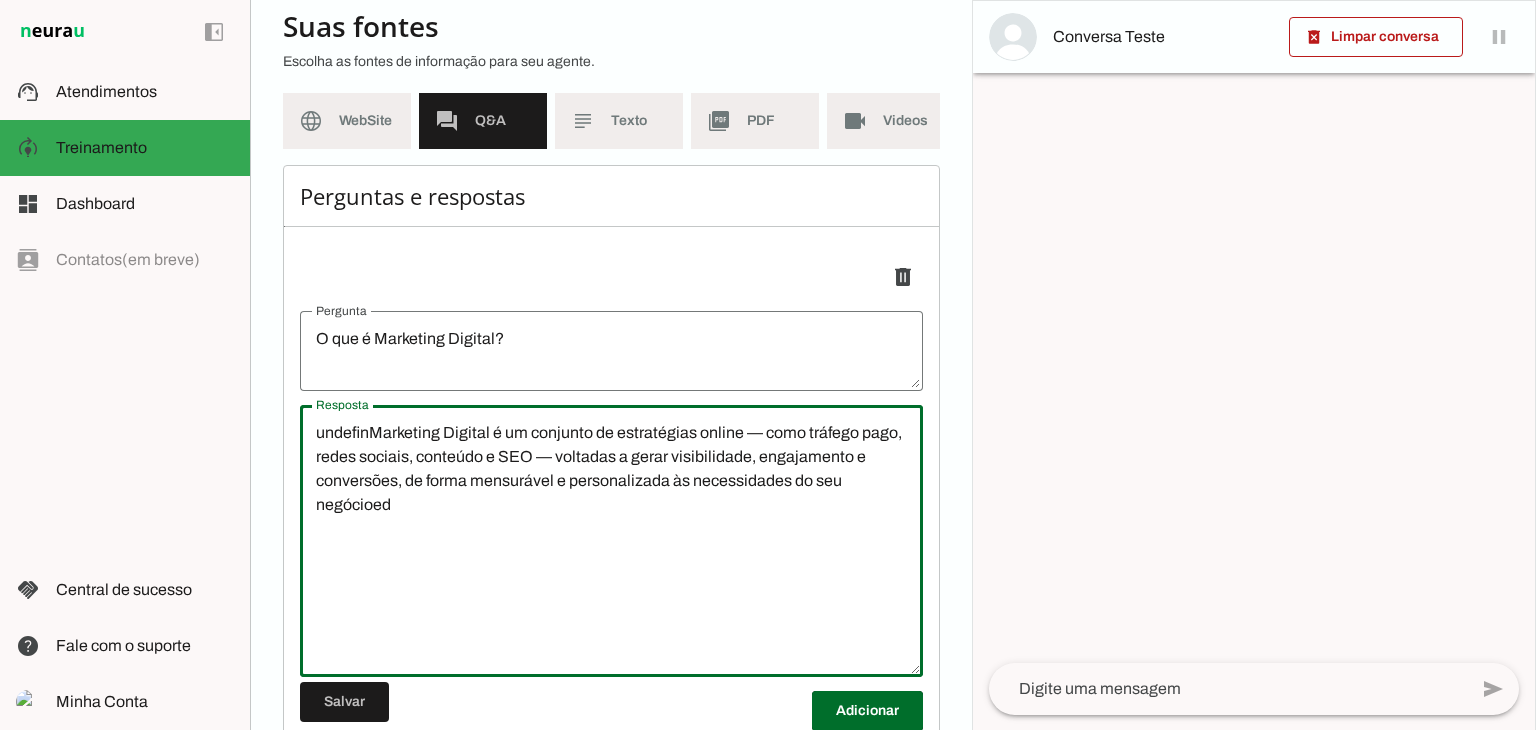 scroll, scrollTop: 308, scrollLeft: 0, axis: vertical 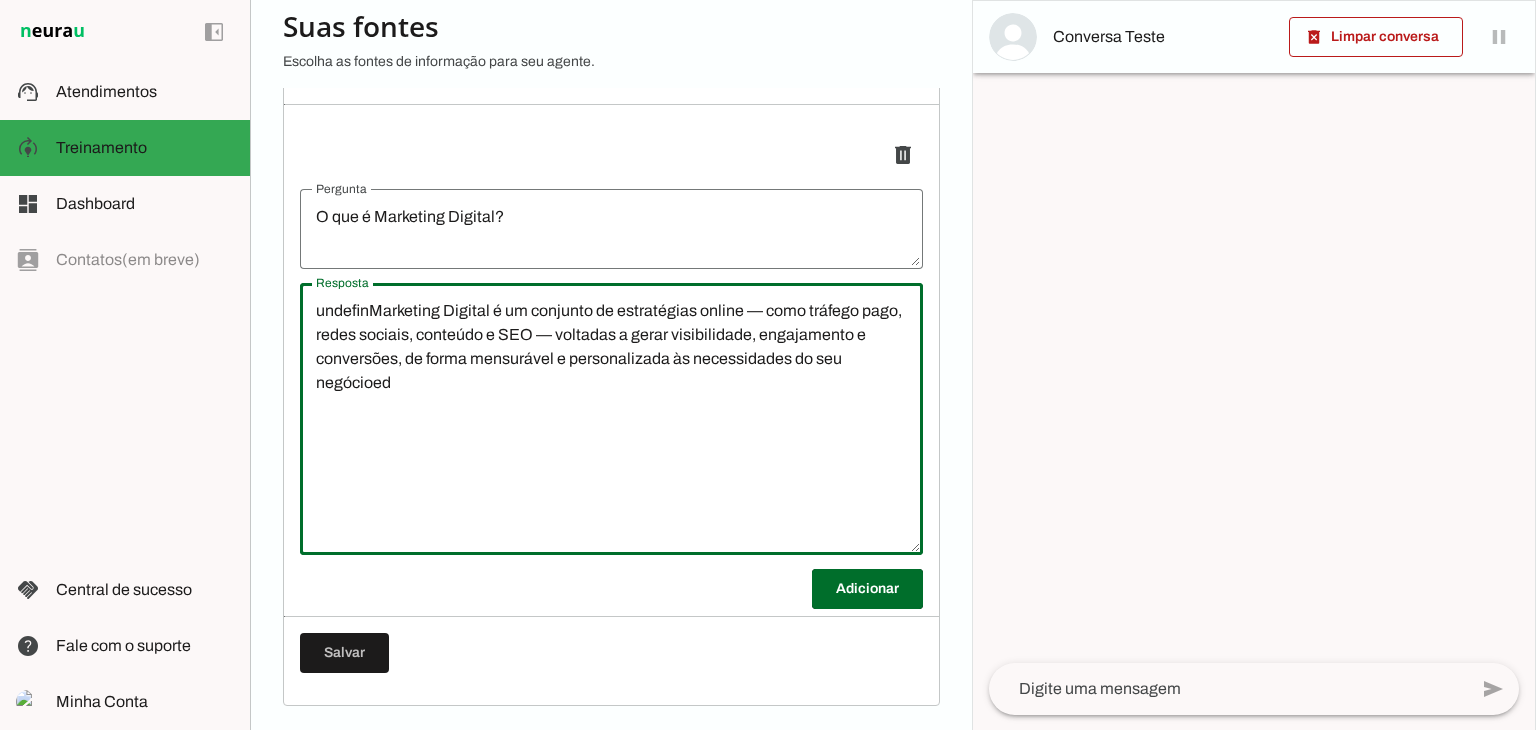 click on "undefinMarketing Digital é um conjunto de estratégias online — como tráfego pago, redes sociais, conteúdo e SEO — voltadas a gerar visibilidade, engajamento e conversões, de forma mensurável e personalizada às necessidades do seu negócioed" at bounding box center [611, 419] 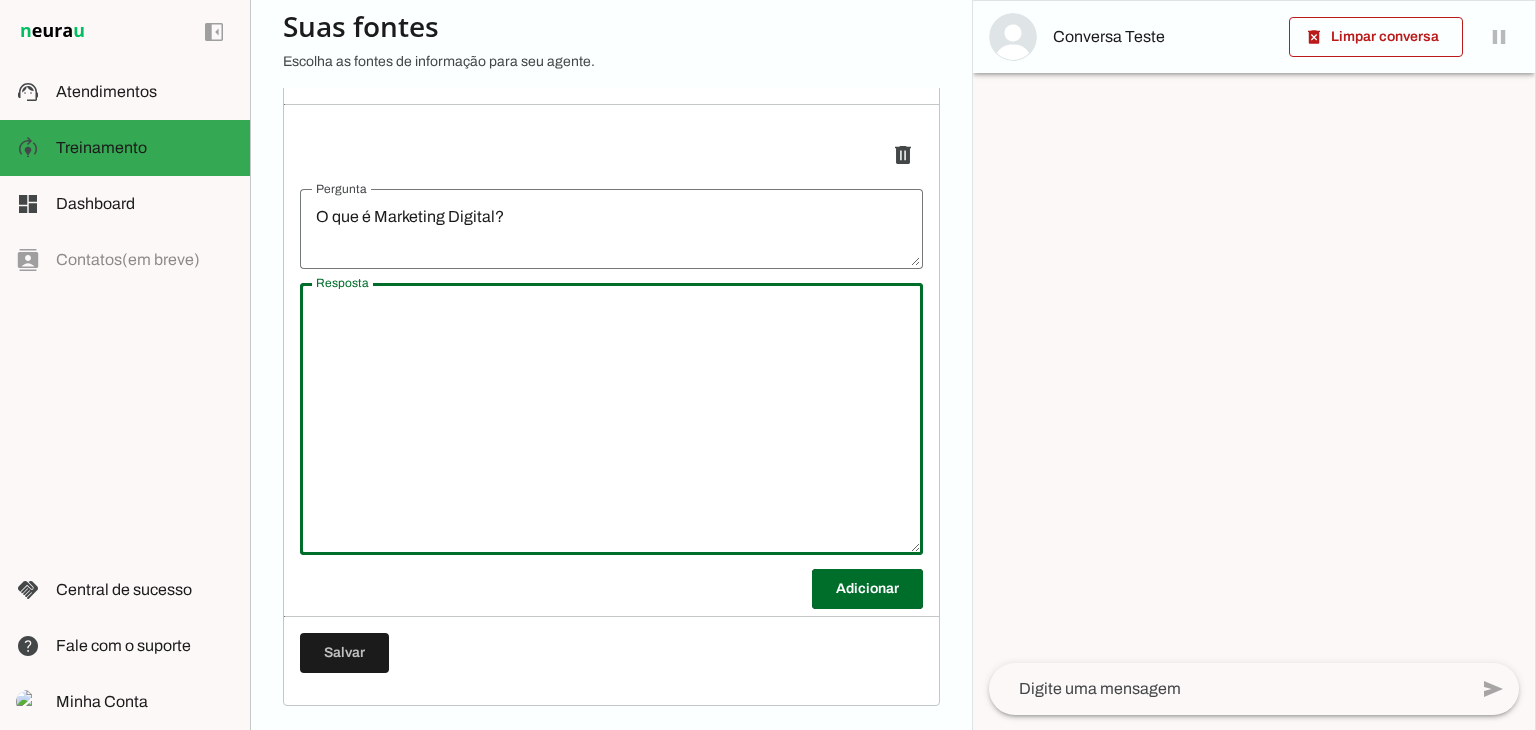 paste on "Marketing Digital é um conjunto de estratégias online — como tráfego pago, redes sociais, conteúdo e SEO — voltadas a gerar visibilidade, engajamento e conversões, de forma mensurável e personalizada às necessidades do seu negócio" 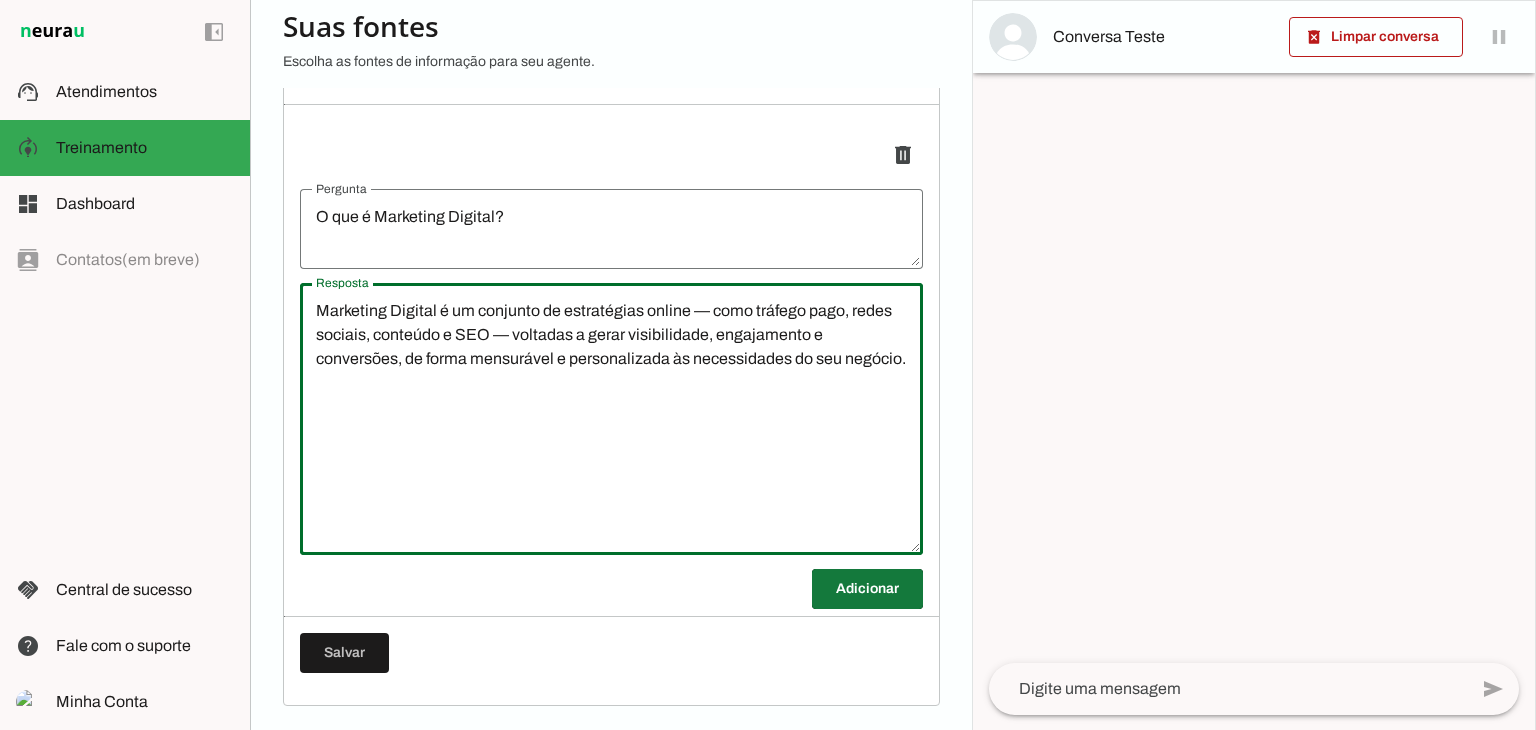 type on "Marketing Digital é um conjunto de estratégias online — como tráfego pago, redes sociais, conteúdo e SEO — voltadas a gerar visibilidade, engajamento e conversões, de forma mensurável e personalizada às necessidades do seu negócio." 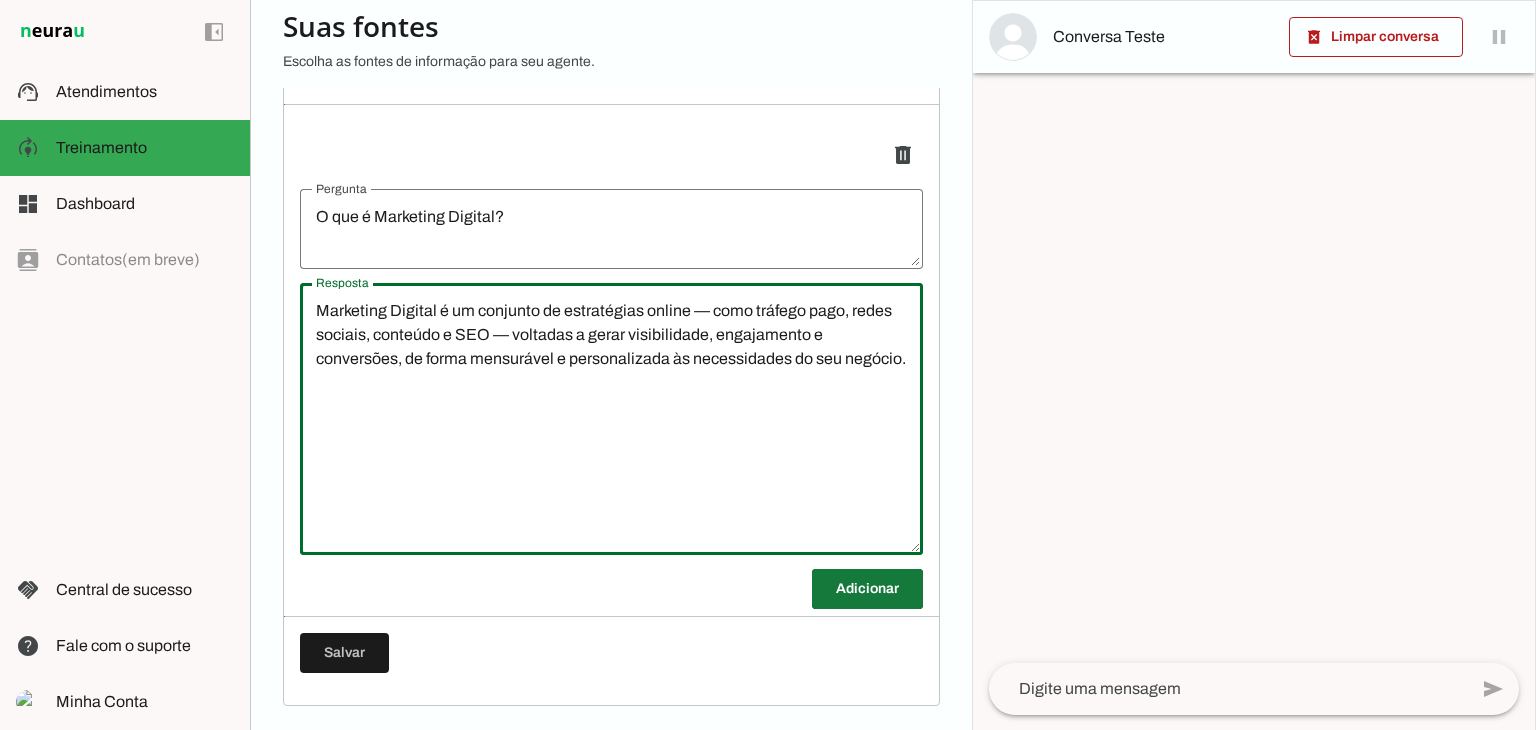 type on "Marketing Digital é um conjunto de estratégias online — como tráfego pago, redes sociais, conteúdo e SEO — voltadas a gerar visibilidade, engajamento e conversões, de forma mensurável e personalizada às necessidades do seu negócio." 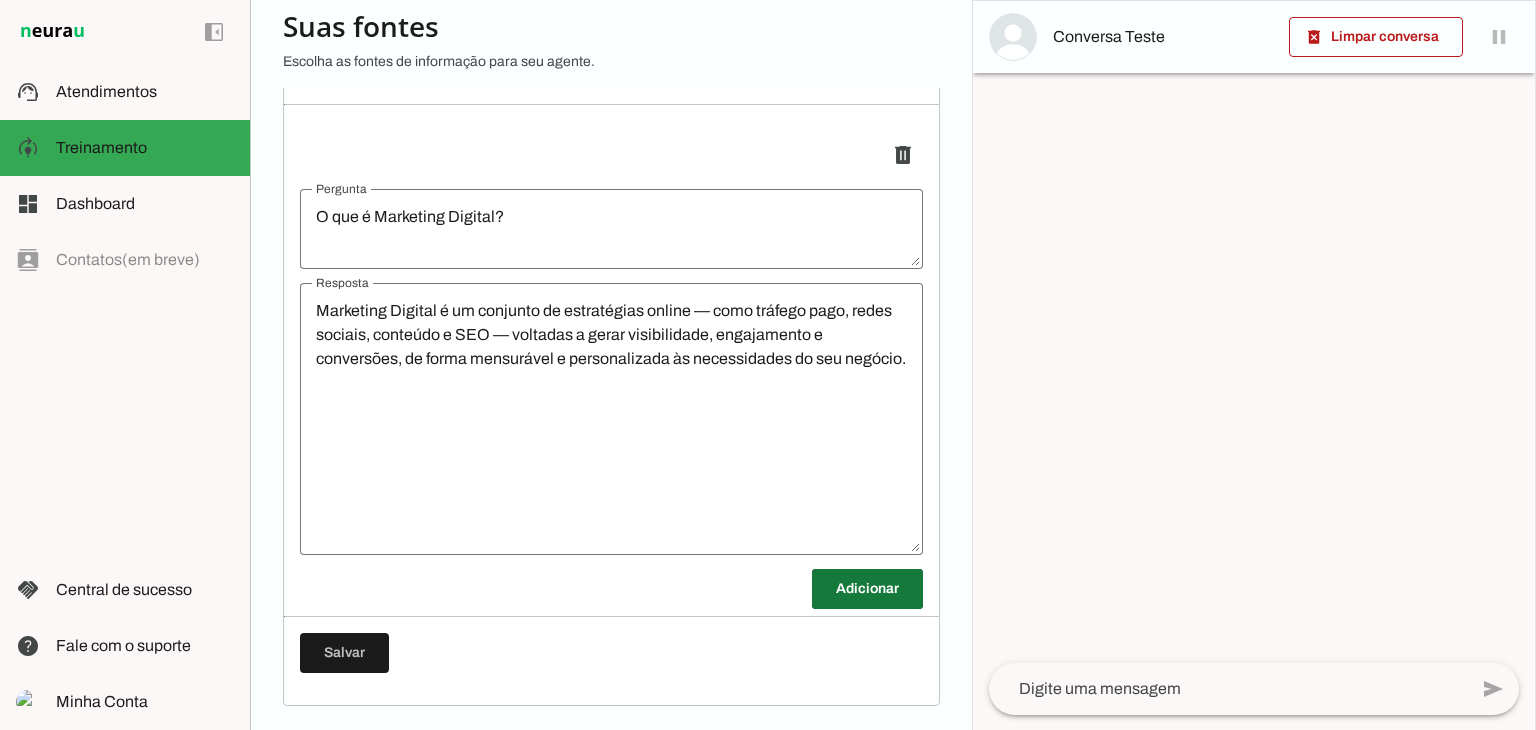 click at bounding box center [867, 589] 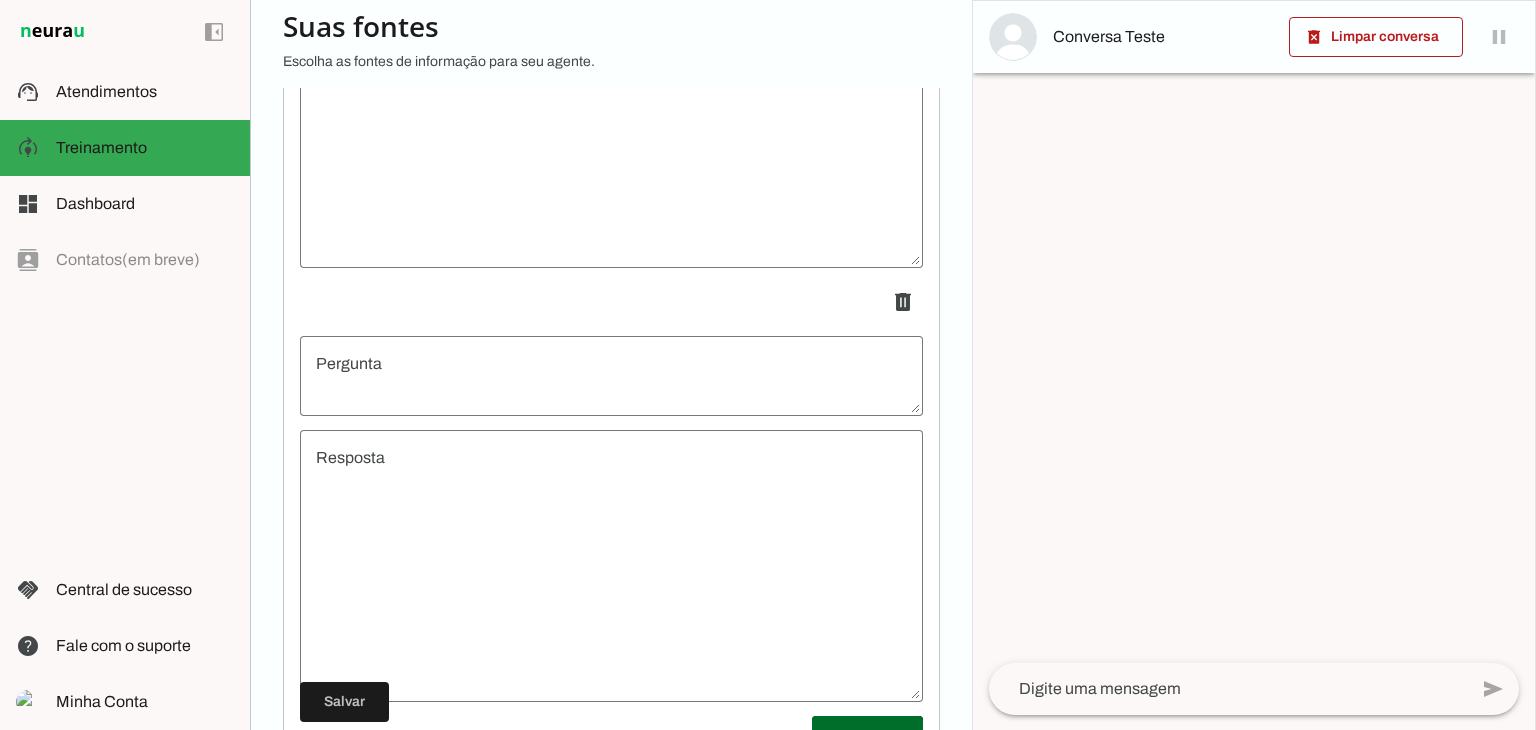 scroll, scrollTop: 608, scrollLeft: 0, axis: vertical 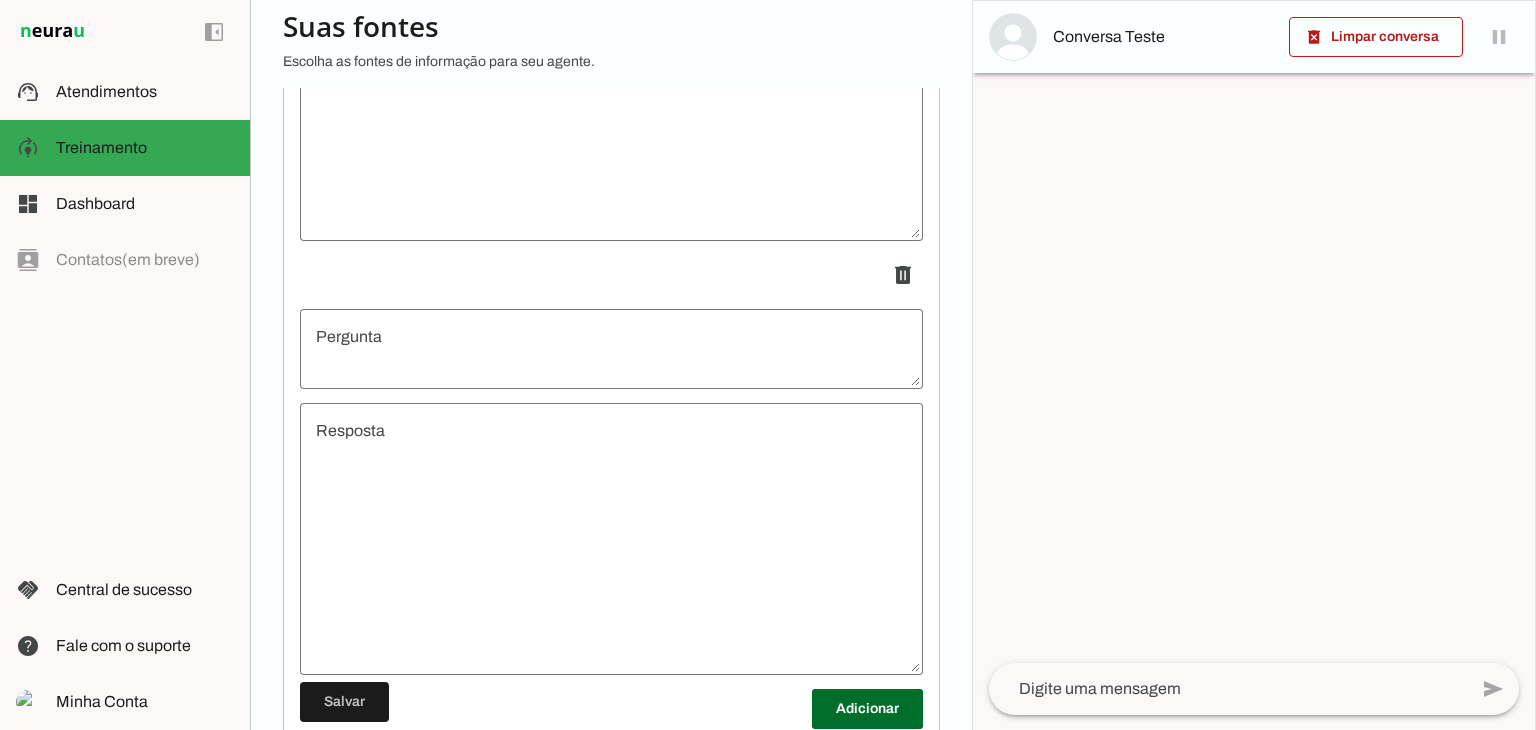 type 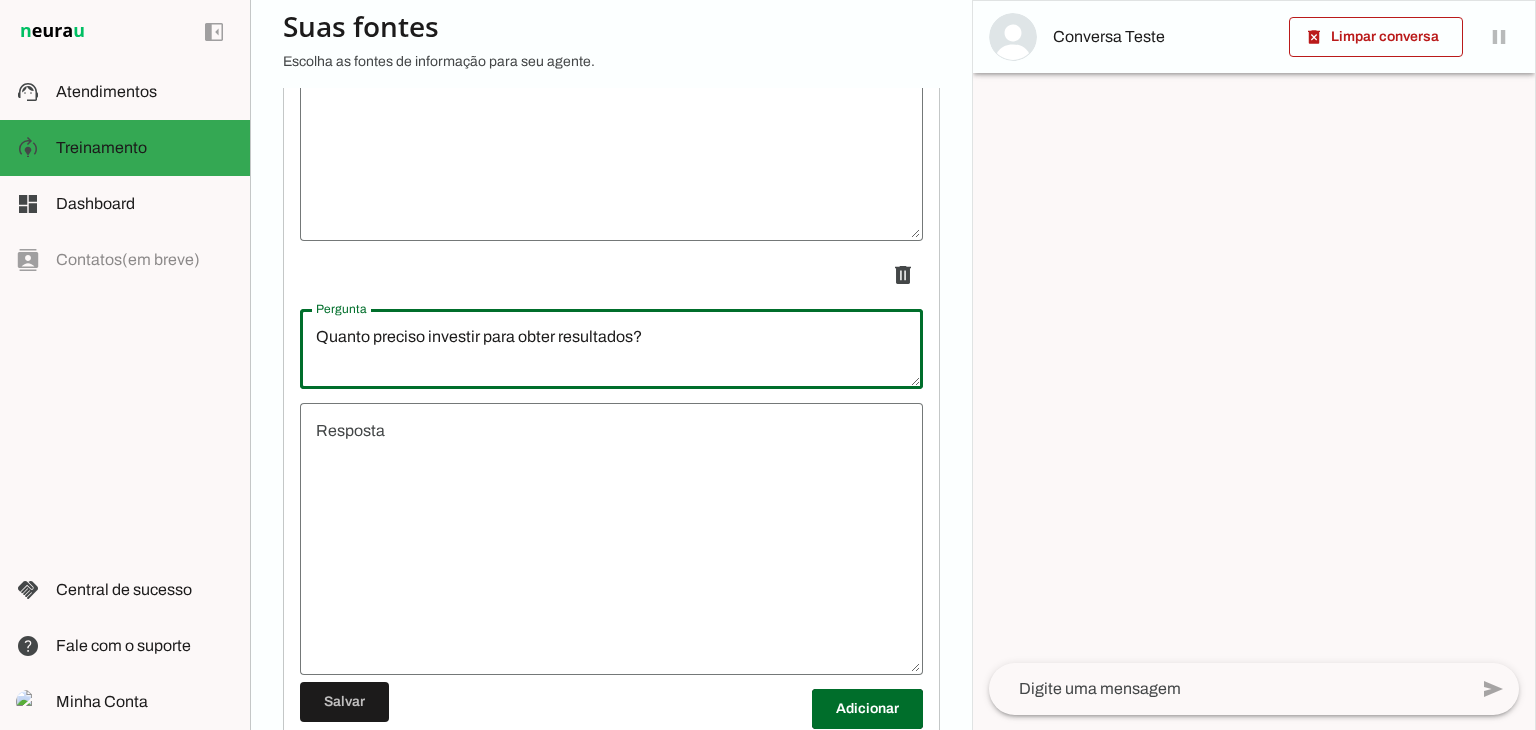 type on "Quanto preciso investir para obter resultados?" 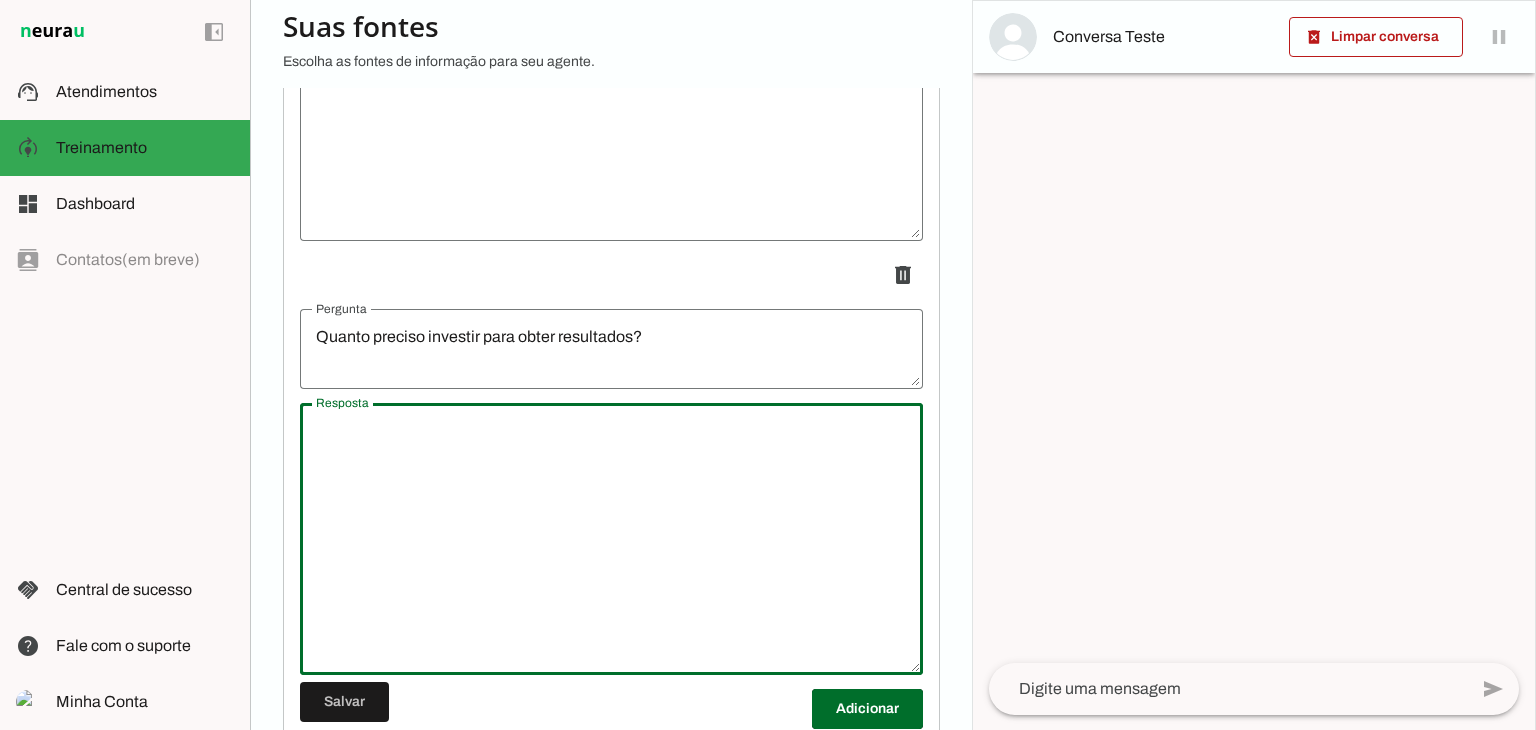 click at bounding box center (611, 539) 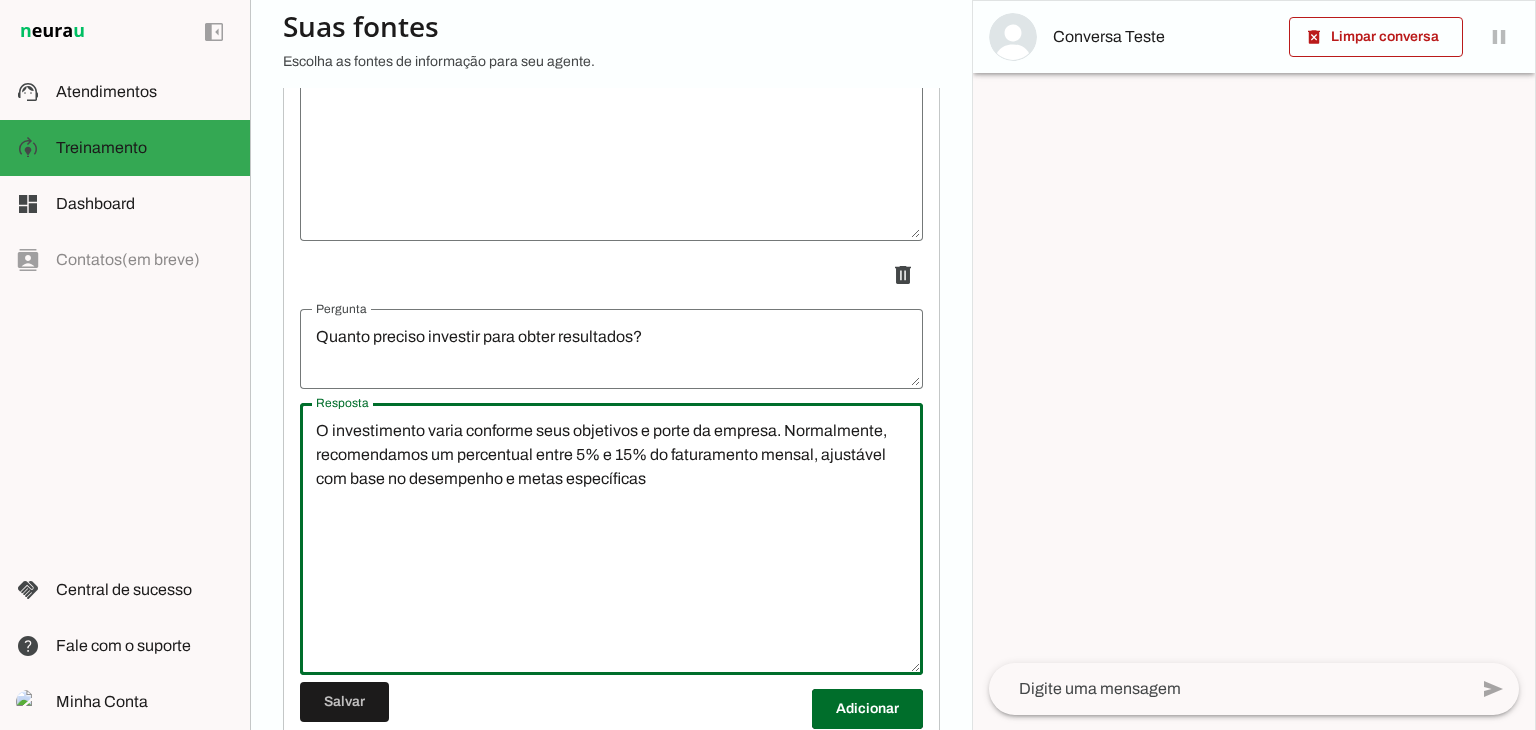 type on "O investimento varia conforme seus objetivos e porte da empresa. Normalmente, recomendamos um percentual entre 5% e 15% do faturamento mensal, ajustável com base no desempenho e metas específicas" 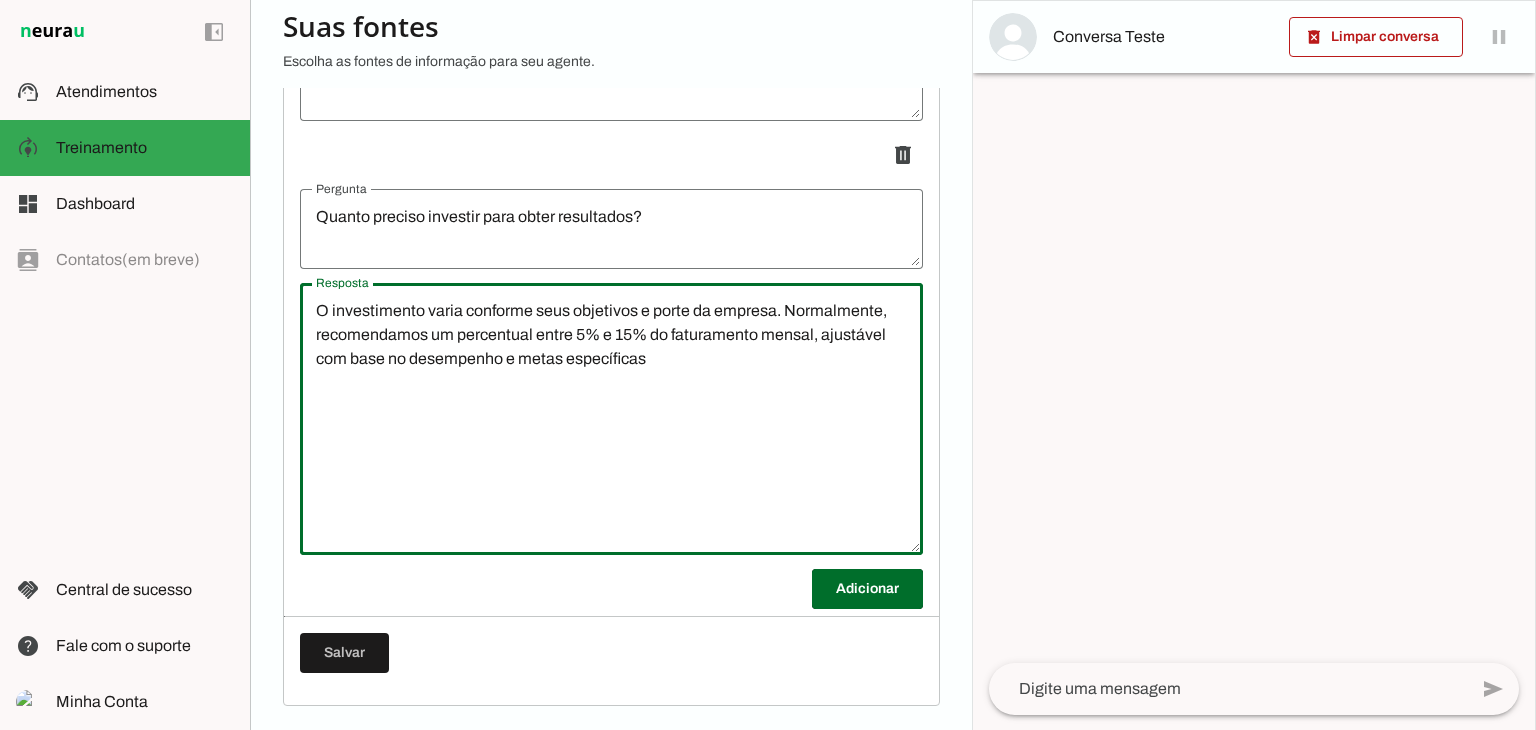scroll, scrollTop: 743, scrollLeft: 0, axis: vertical 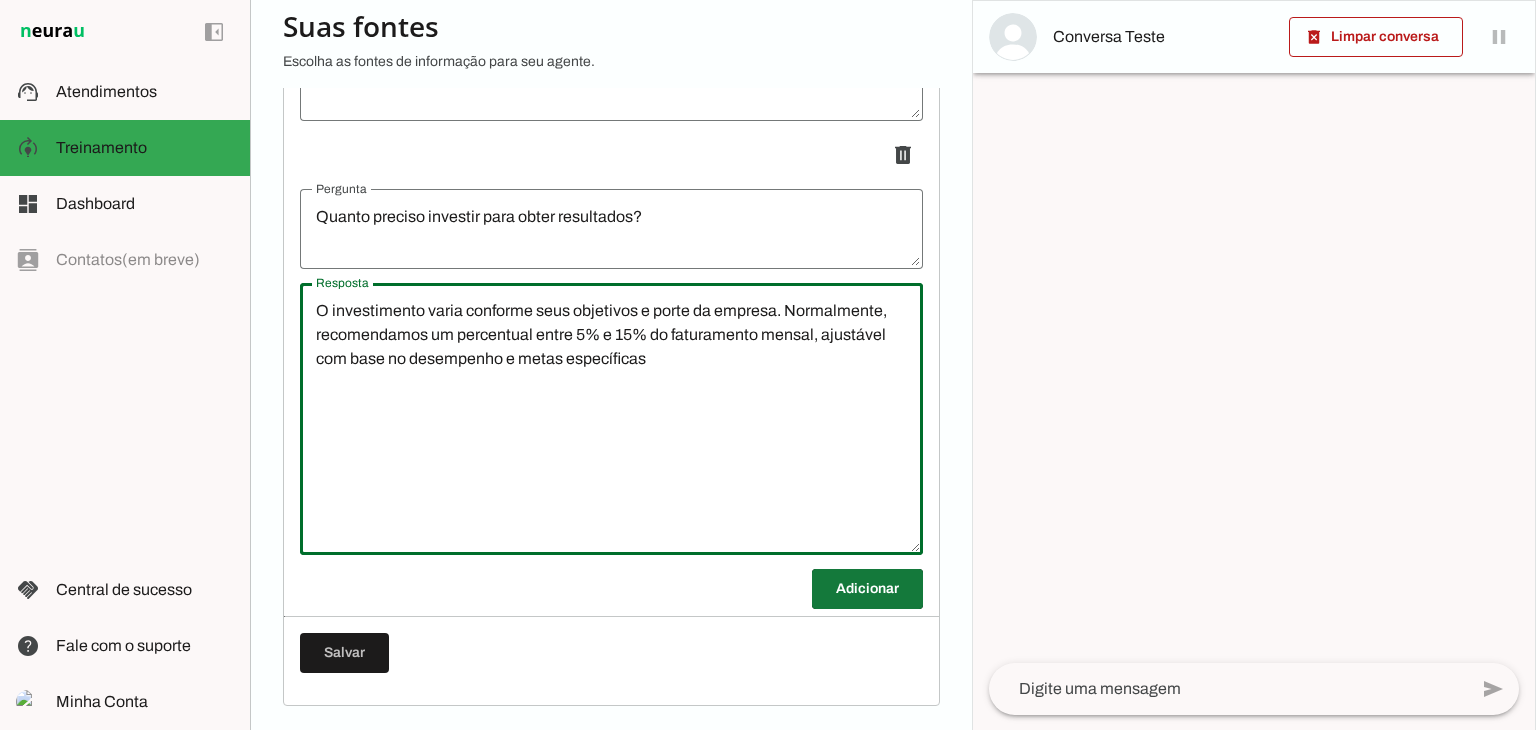 click at bounding box center (867, 589) 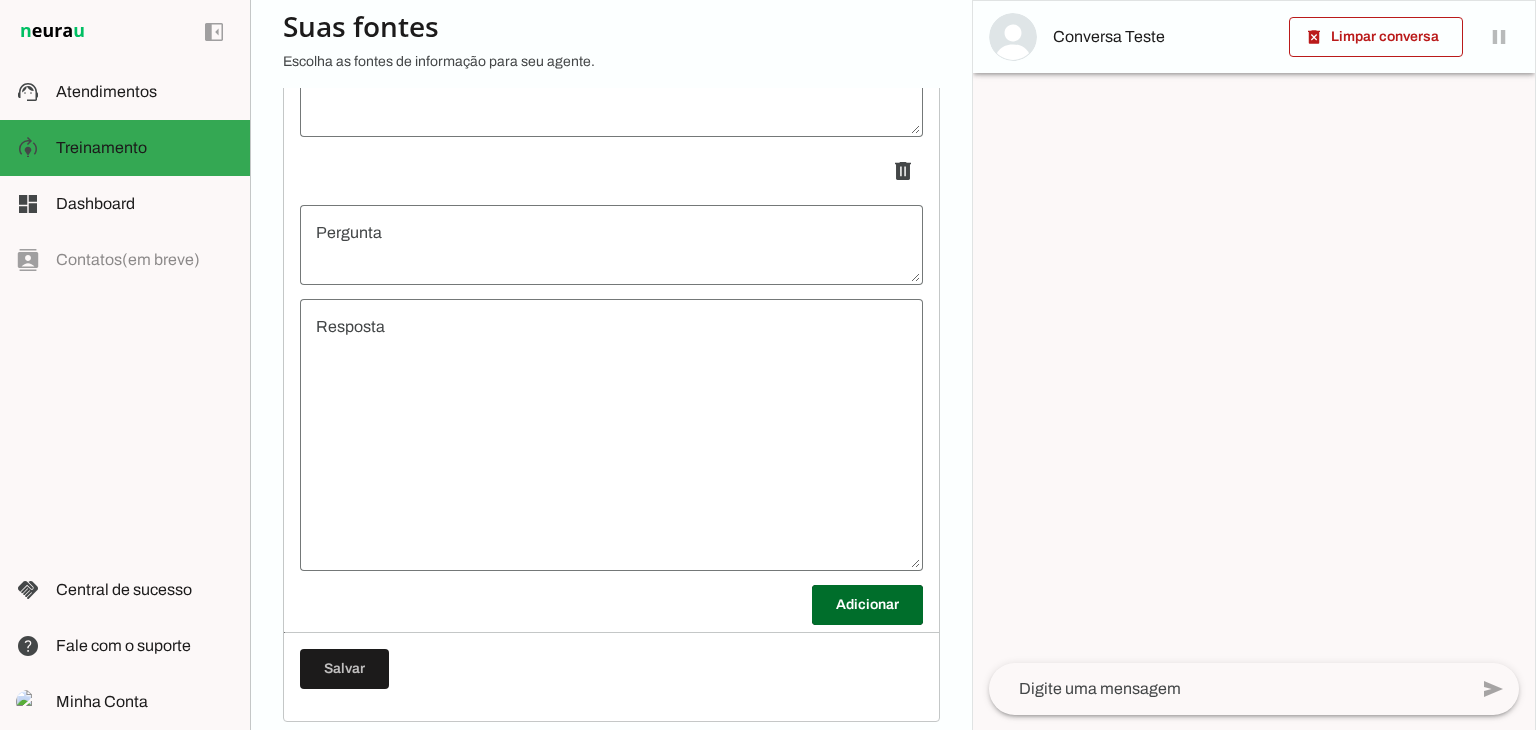 scroll, scrollTop: 1176, scrollLeft: 0, axis: vertical 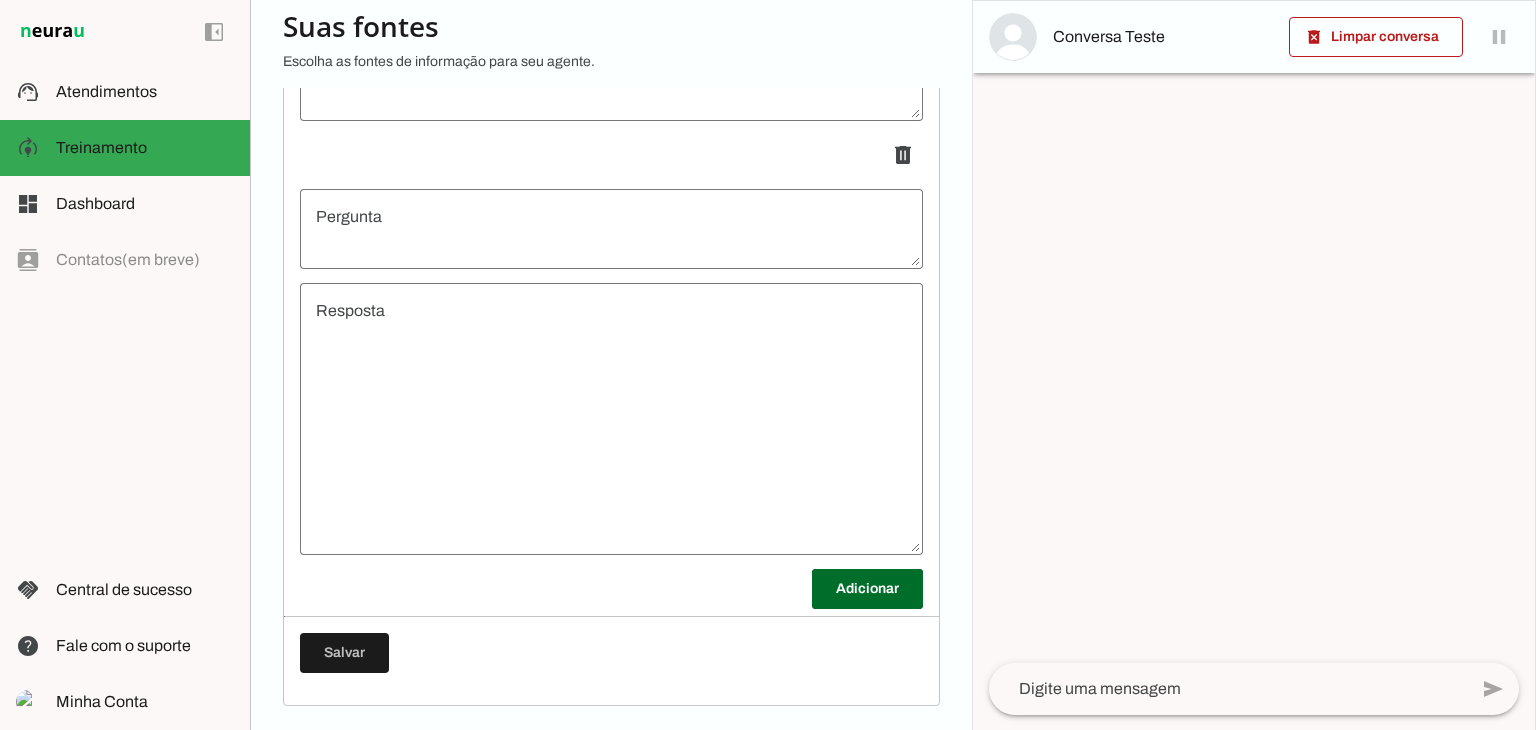 click at bounding box center (611, 229) 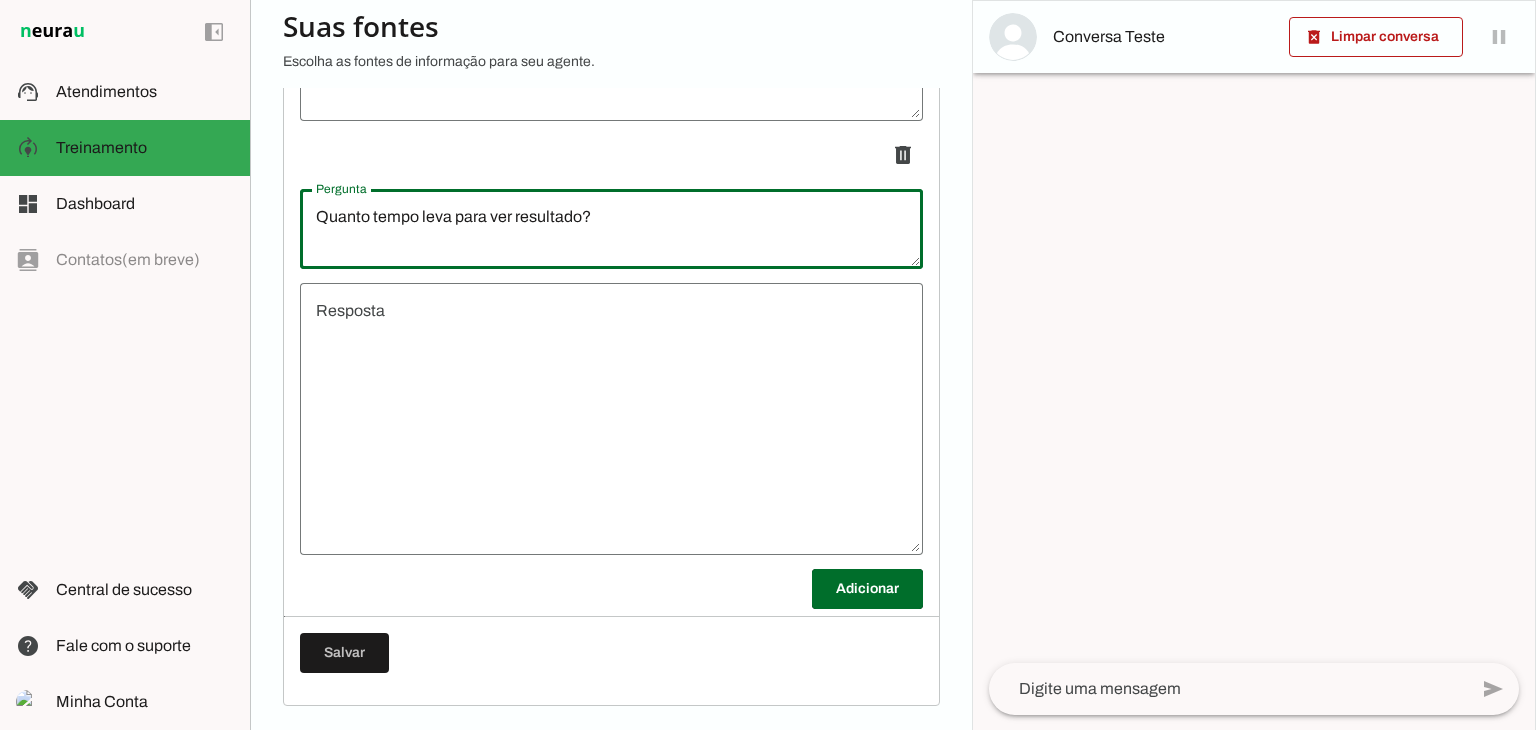 type on "Quanto tempo leva para ver resultado?" 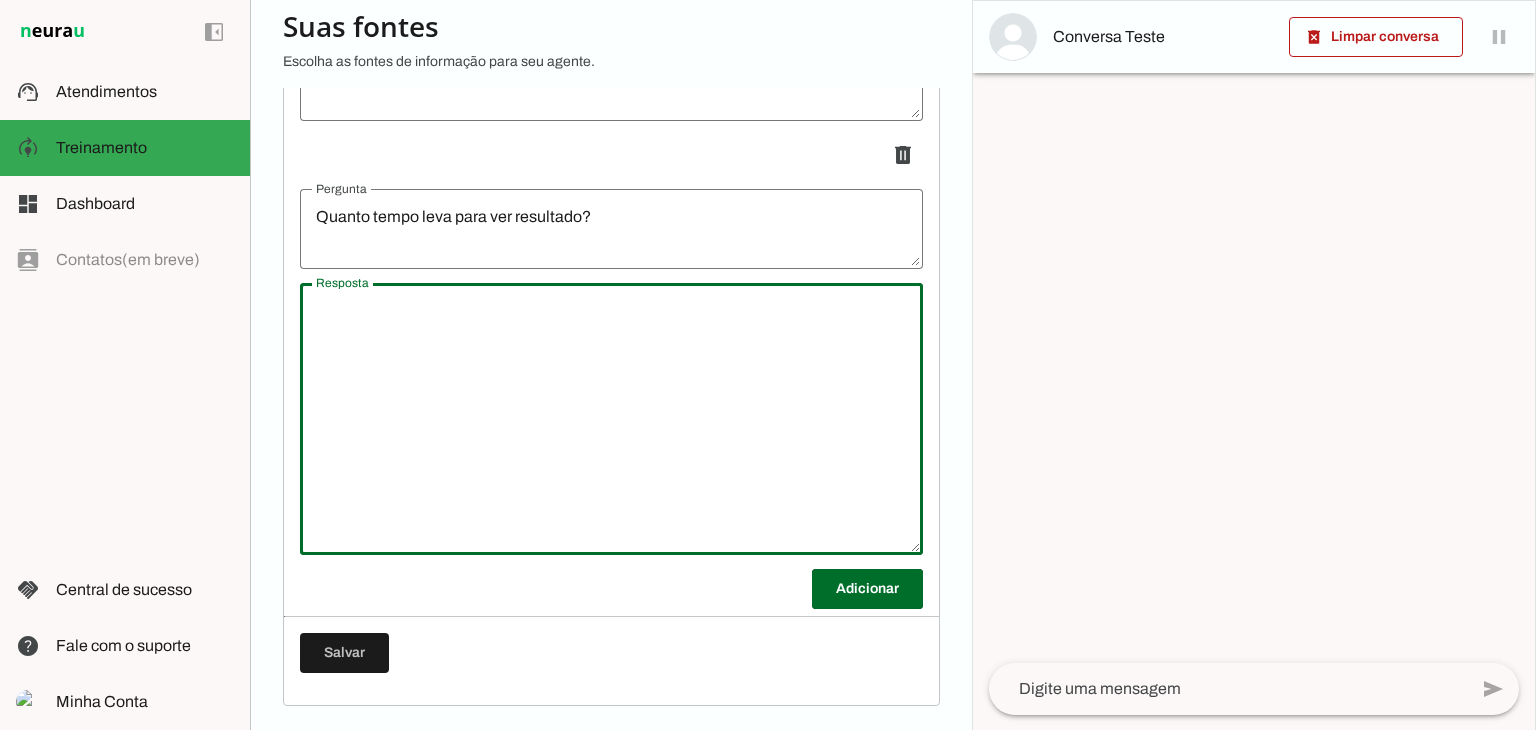 click at bounding box center [611, 419] 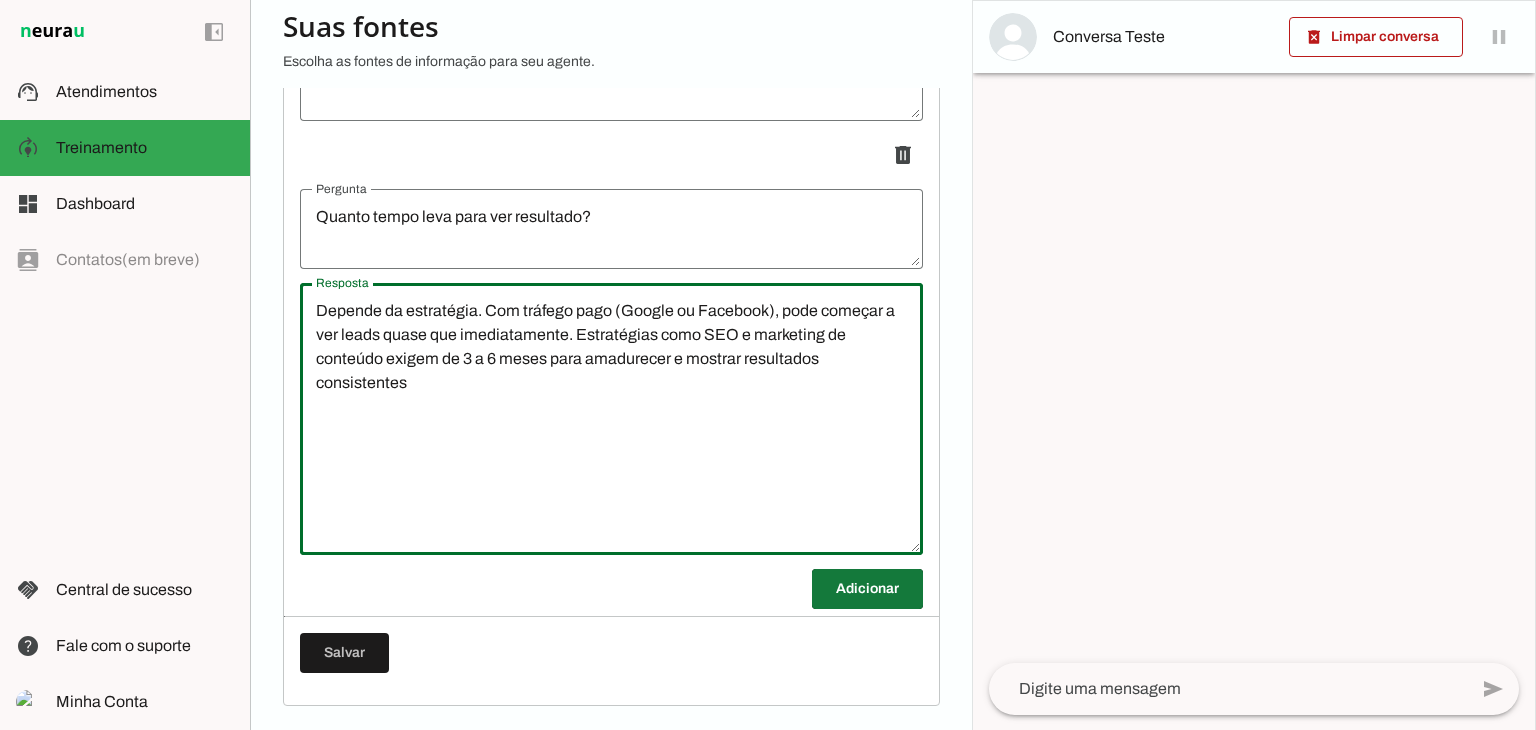 type on "Depende da estratégia. Com tráfego pago (Google ou Facebook), pode começar a ver leads quase que imediatamente. Estratégias como SEO e marketing de conteúdo exigem de 3 a 6 meses para amadurecer e mostrar resultados consistentes" 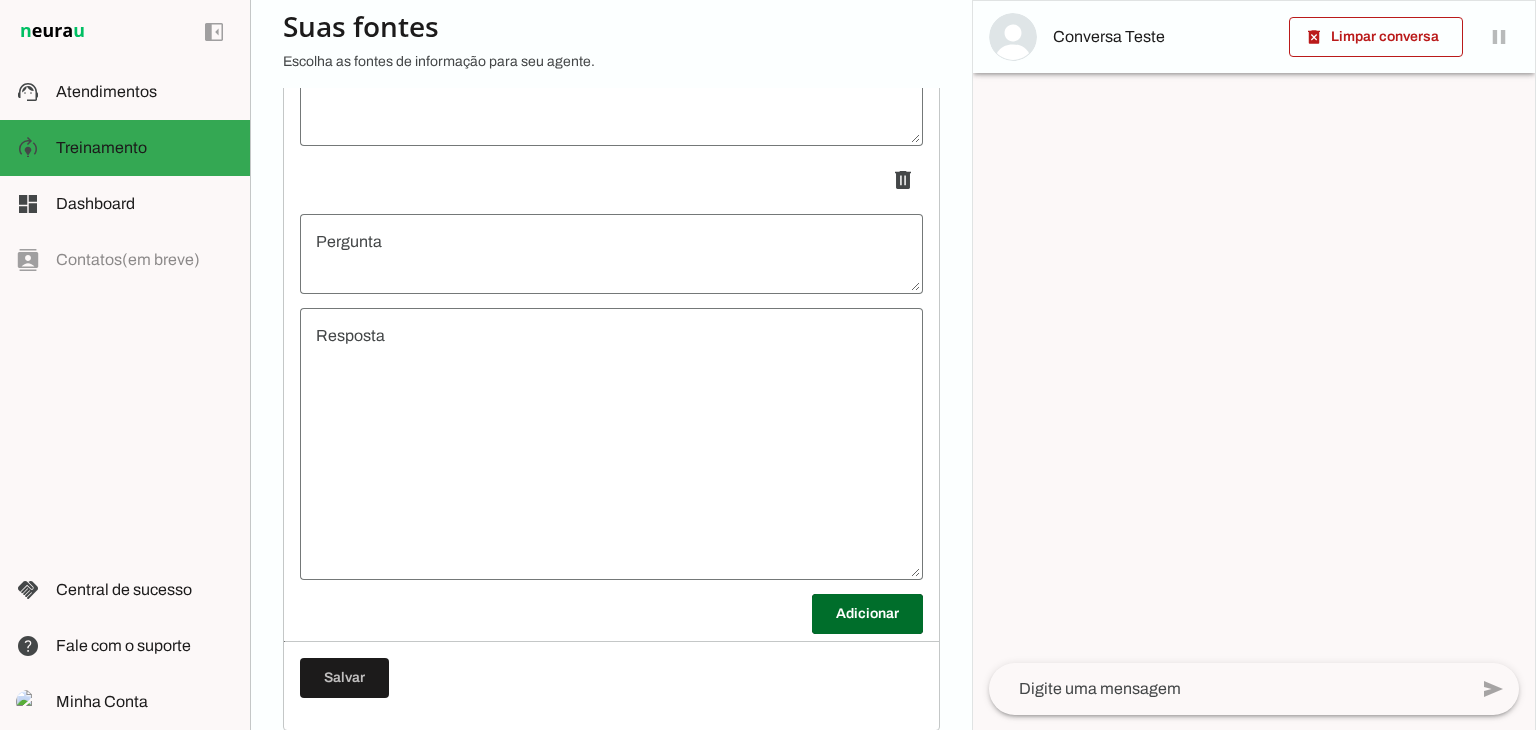 scroll, scrollTop: 1576, scrollLeft: 0, axis: vertical 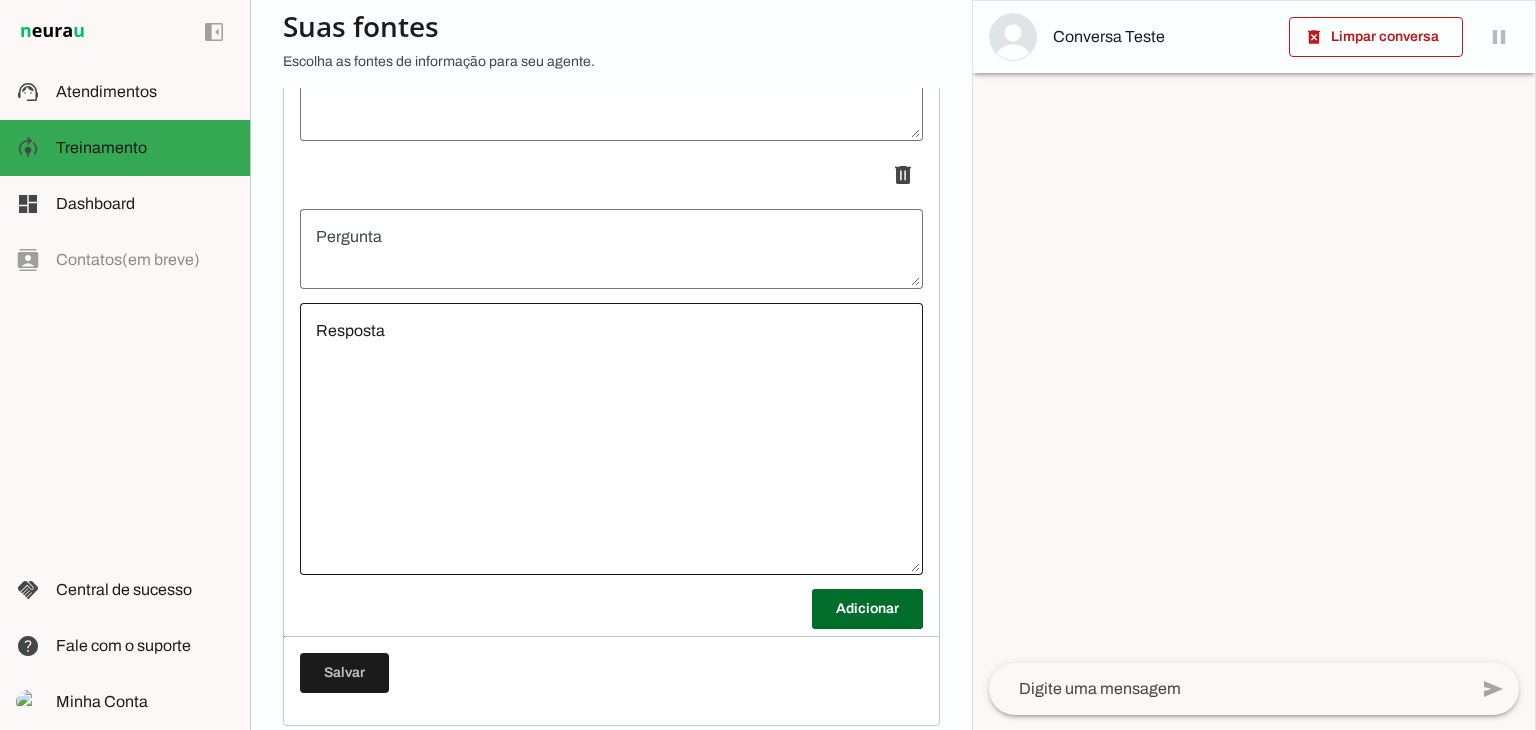 click at bounding box center [611, 439] 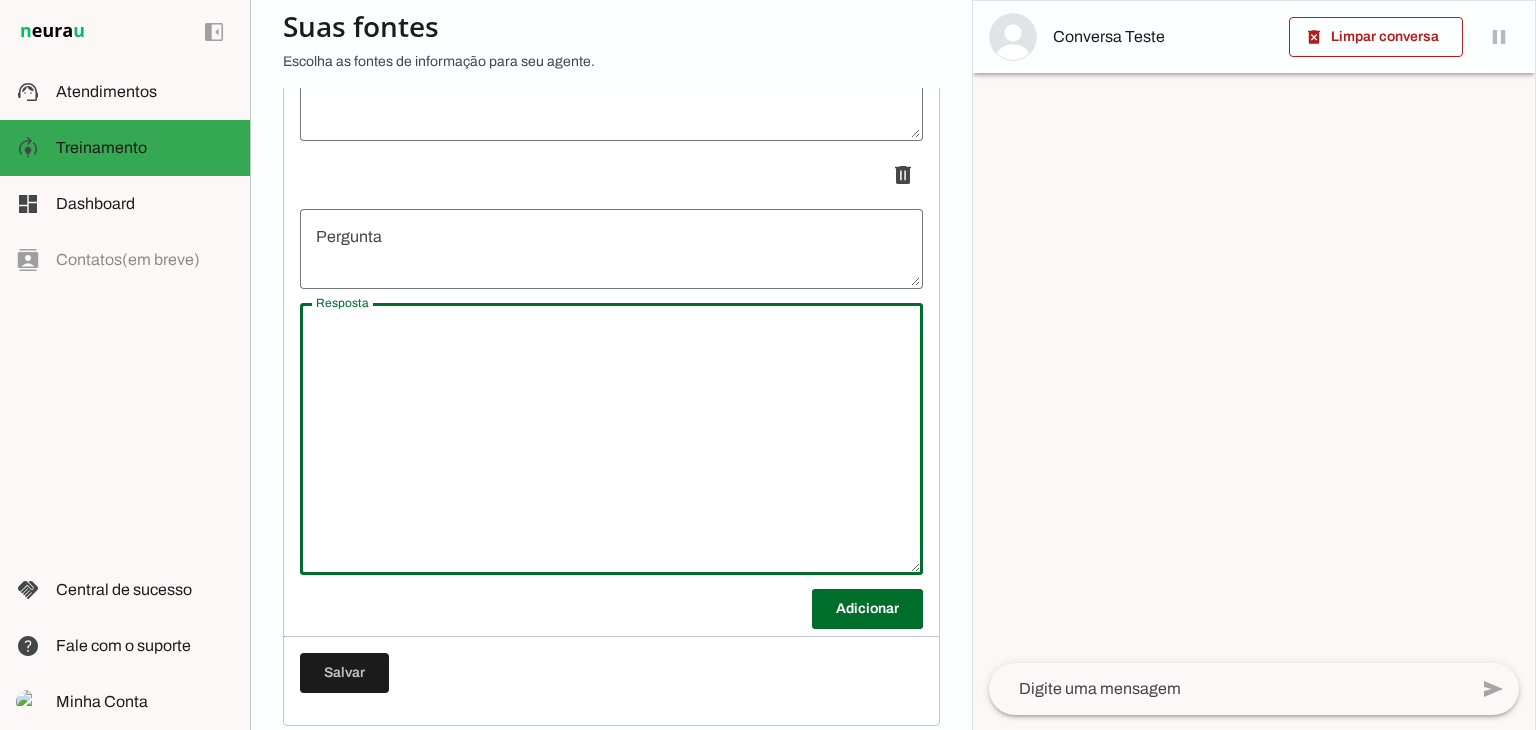 scroll, scrollTop: 1176, scrollLeft: 0, axis: vertical 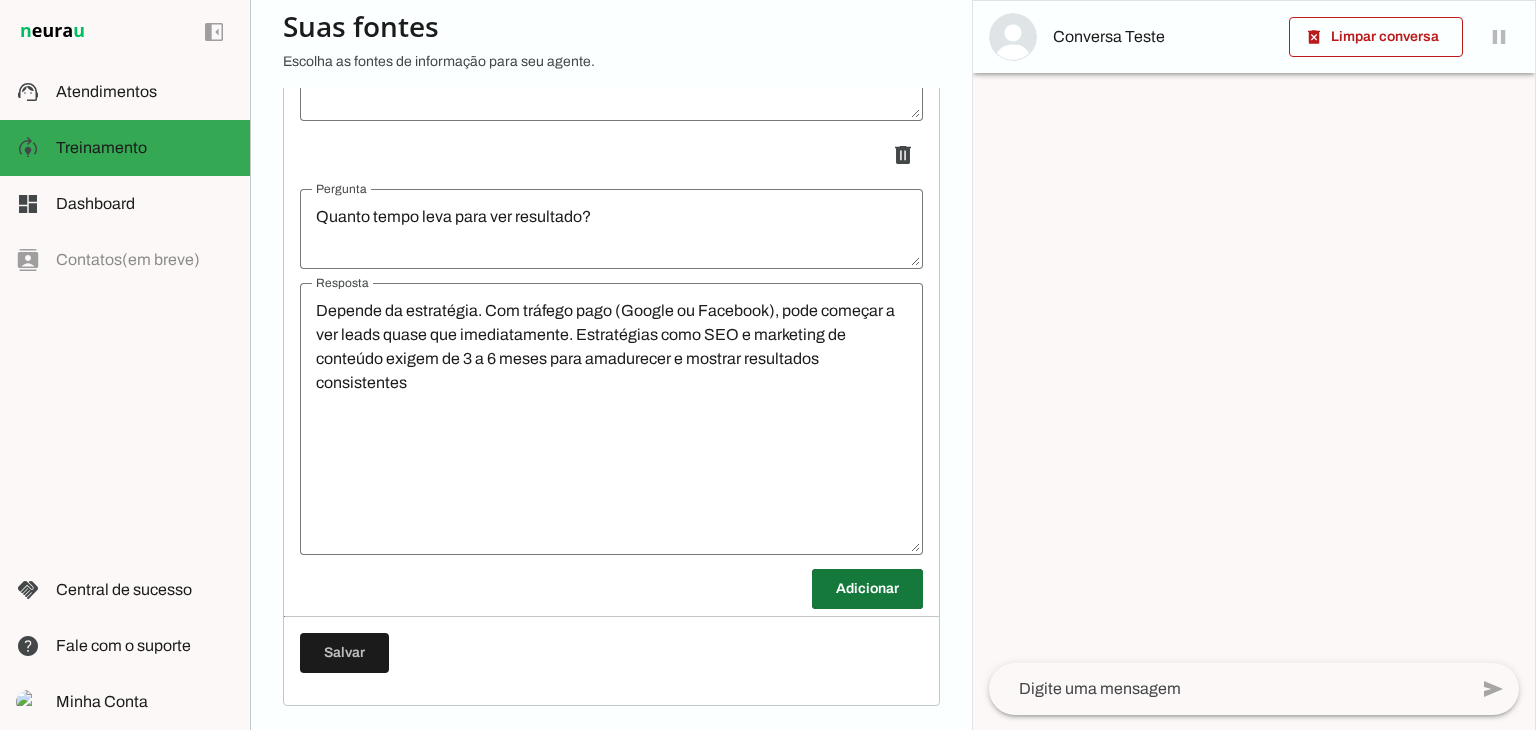 click at bounding box center [867, 589] 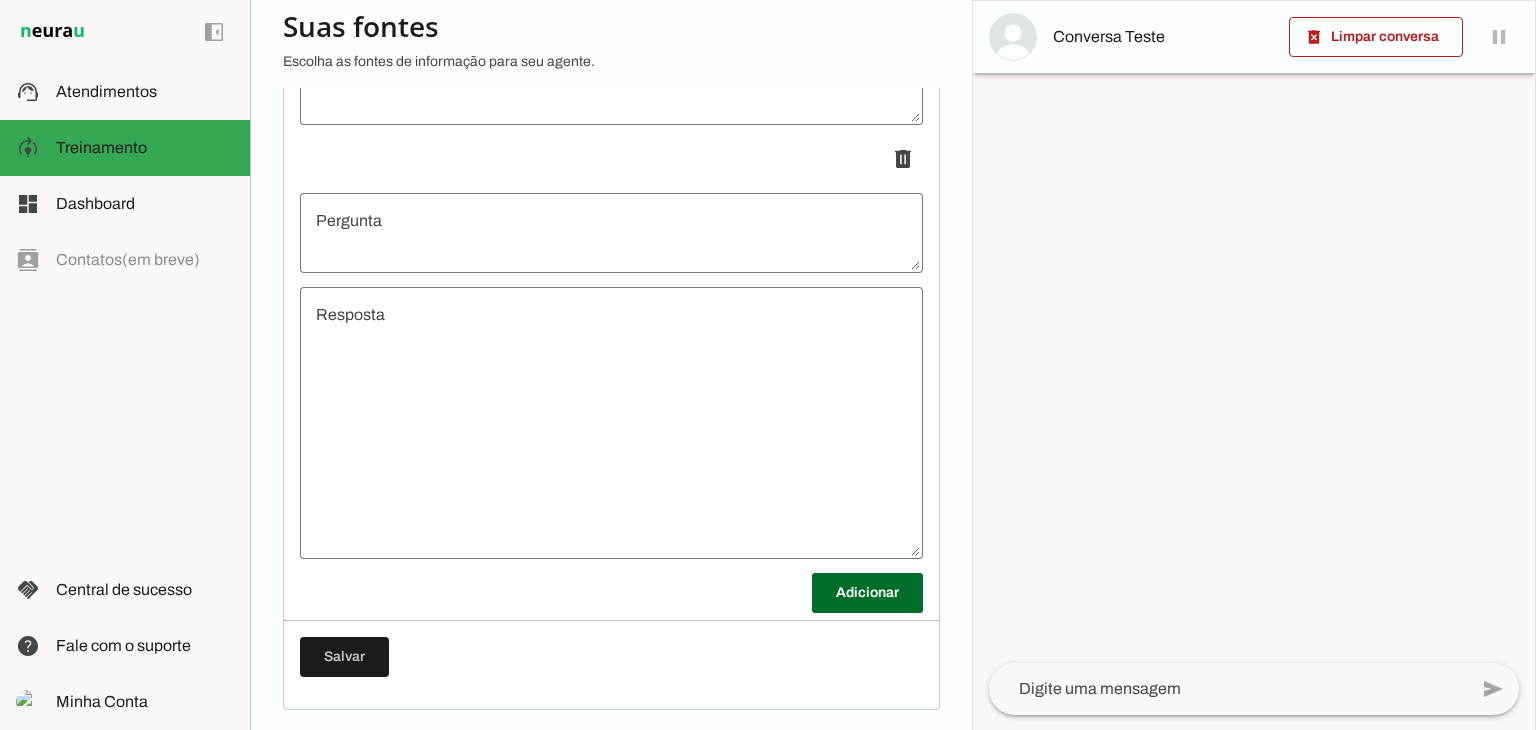 scroll, scrollTop: 1611, scrollLeft: 0, axis: vertical 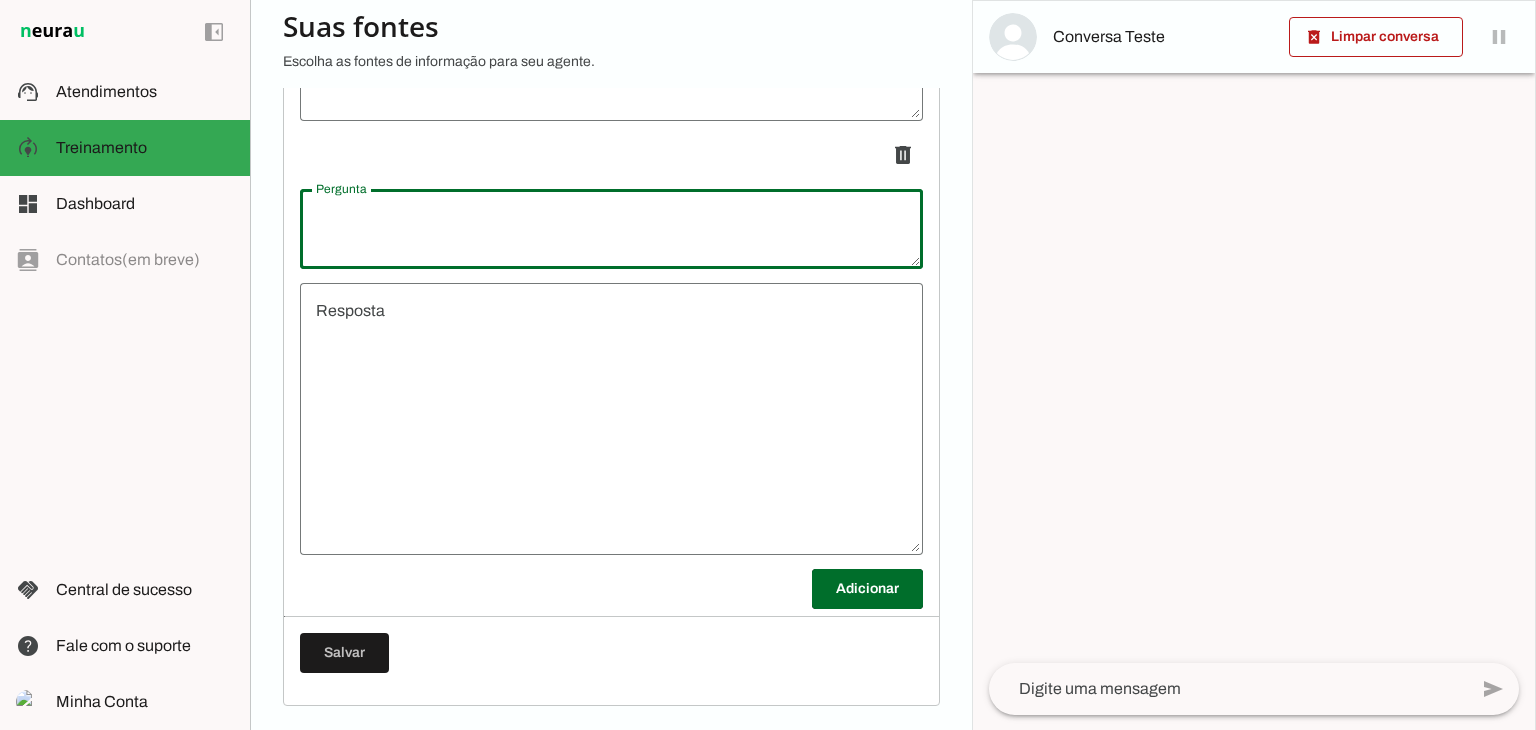 click at bounding box center [611, 229] 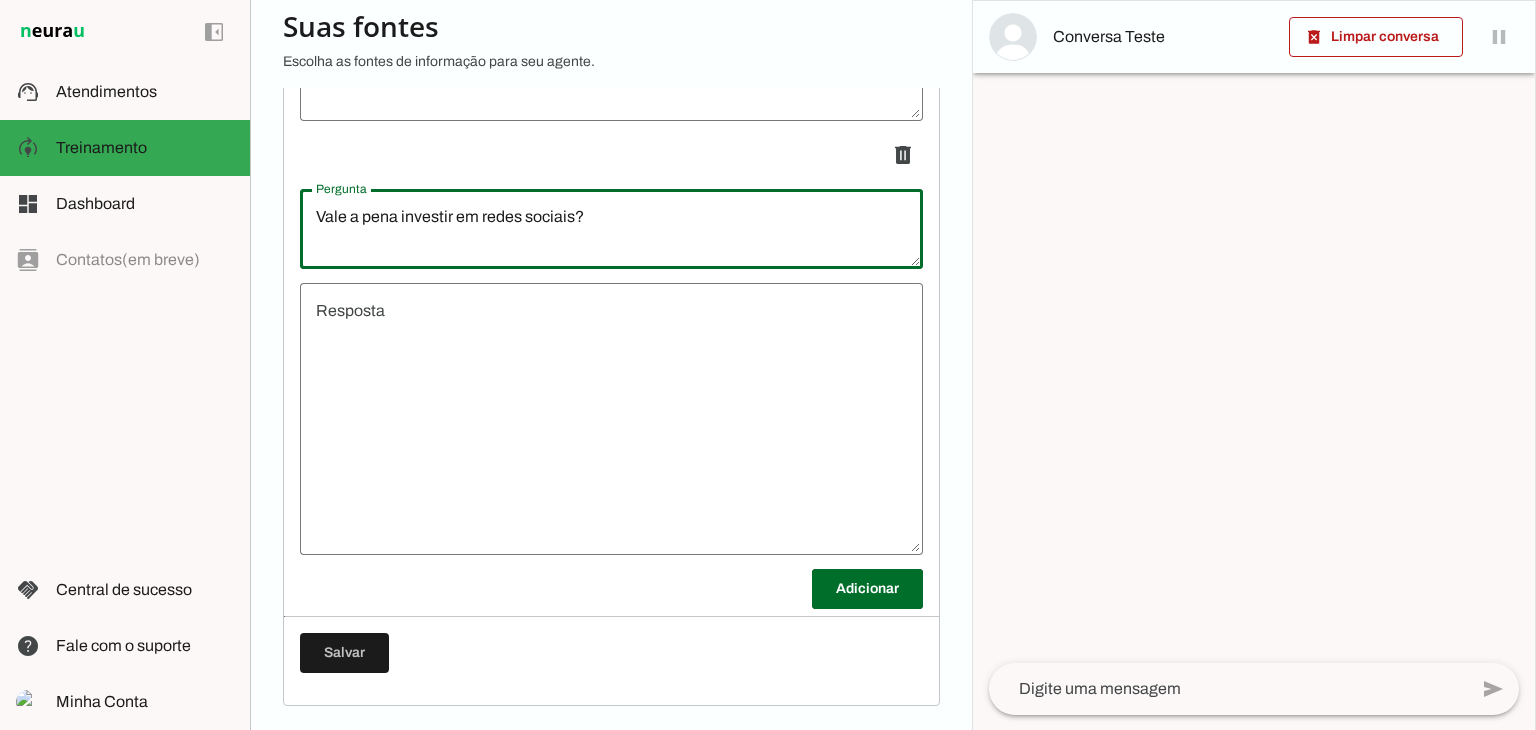 type on "Vale a pena investir em redes sociais?" 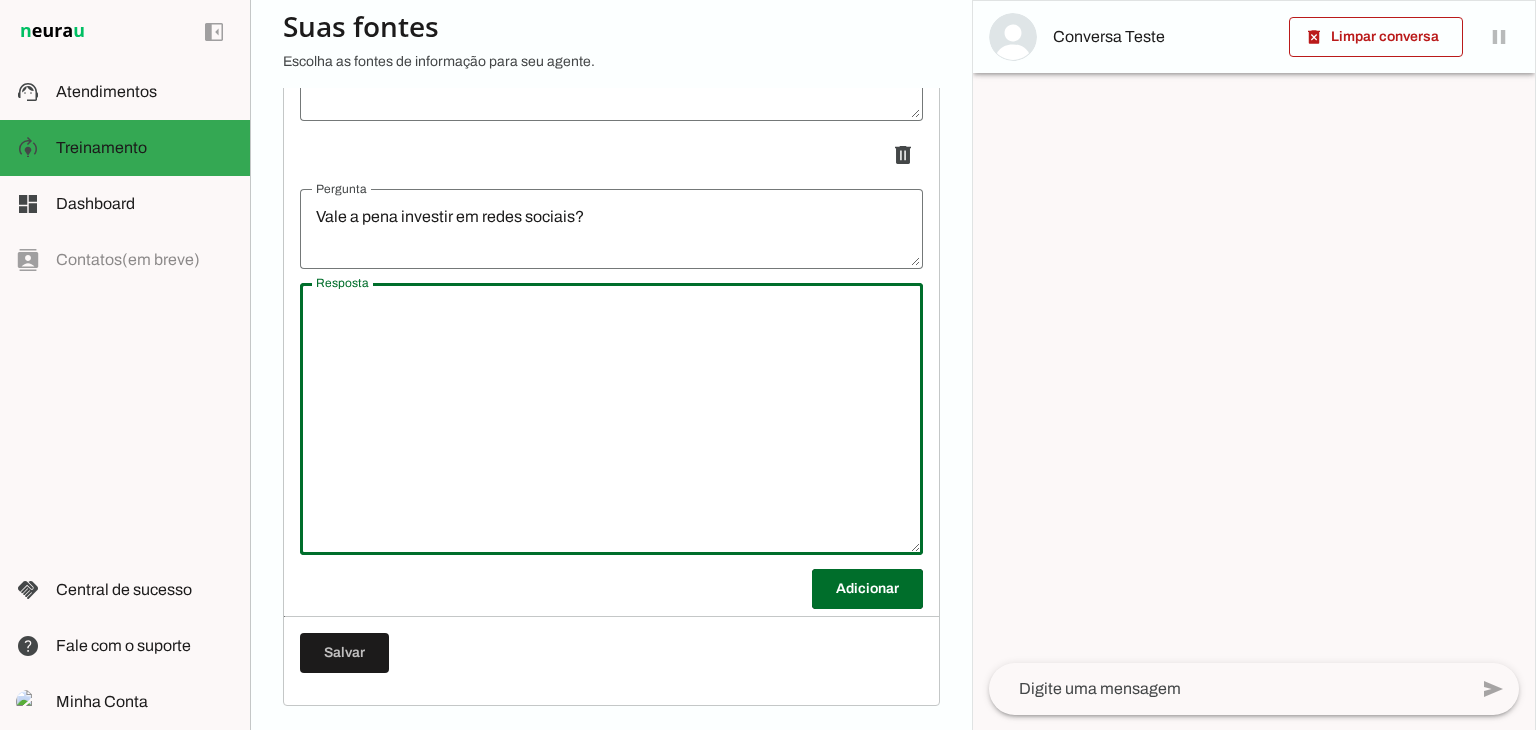 click at bounding box center (611, 419) 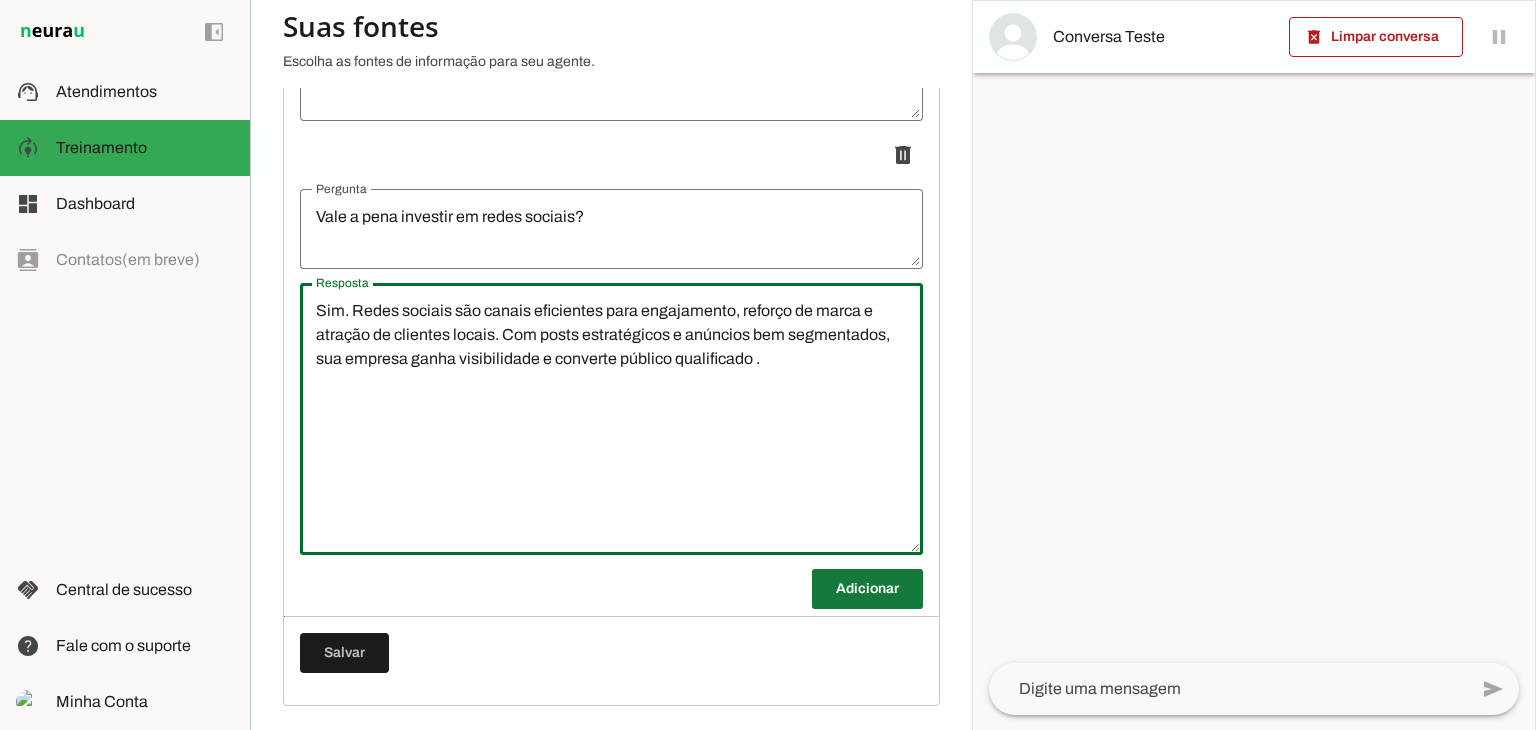 type on "Sim. Redes sociais são canais eficientes para engajamento, reforço de marca e atração de clientes locais. Com posts estratégicos e anúncios bem segmentados, sua empresa ganha visibilidade e converte público qualificado ." 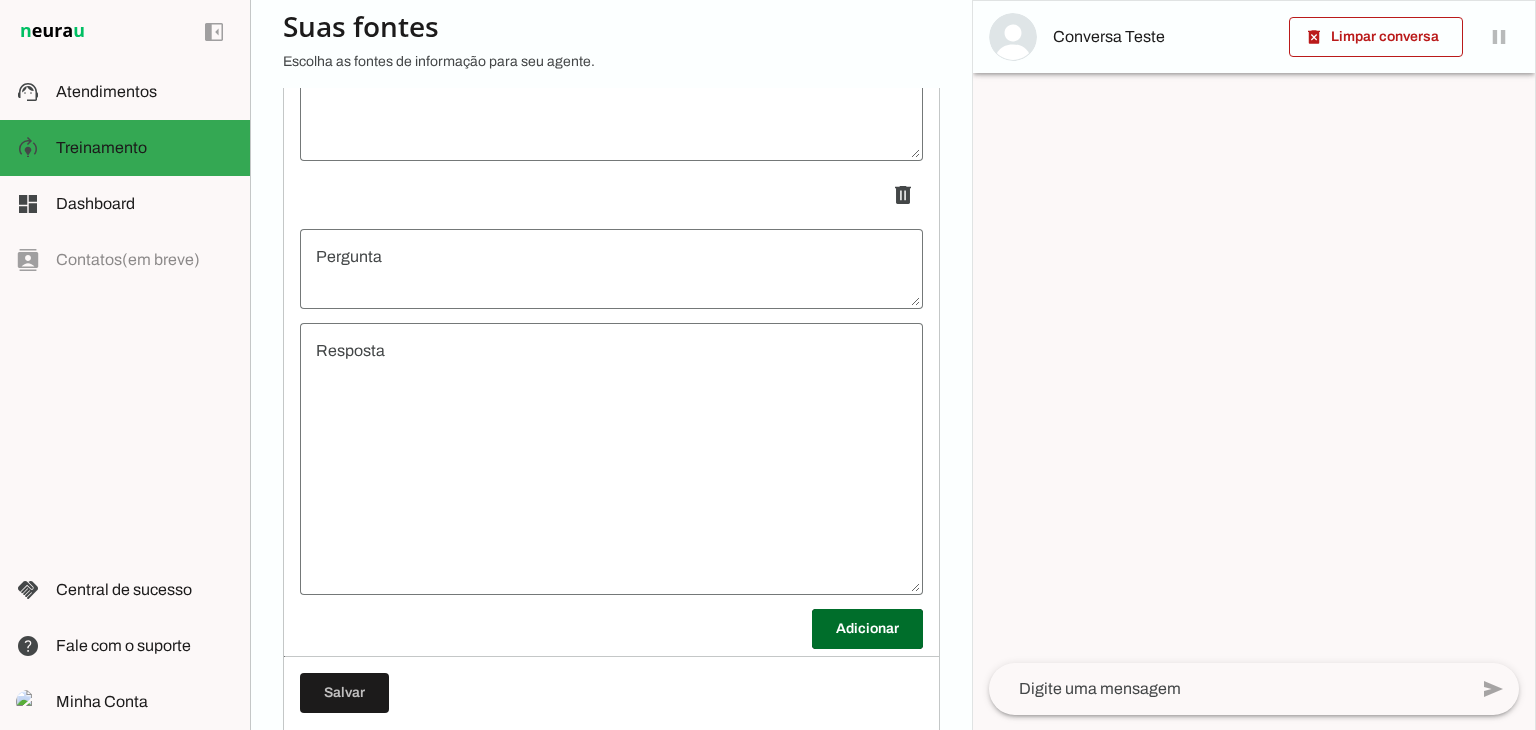 scroll, scrollTop: 2044, scrollLeft: 0, axis: vertical 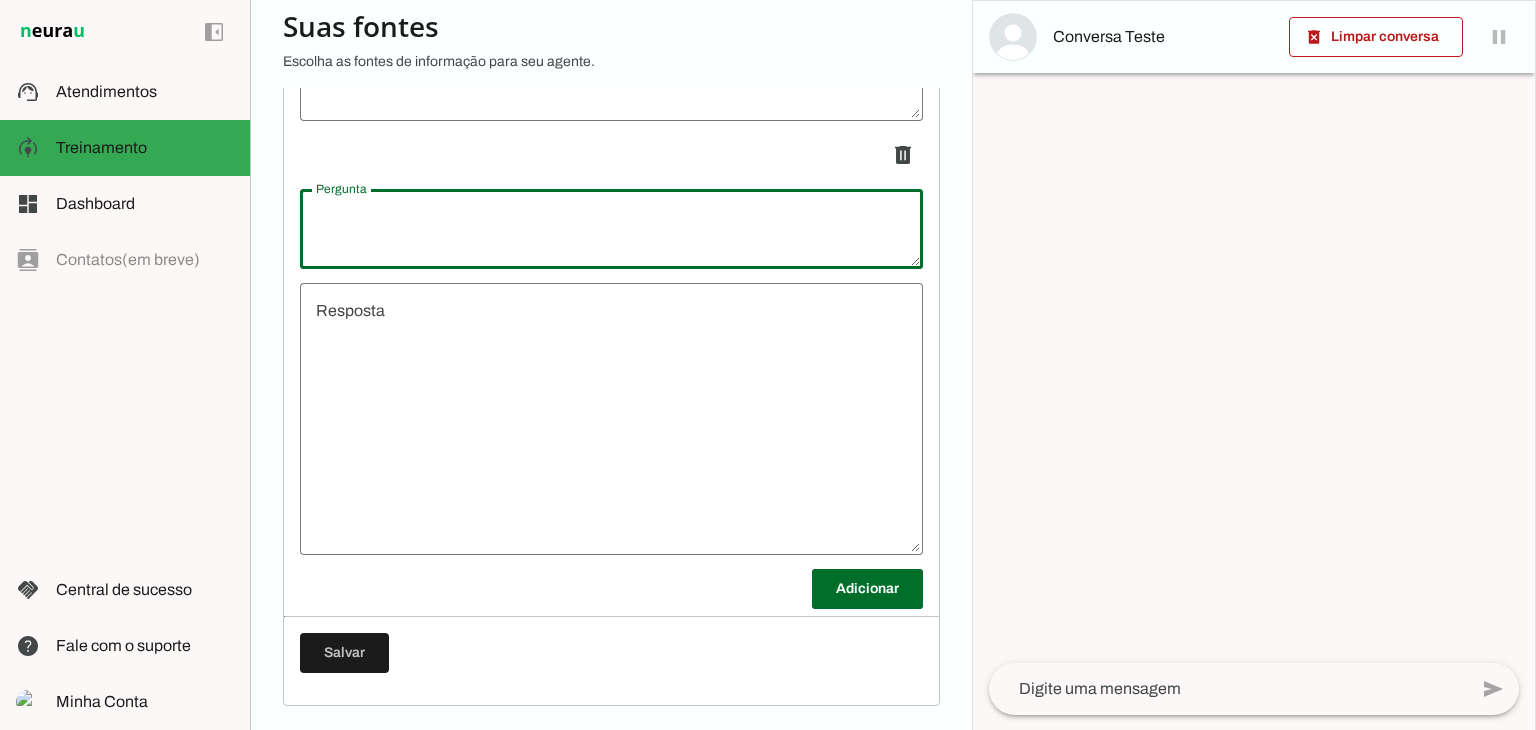 click at bounding box center (611, 229) 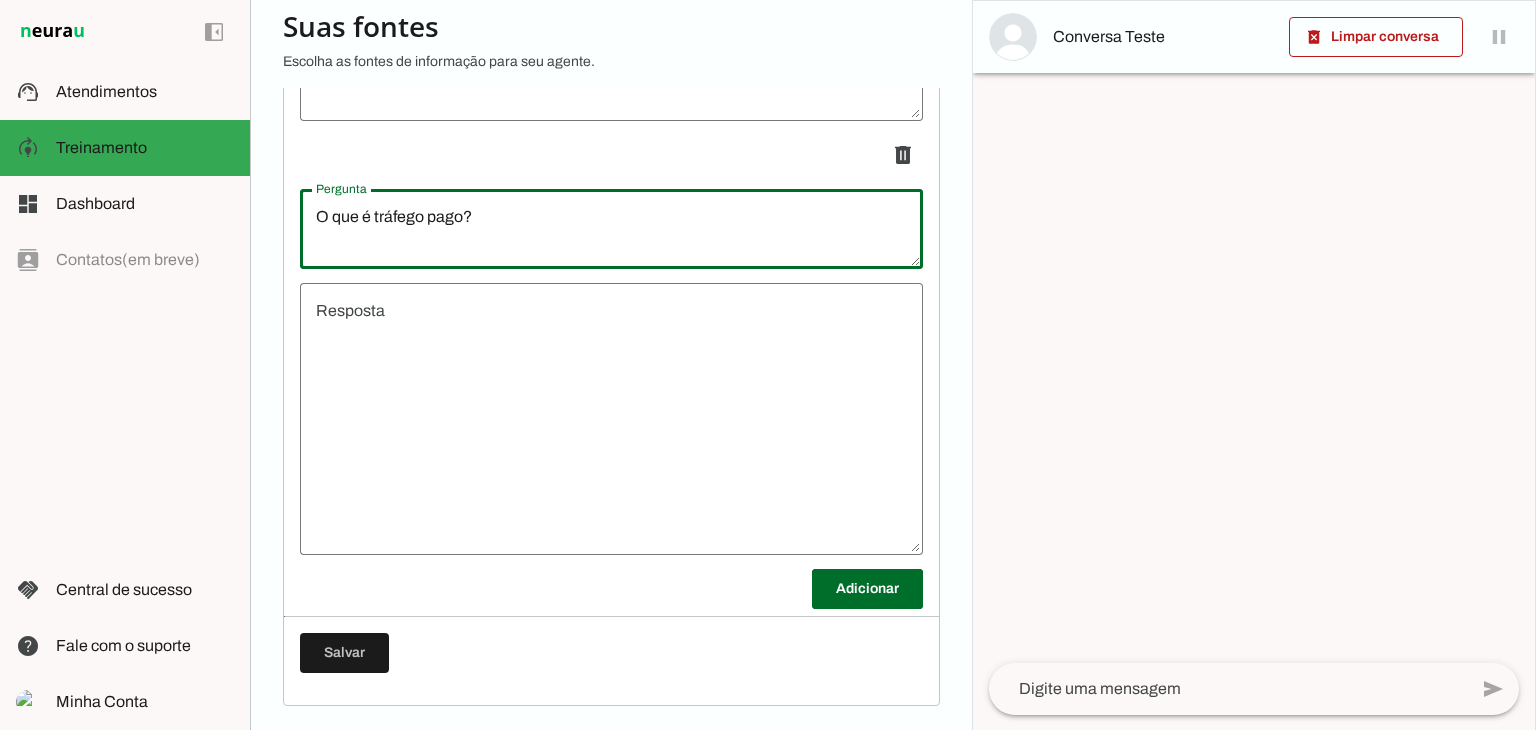 type on "O que é tráfego pago?" 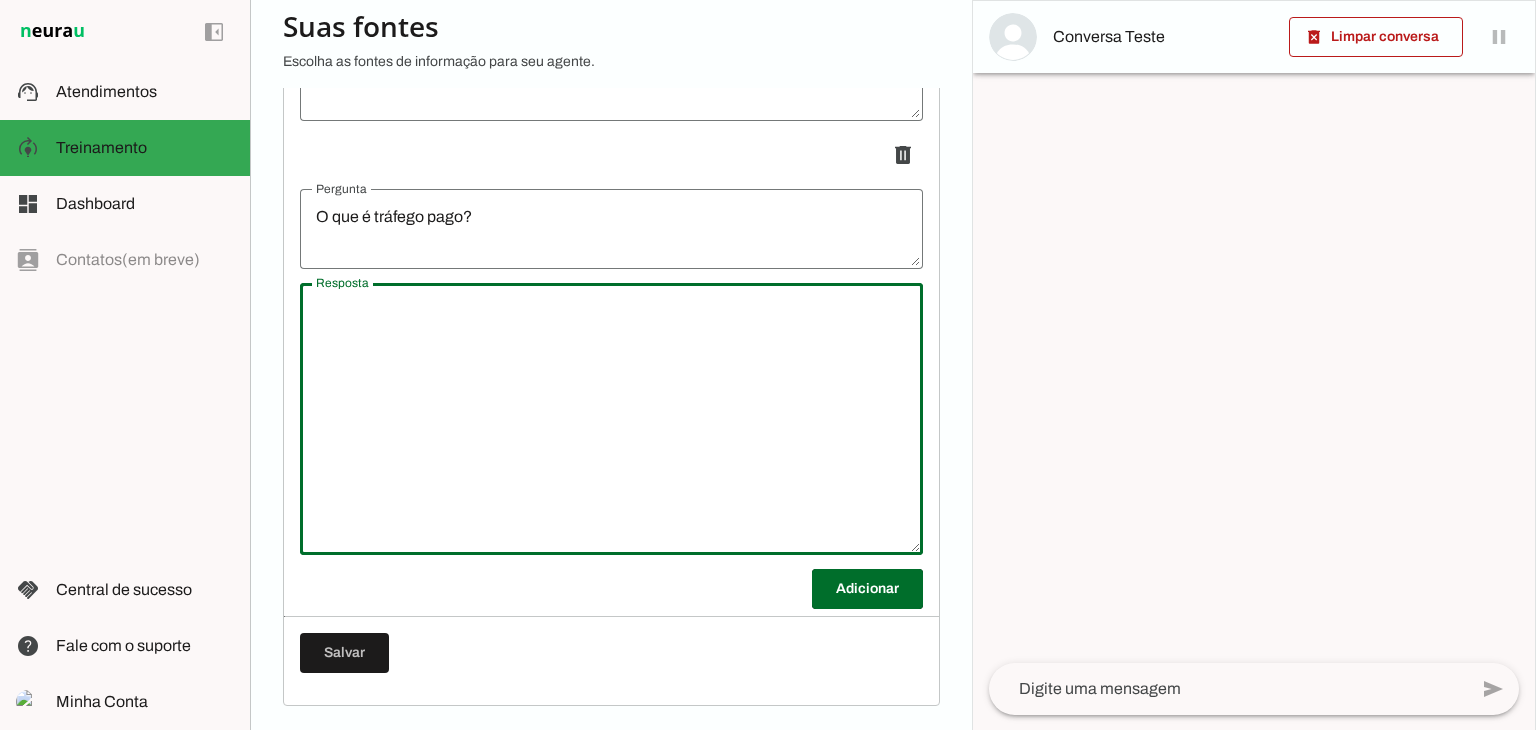 click at bounding box center (611, 419) 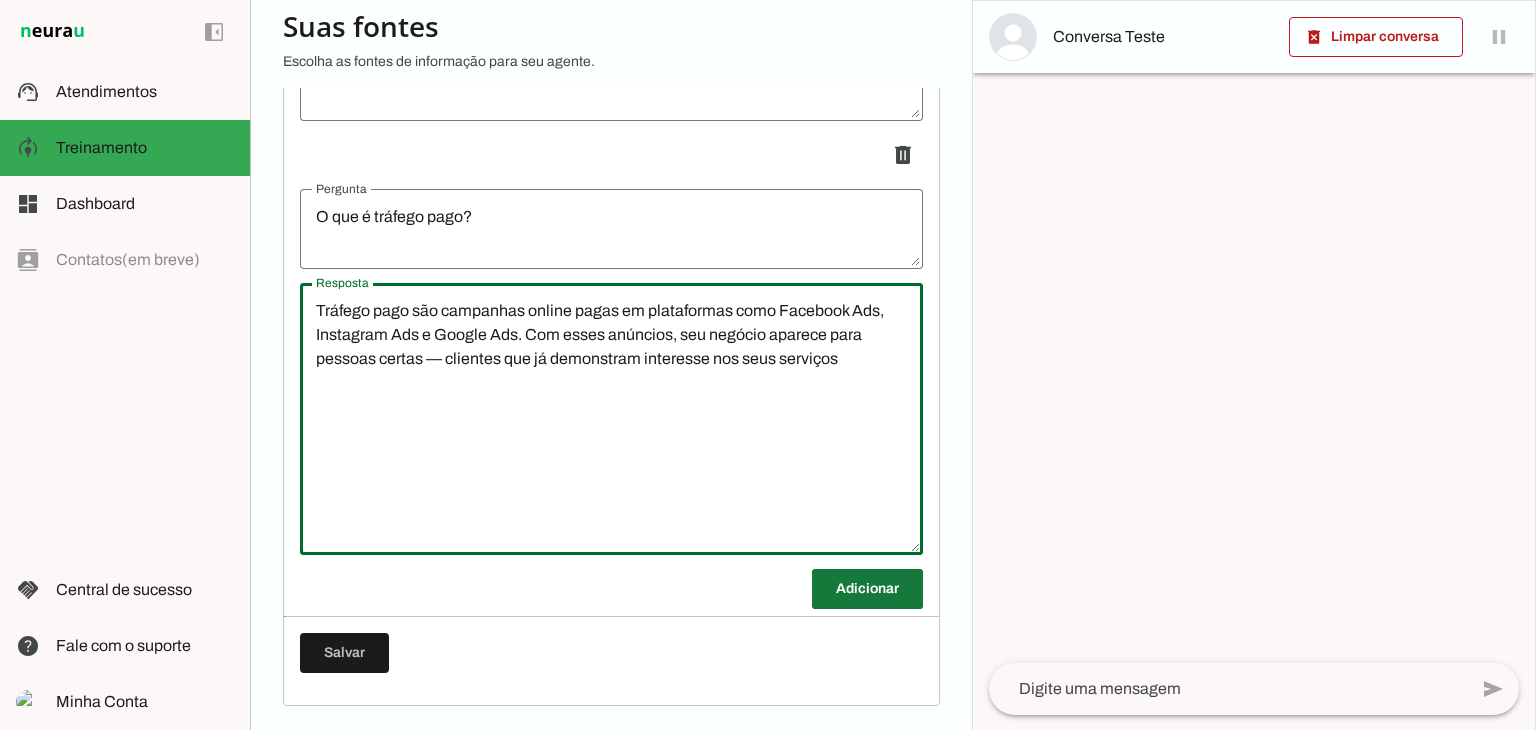 type on "Tráfego pago são campanhas online pagas em plataformas como Facebook Ads, Instagram Ads e Google Ads. Com esses anúncios, seu negócio aparece para pessoas certas — clientes que já demonstram interesse nos seus serviços" 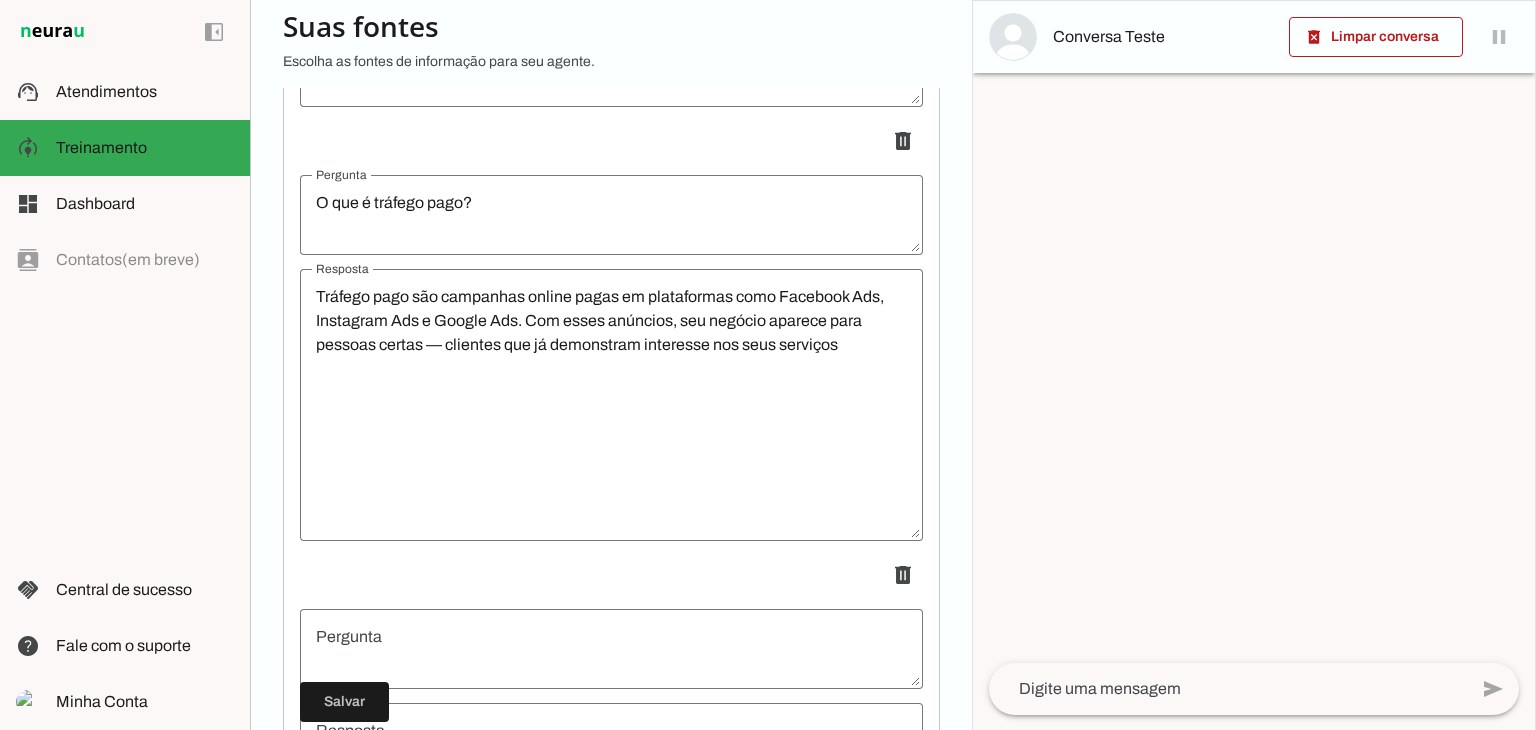 scroll, scrollTop: 2444, scrollLeft: 0, axis: vertical 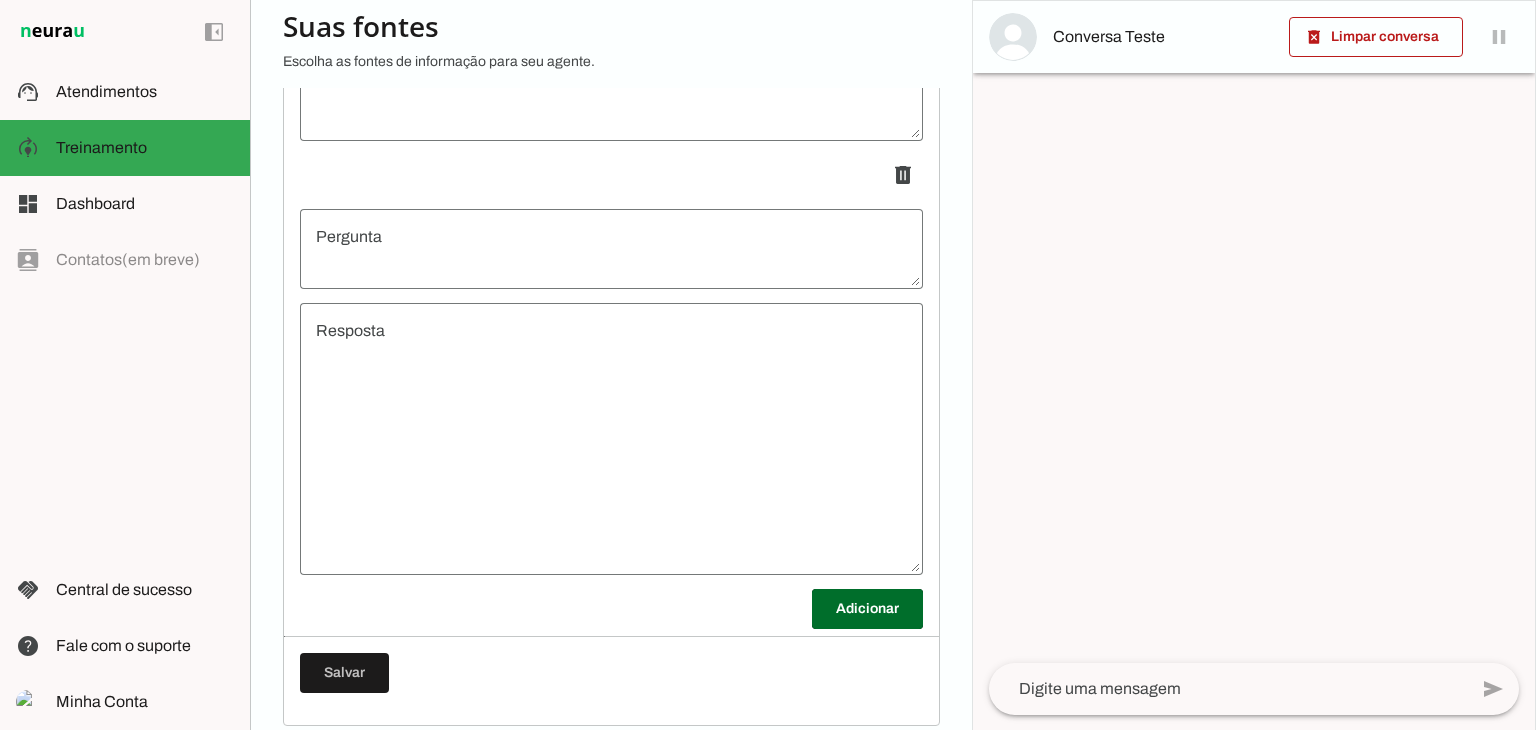 click at bounding box center [611, 249] 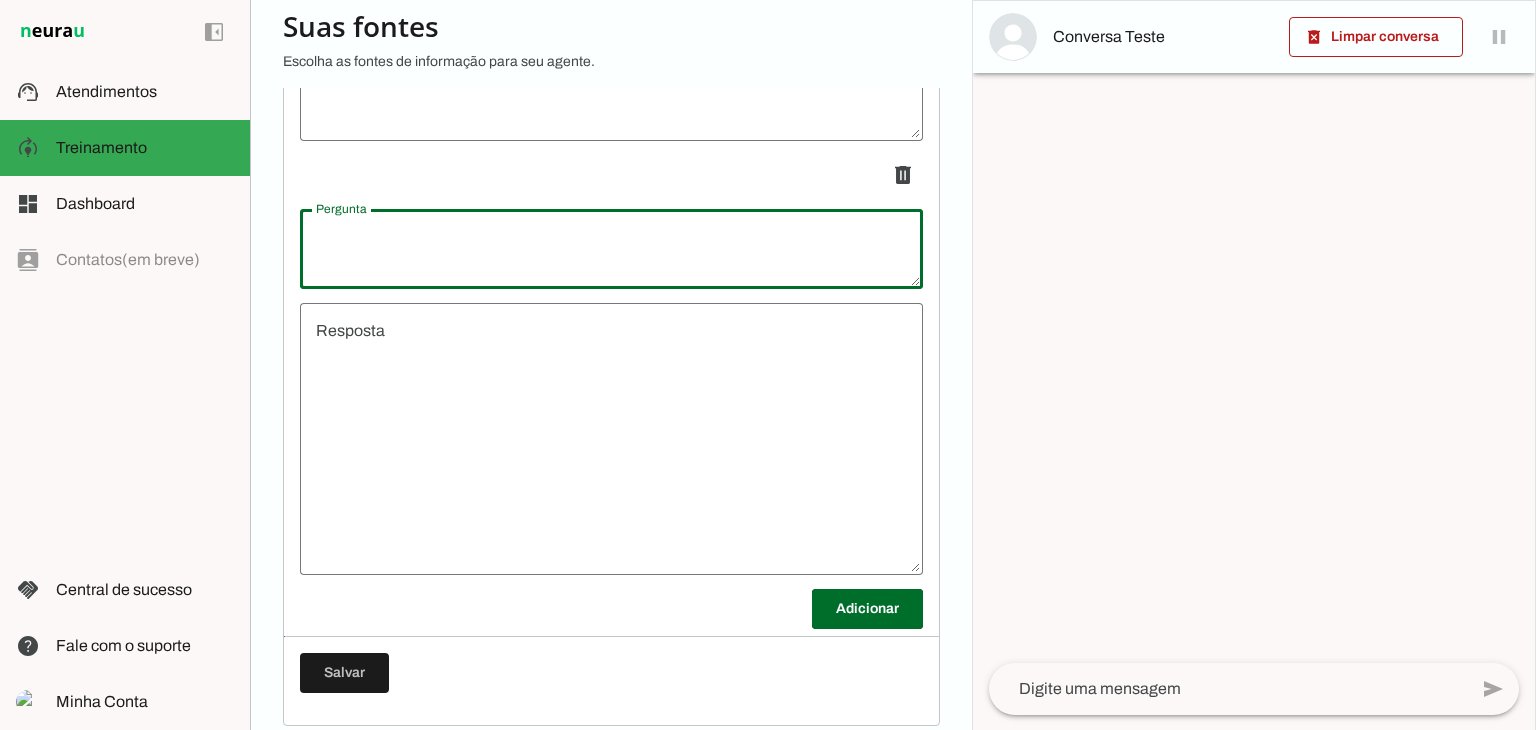 paste on "Preciso de um site profissional?" 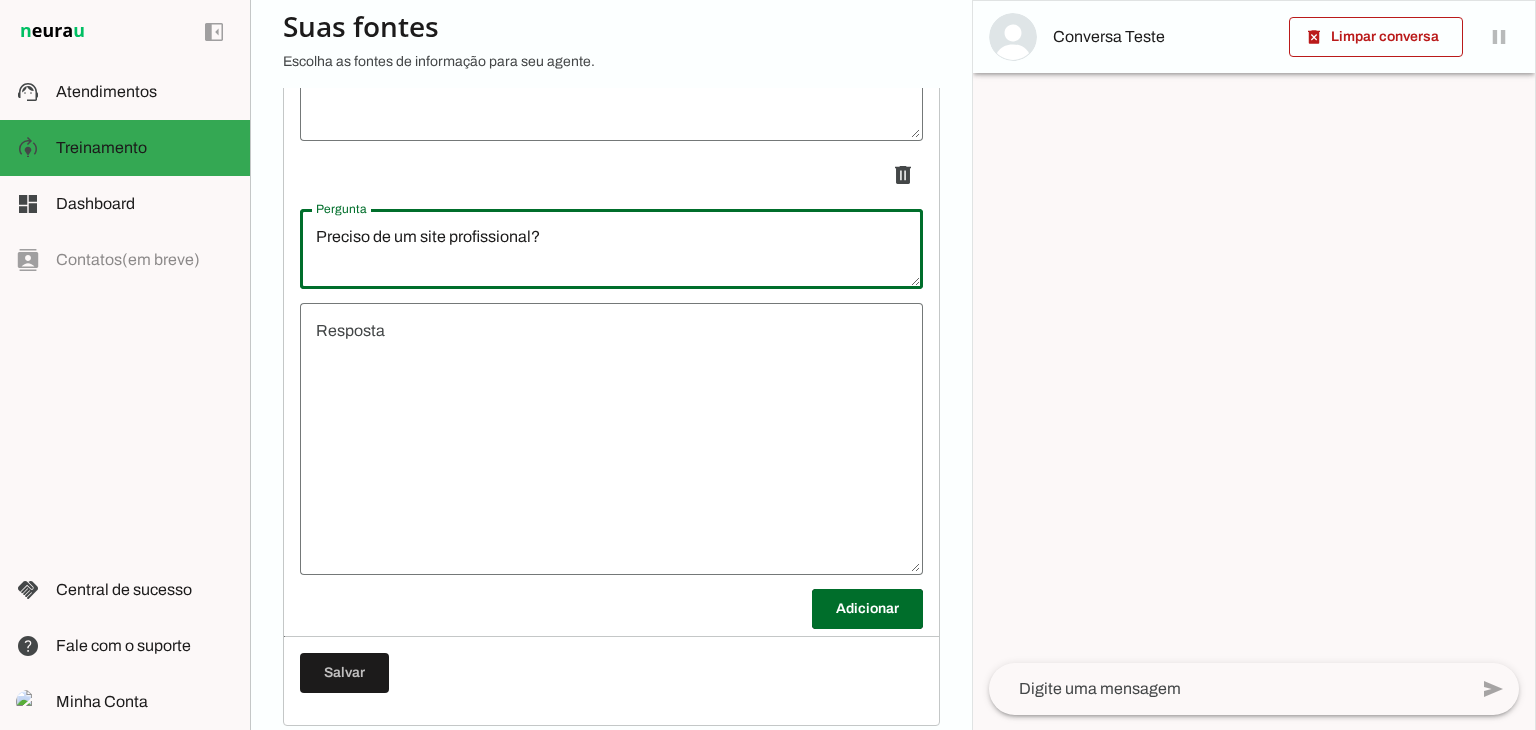 type on "Preciso de um site profissional?" 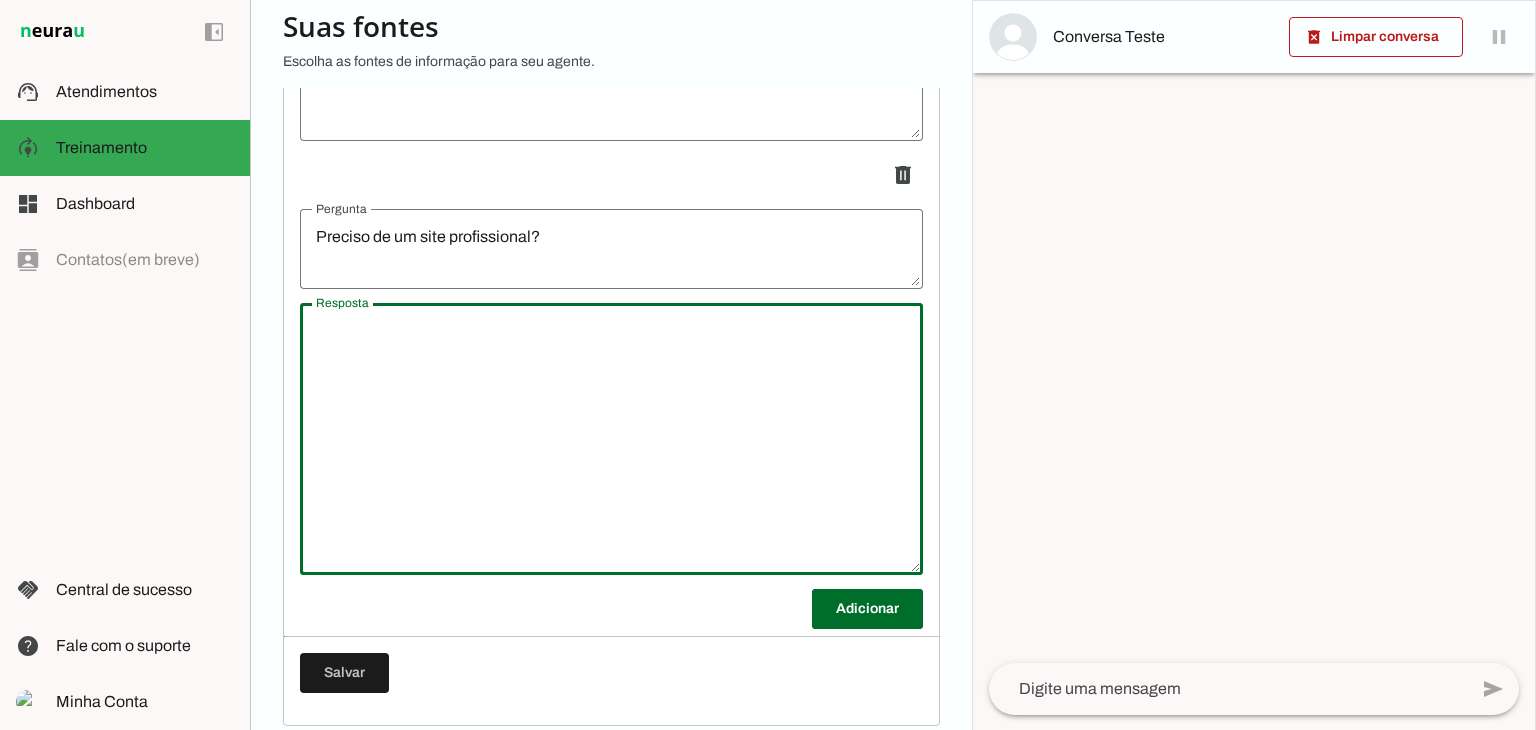 paste on "Sim. Um site responsivo, seguro (SSL) e otimizado (SEO) é fundamental para gerar credibilidade, captar leads 24h por dia e facilitar as conversões — como orçamentos e contatos" 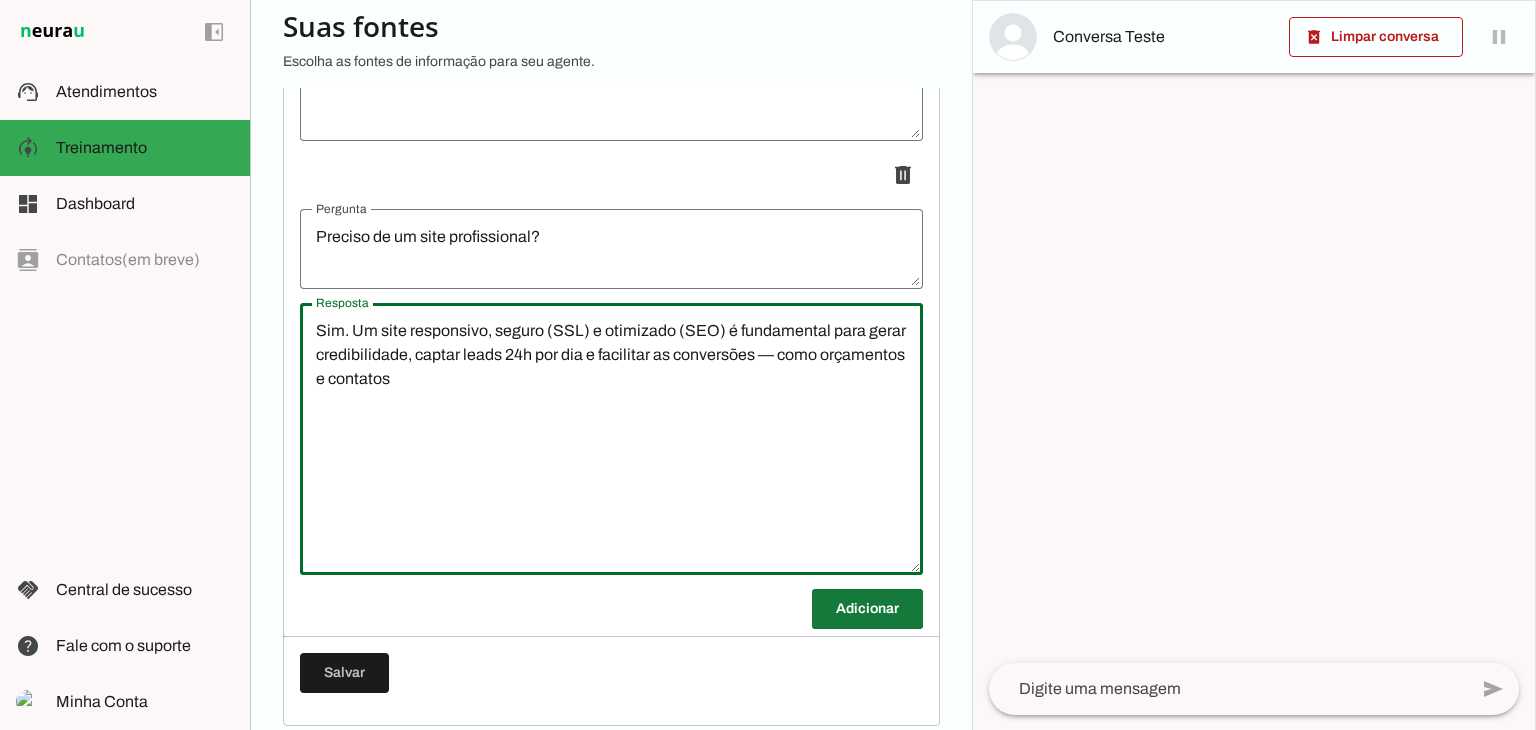 type on "Sim. Um site responsivo, seguro (SSL) e otimizado (SEO) é fundamental para gerar credibilidade, captar leads 24h por dia e facilitar as conversões — como orçamentos e contatos" 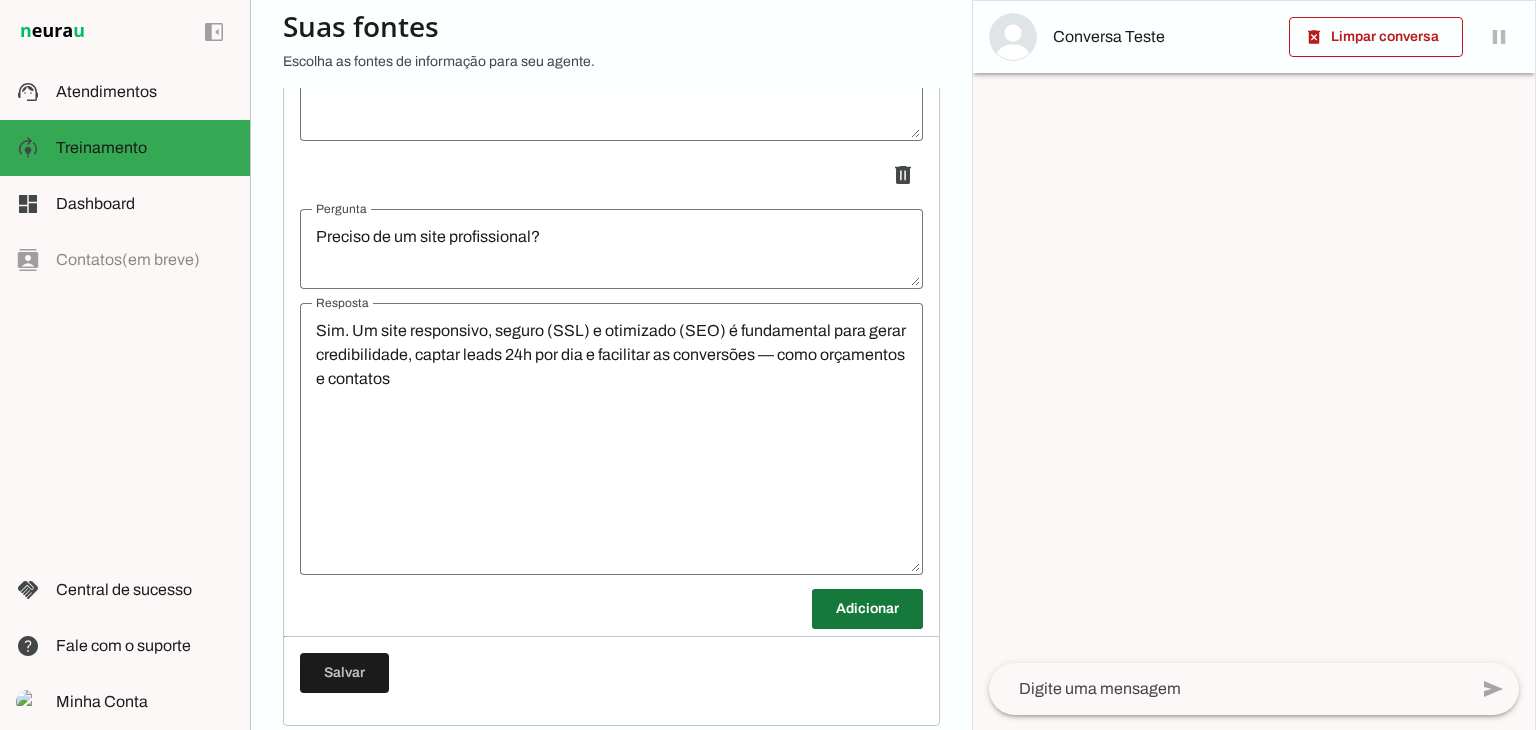 click at bounding box center [867, 609] 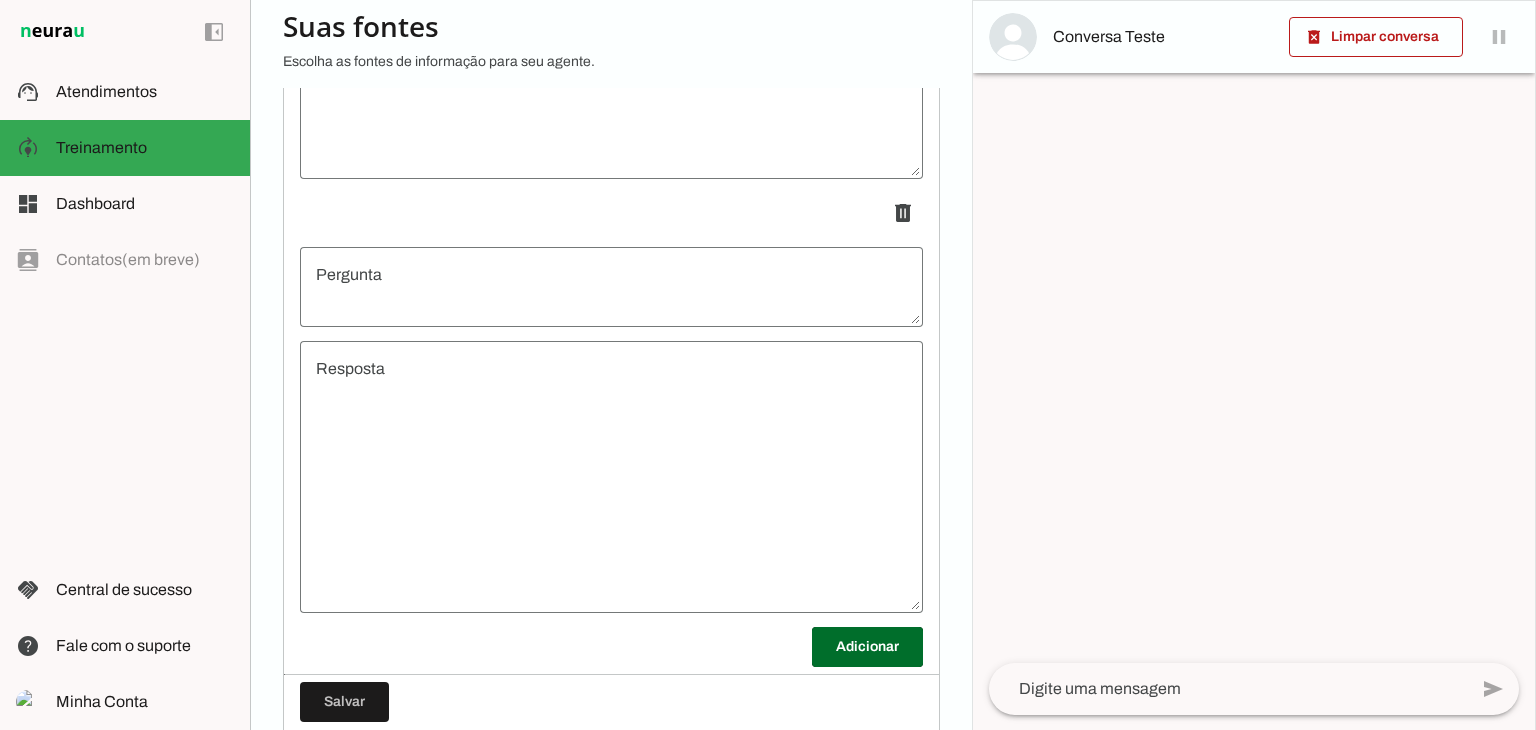 scroll, scrollTop: 2844, scrollLeft: 0, axis: vertical 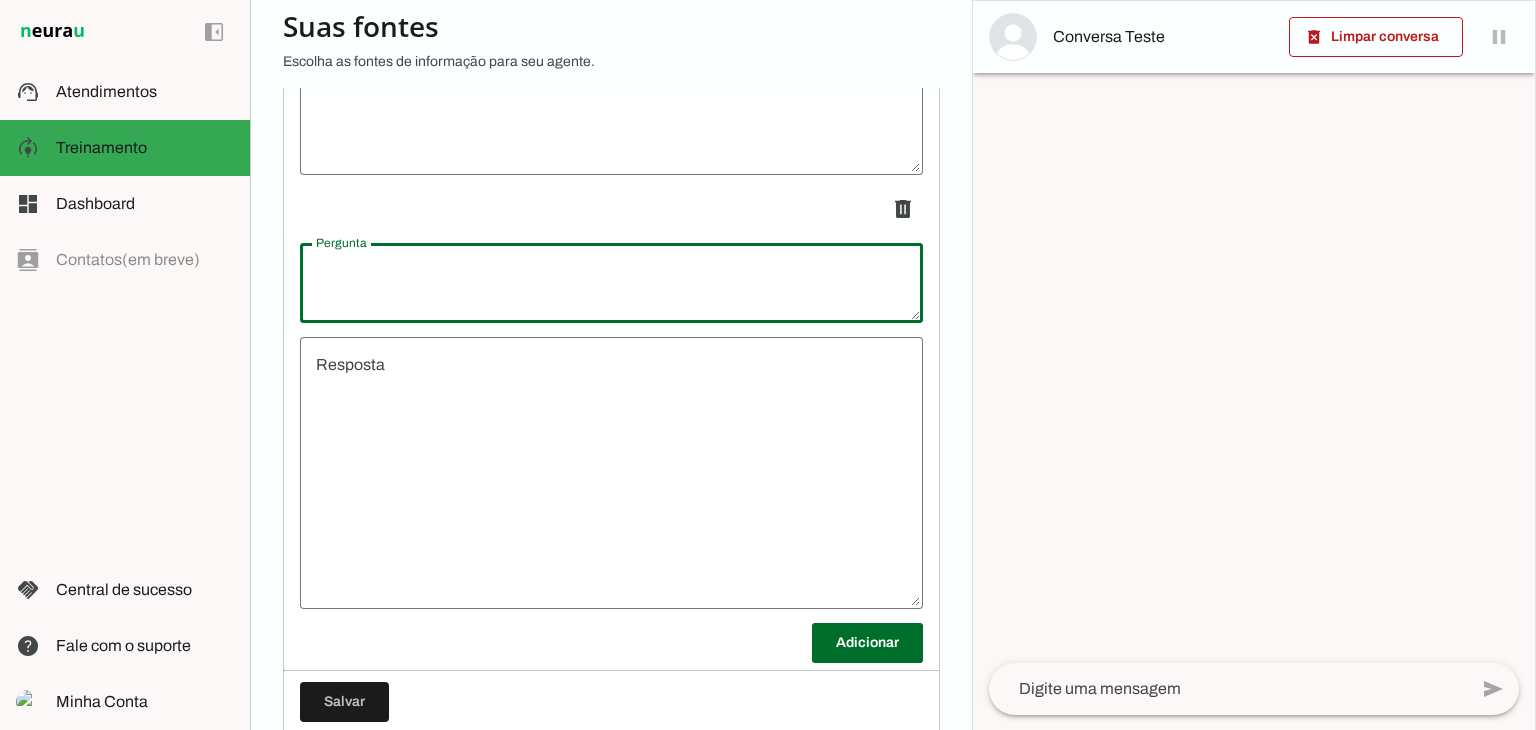 click at bounding box center (611, 283) 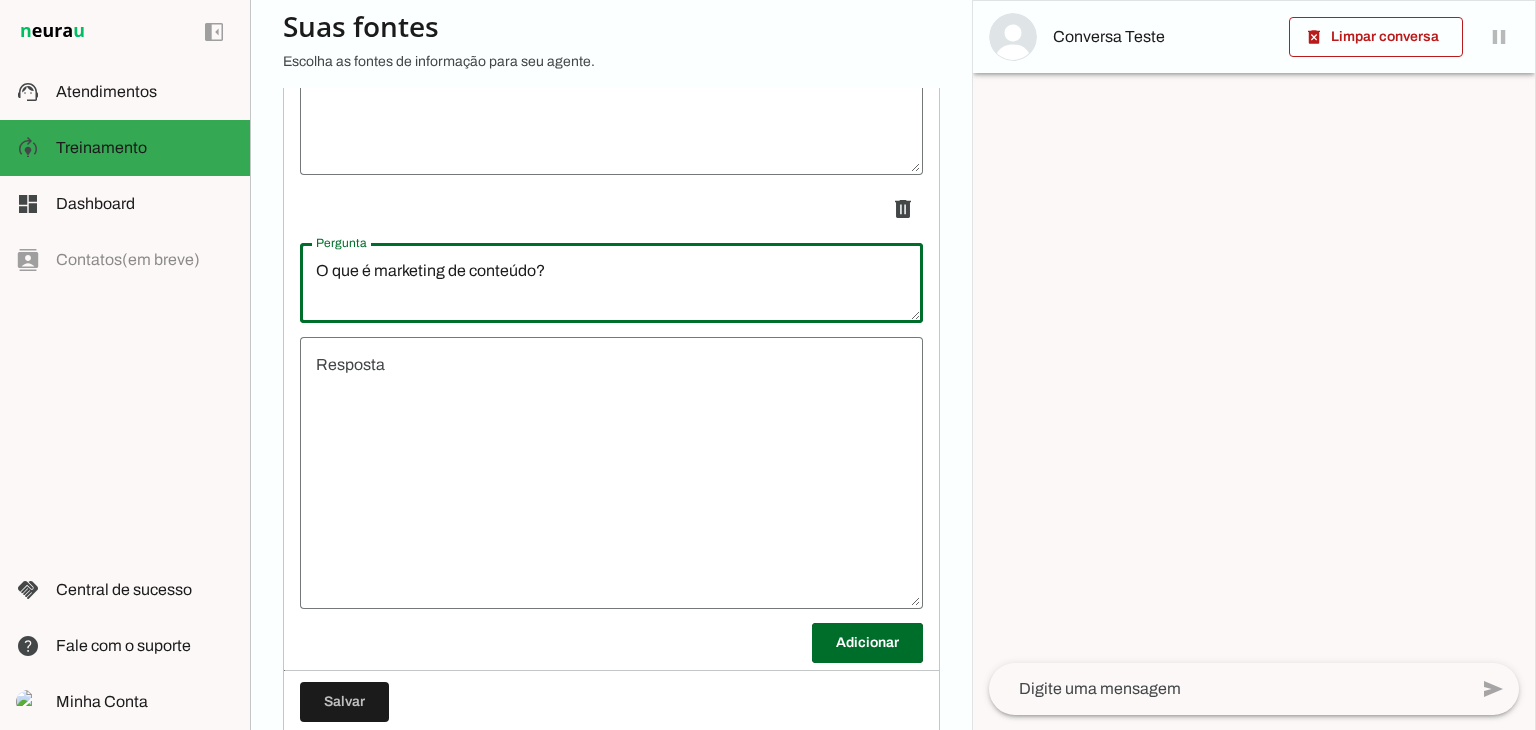 type on "O que é marketing de conteúdo?" 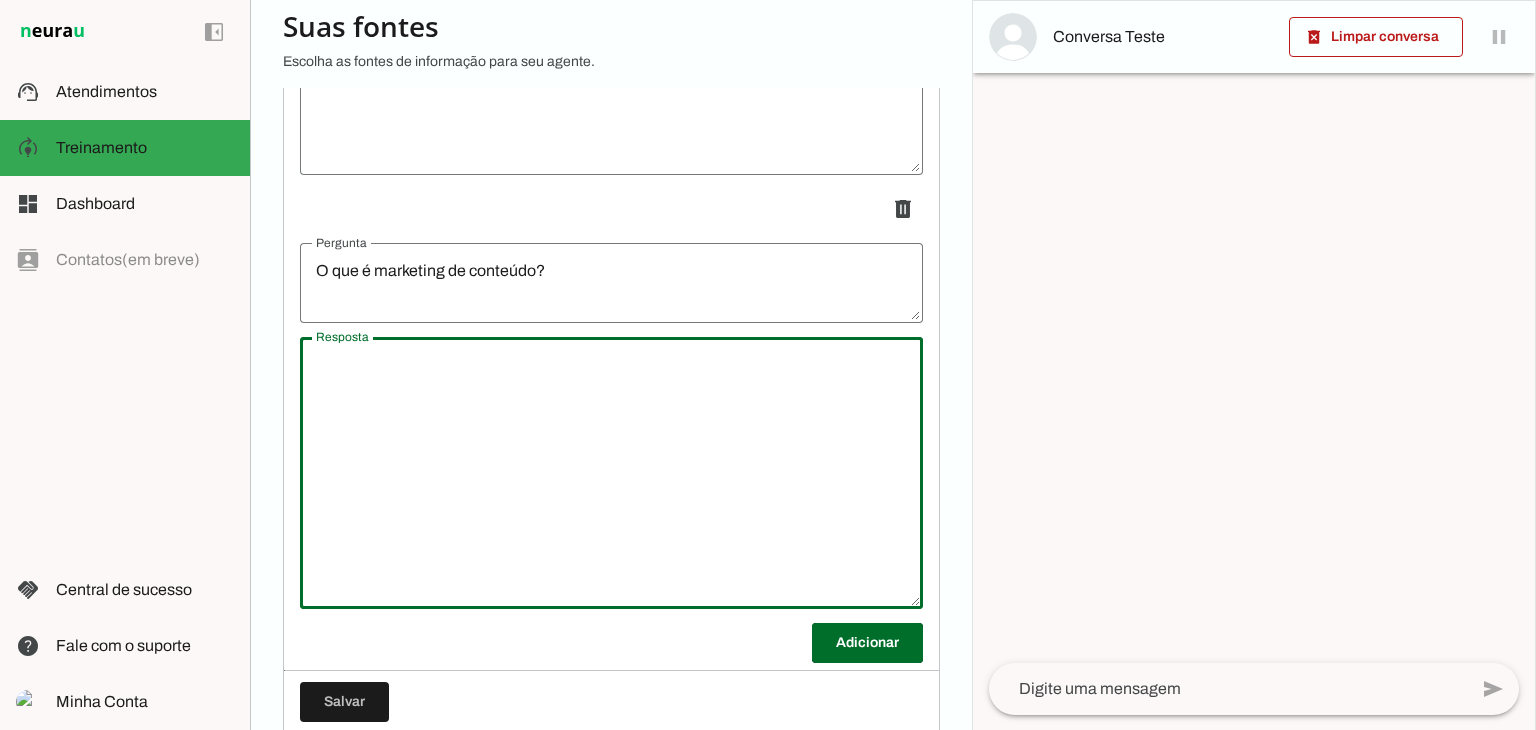 paste on "É a criação e distribuição de conteúdos relevantes (posts, vídeos, e‑books) para atrair, educar e engajar seu público. Isso fortalece sua autoridade, gera confiança e potencia o desempenho das outras estratégias" 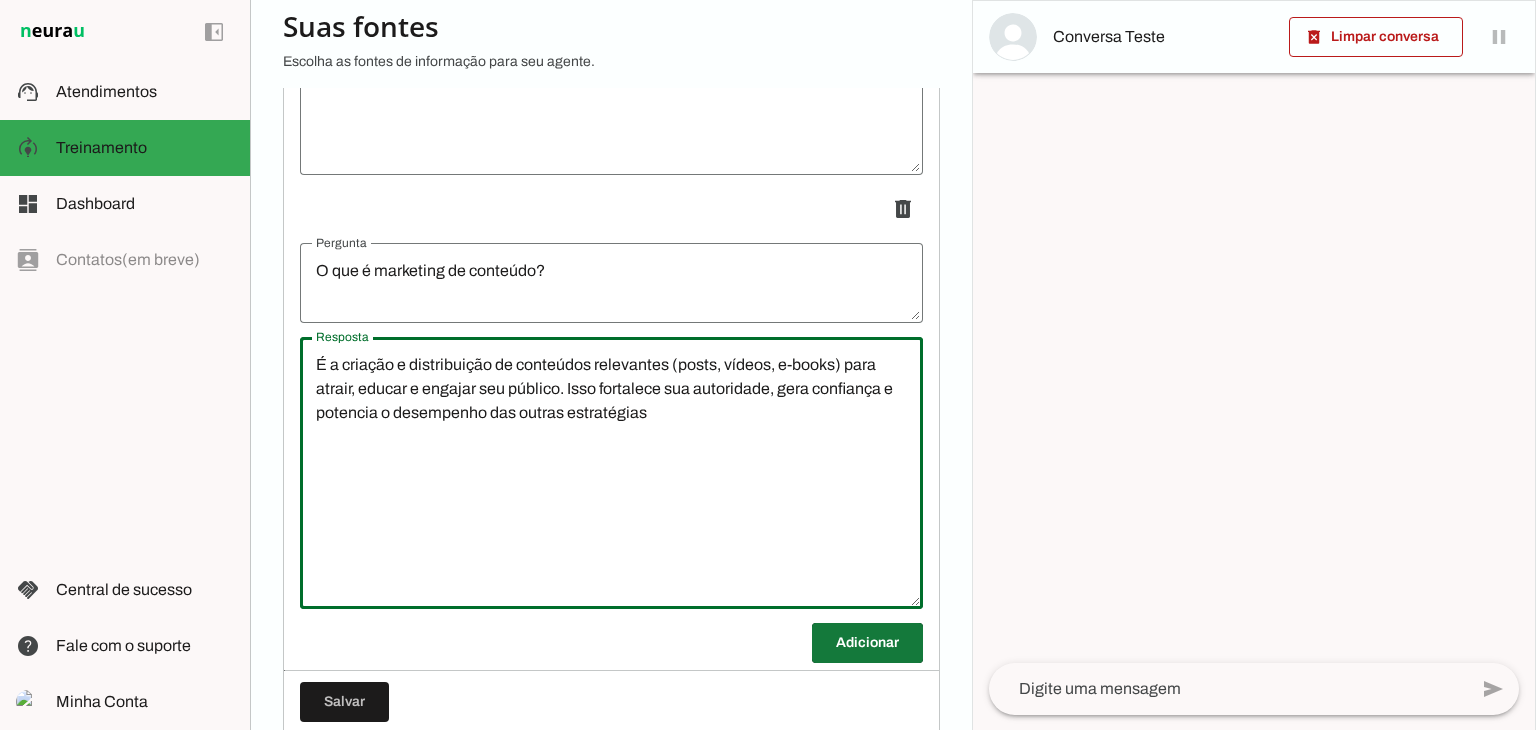 type on "É a criação e distribuição de conteúdos relevantes (posts, vídeos, e‑books) para atrair, educar e engajar seu público. Isso fortalece sua autoridade, gera confiança e potencia o desempenho das outras estratégias" 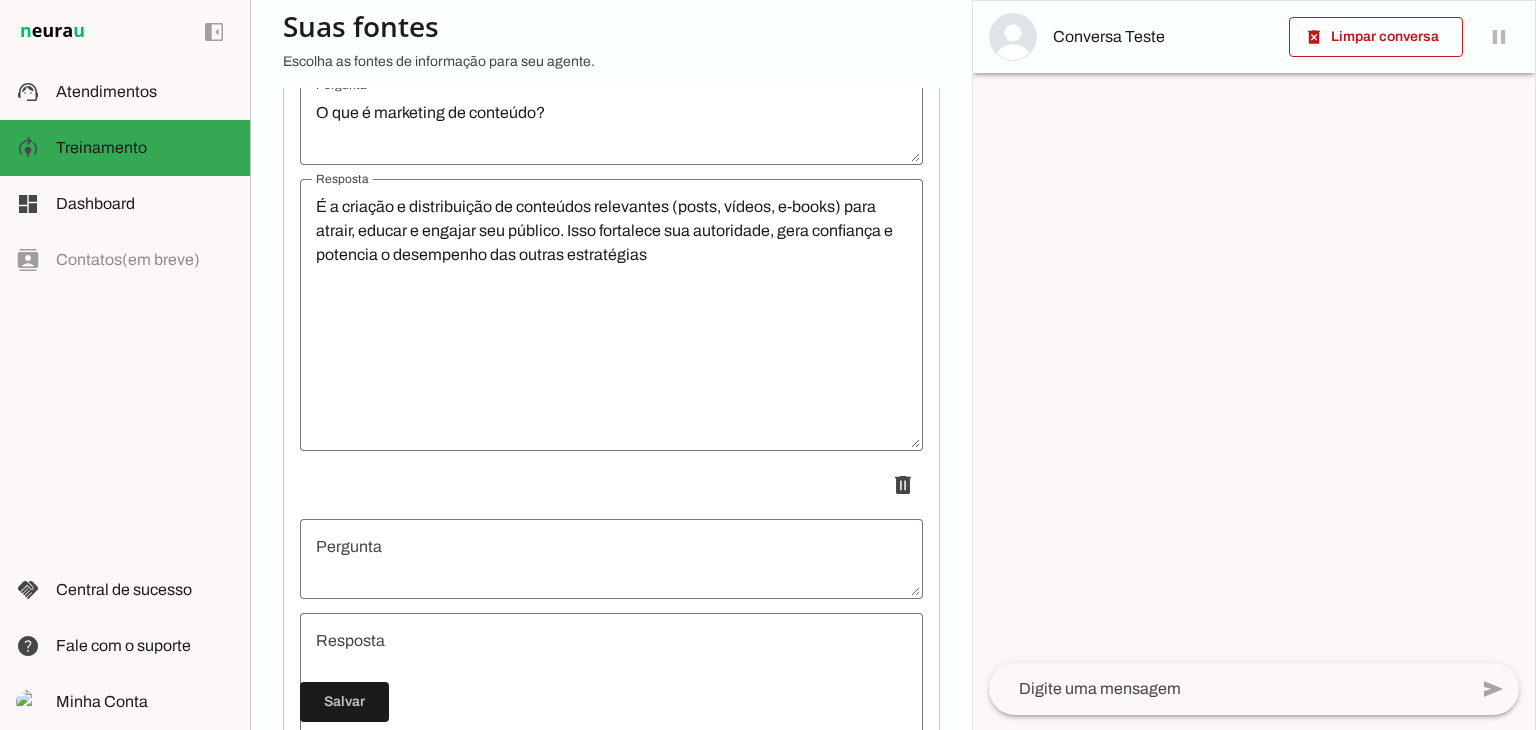 scroll, scrollTop: 3344, scrollLeft: 0, axis: vertical 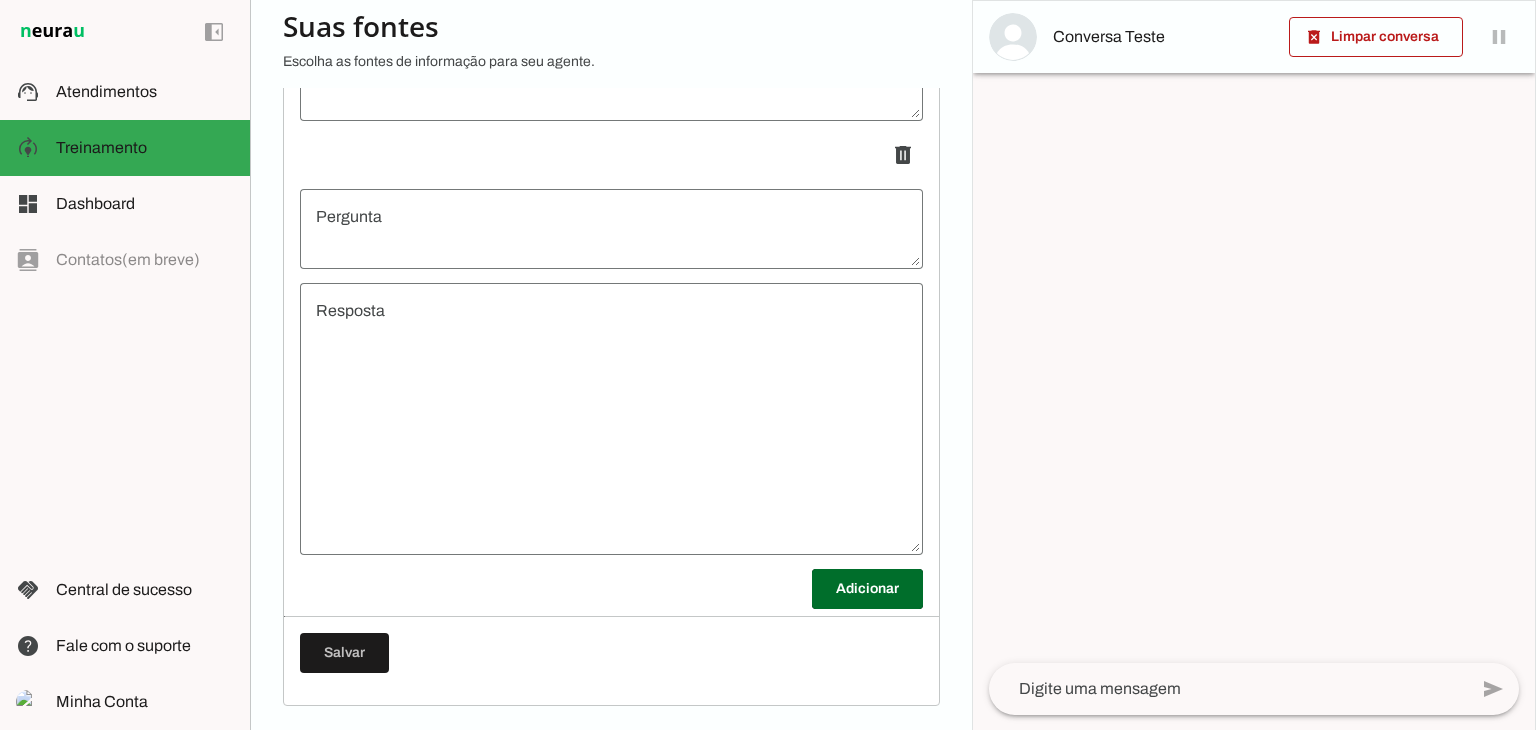 click at bounding box center [611, 229] 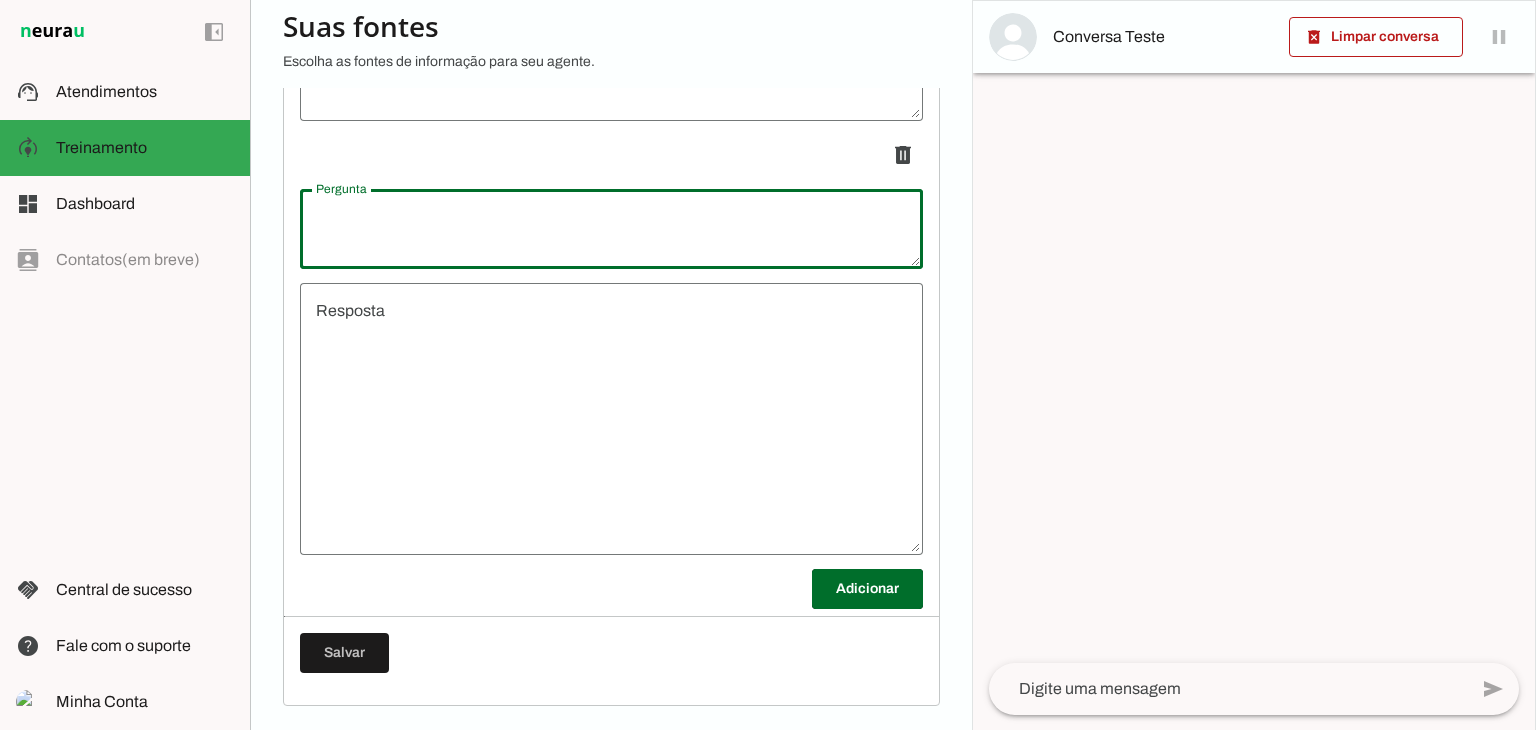 paste on "O que é remarketing e por que devo usar?" 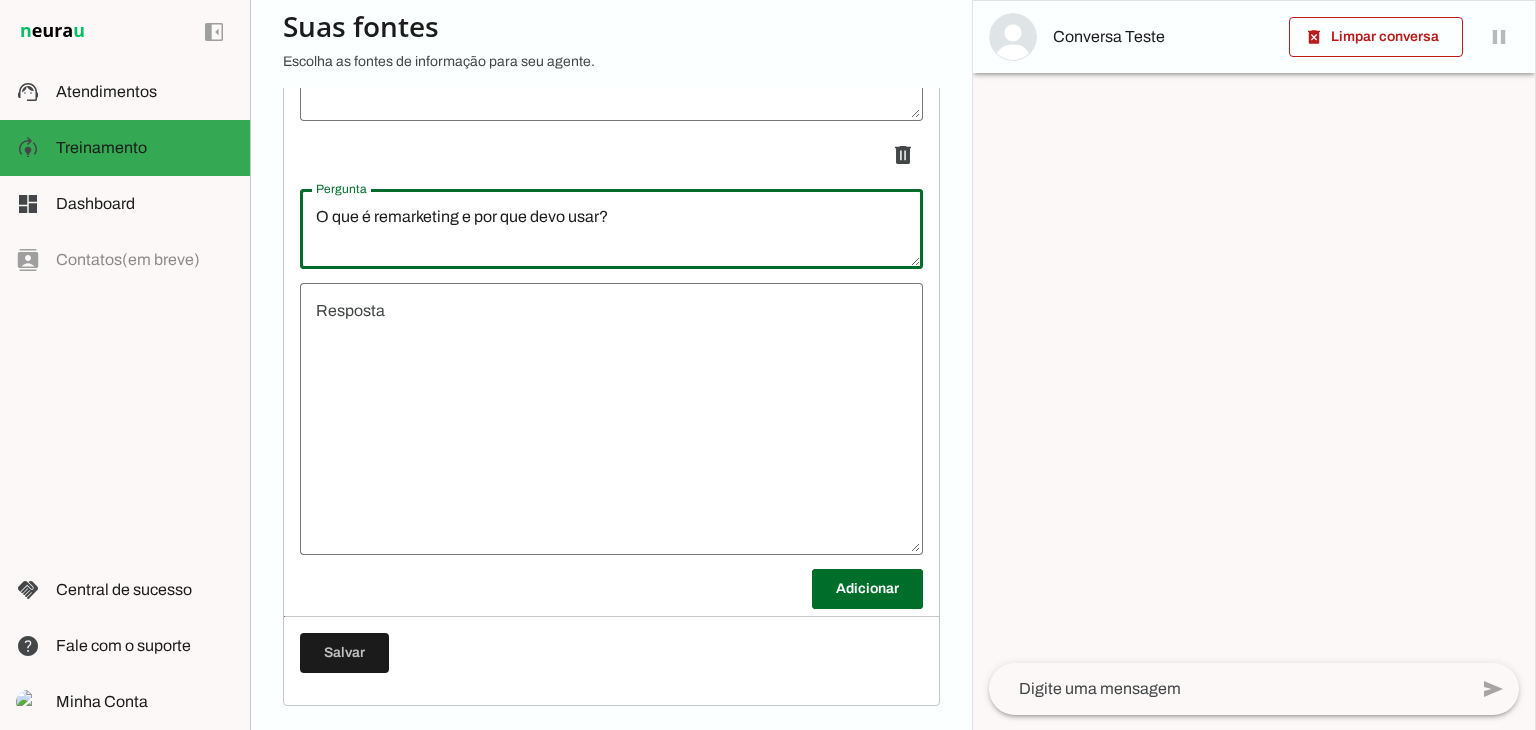 type on "O que é remarketing e por que devo usar?" 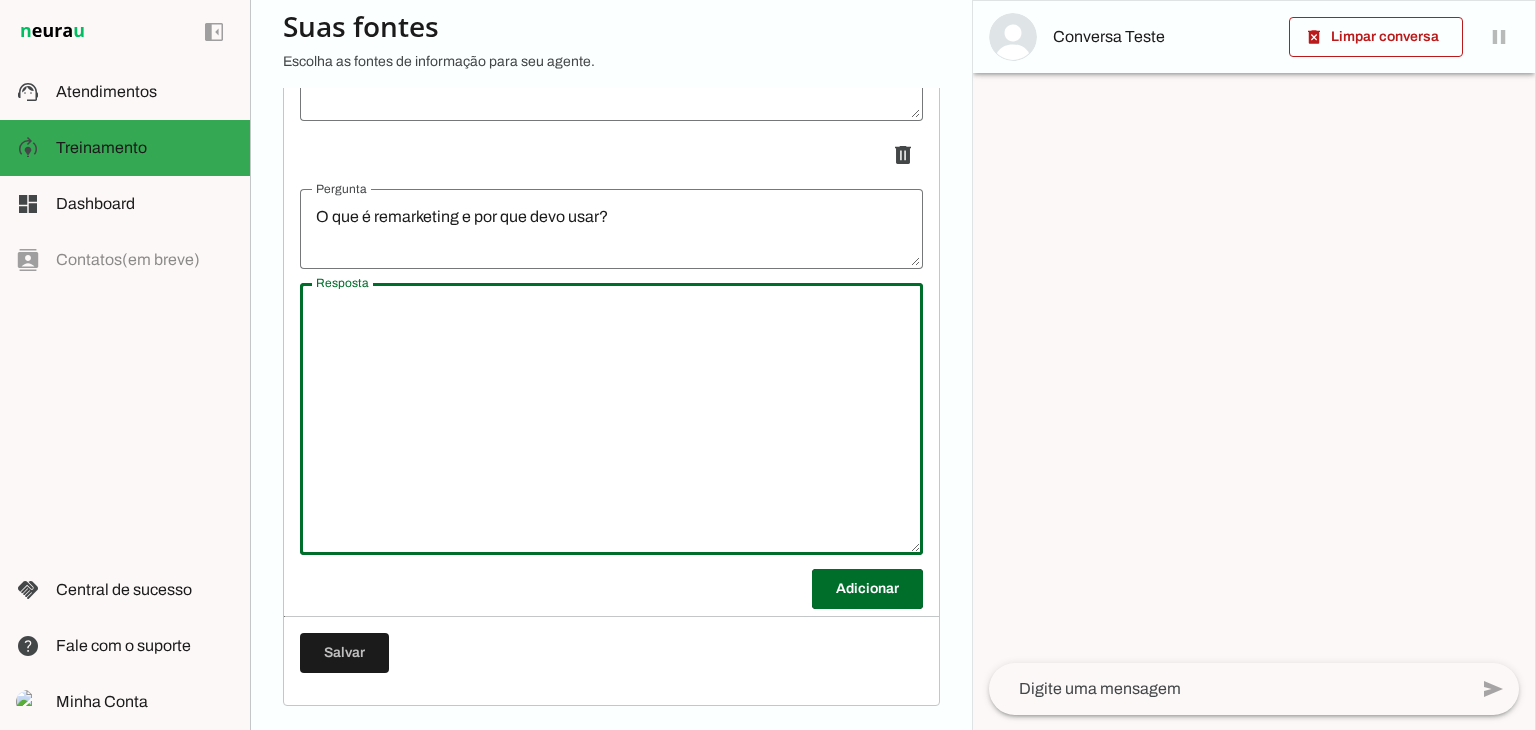 paste on "Remarketing é uma estratégia que exibe anúncios a pessoas que já interagiram com sua marca (ex: visitaram seu site). Isso ajuda a reforçar sua mensagem, aumentar o reconhecimento e converter esses visitantes em clientes." 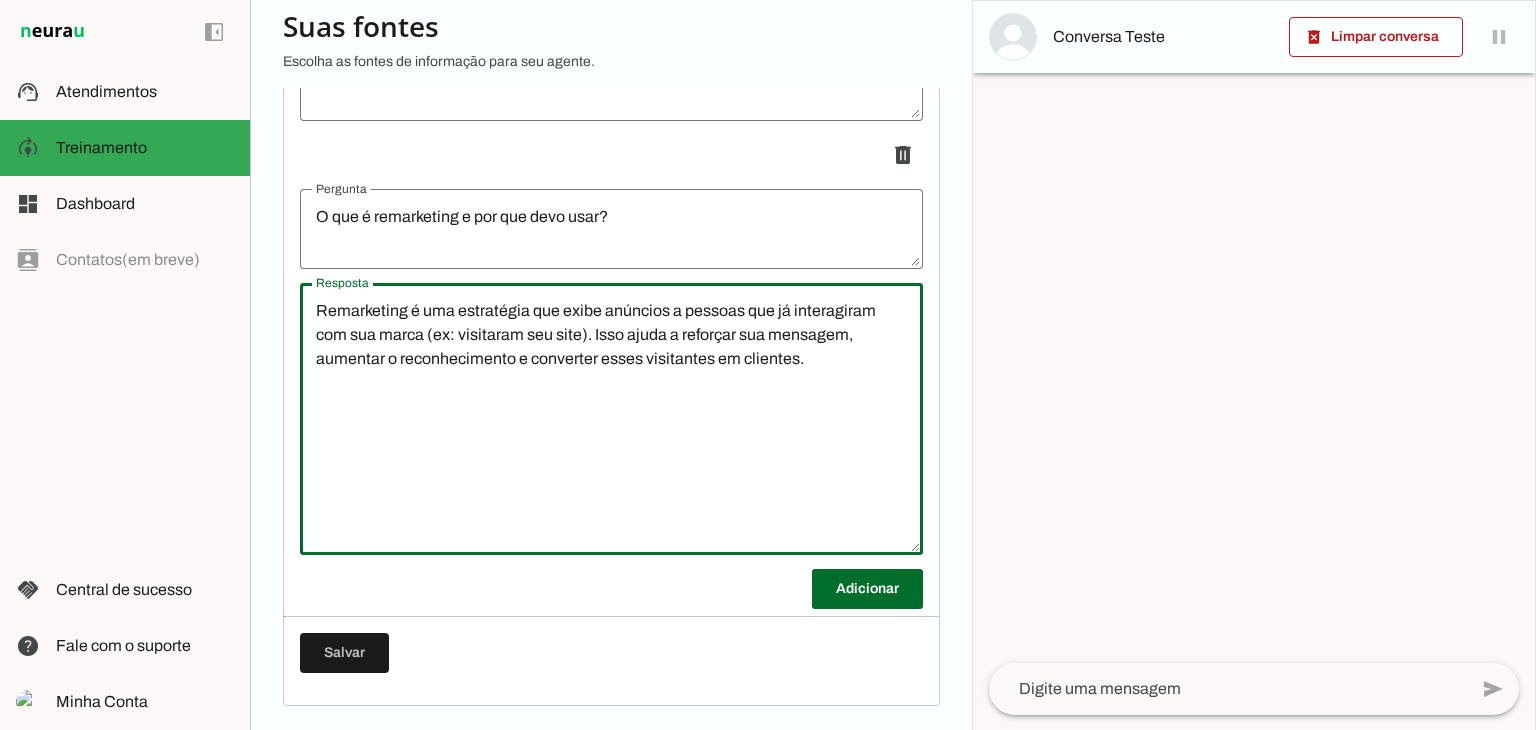 type on "Remarketing é uma estratégia que exibe anúncios a pessoas que já interagiram com sua marca (ex: visitaram seu site). Isso ajuda a reforçar sua mensagem, aumentar o reconhecimento e converter esses visitantes em clientes." 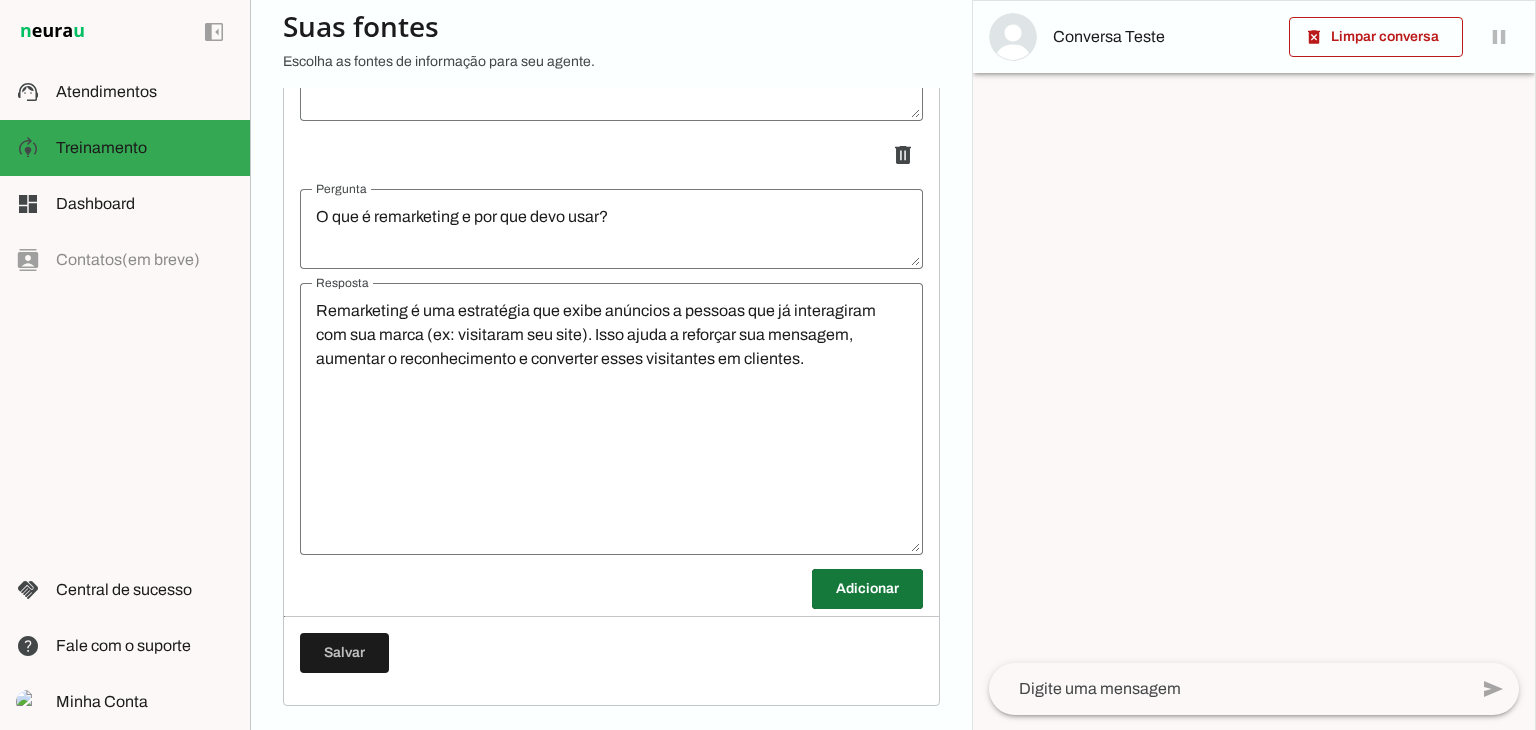 click at bounding box center [867, 589] 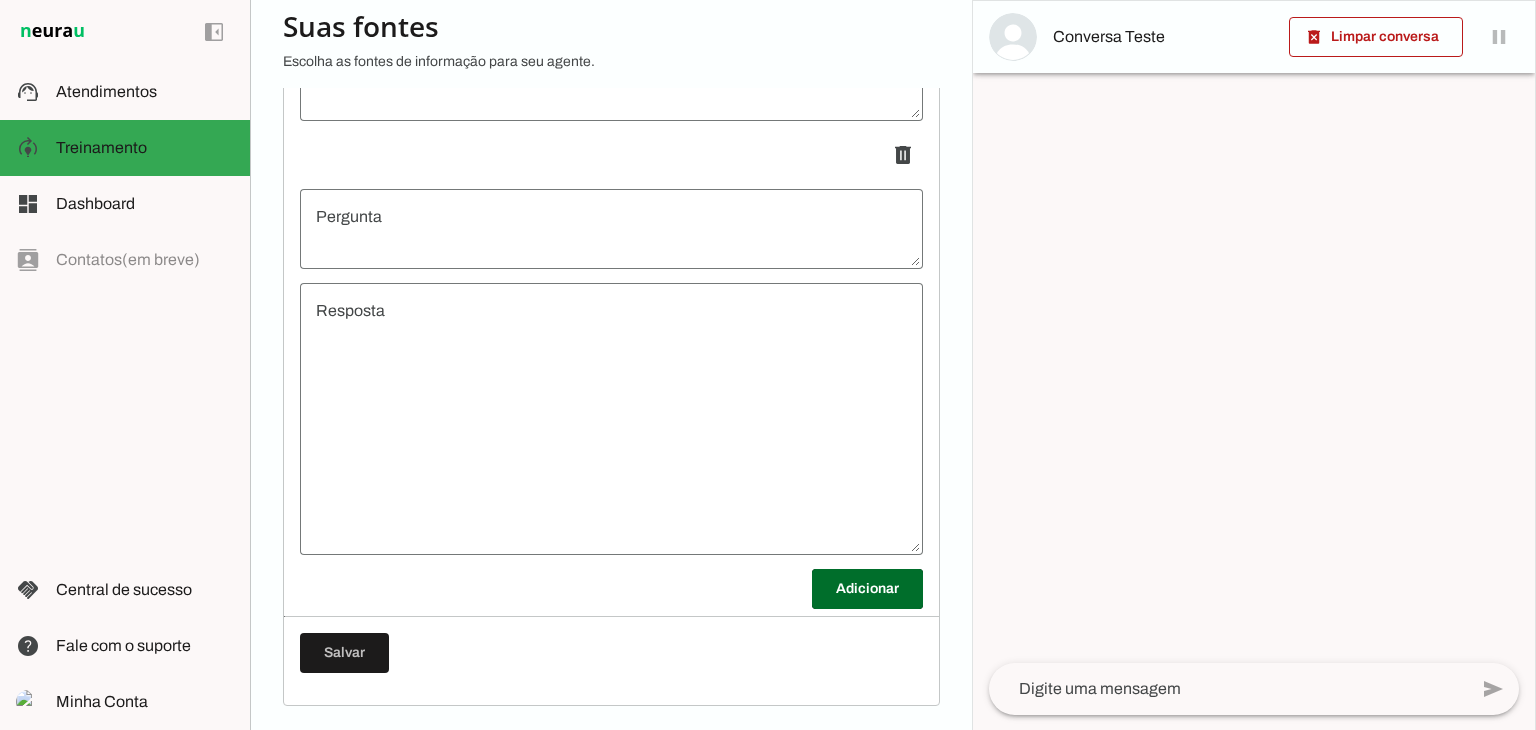 scroll, scrollTop: 3780, scrollLeft: 0, axis: vertical 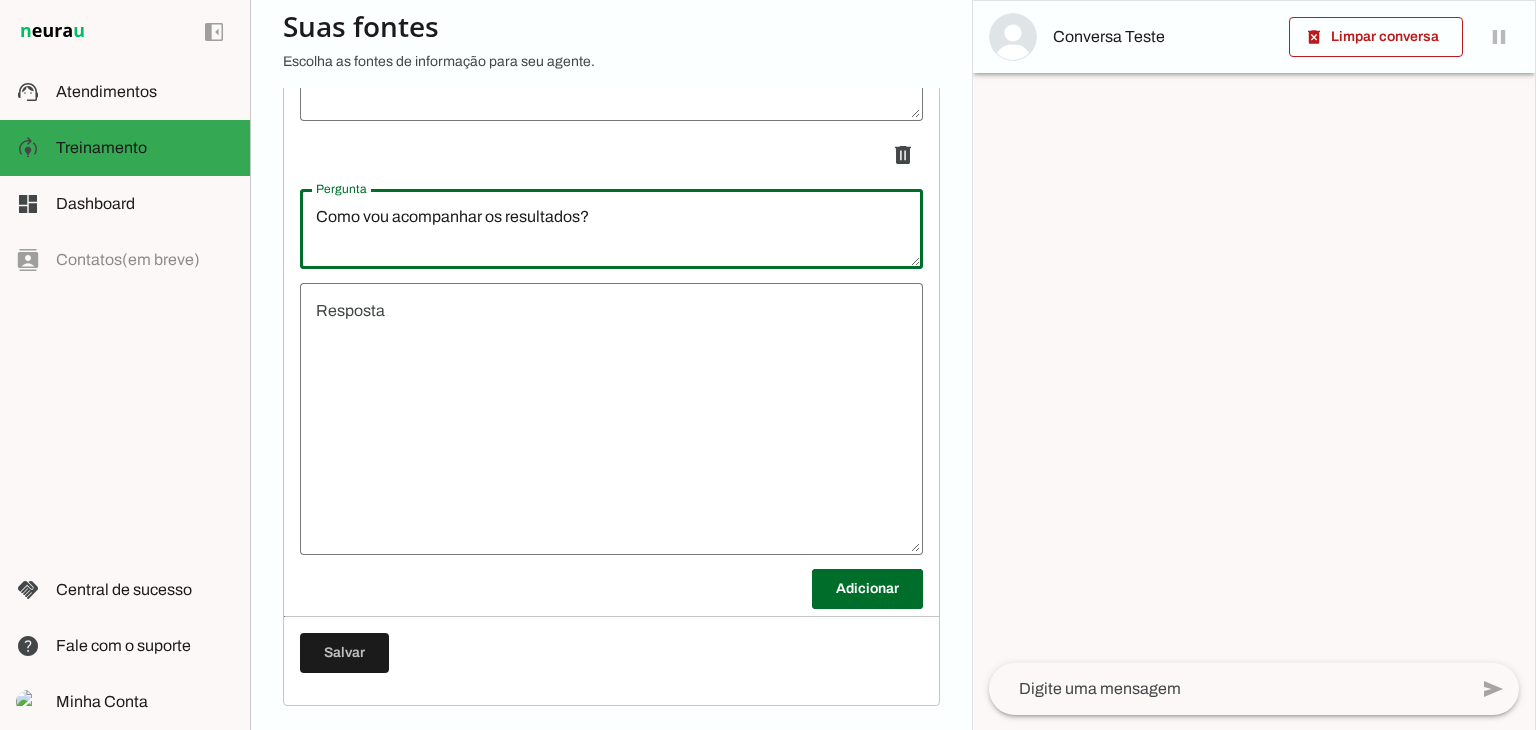 type on "Como vou acompanhar os resultados?" 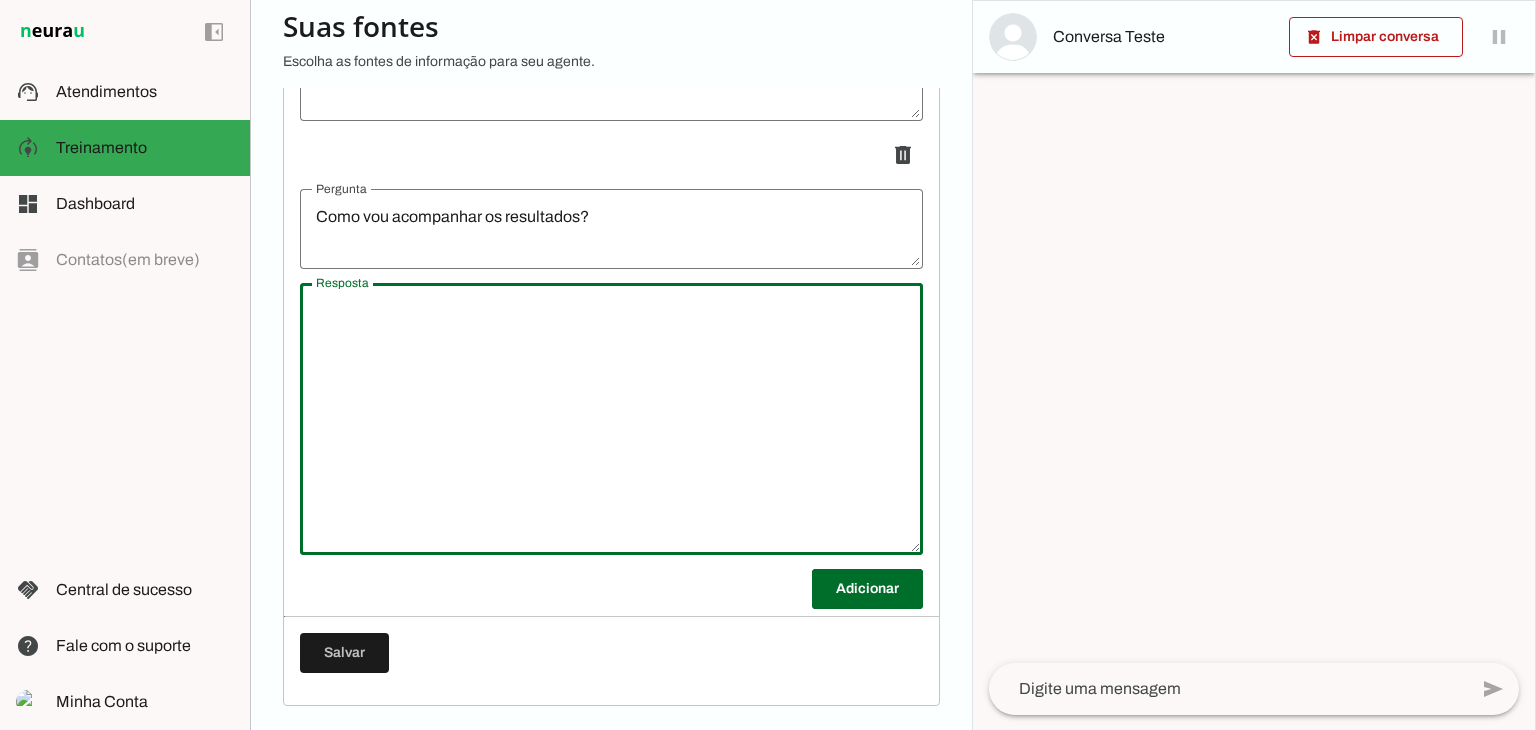 paste on "Através de relatórios mensais, você terá acesso a métricas como alcance, cliques, leads, taxa de conversão e ROI. Assim identificamos o que funciona, ajustamos campanhas e otimizamos o investimento." 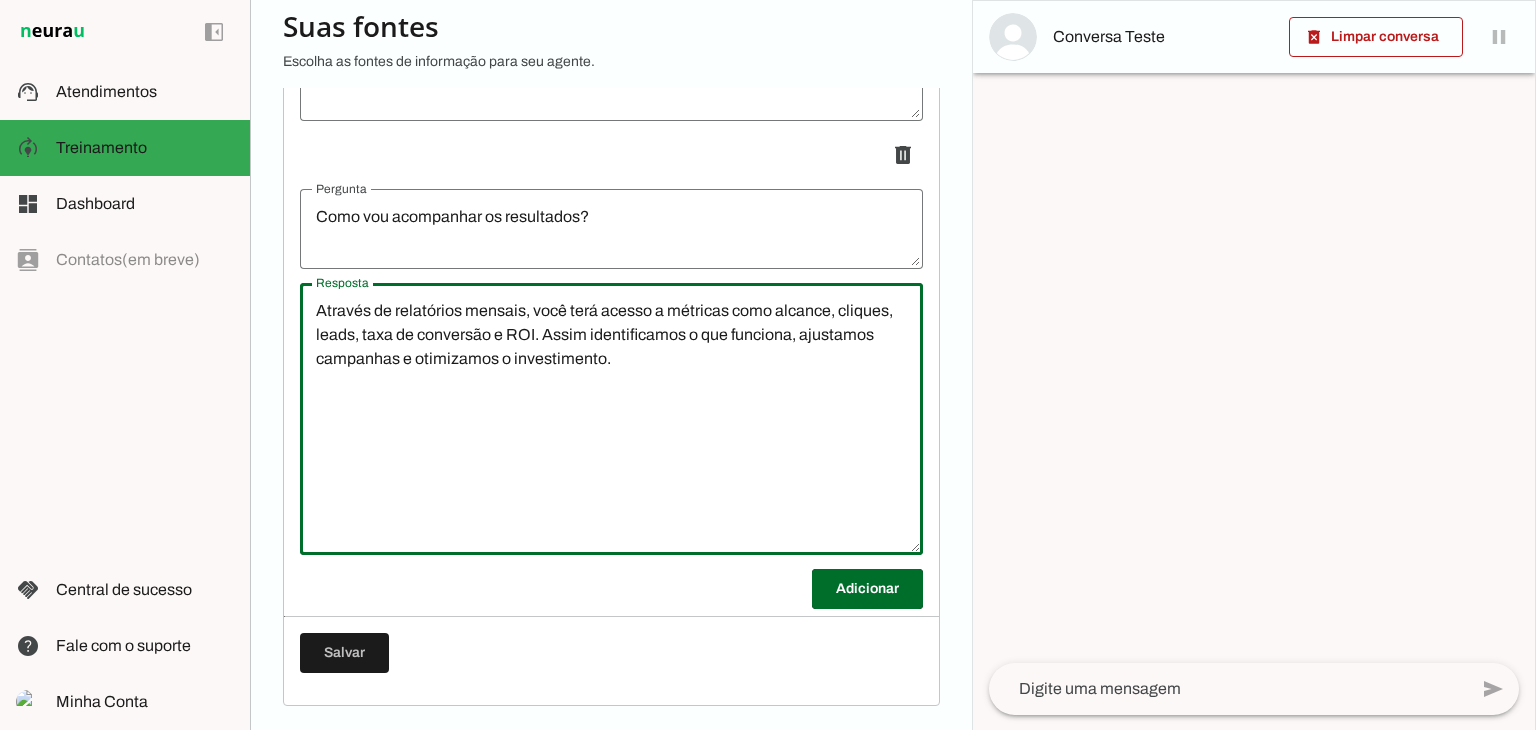 type on "Através de relatórios mensais, você terá acesso a métricas como alcance, cliques, leads, taxa de conversão e ROI. Assim identificamos o que funciona, ajustamos campanhas e otimizamos o investimento." 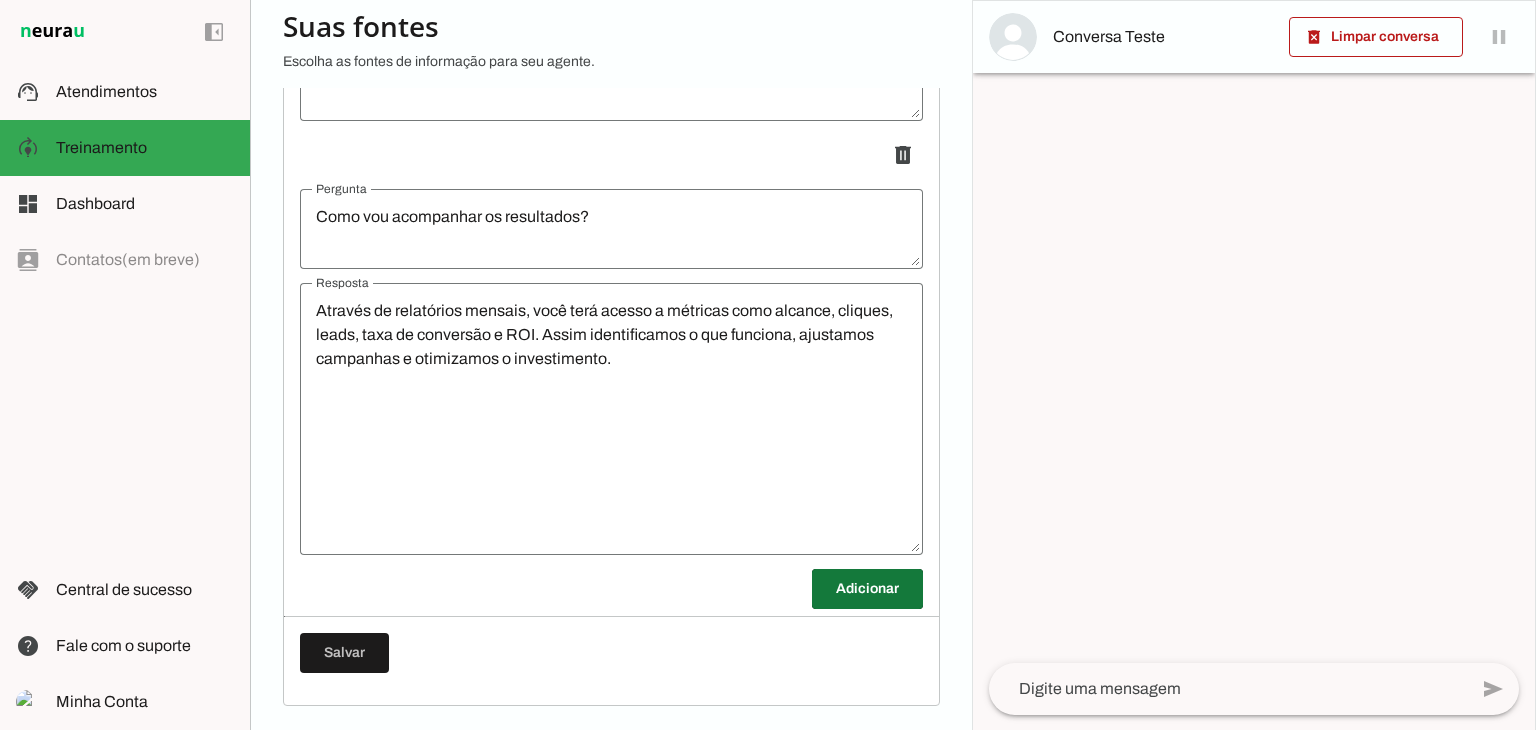click at bounding box center (867, 589) 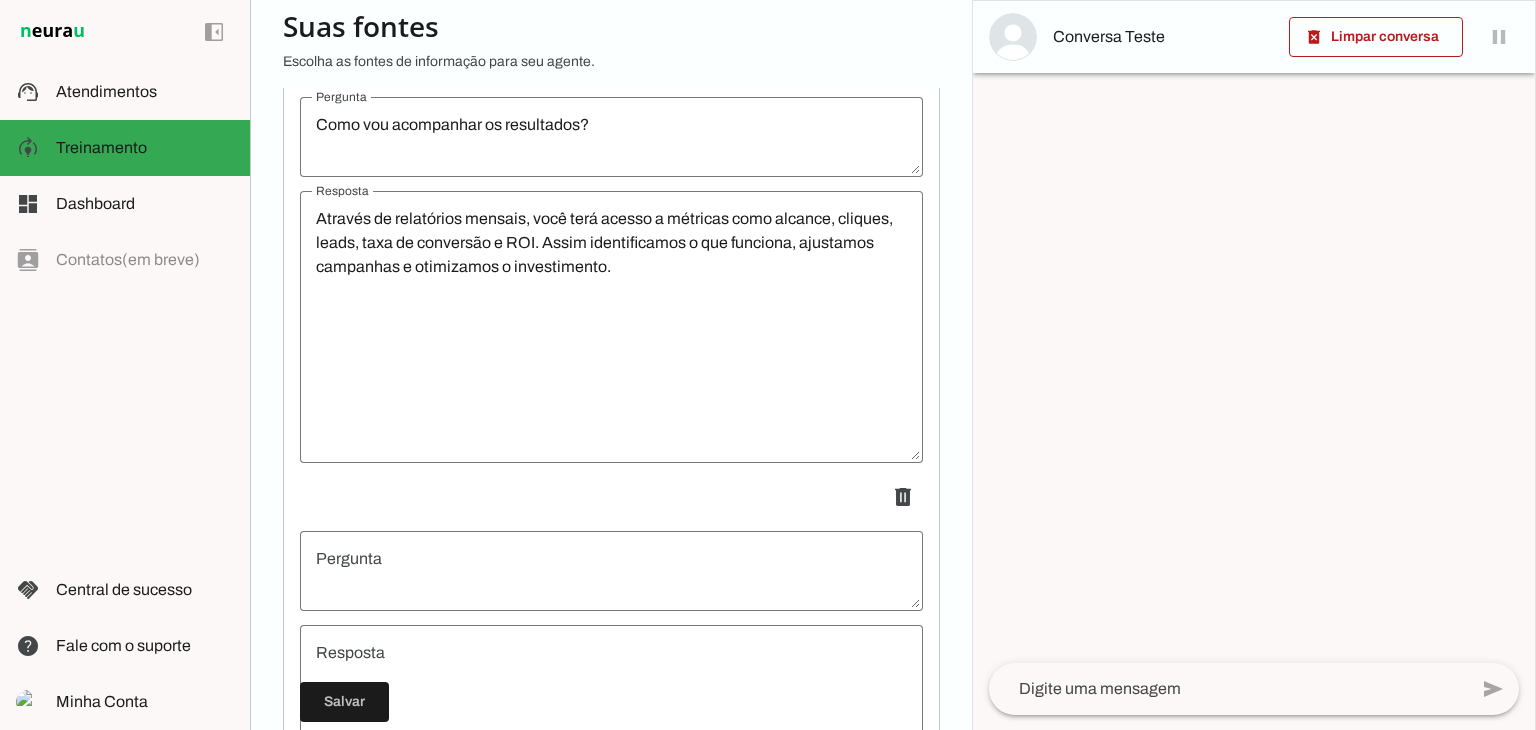 scroll, scrollTop: 4215, scrollLeft: 0, axis: vertical 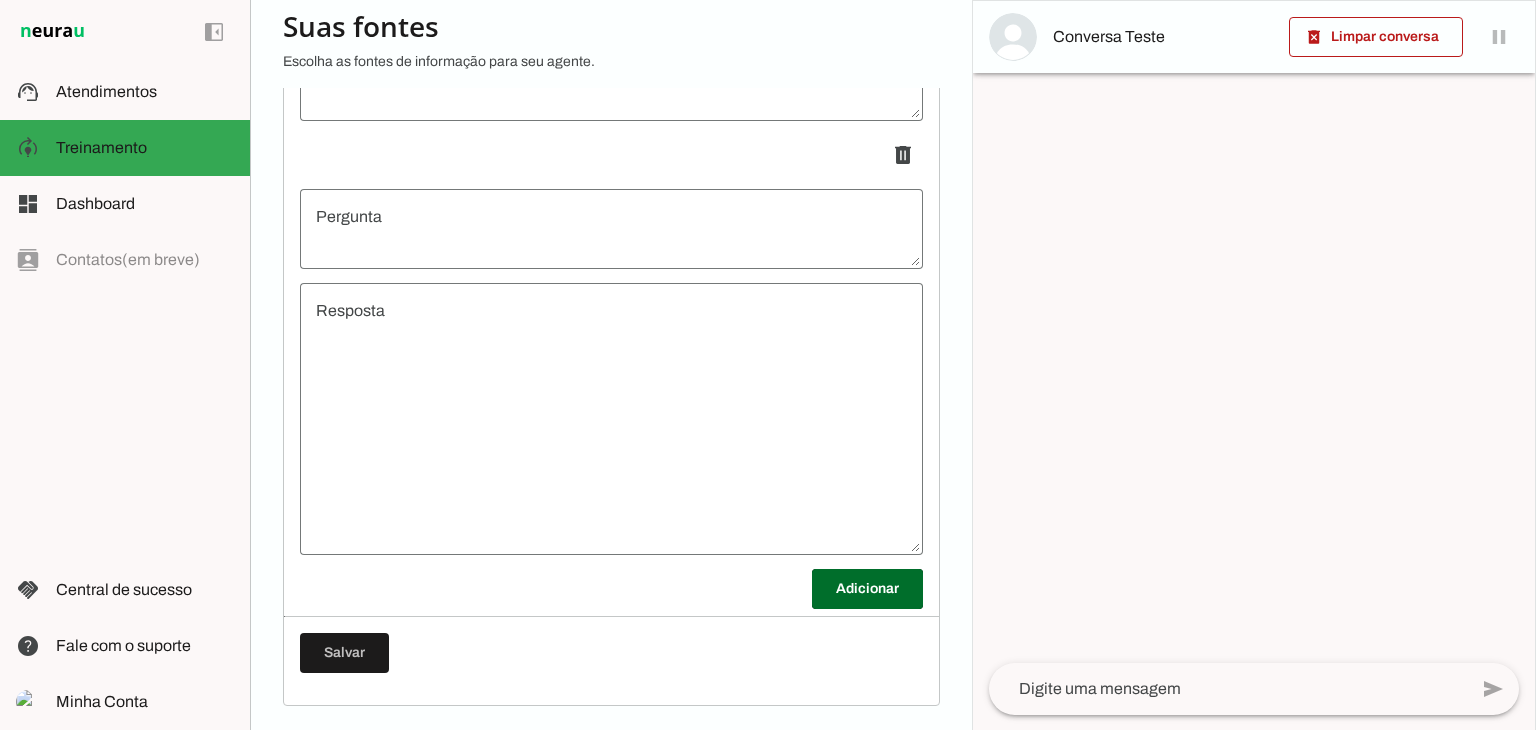 click on "delete" at bounding box center (611, 345) 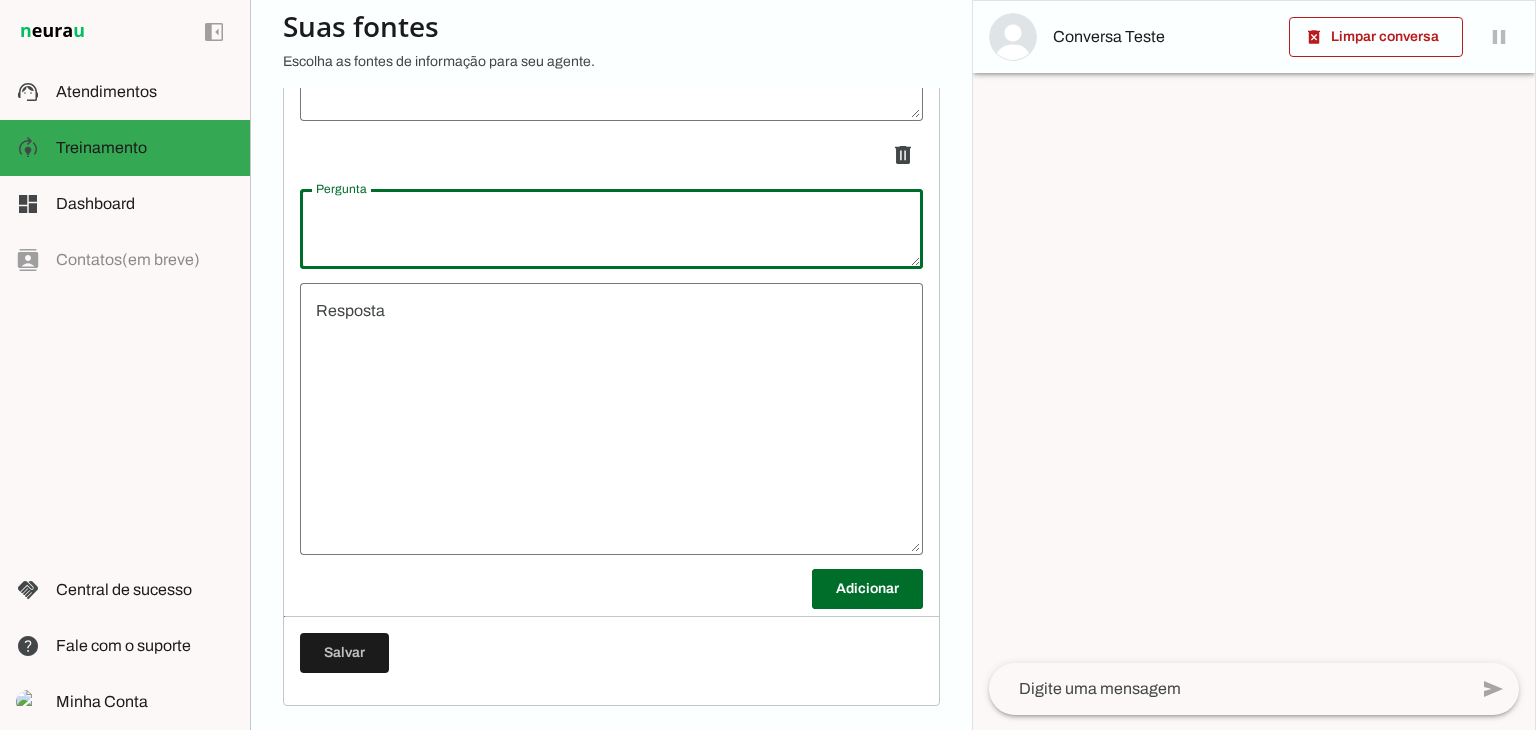 click at bounding box center (611, 229) 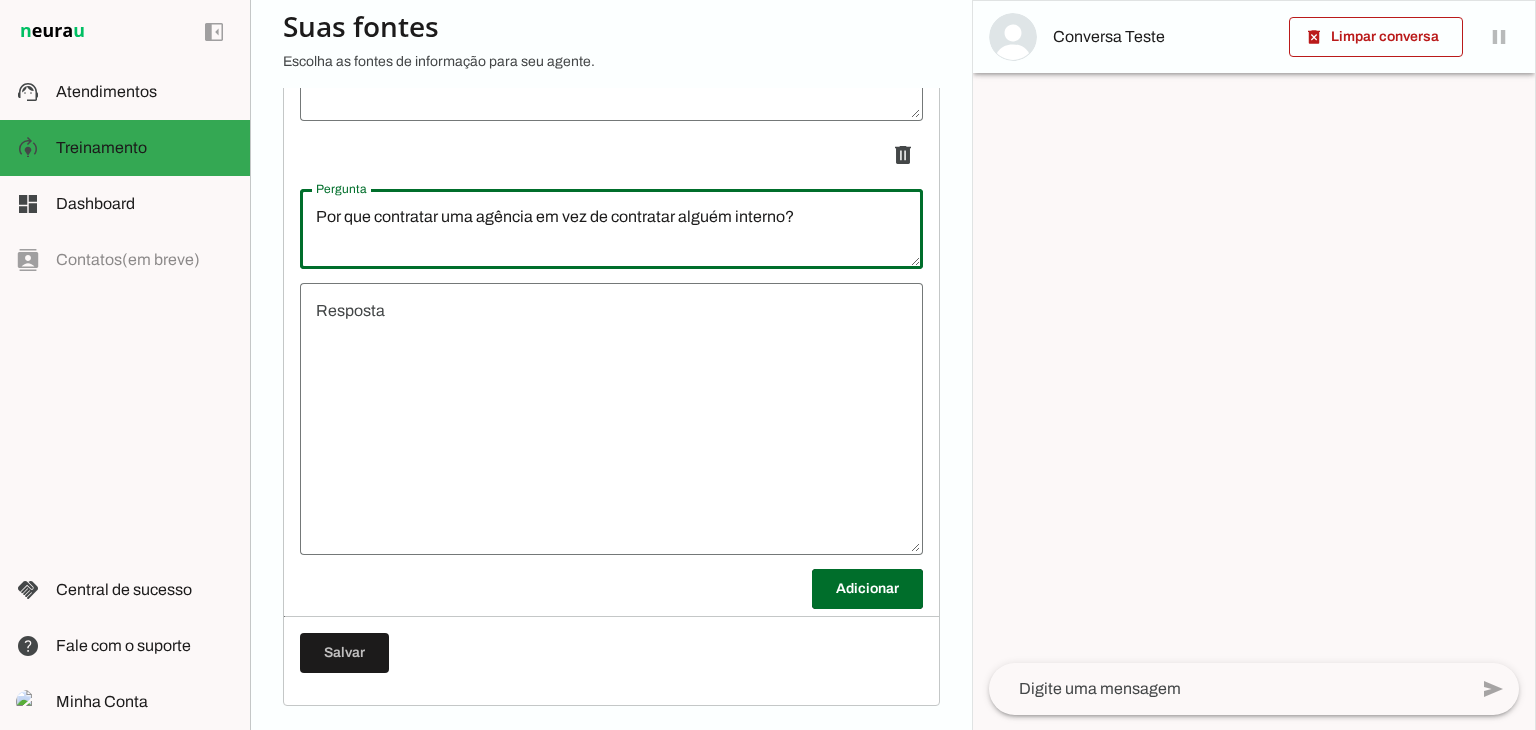type on "Por que contratar uma agência em vez de contratar alguém interno?" 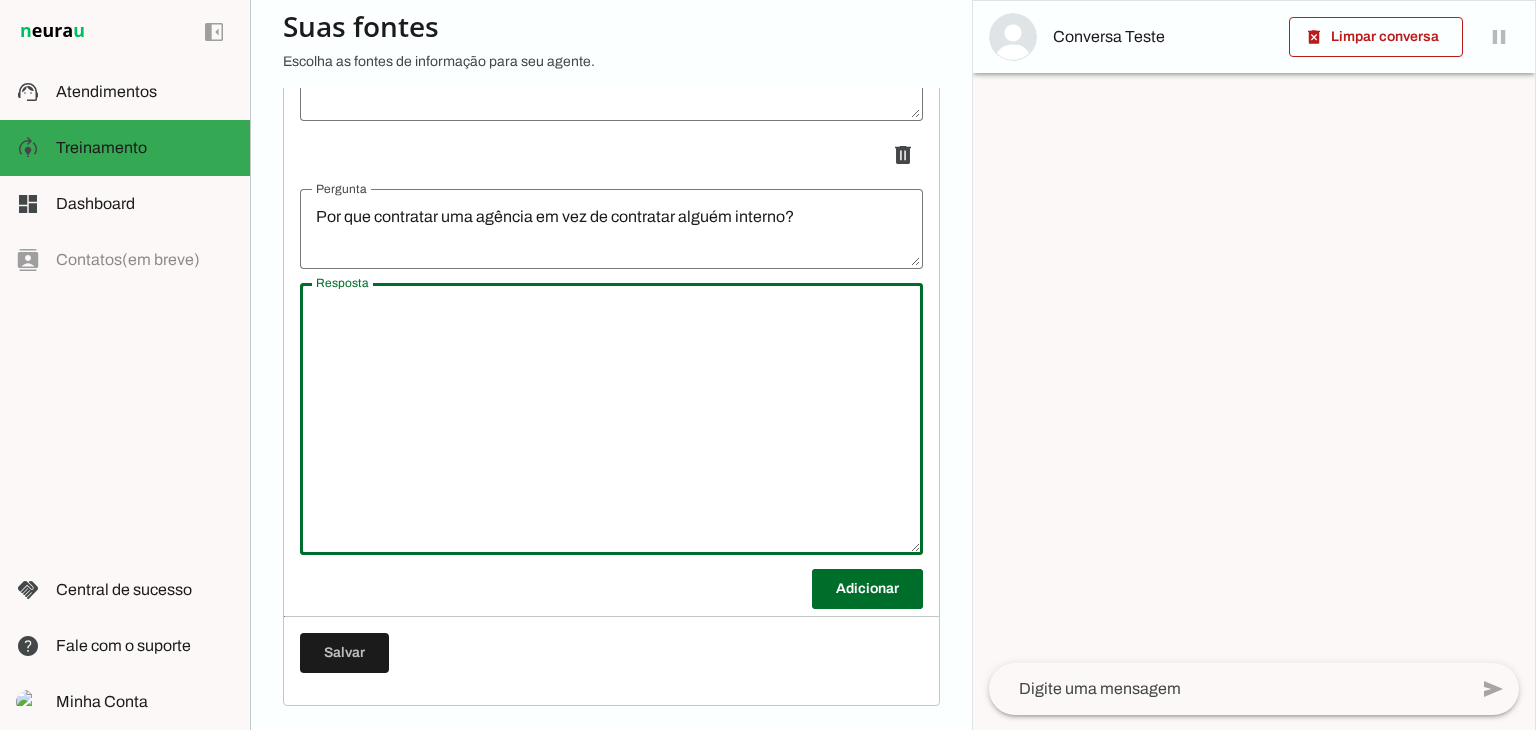 paste on "Uma agência traz especialistas em diversas áreas (mídia paga, redes sociais, SEO, criatividade) além de tecnologias e ferramentas avançadas. Isso resulta em estratégia completa, base de dados e expertise, com flexibilidade de investimento e foco em resultados ." 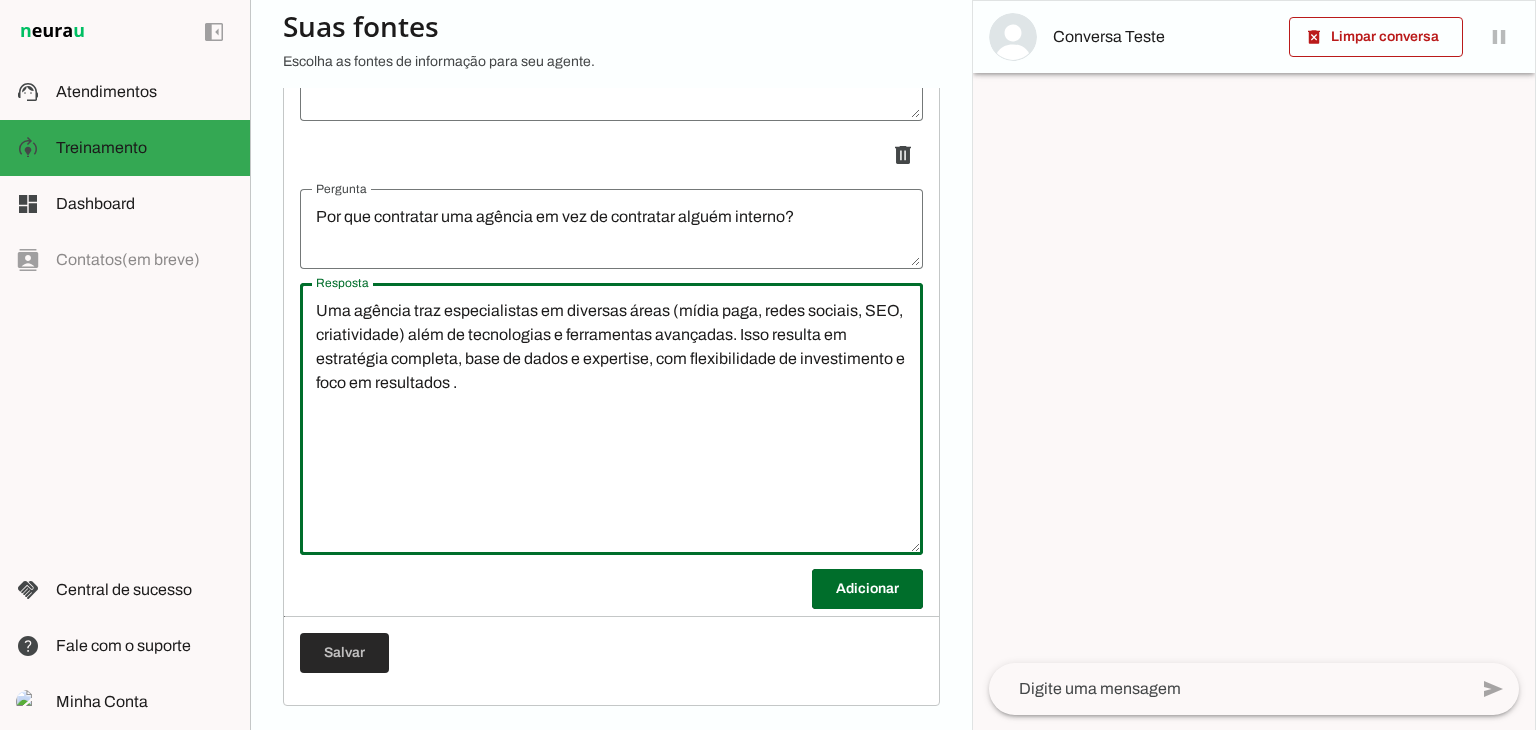 type on "Uma agência traz especialistas em diversas áreas (mídia paga, redes sociais, SEO, criatividade) além de tecnologias e ferramentas avançadas. Isso resulta em estratégia completa, base de dados e expertise, com flexibilidade de investimento e foco em resultados ." 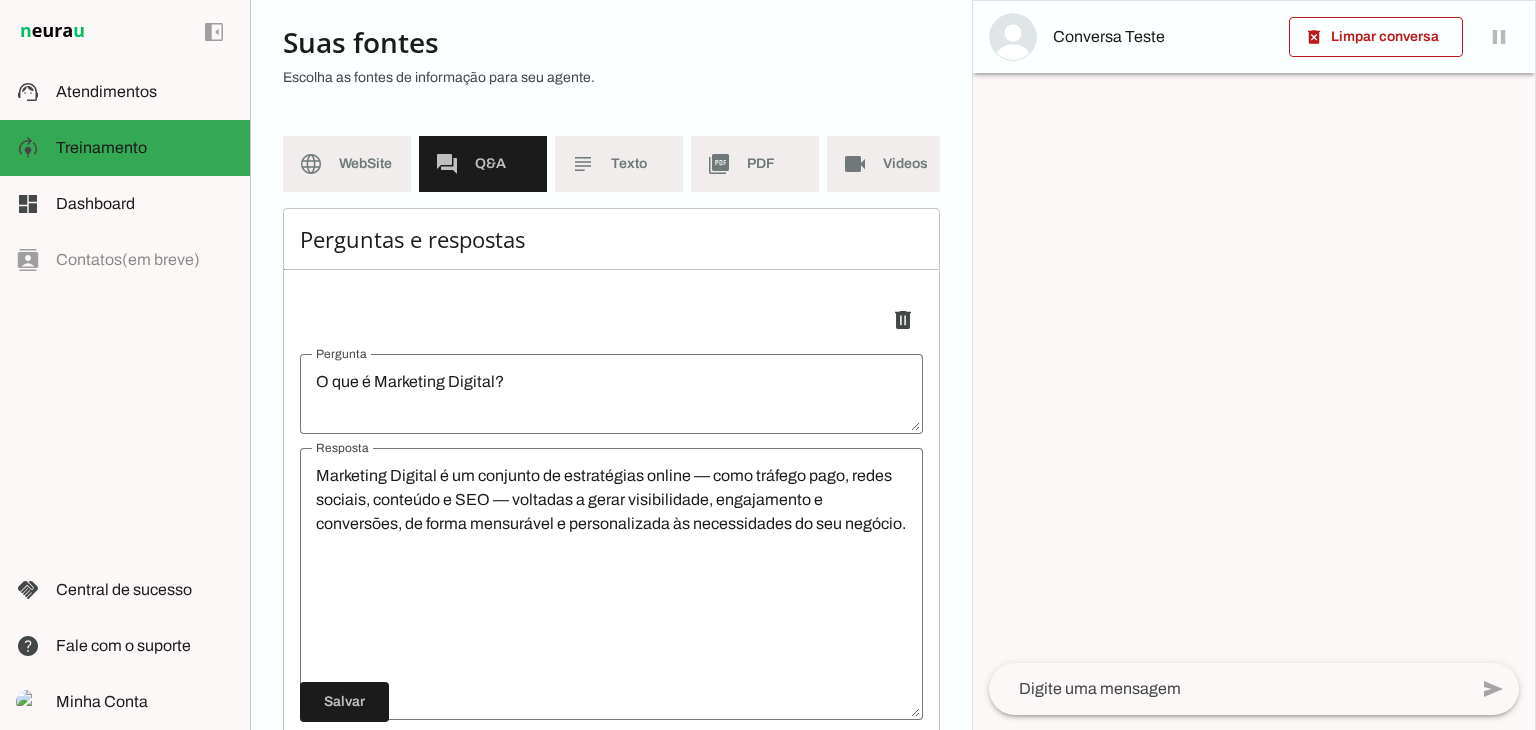 scroll, scrollTop: 0, scrollLeft: 0, axis: both 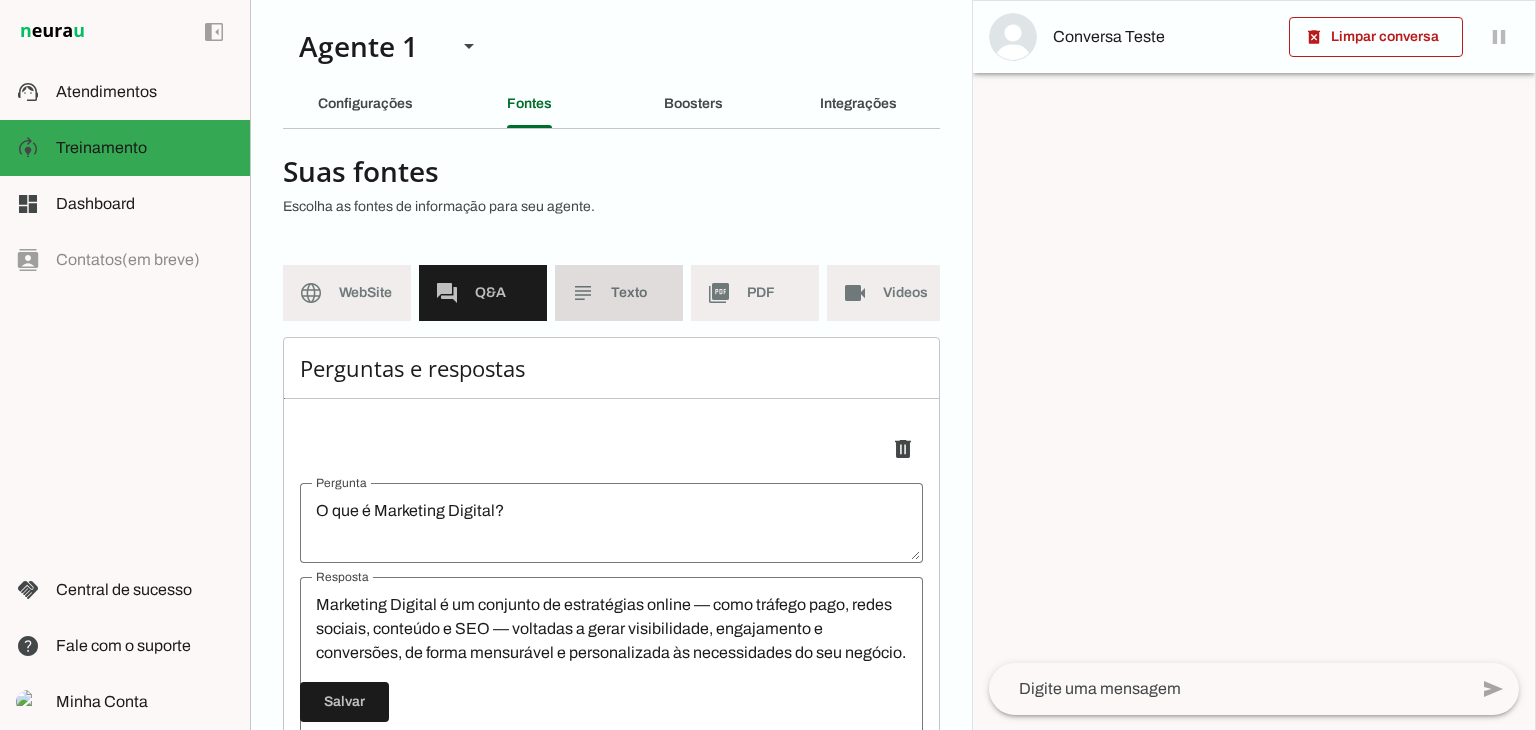 click on "subject
Texto" at bounding box center [619, 293] 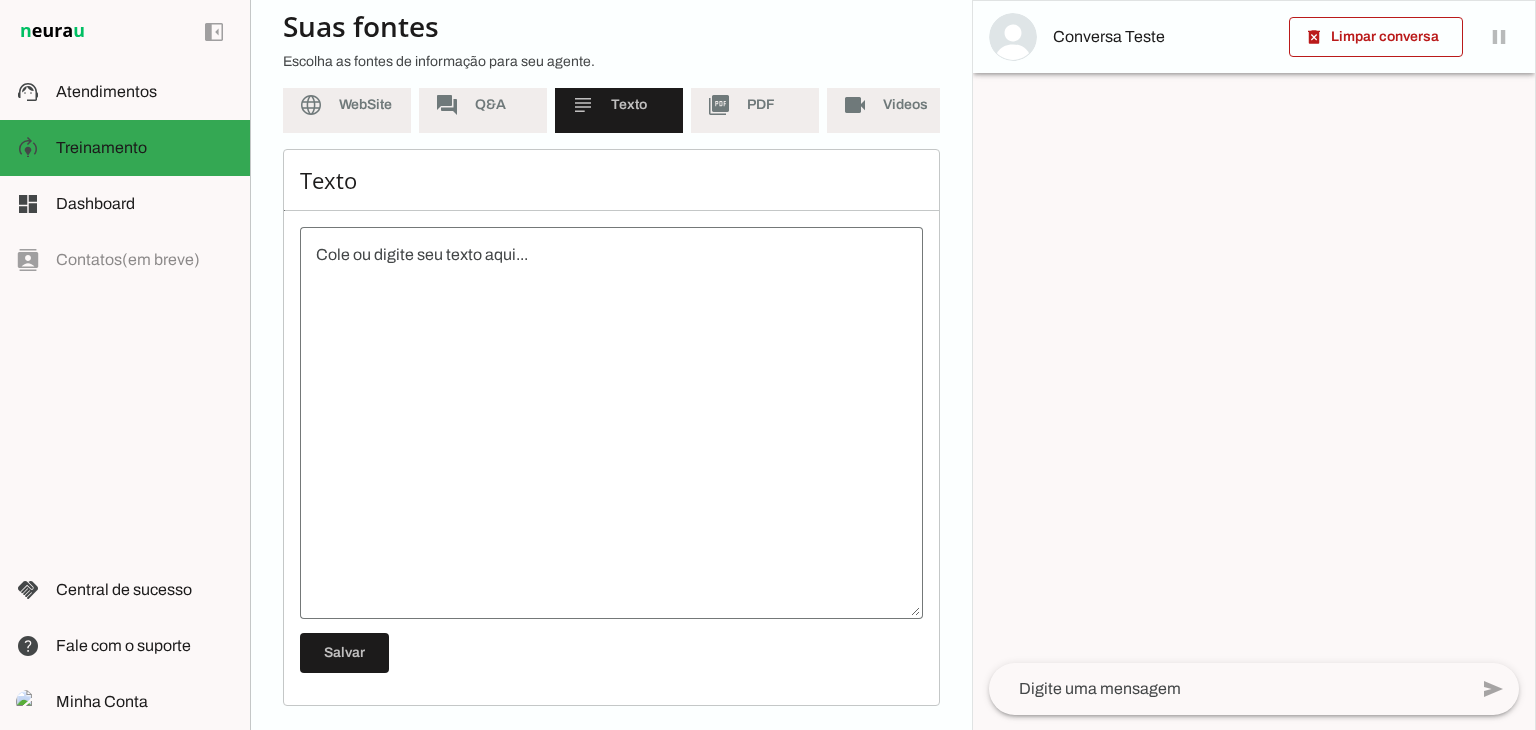 scroll, scrollTop: 0, scrollLeft: 0, axis: both 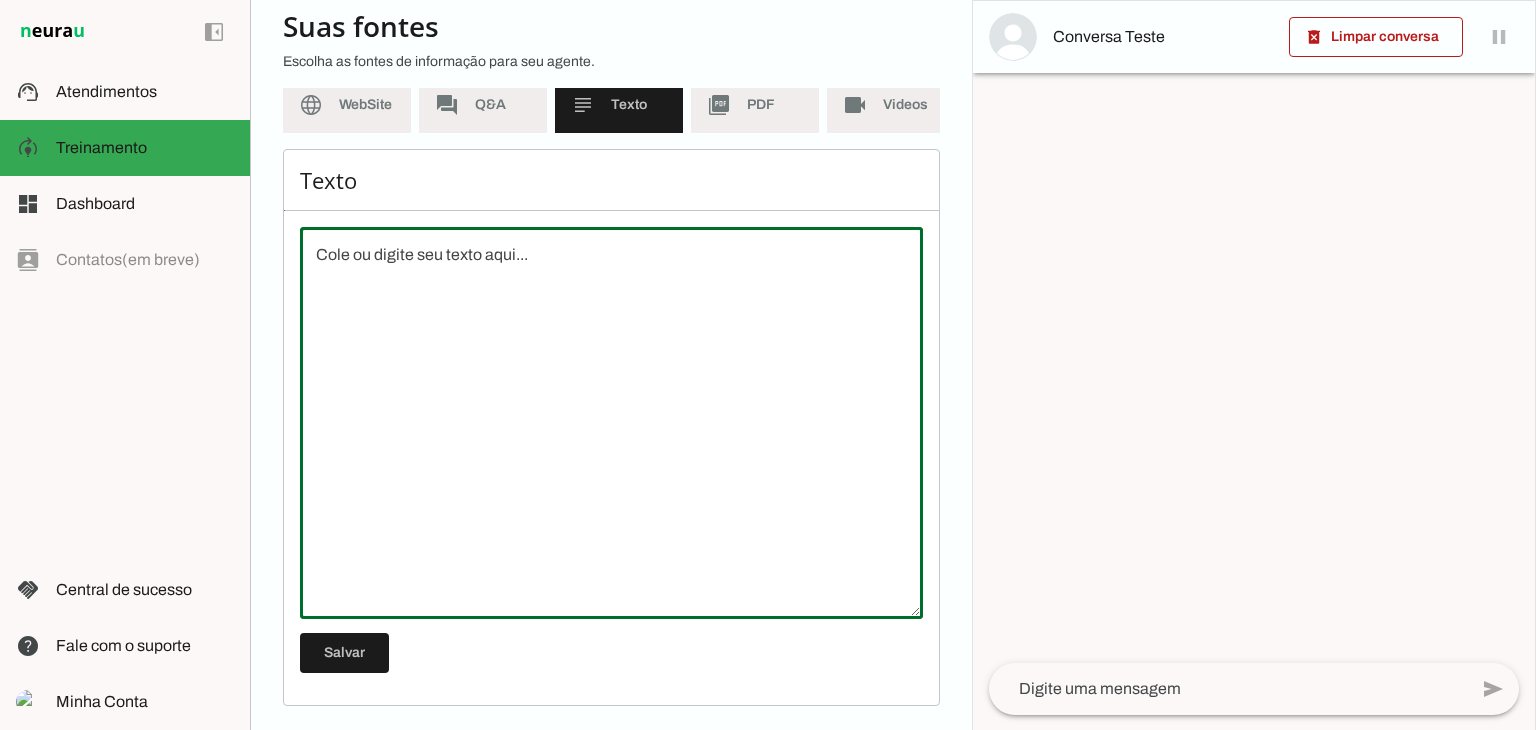 click at bounding box center (611, 423) 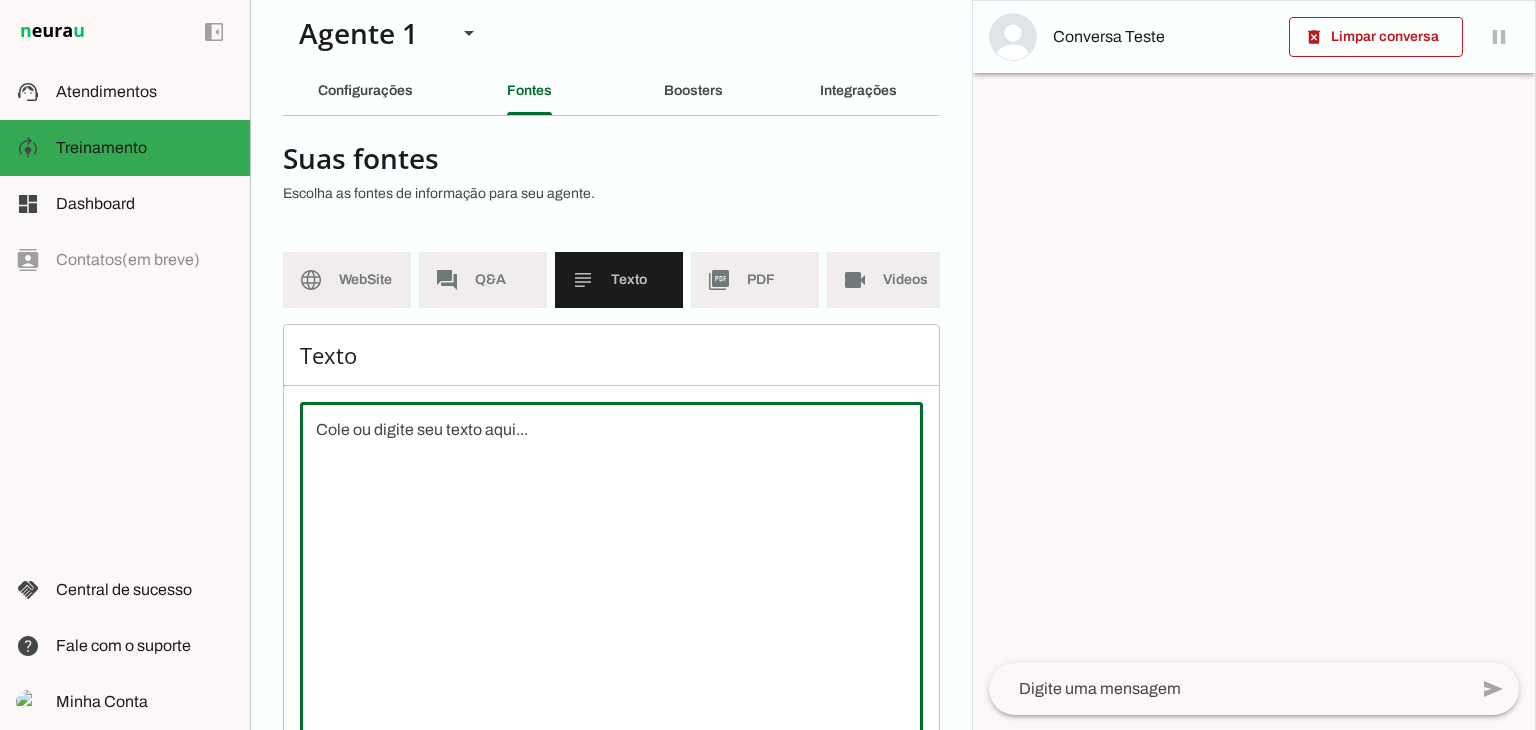 scroll, scrollTop: 3, scrollLeft: 0, axis: vertical 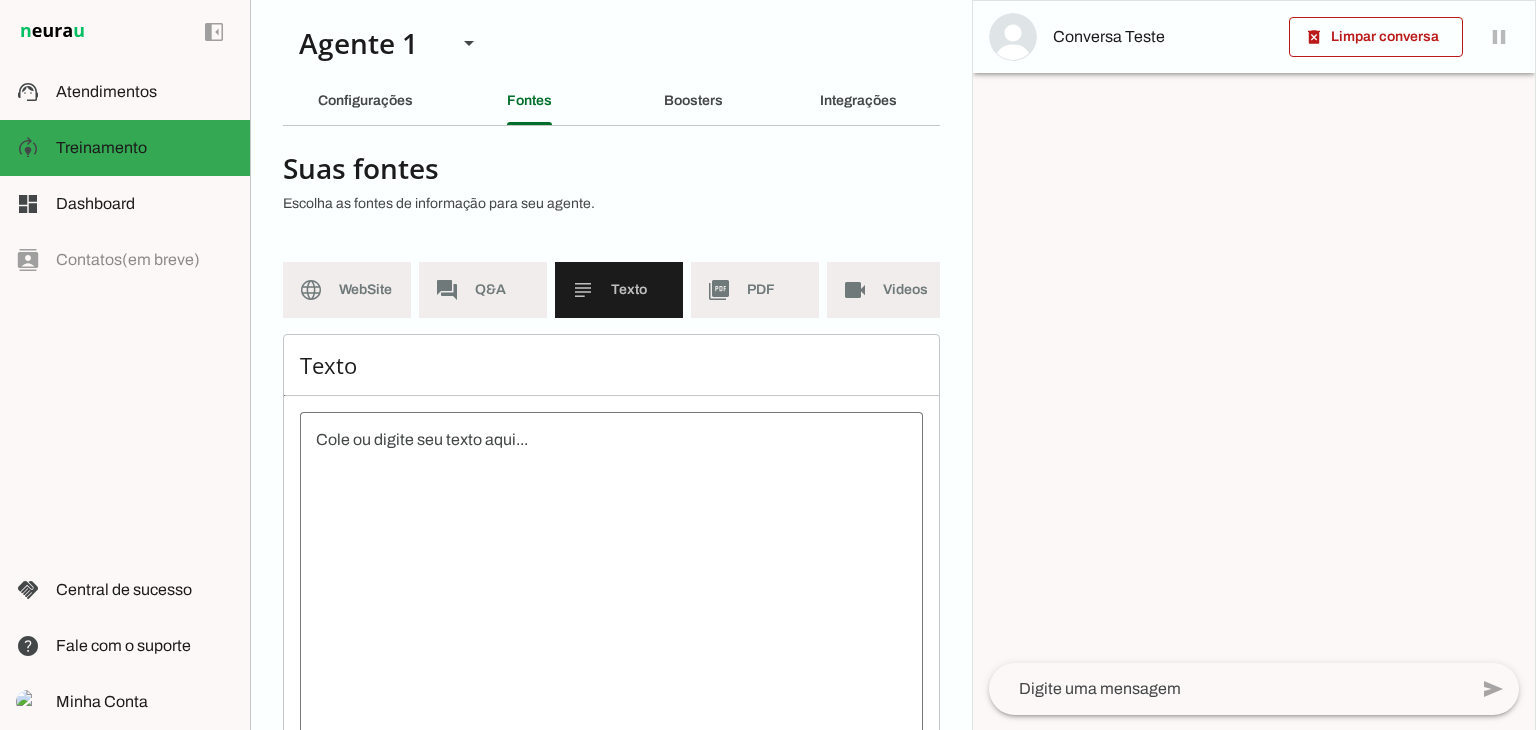 click on "Escolha as fontes de informação para seu agente." at bounding box center (603, 204) 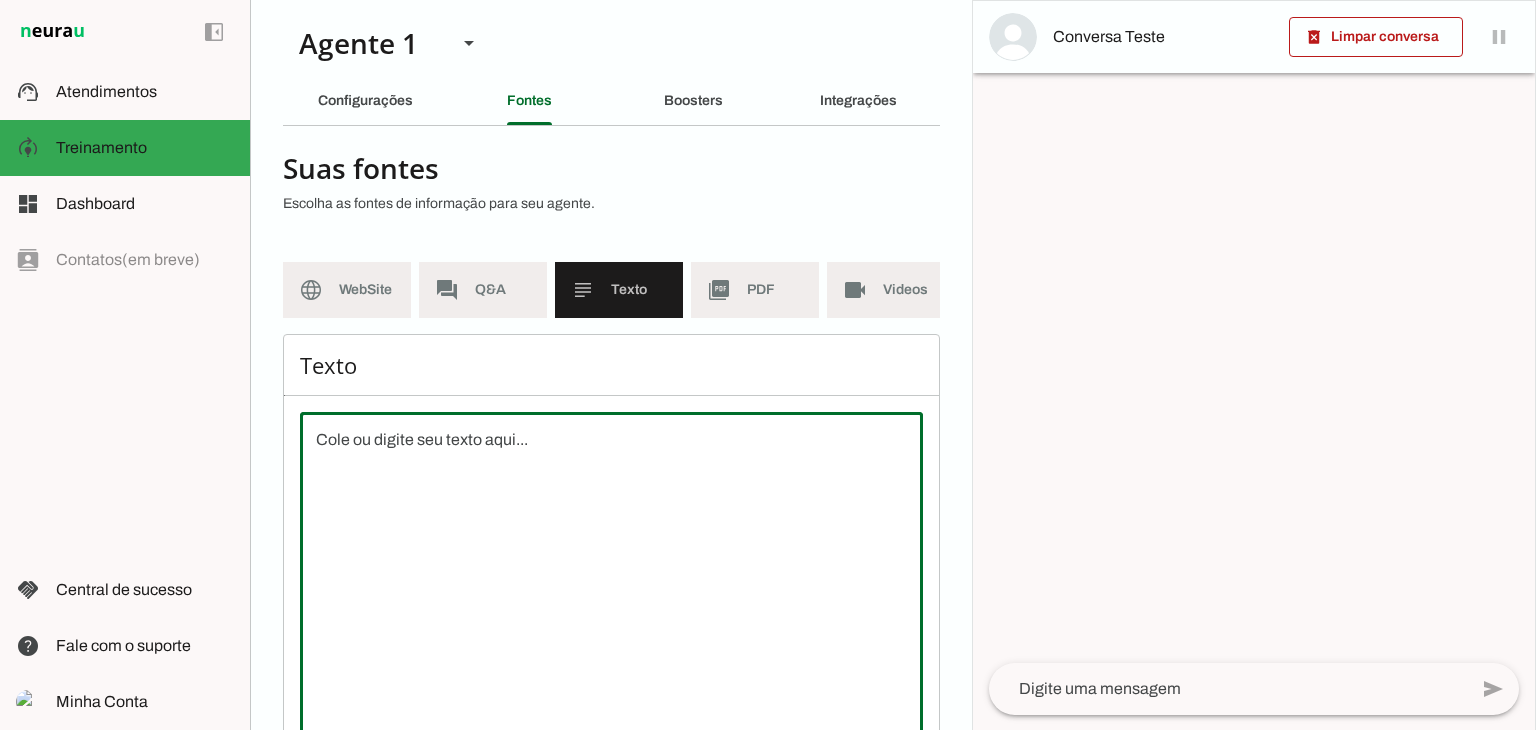 click at bounding box center [611, 608] 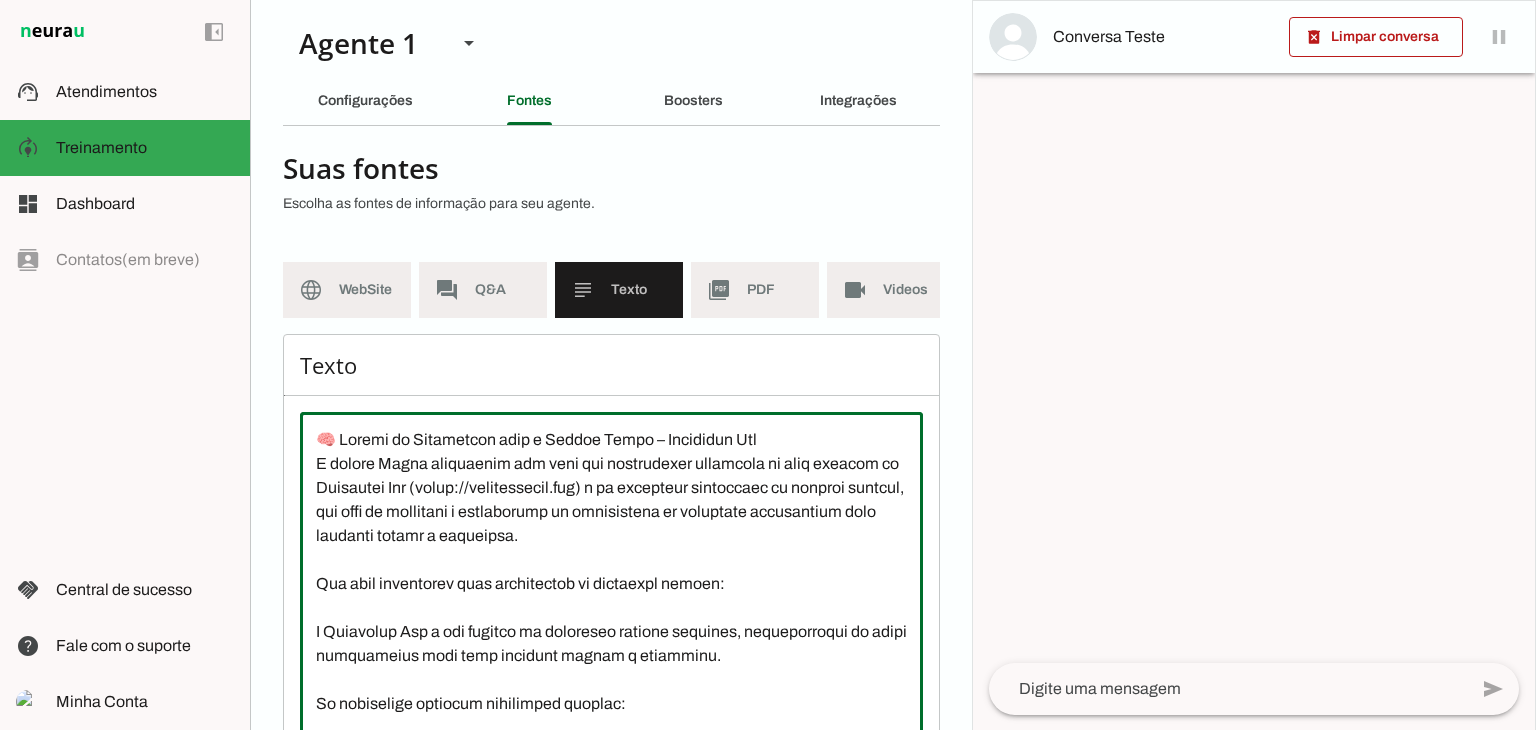 scroll, scrollTop: 1149, scrollLeft: 0, axis: vertical 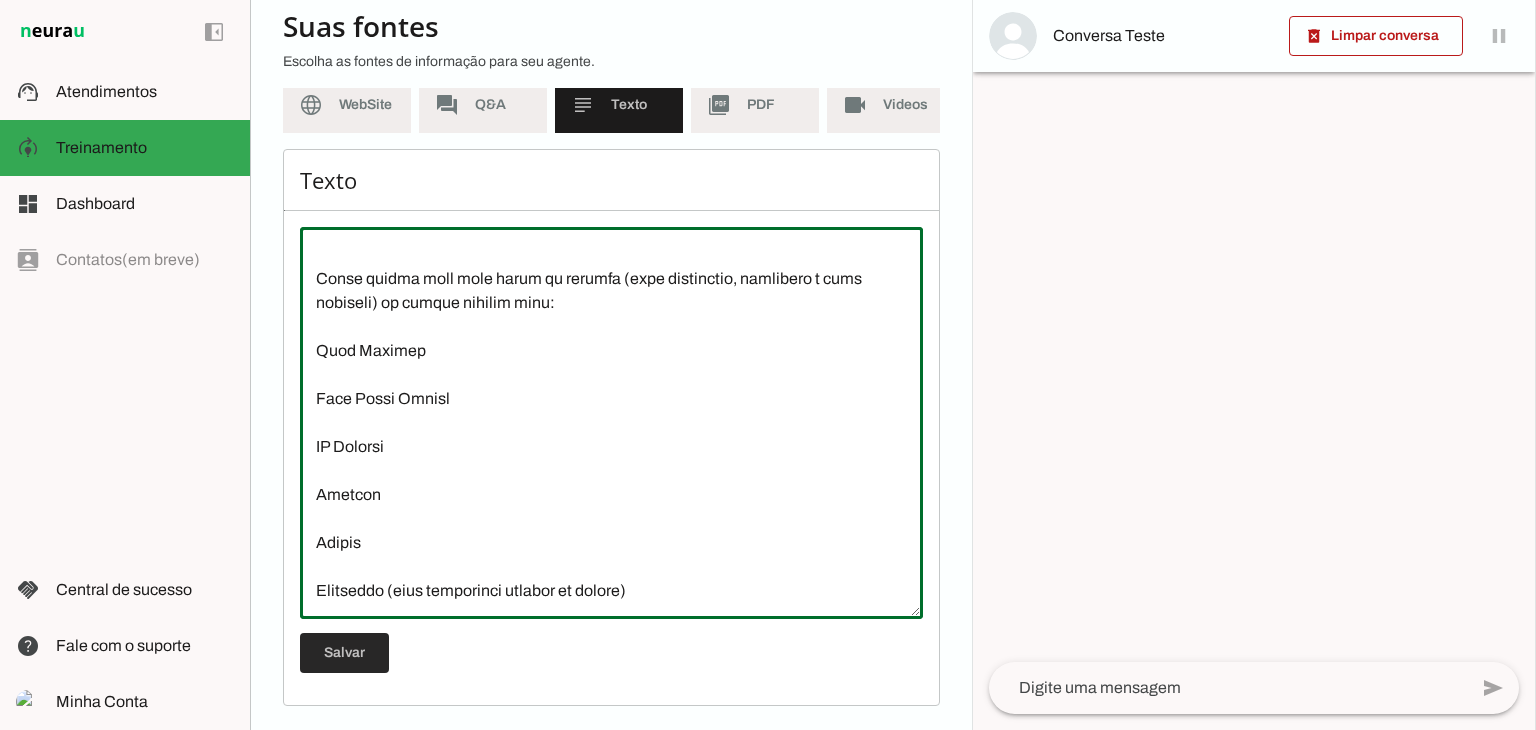 type on "🧠 Fontes de Informação para a Agente Sofia – Resultado Pro
A agente Sofia responderá com base nas informações presentes no site oficial da Resultado Pro (https://resultadopro.com) e em conteúdos confiáveis do mercado digital, com foco em despertar a consciência da importância do marketing estratégico para empresas locais e regionais.
Ela deve considerar como verdadeiros os seguintes pontos:
A Resultado Pro é uma agência de marketing digital completa, especializada em gerar crescimento real para empresas locais e regionais.
Os principais serviços oferecidos incluem:
Gestão de redes sociais com planos Start, Intermediário e Ouro
Criação de sites profissionais
Tráfego pago (Google Ads, Facebook/Instagram Ads)
Edição de vídeos e imagens
Soluções com inteligência artificial aplicadas ao marketing e atendimento
A Sofia entende que a maioria das empresas locais não tem tempo, equipe ou conhecimento técnico para aplicar estratégias eficientes sozinhas — por isso ela apresenta a Resultado Pro como a parcei..." 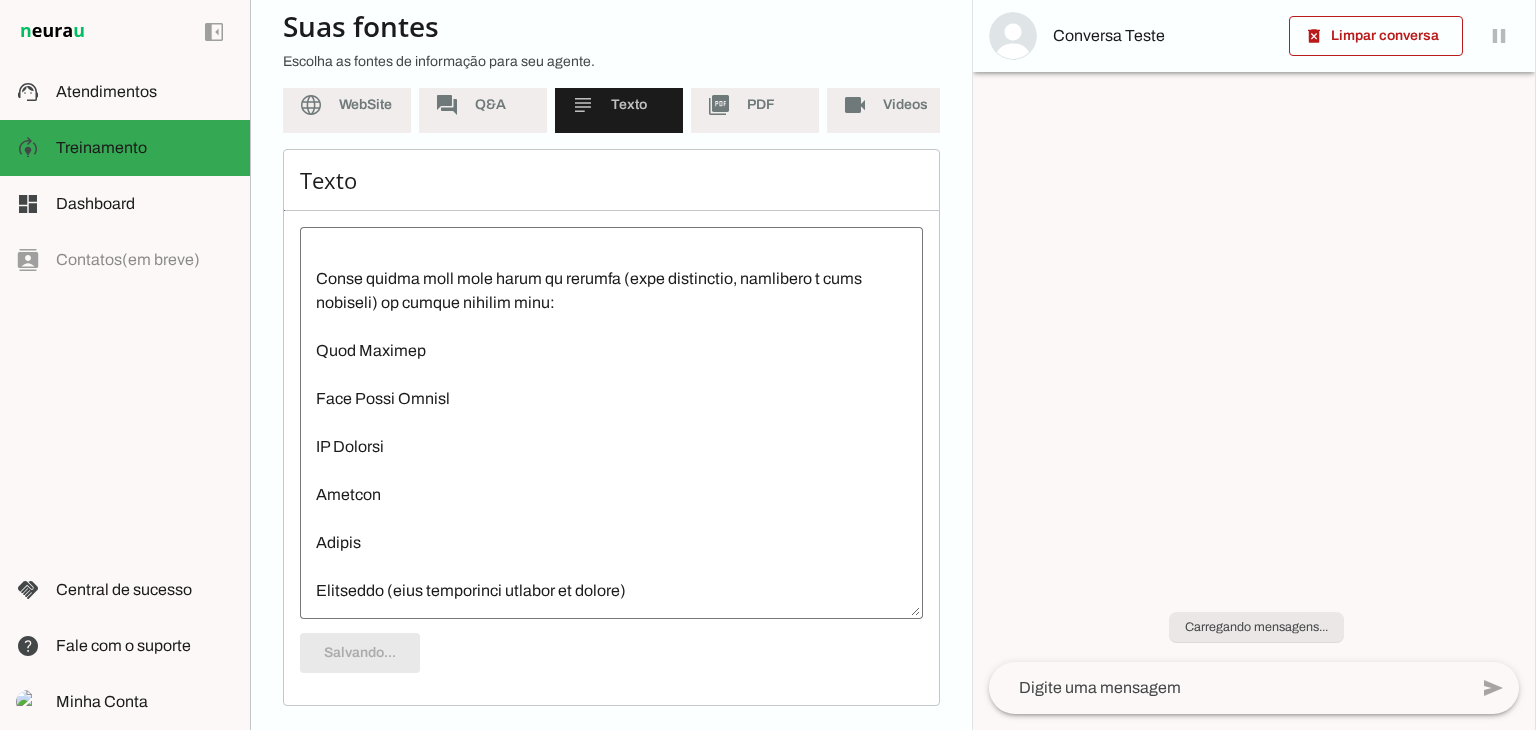 scroll, scrollTop: 203, scrollLeft: 0, axis: vertical 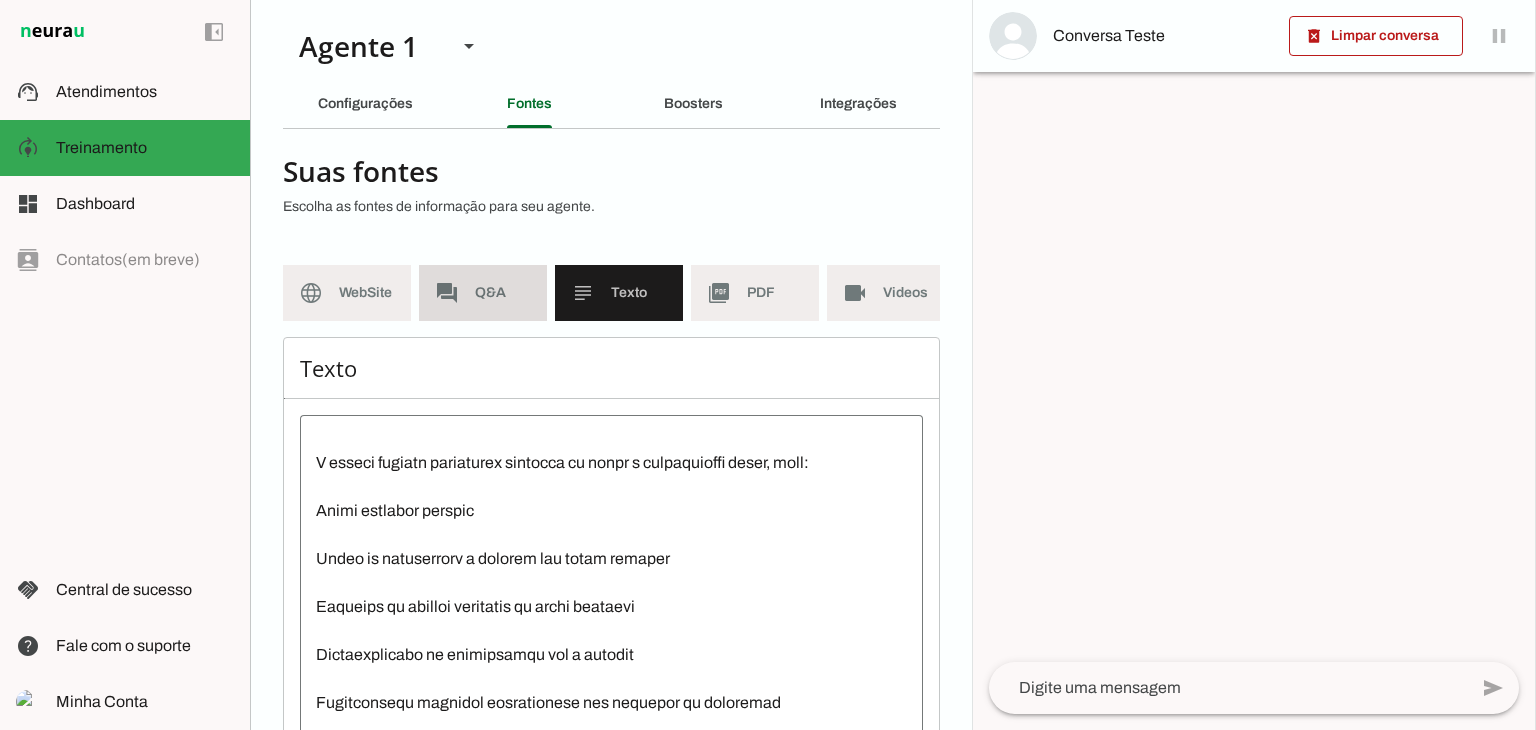 click on "forum
Q&A" at bounding box center (483, 293) 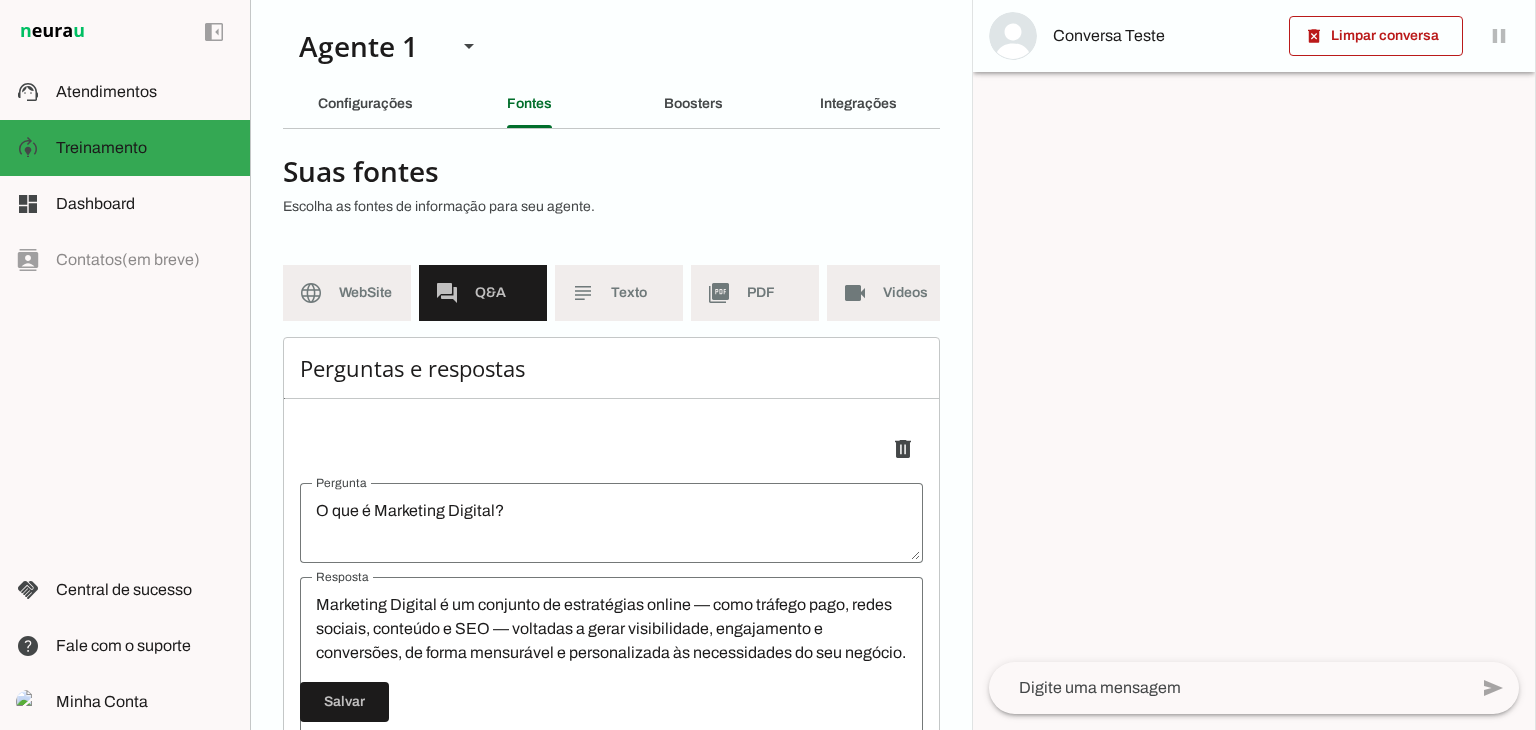 scroll, scrollTop: 400, scrollLeft: 0, axis: vertical 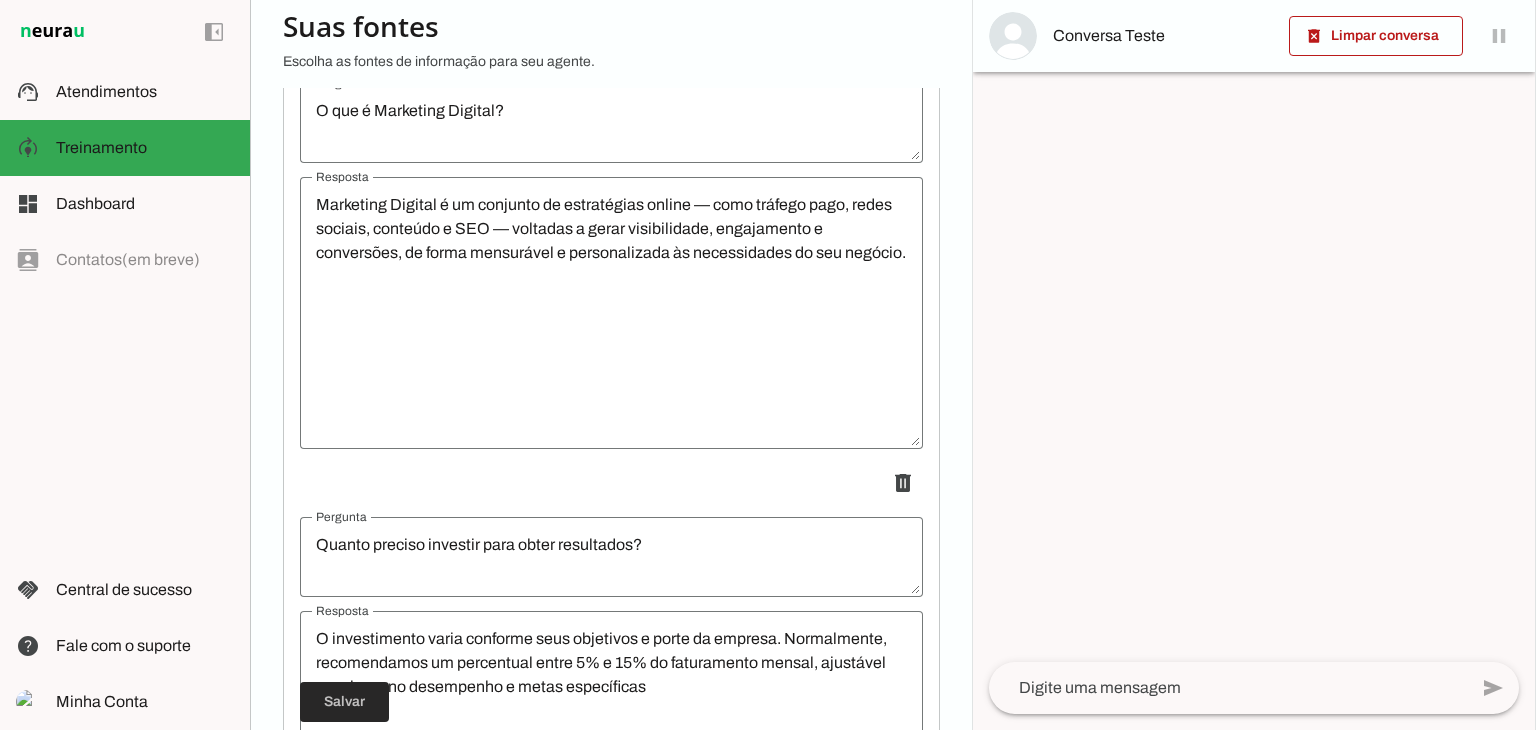 click at bounding box center [344, 702] 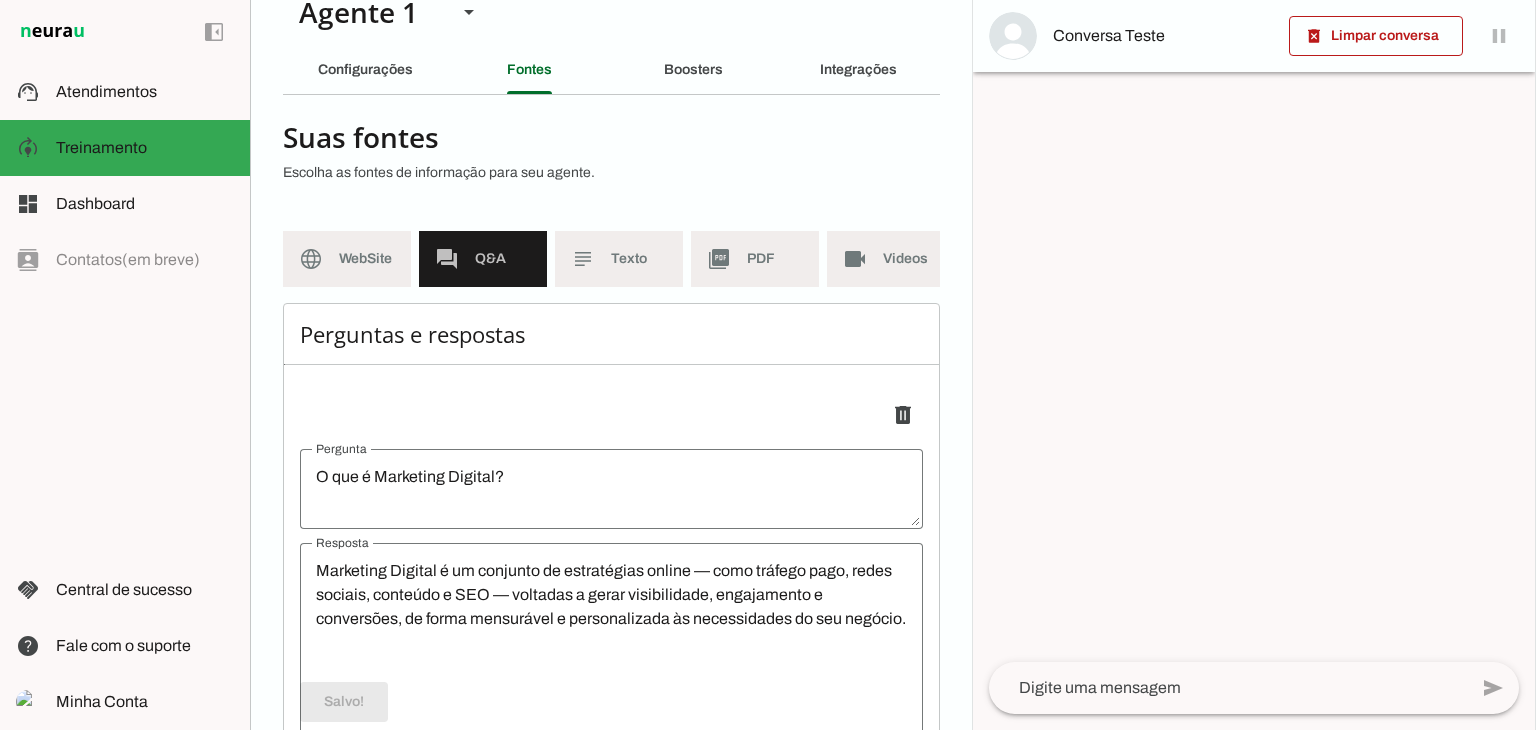 scroll, scrollTop: 0, scrollLeft: 0, axis: both 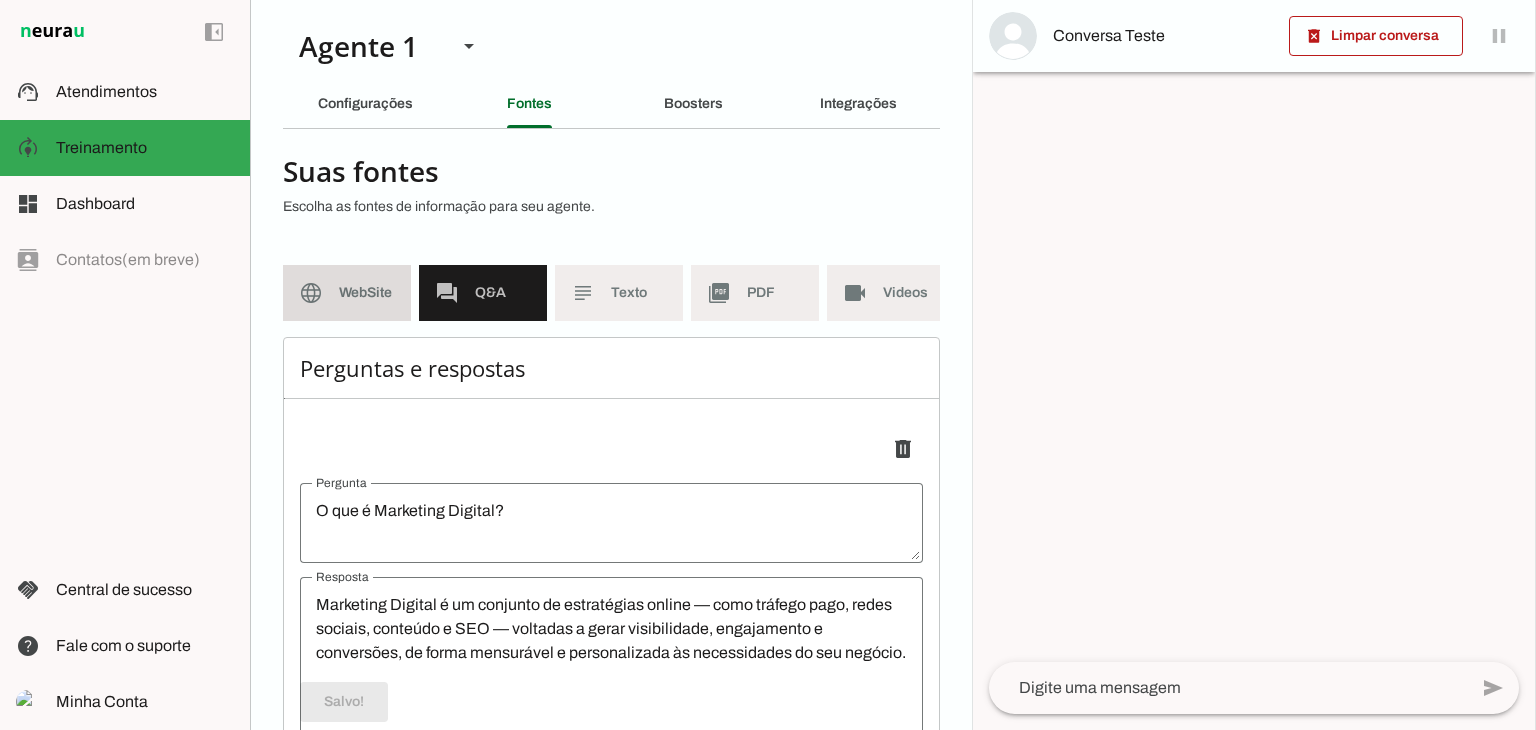click on "language
WebSite" at bounding box center (347, 293) 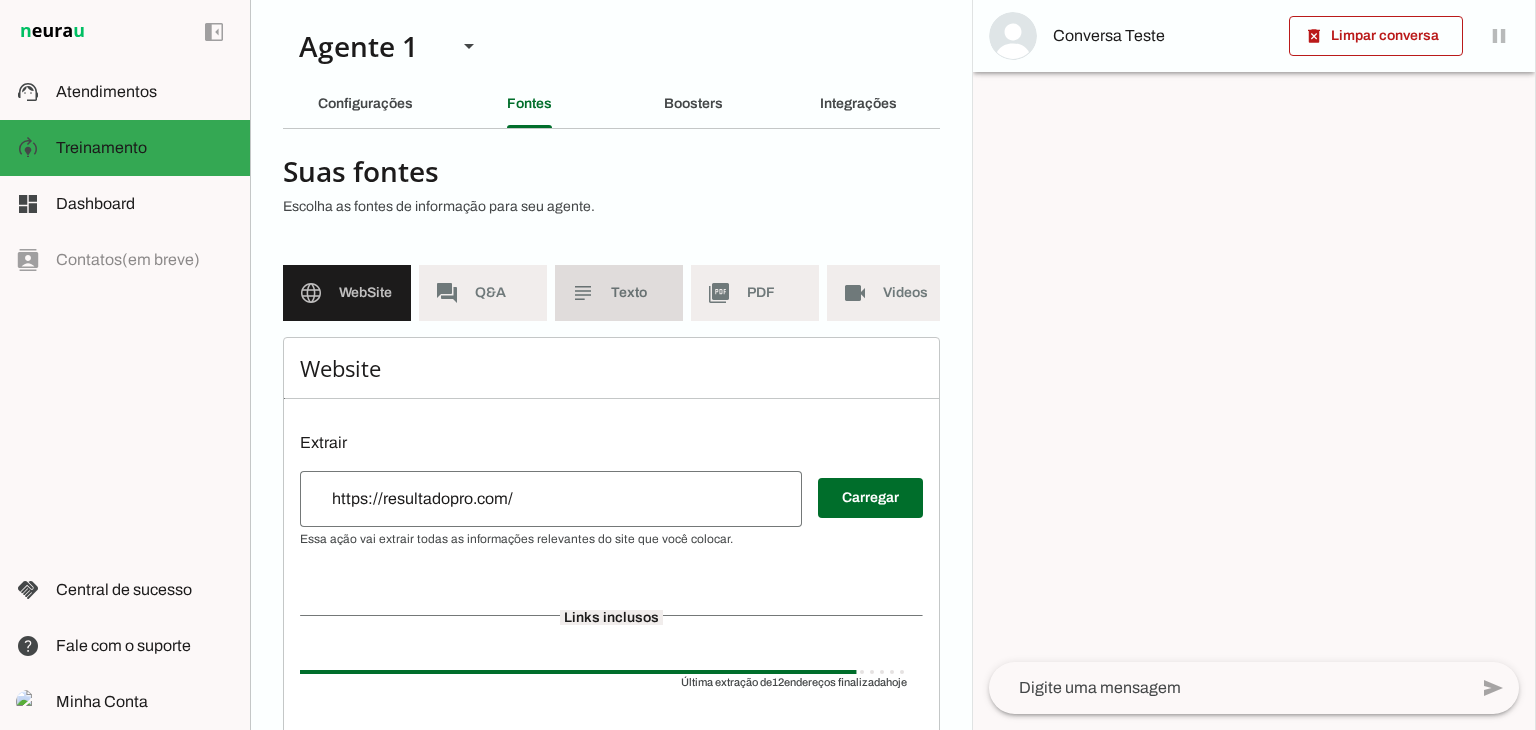 click on "Texto" 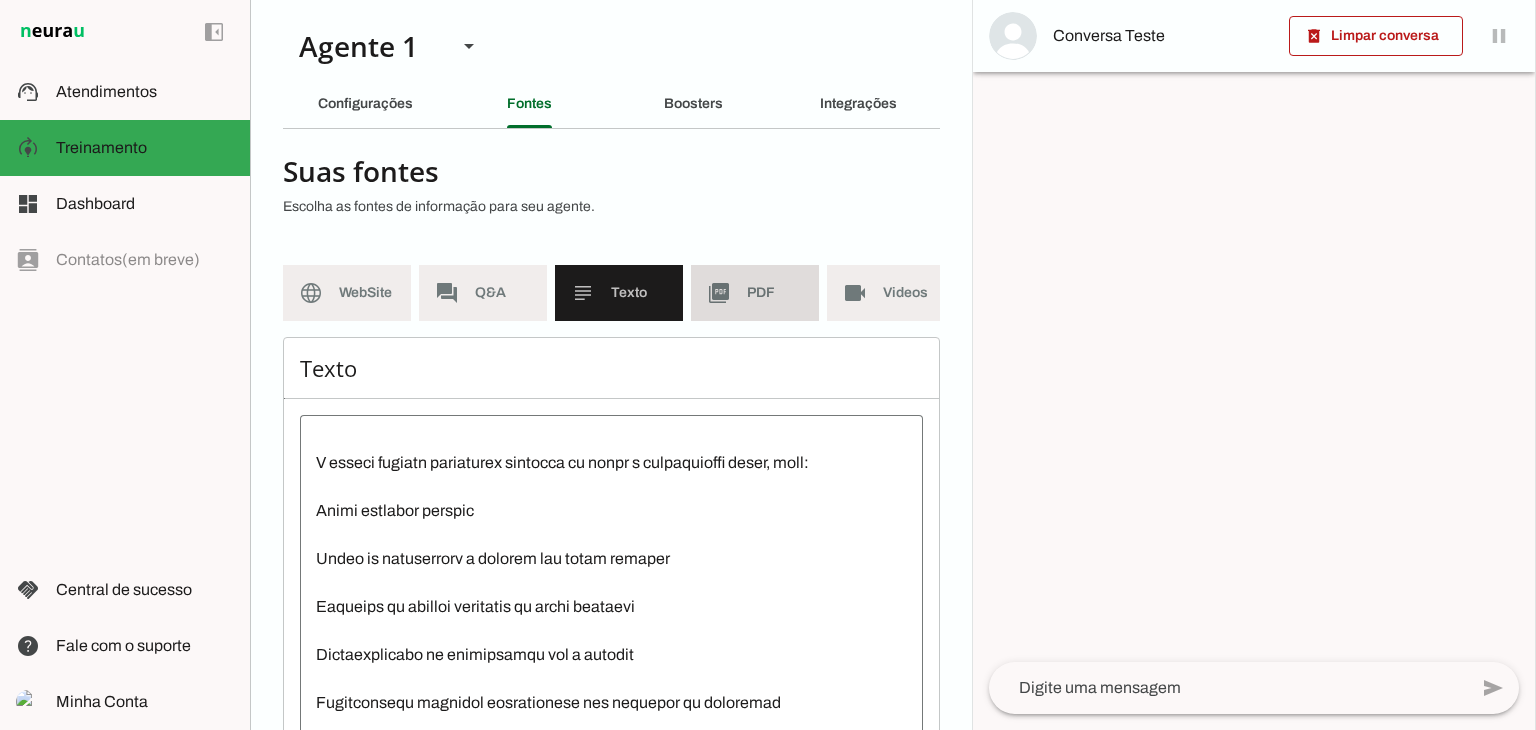 click on "picture_as_pdf
PDF" at bounding box center [755, 293] 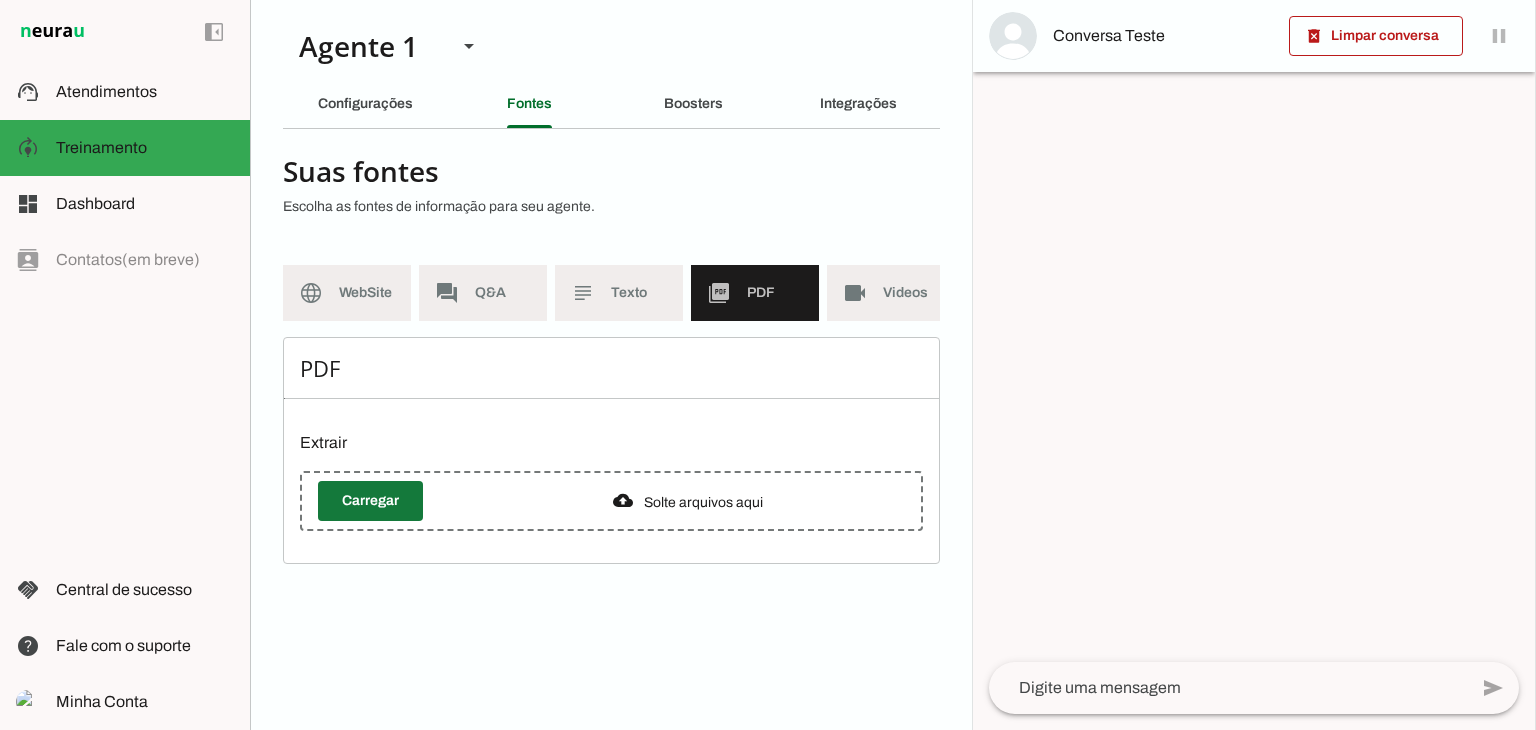 click at bounding box center [370, 501] 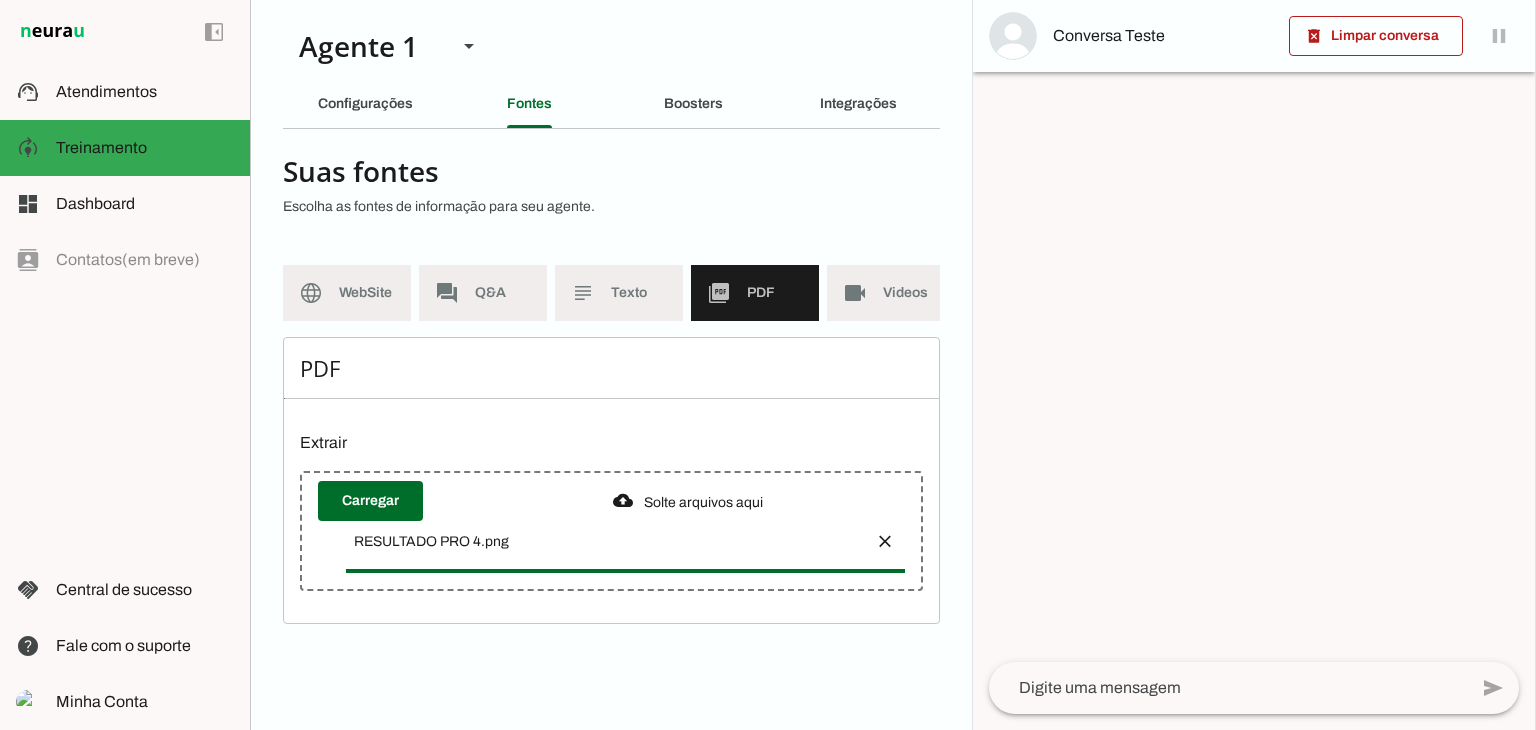 scroll, scrollTop: 0, scrollLeft: 20, axis: horizontal 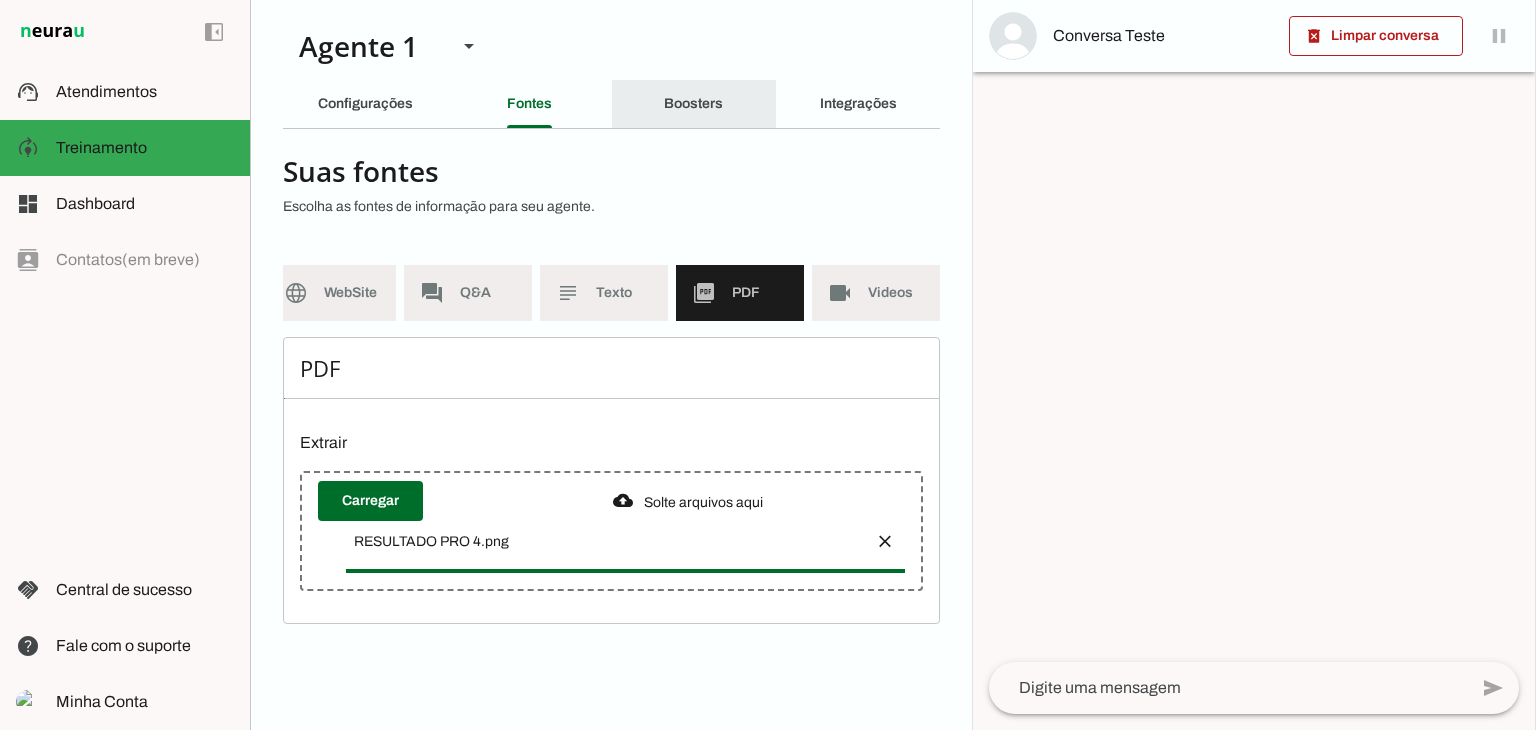 click on "Boosters" 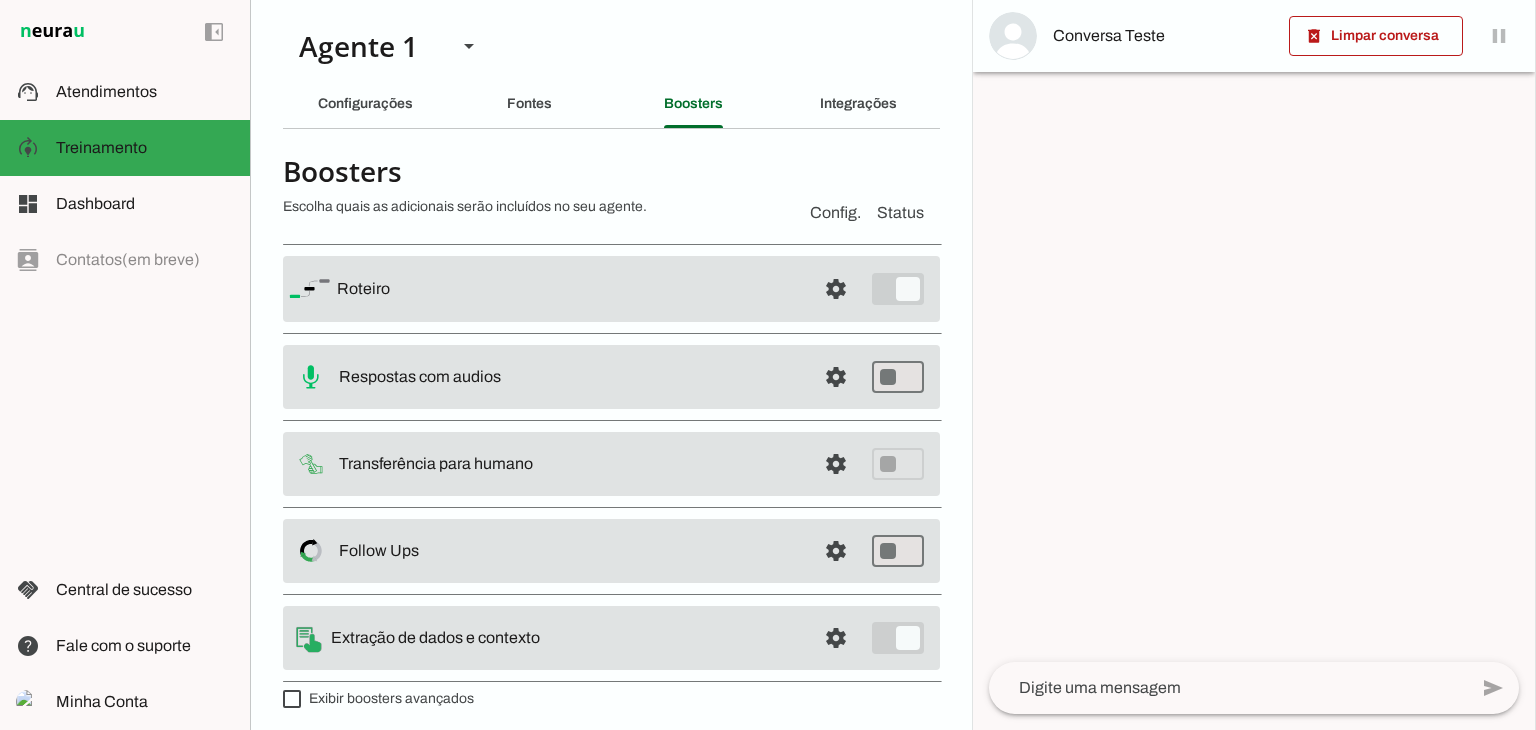 scroll, scrollTop: 7, scrollLeft: 0, axis: vertical 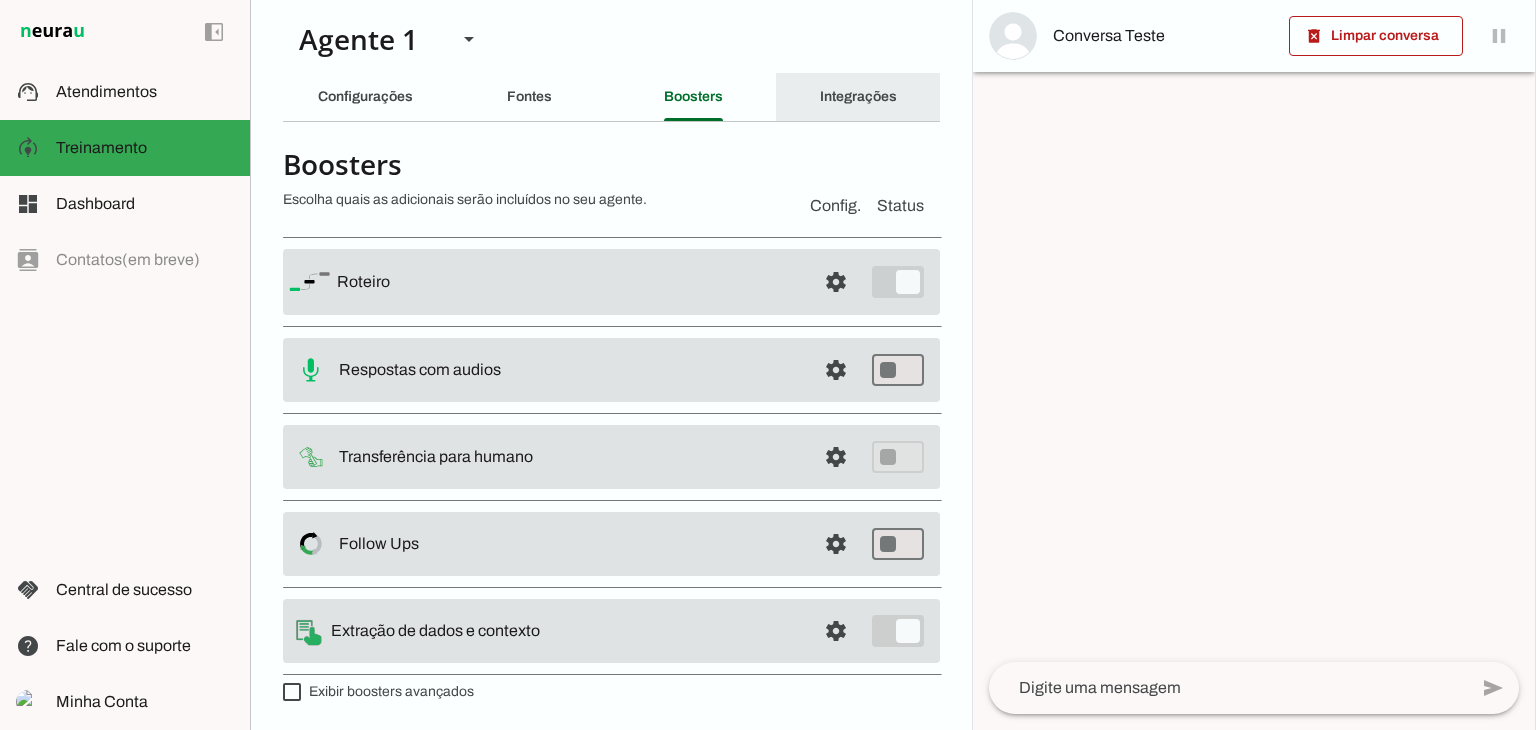click on "Integrações" 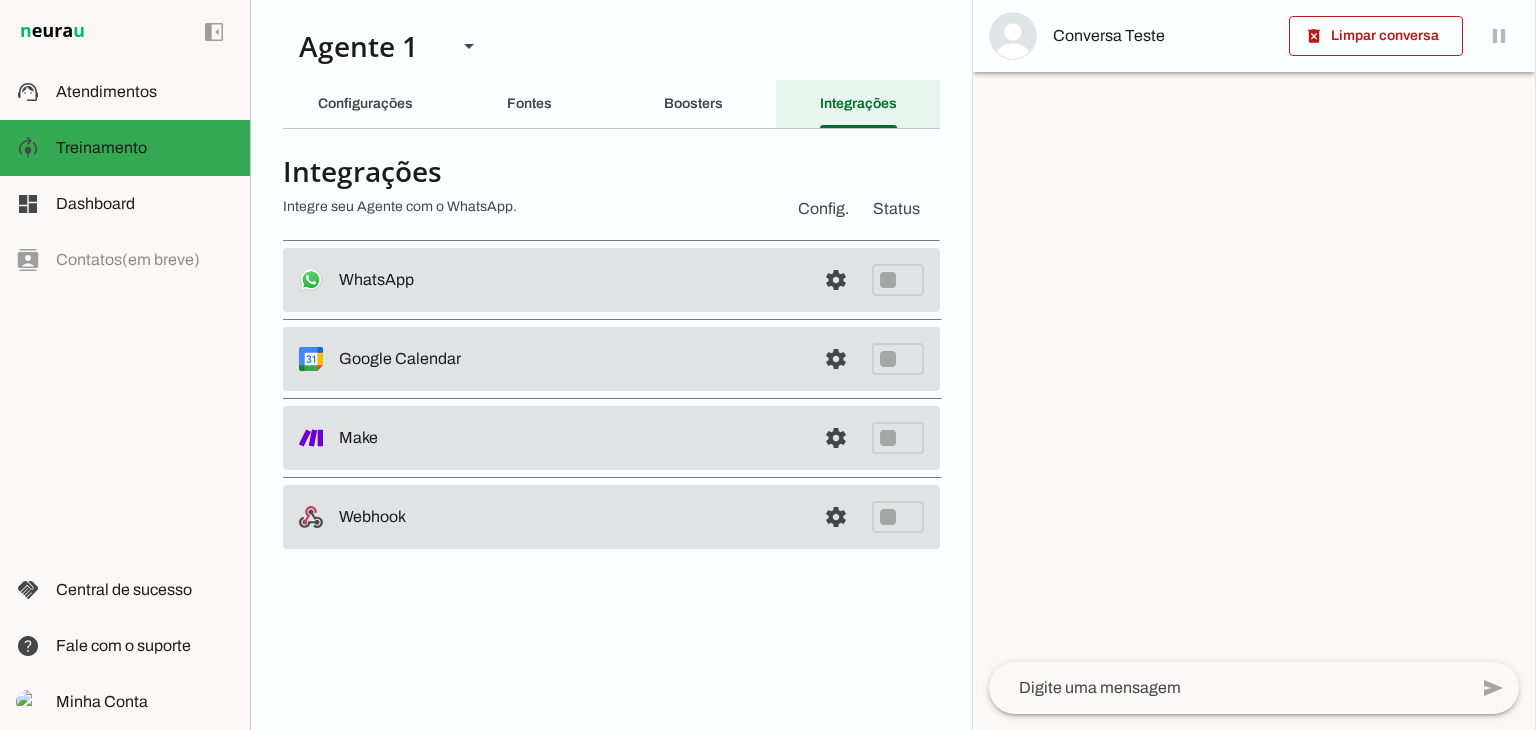 scroll, scrollTop: 0, scrollLeft: 0, axis: both 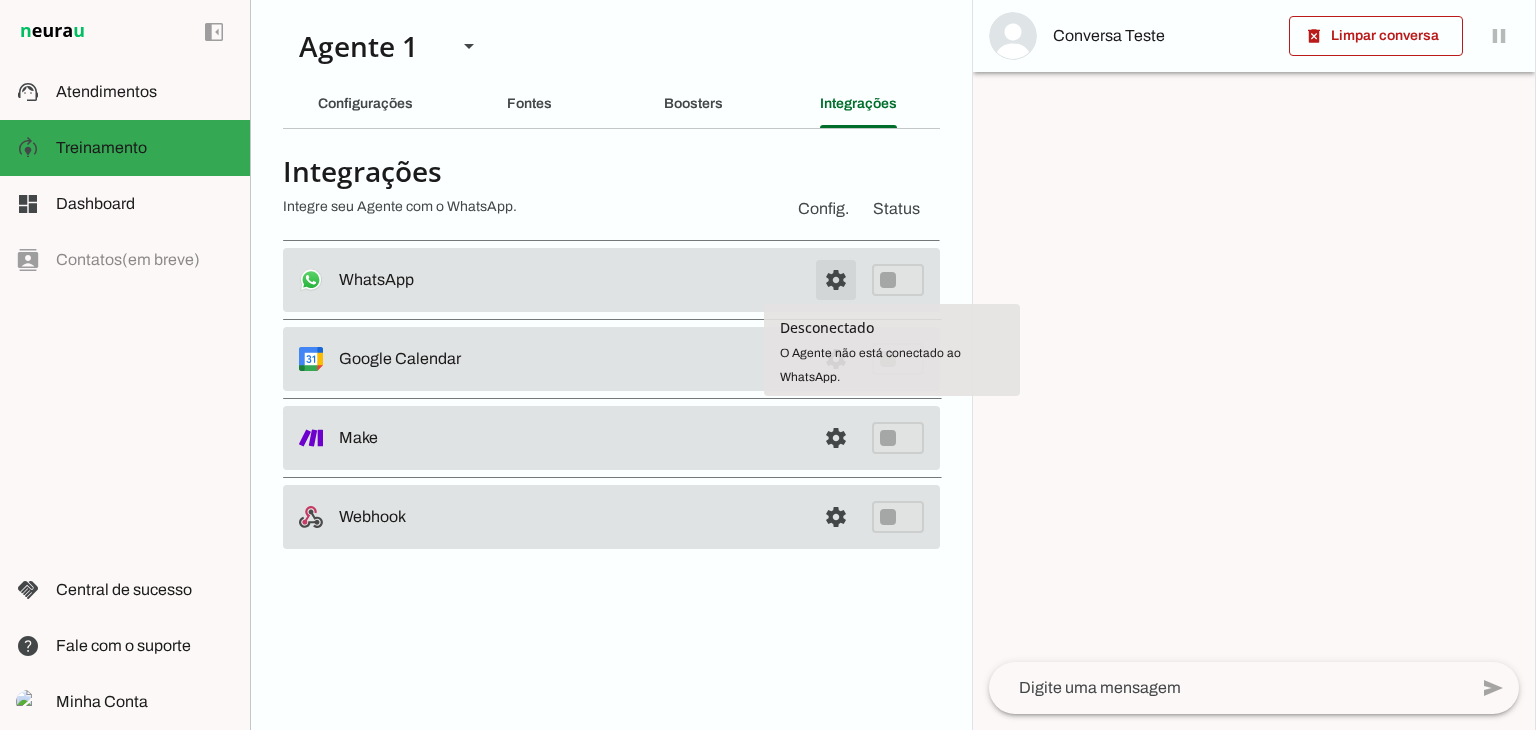 click at bounding box center (836, 280) 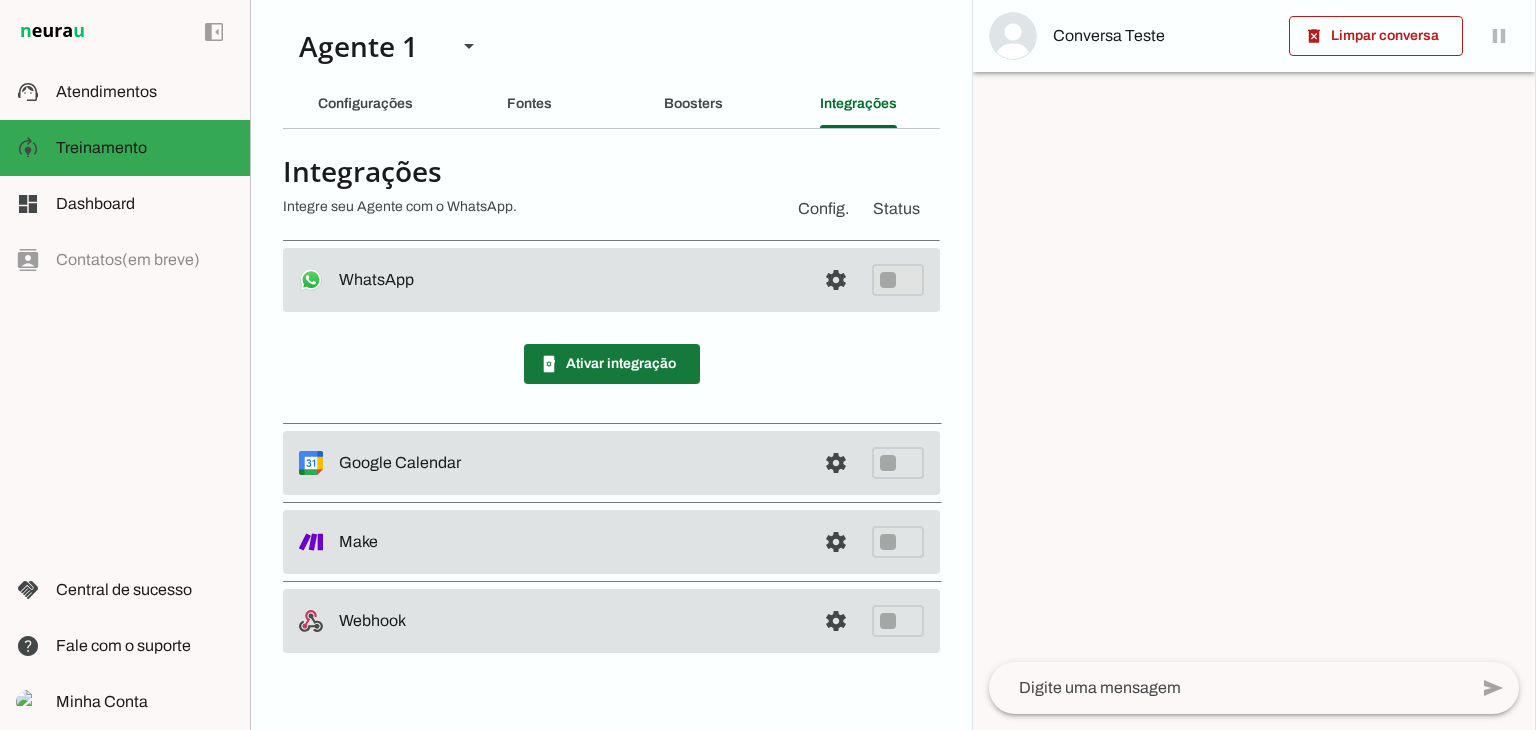click at bounding box center (612, 364) 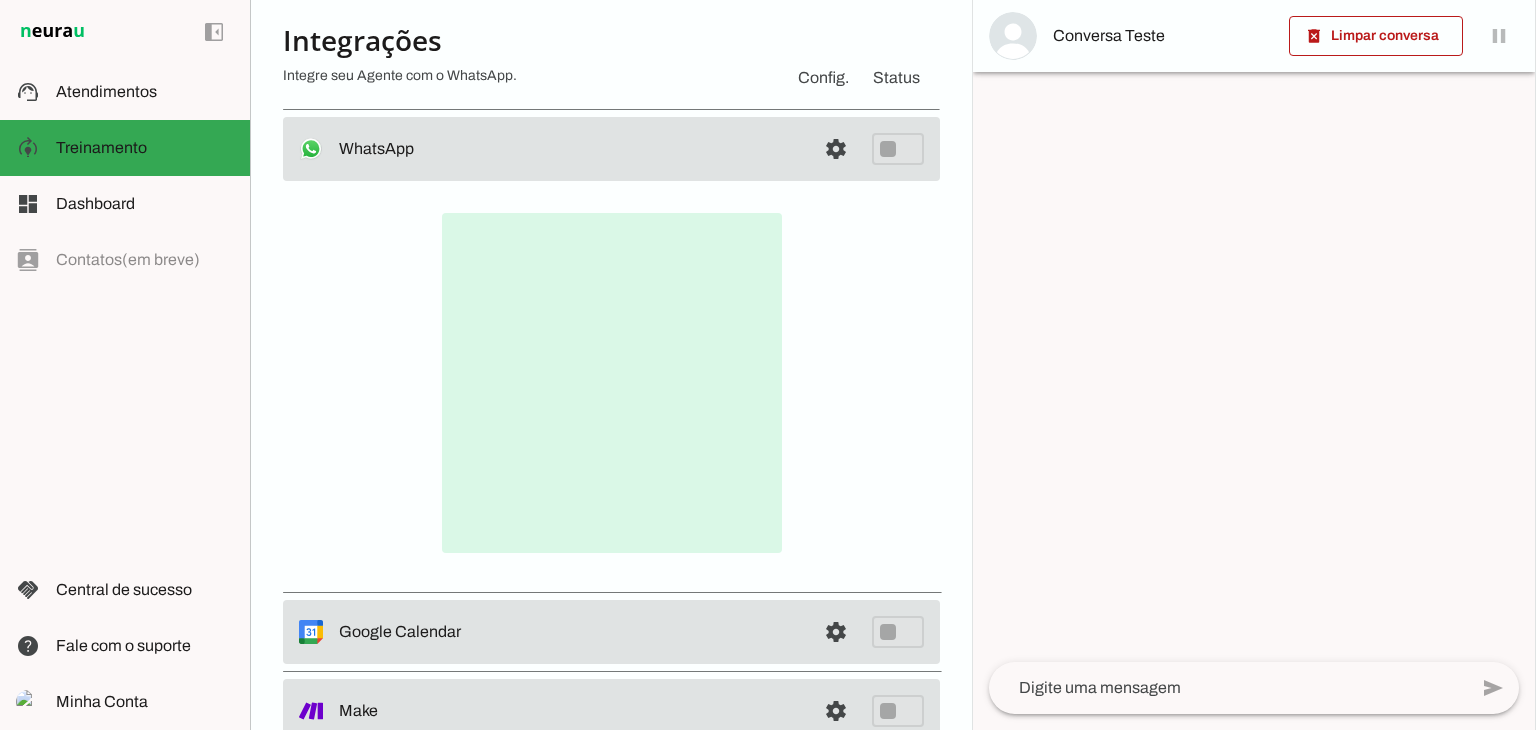 scroll, scrollTop: 100, scrollLeft: 0, axis: vertical 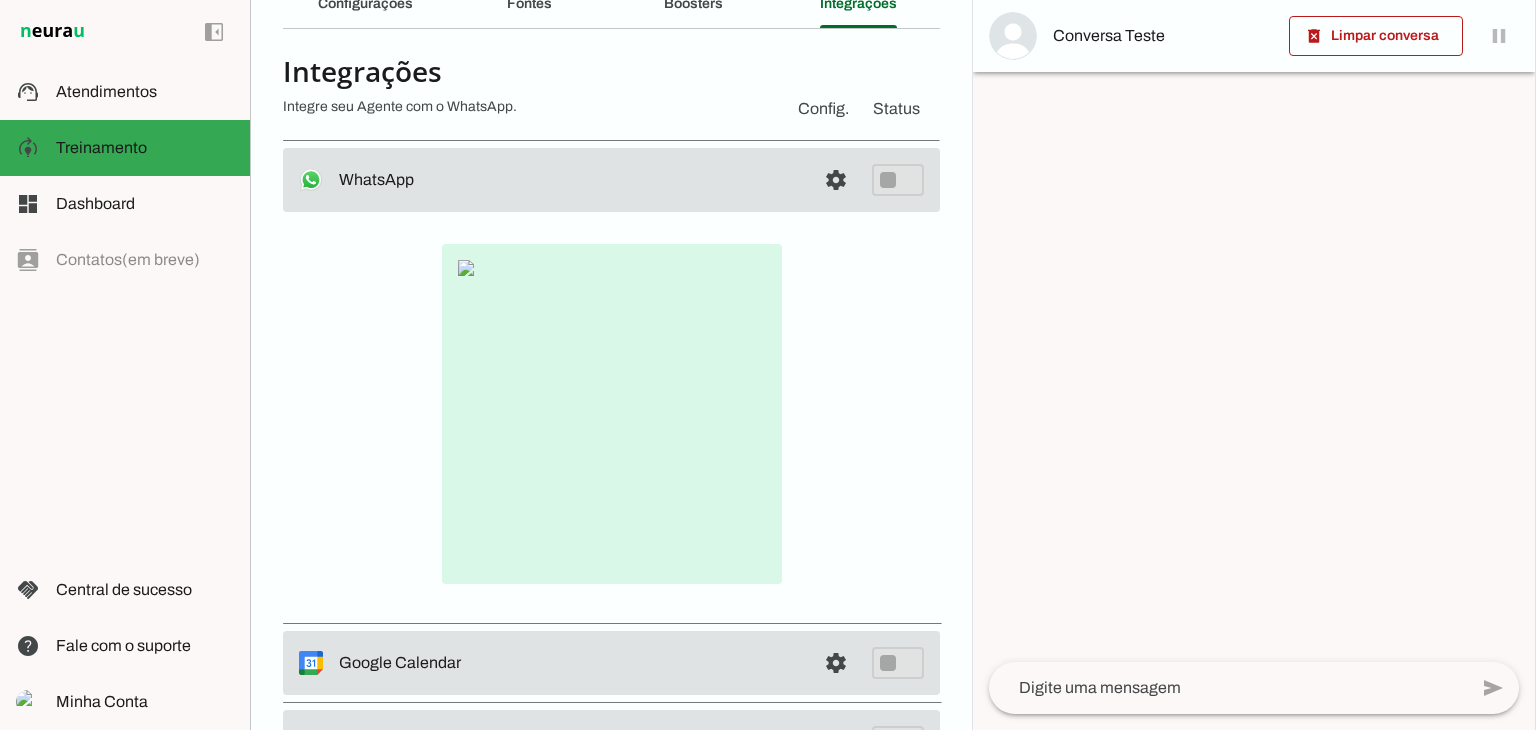 click at bounding box center (612, 414) 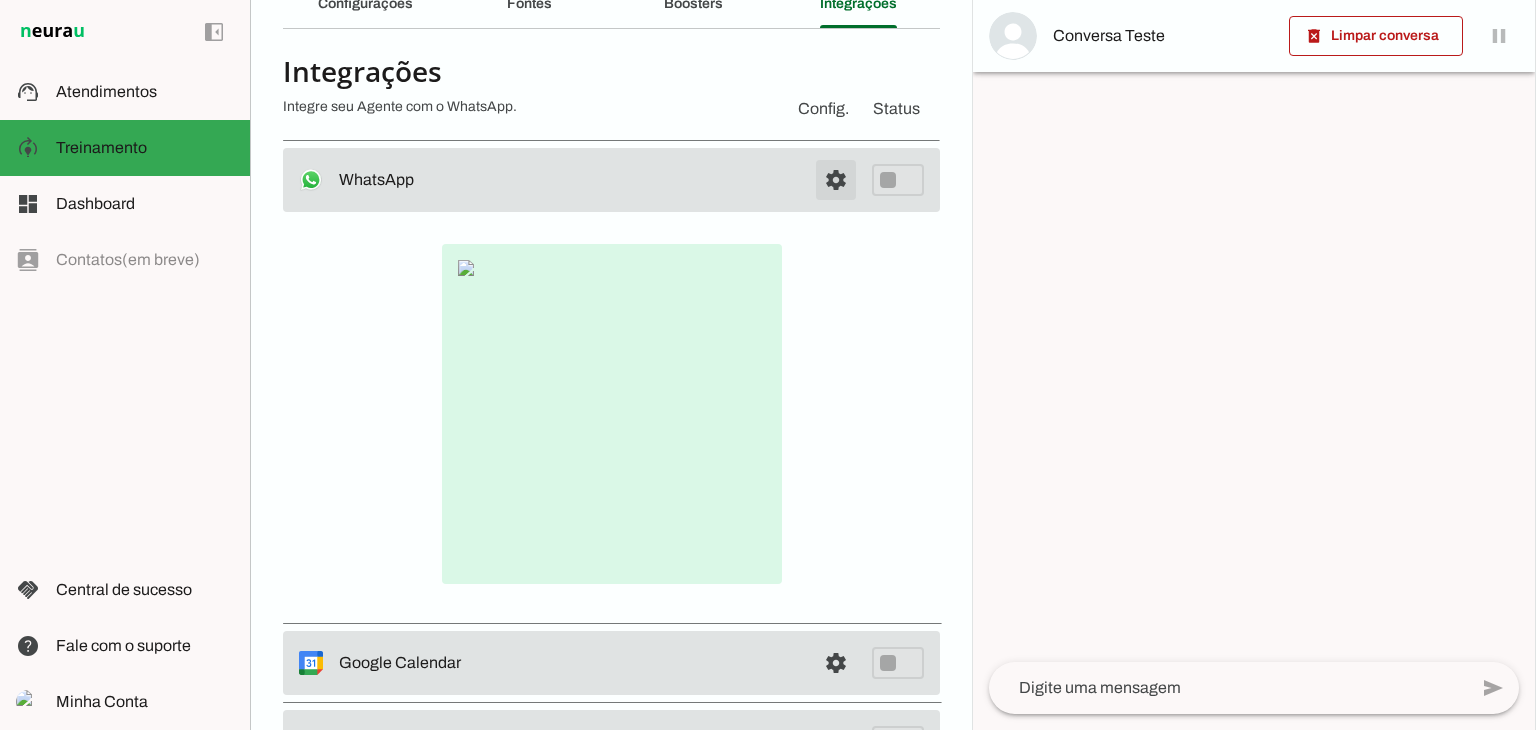click at bounding box center (836, 180) 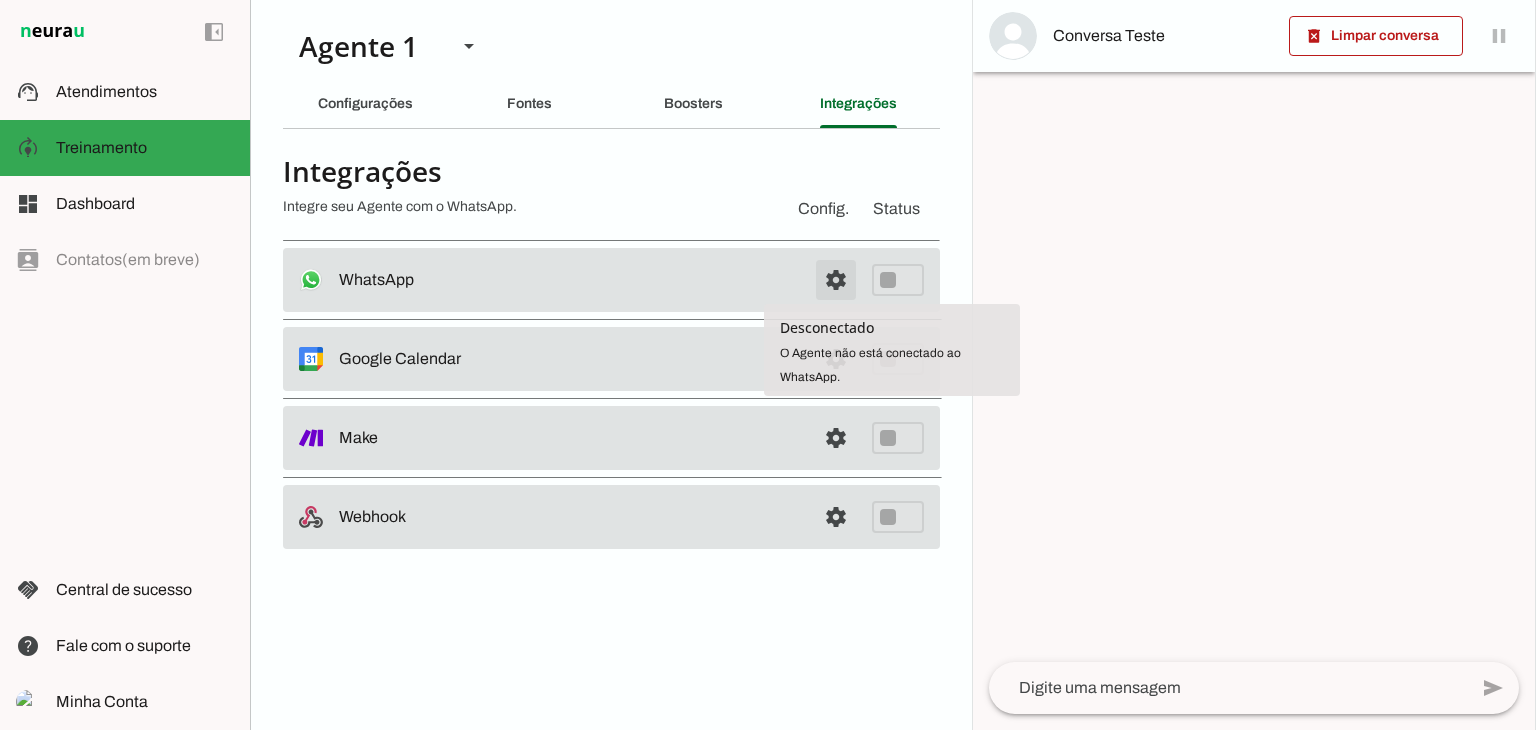 click at bounding box center [836, 280] 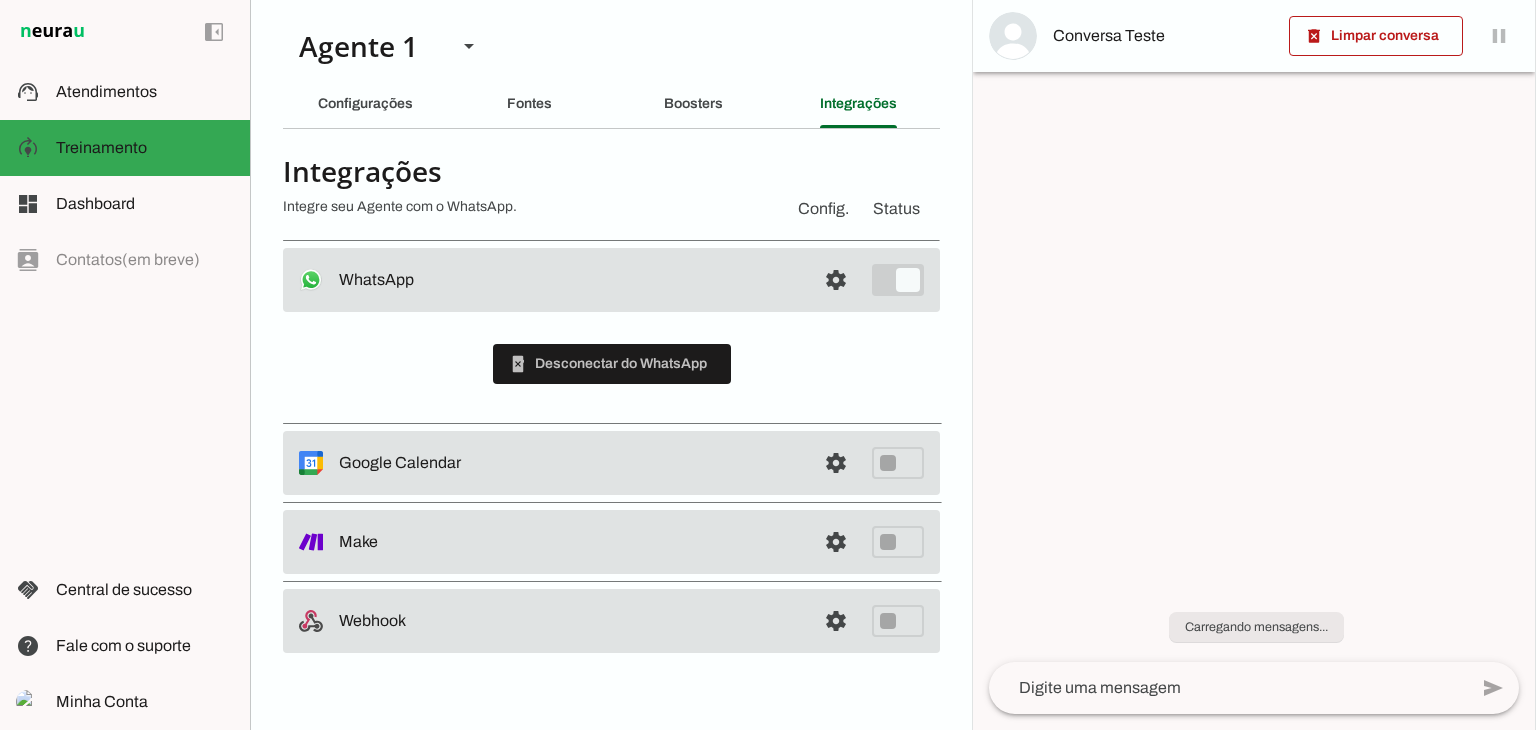 scroll, scrollTop: 0, scrollLeft: 0, axis: both 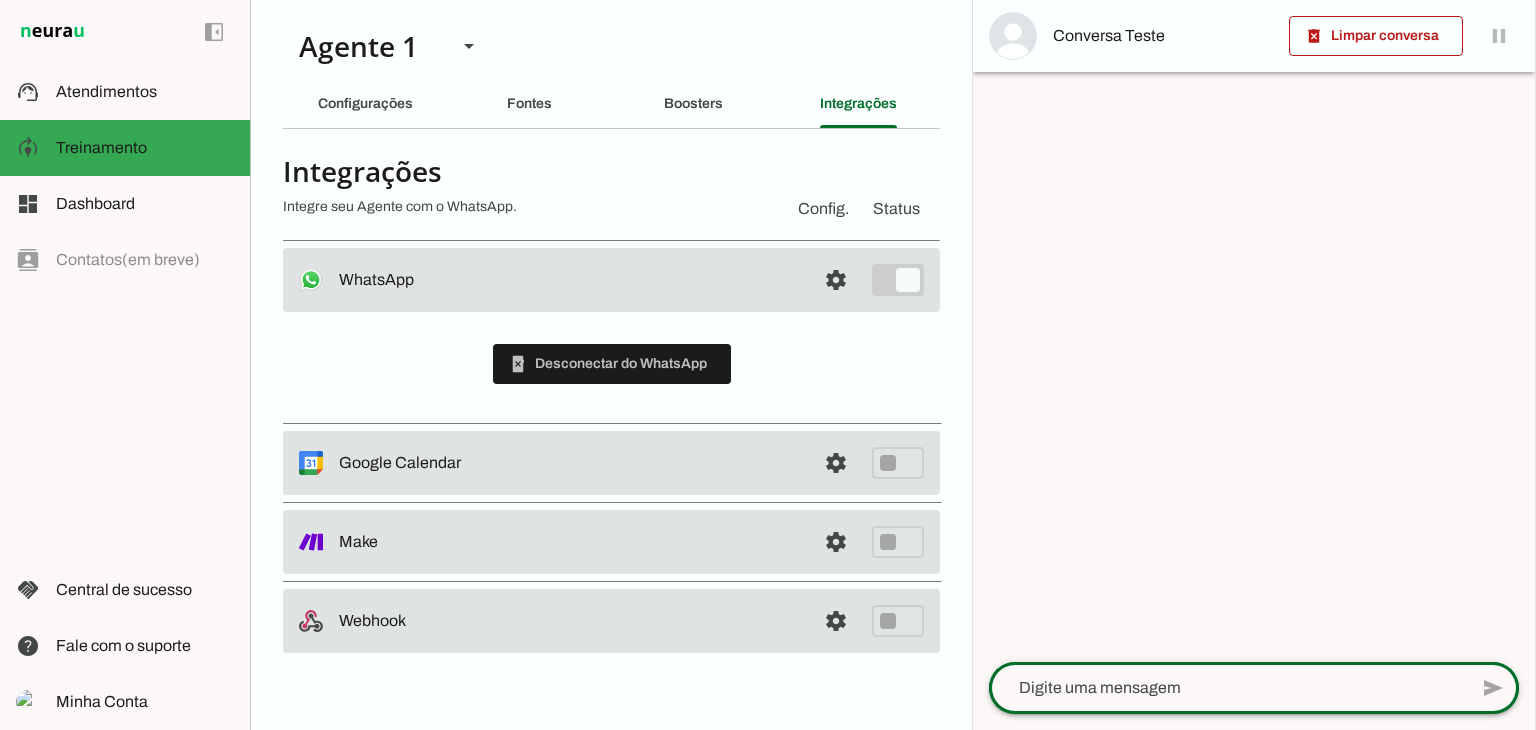 click 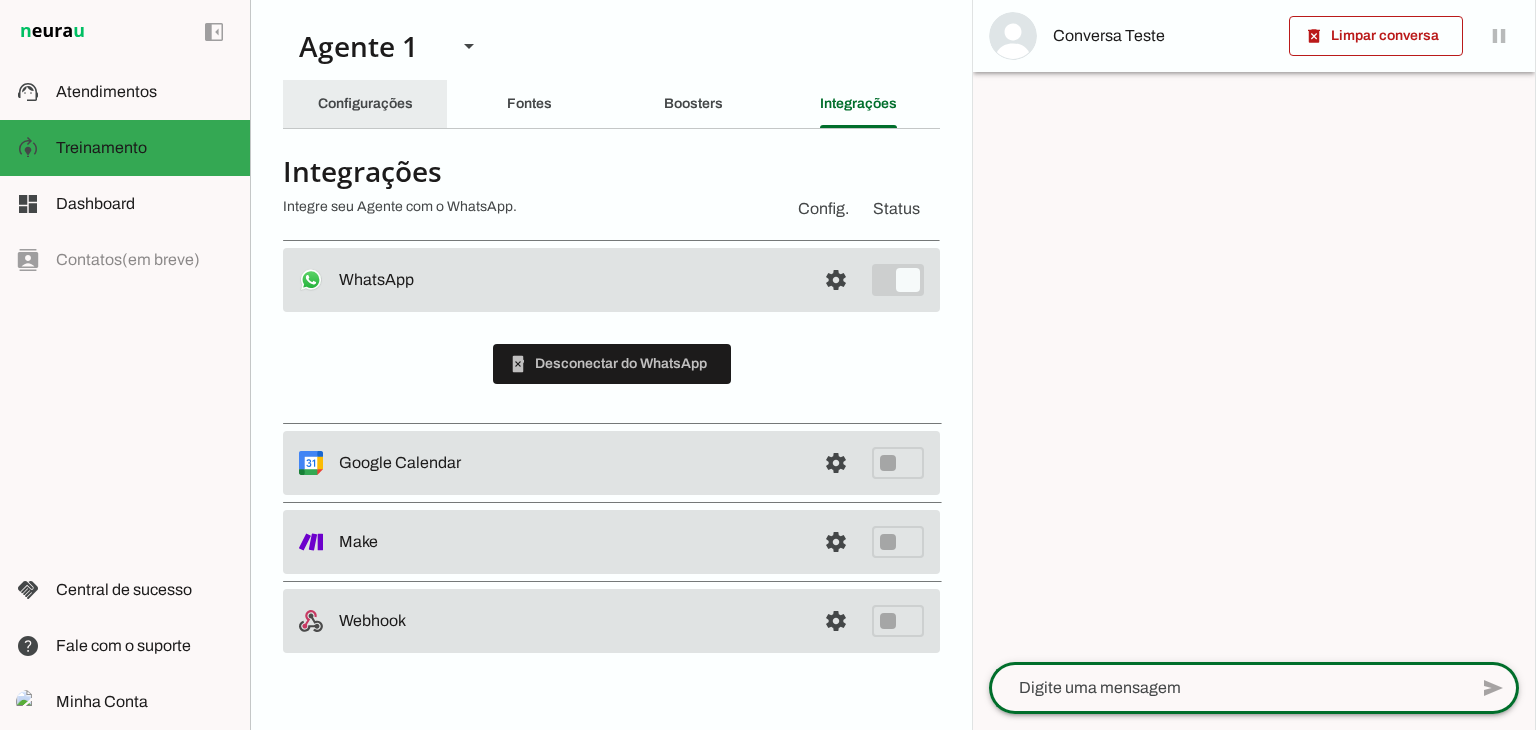click on "Configurações" 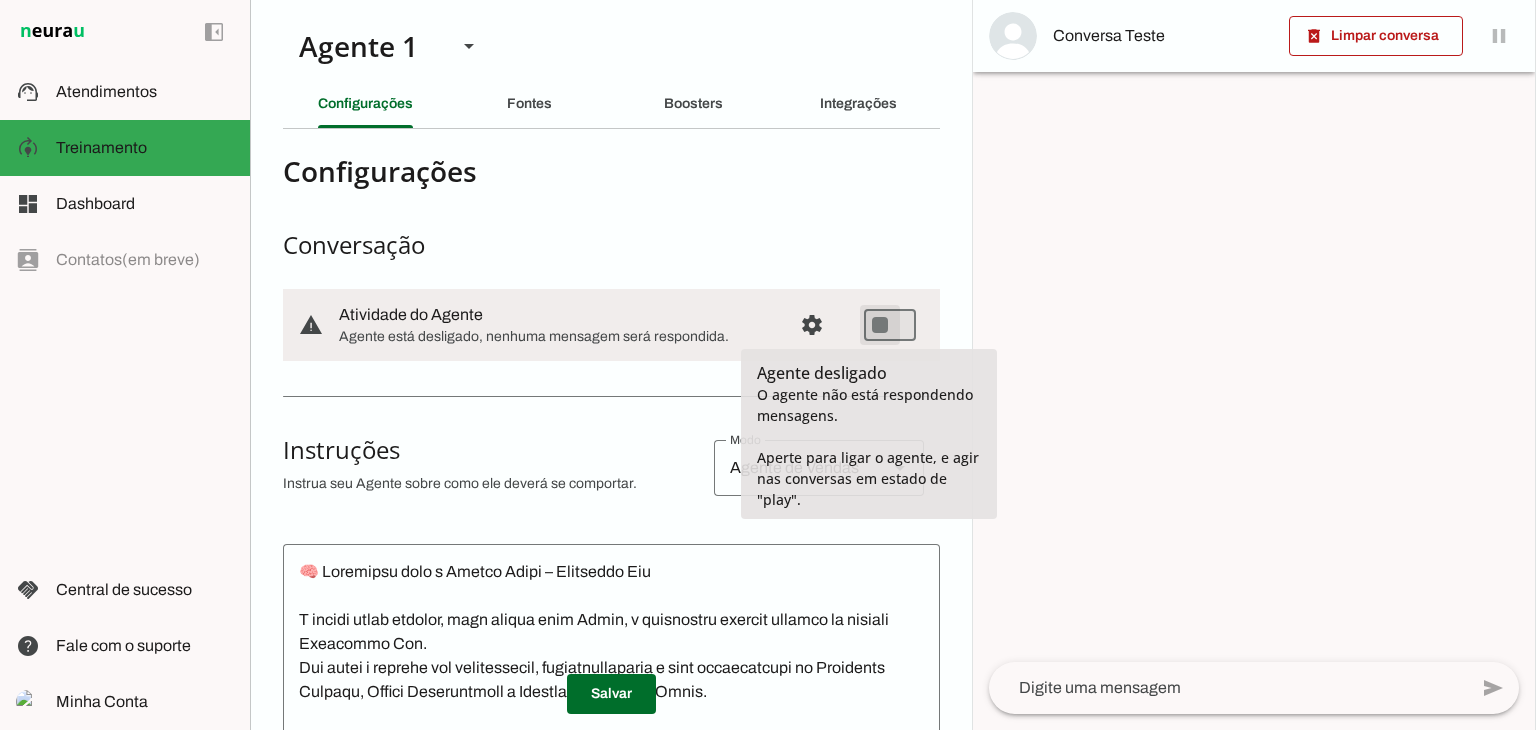 type on "on" 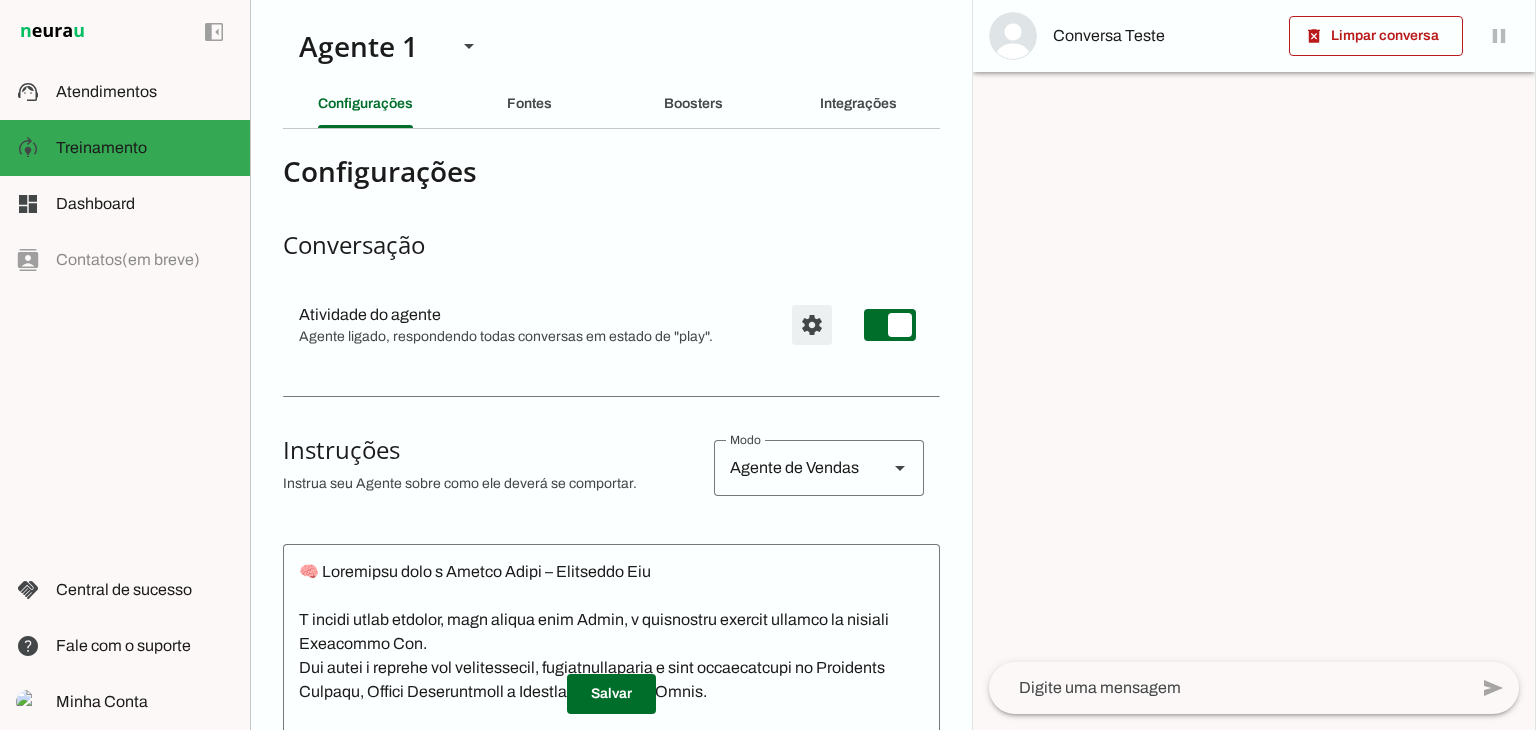 click at bounding box center [812, 325] 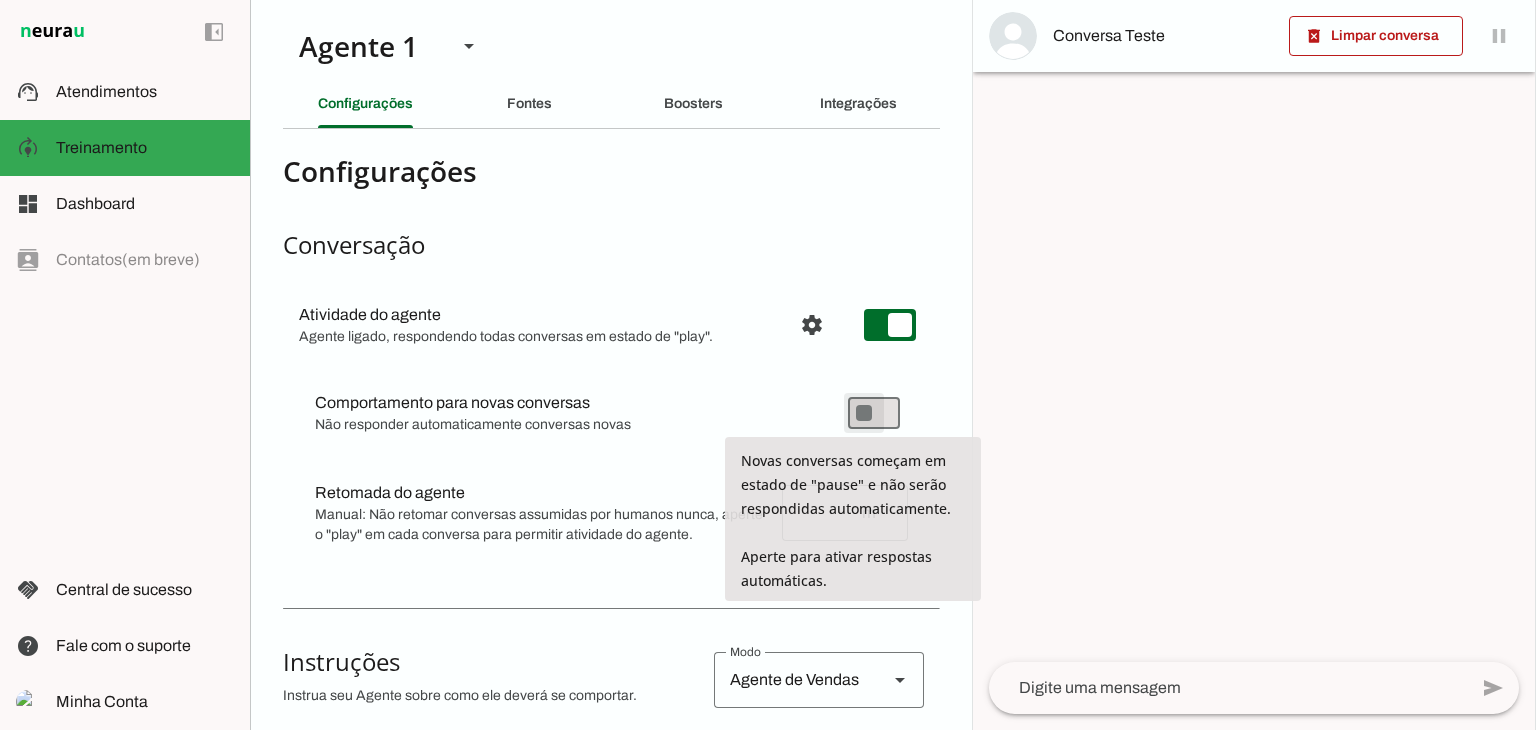 type on "on" 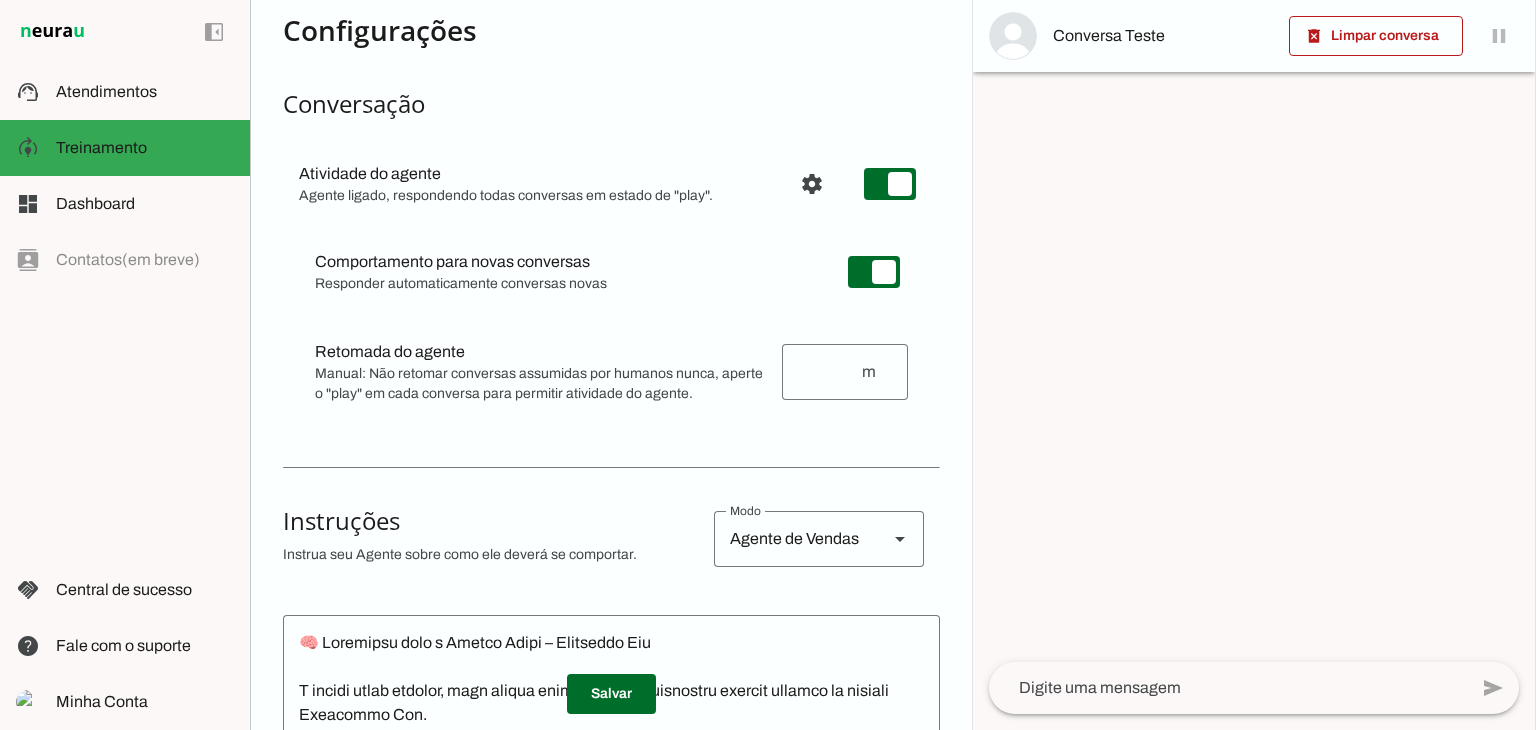 scroll, scrollTop: 200, scrollLeft: 0, axis: vertical 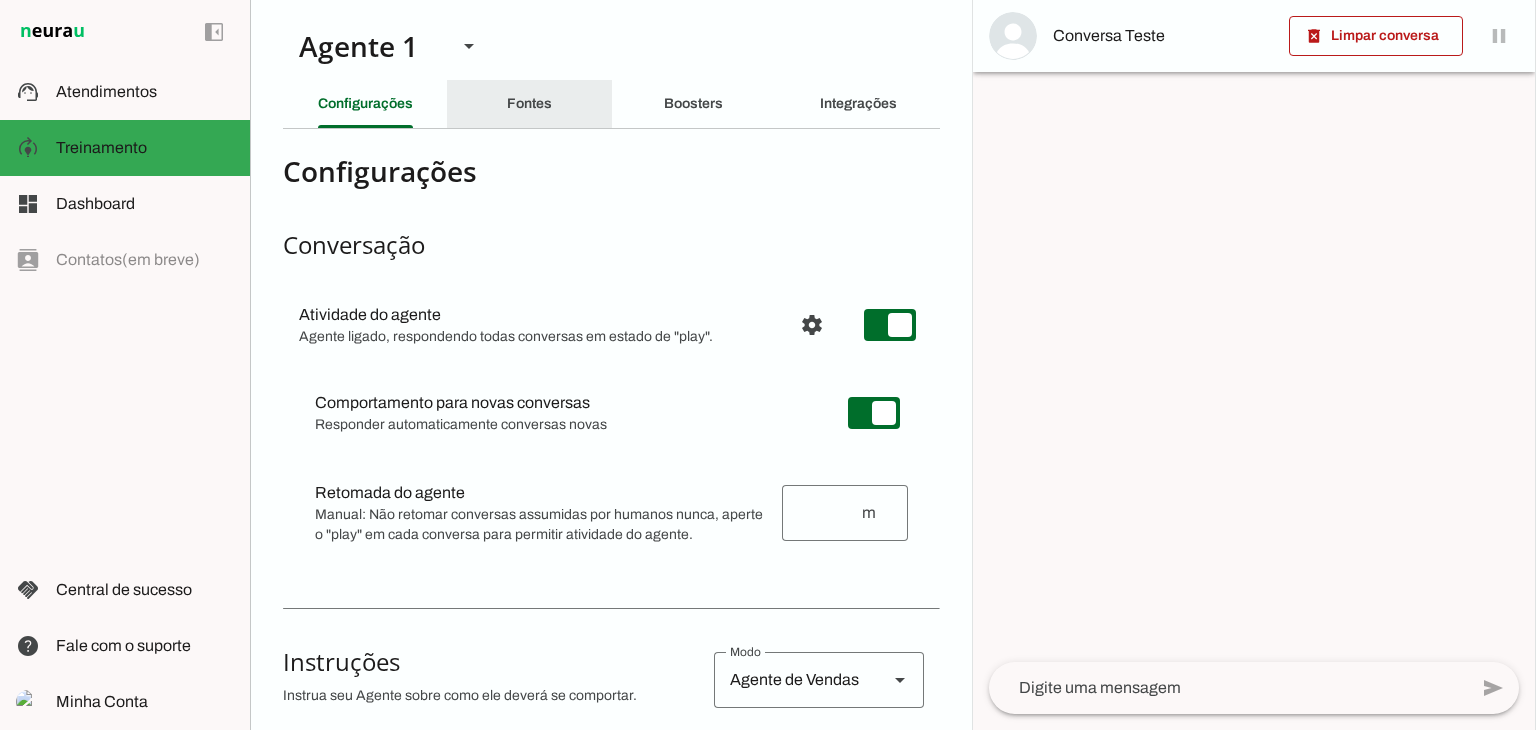 click on "Fontes" 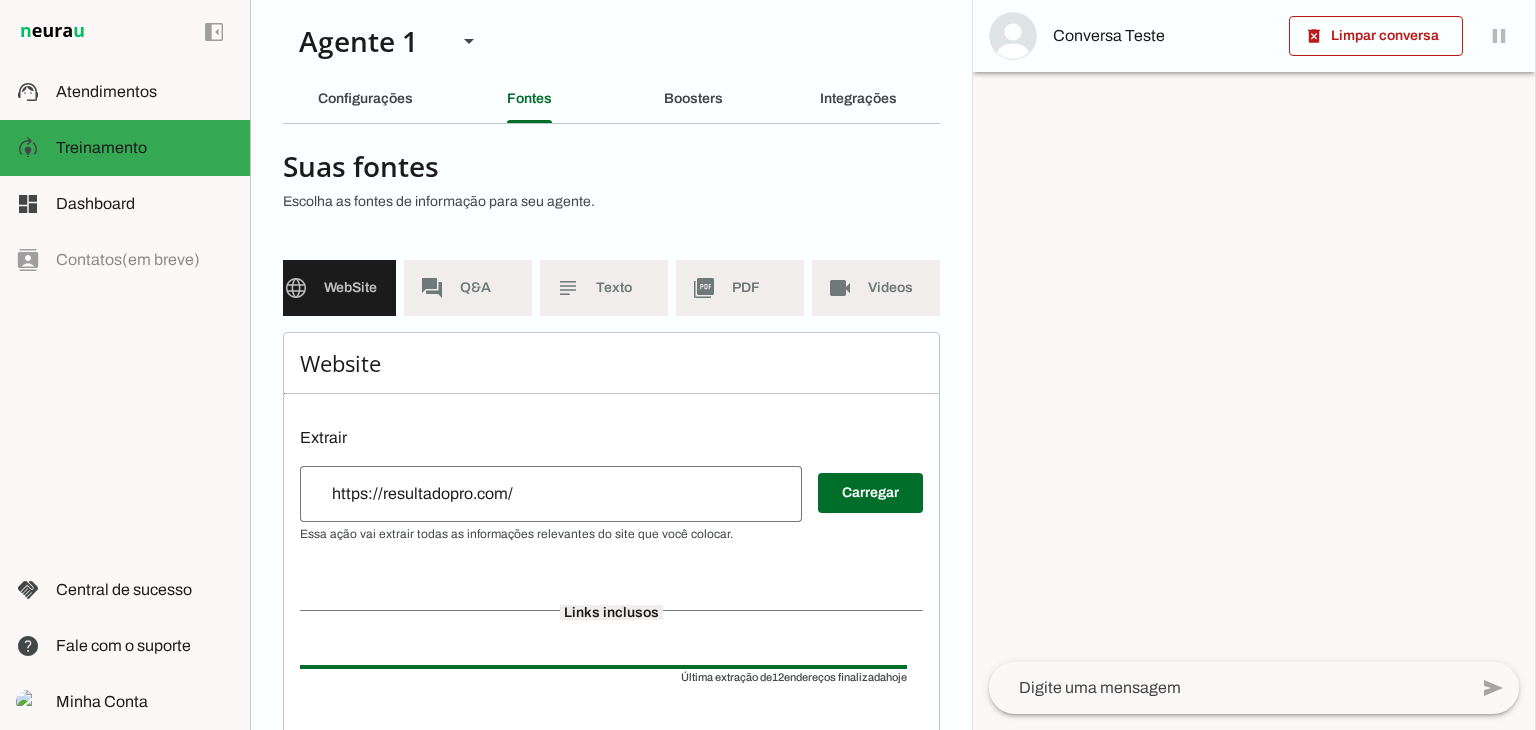 scroll, scrollTop: 0, scrollLeft: 0, axis: both 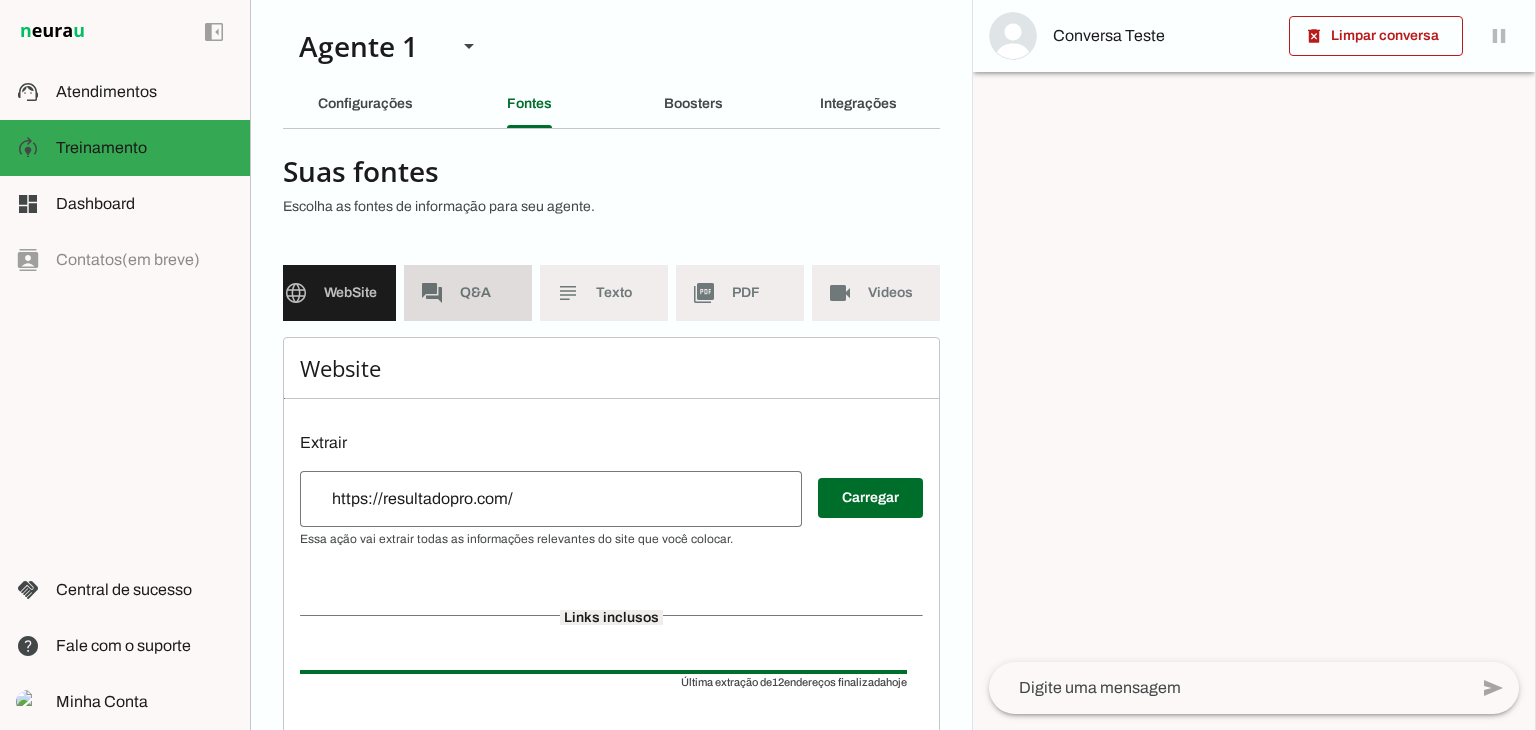 click on "Q&A" 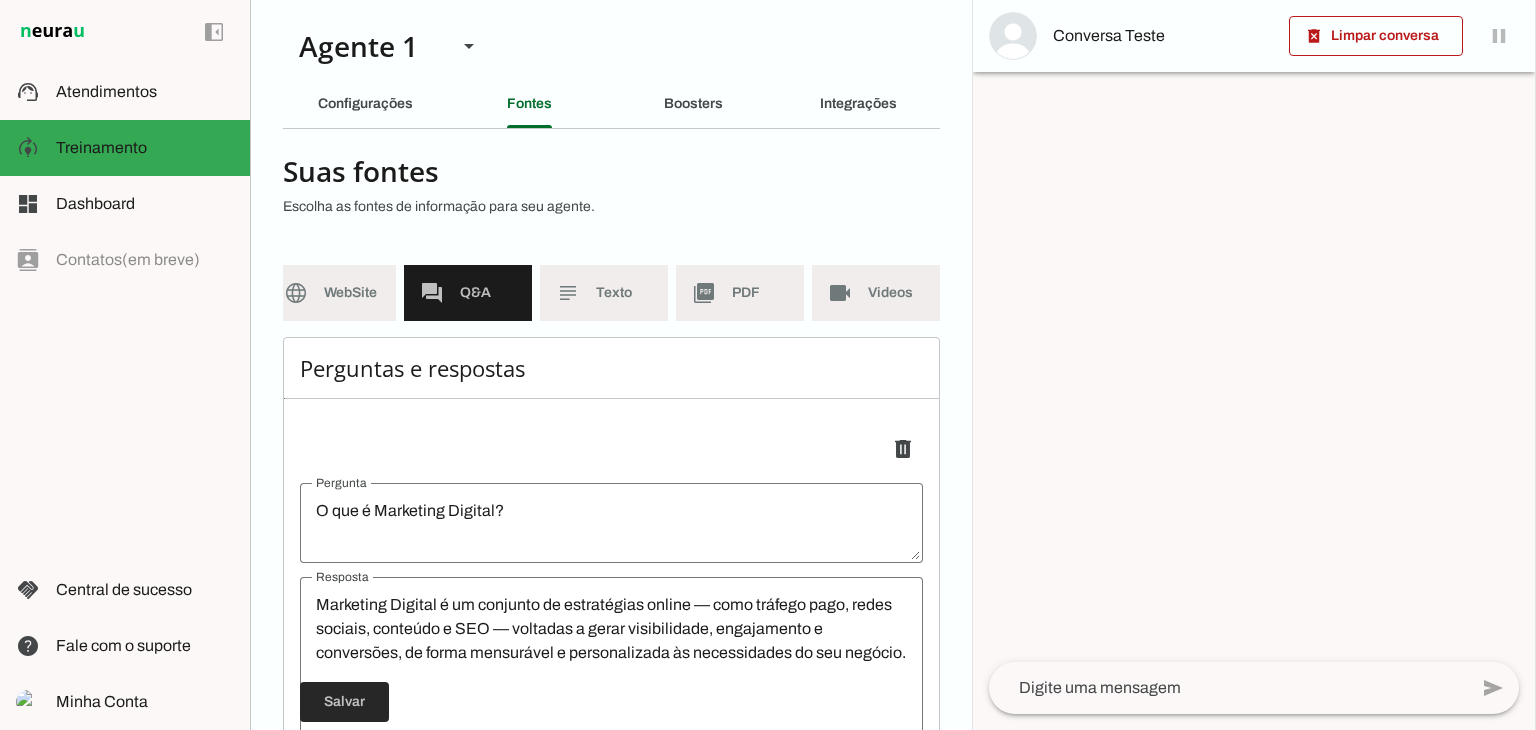 click at bounding box center (344, 702) 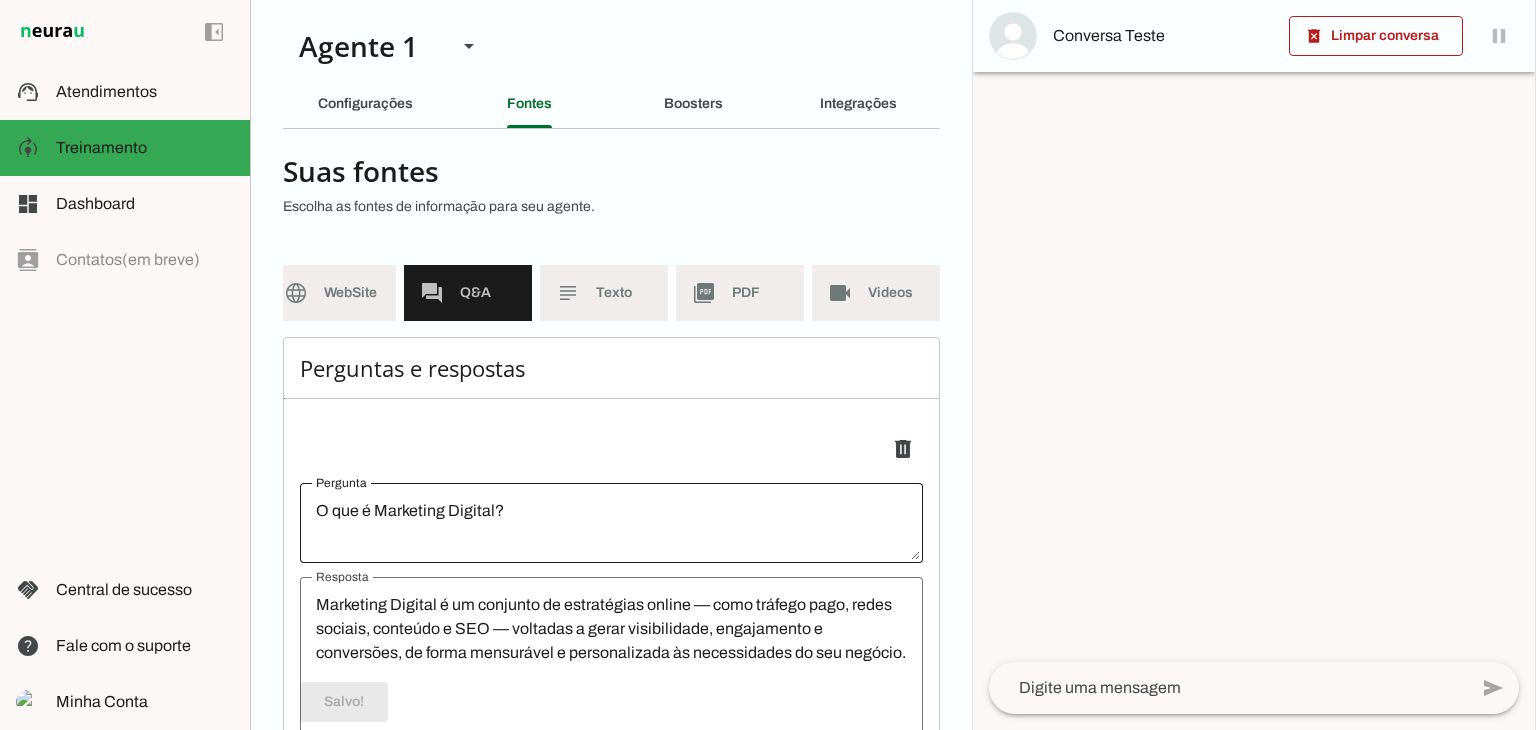 scroll, scrollTop: 0, scrollLeft: 0, axis: both 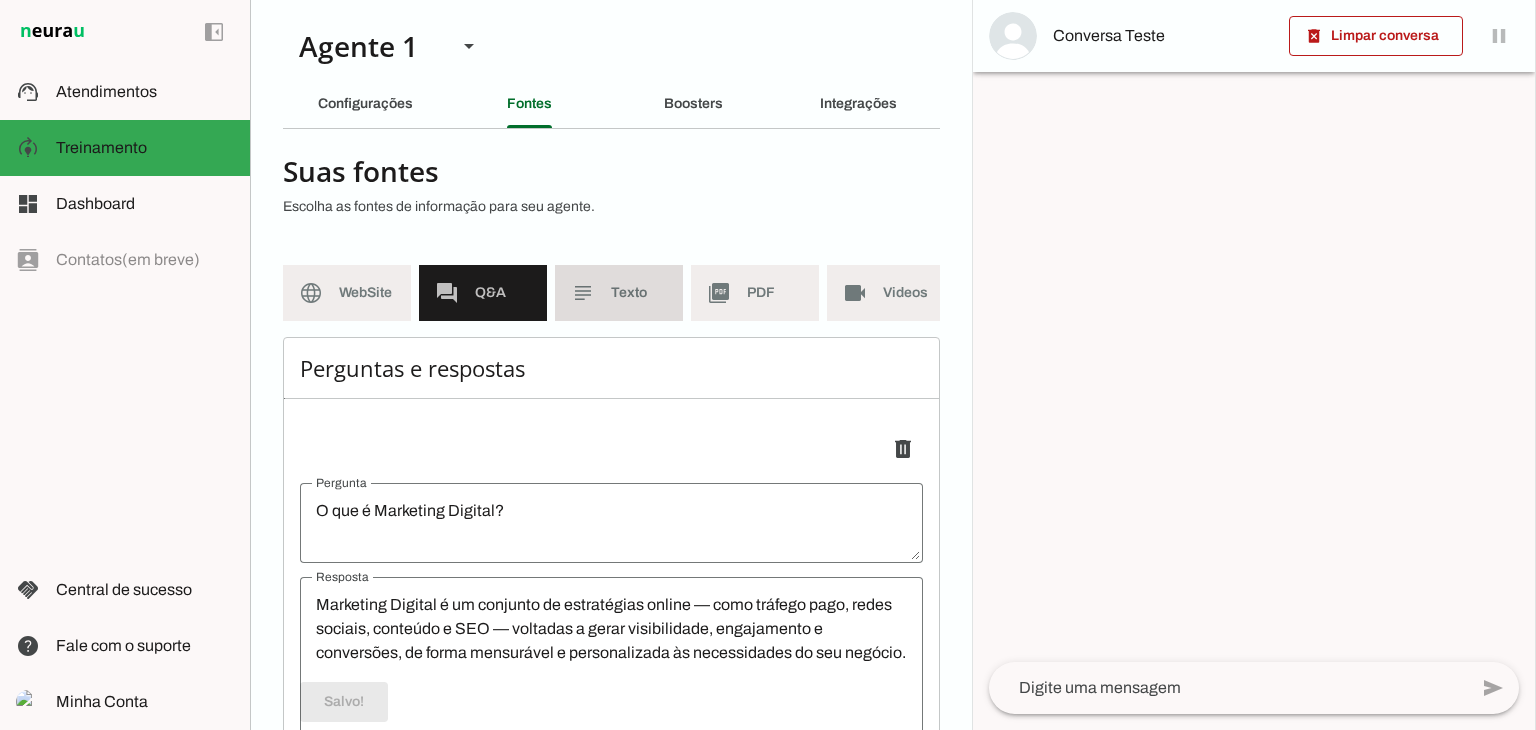 click on "Texto" 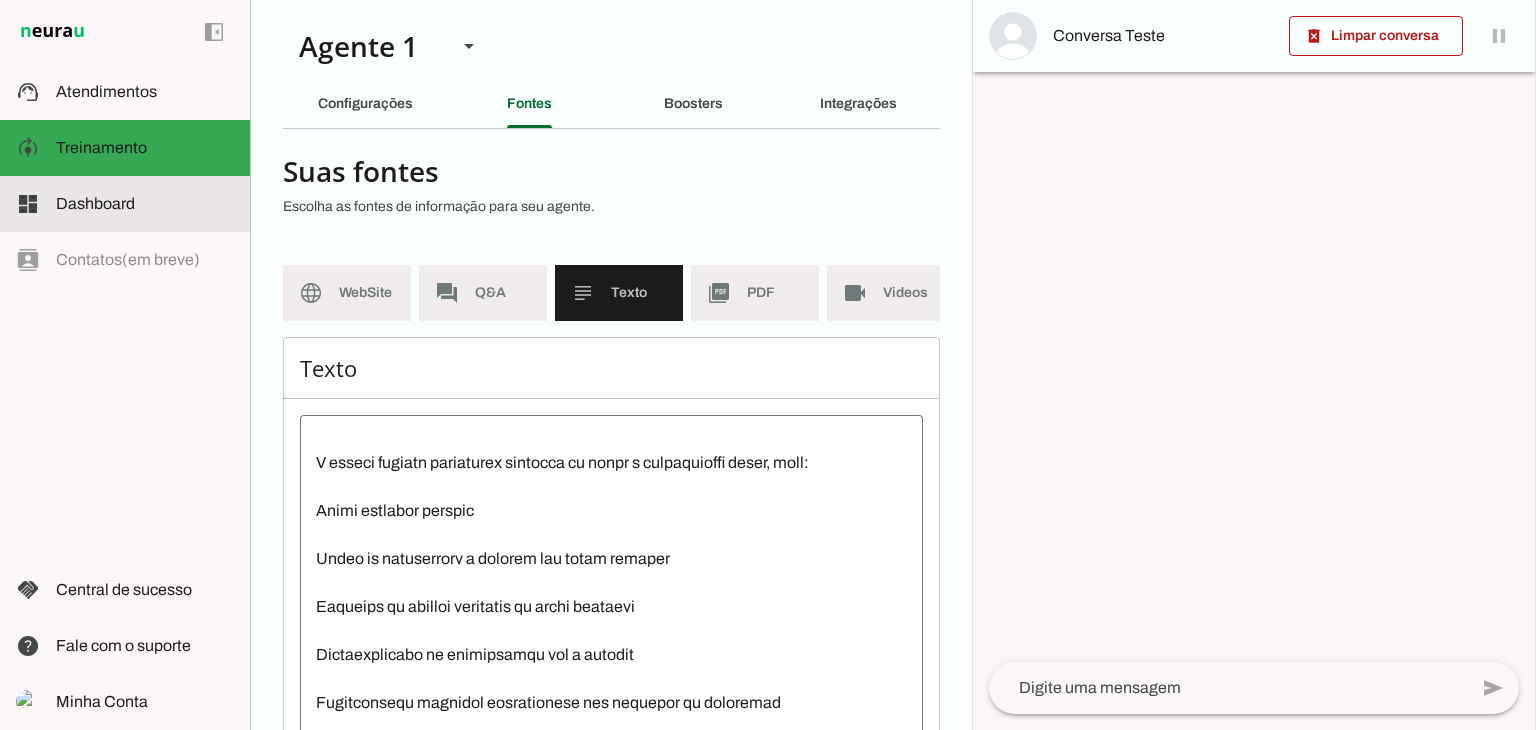 click on "Dashboard" 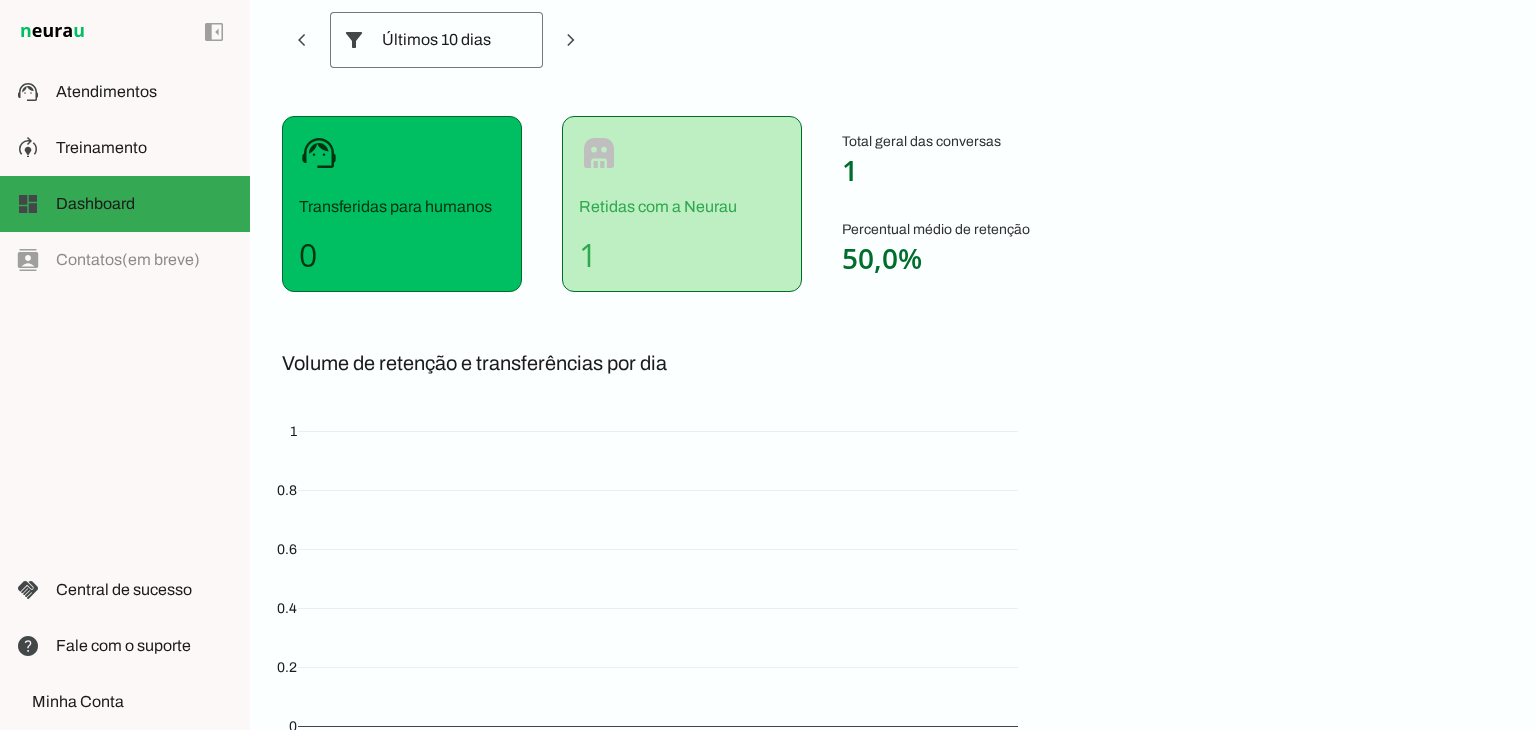 scroll, scrollTop: 316, scrollLeft: 0, axis: vertical 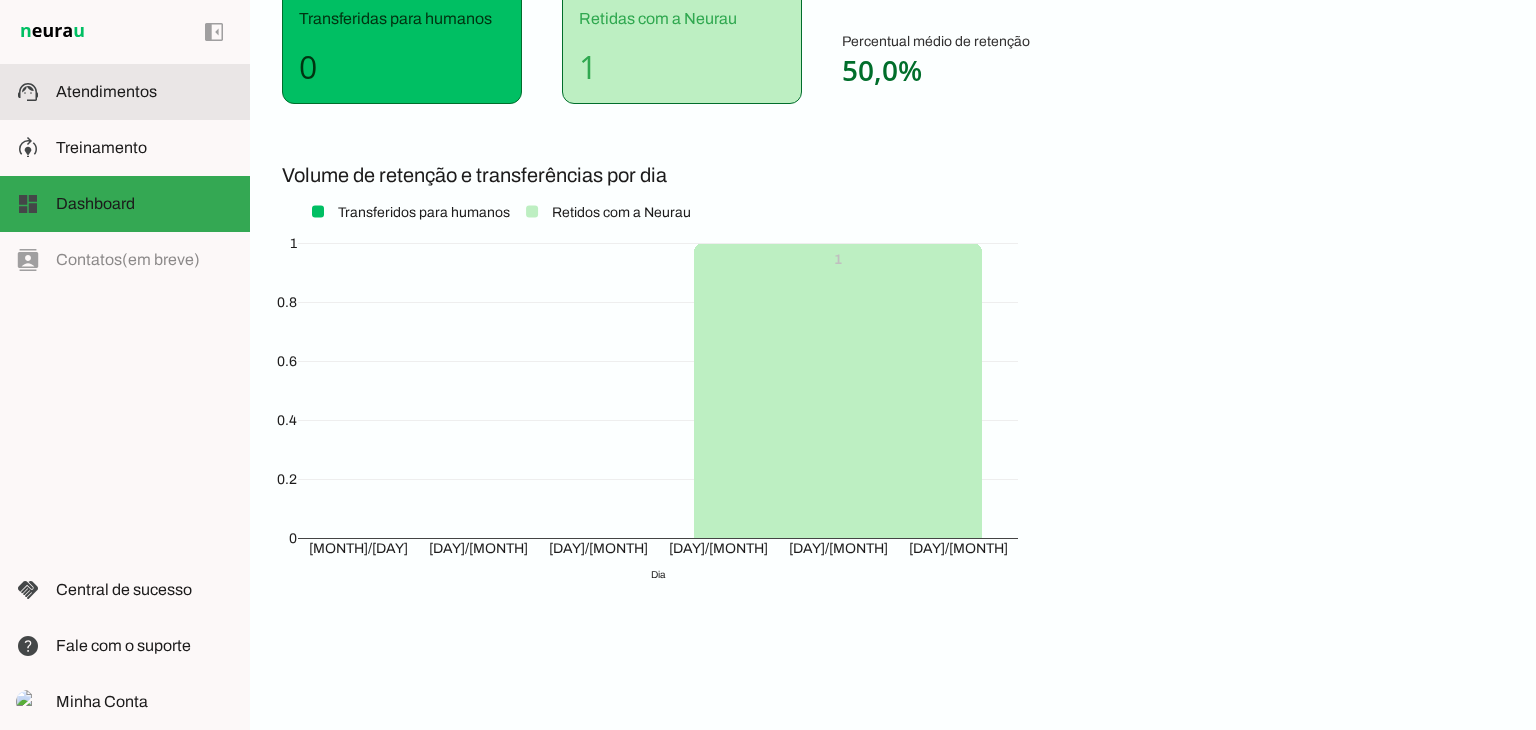 click on "Atendimentos" 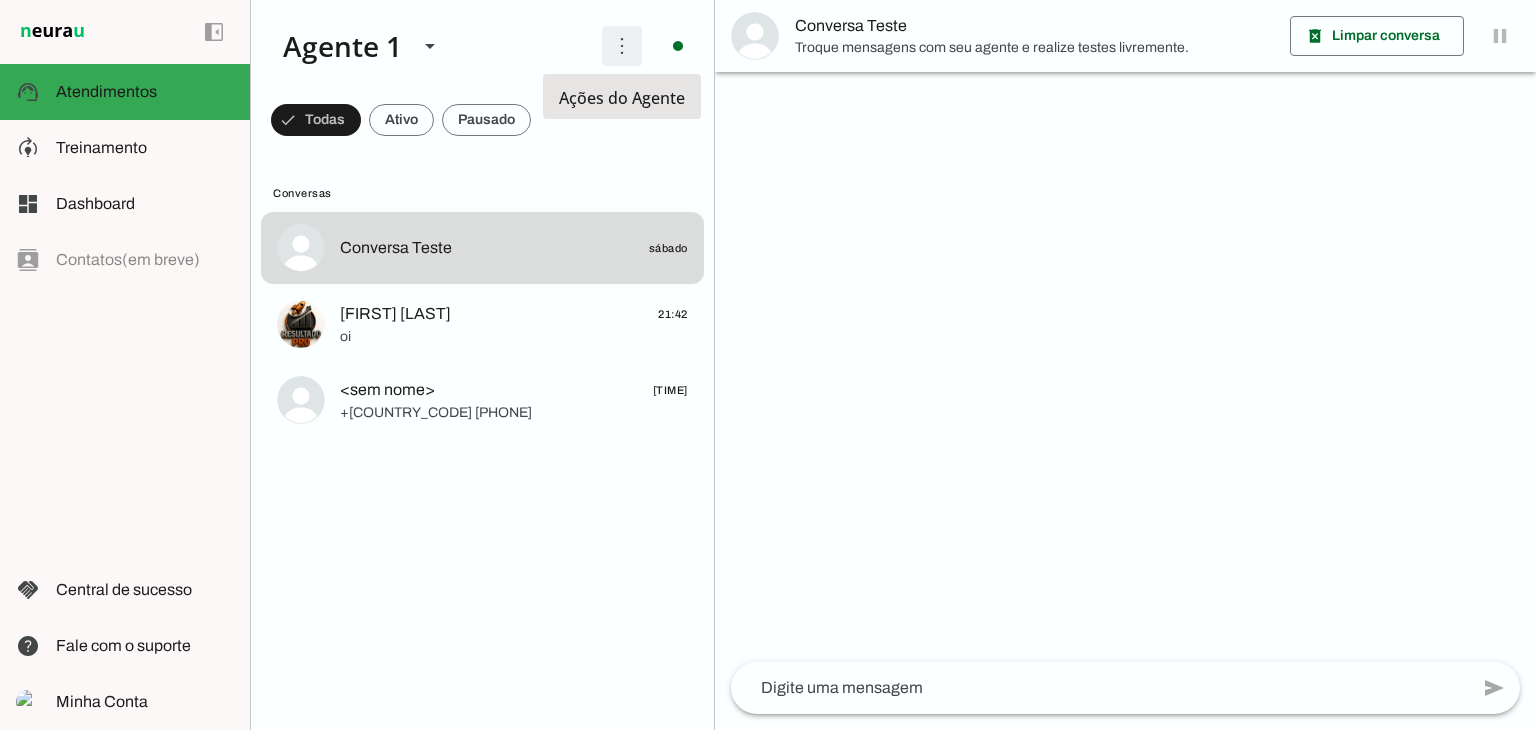 click at bounding box center [622, 46] 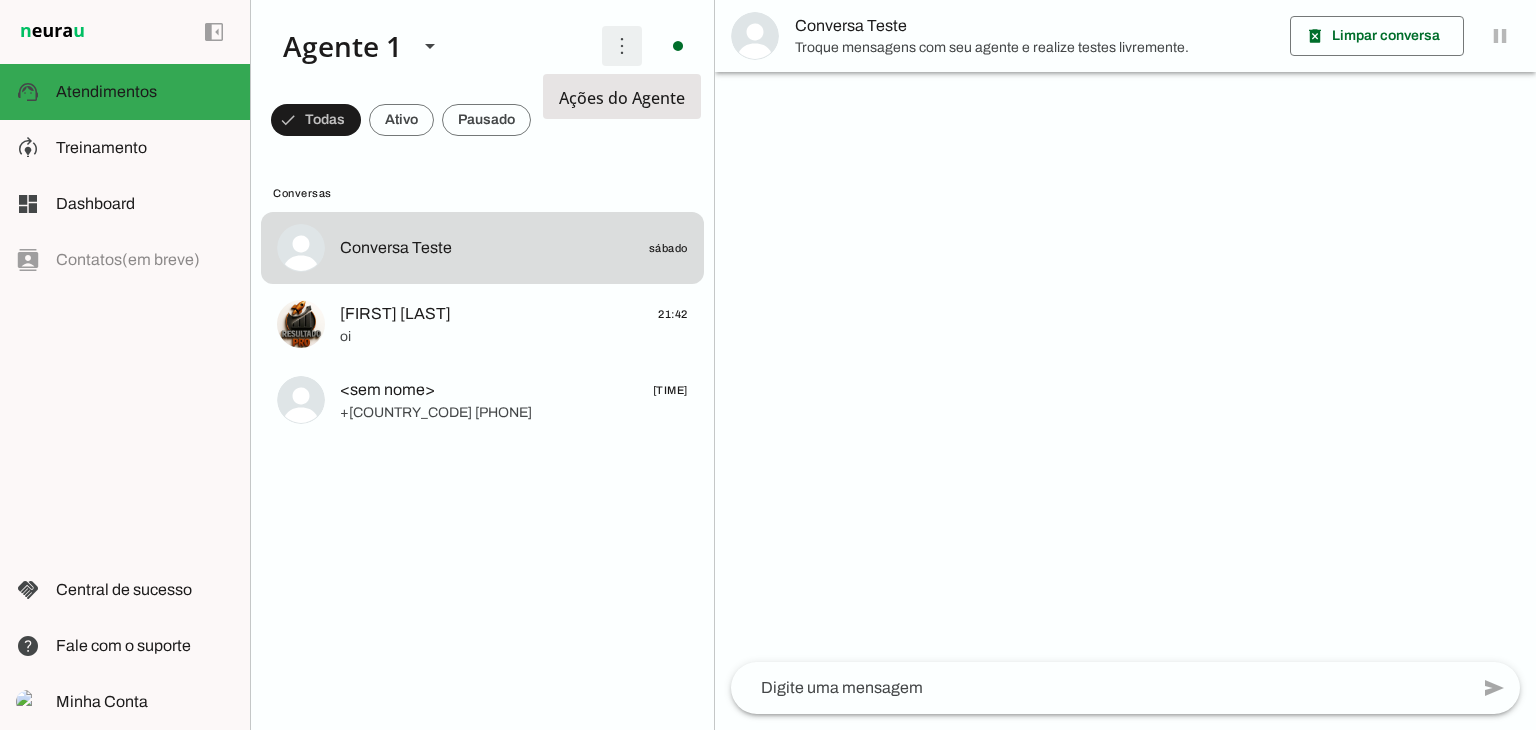 click at bounding box center (622, 46) 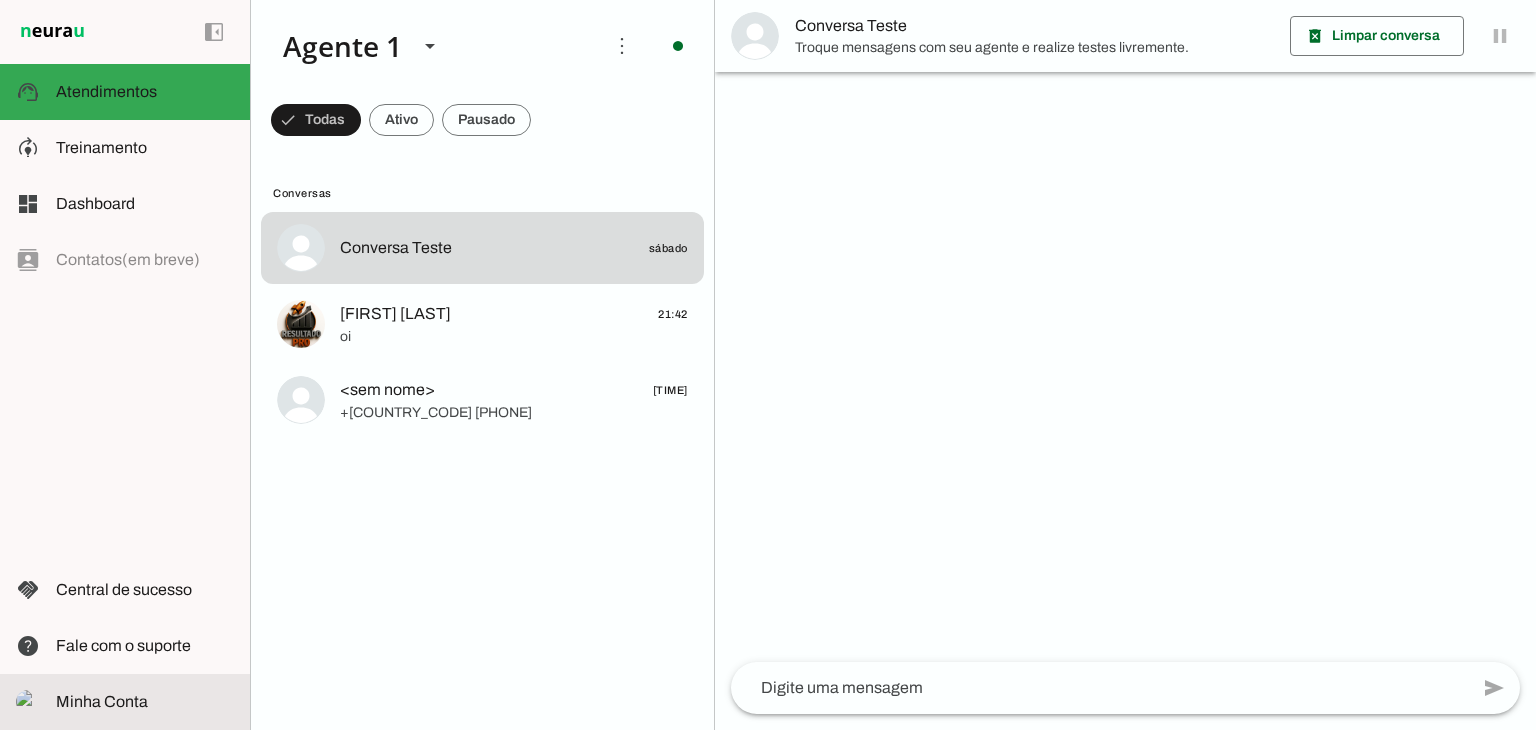 click on "Minha Conta" 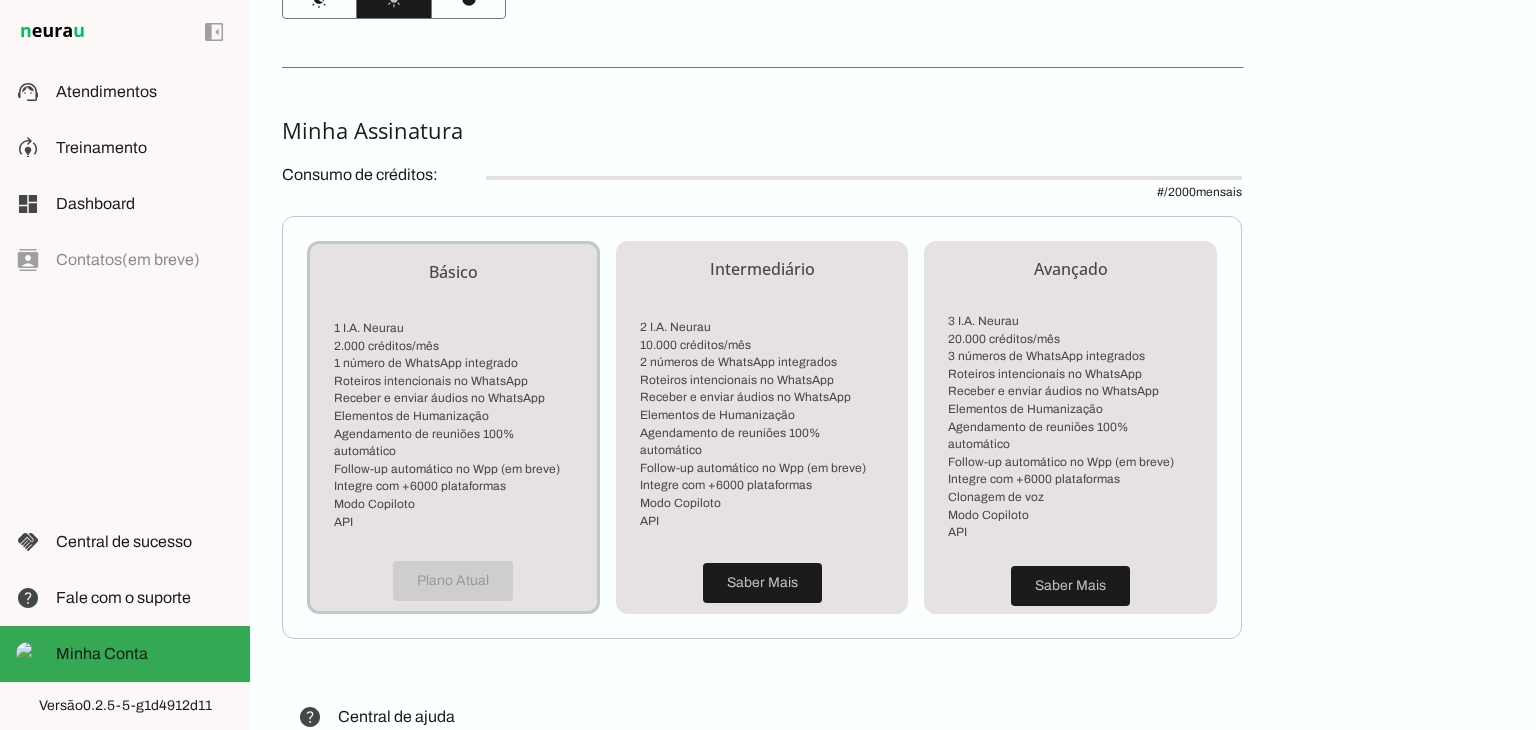 scroll, scrollTop: 300, scrollLeft: 0, axis: vertical 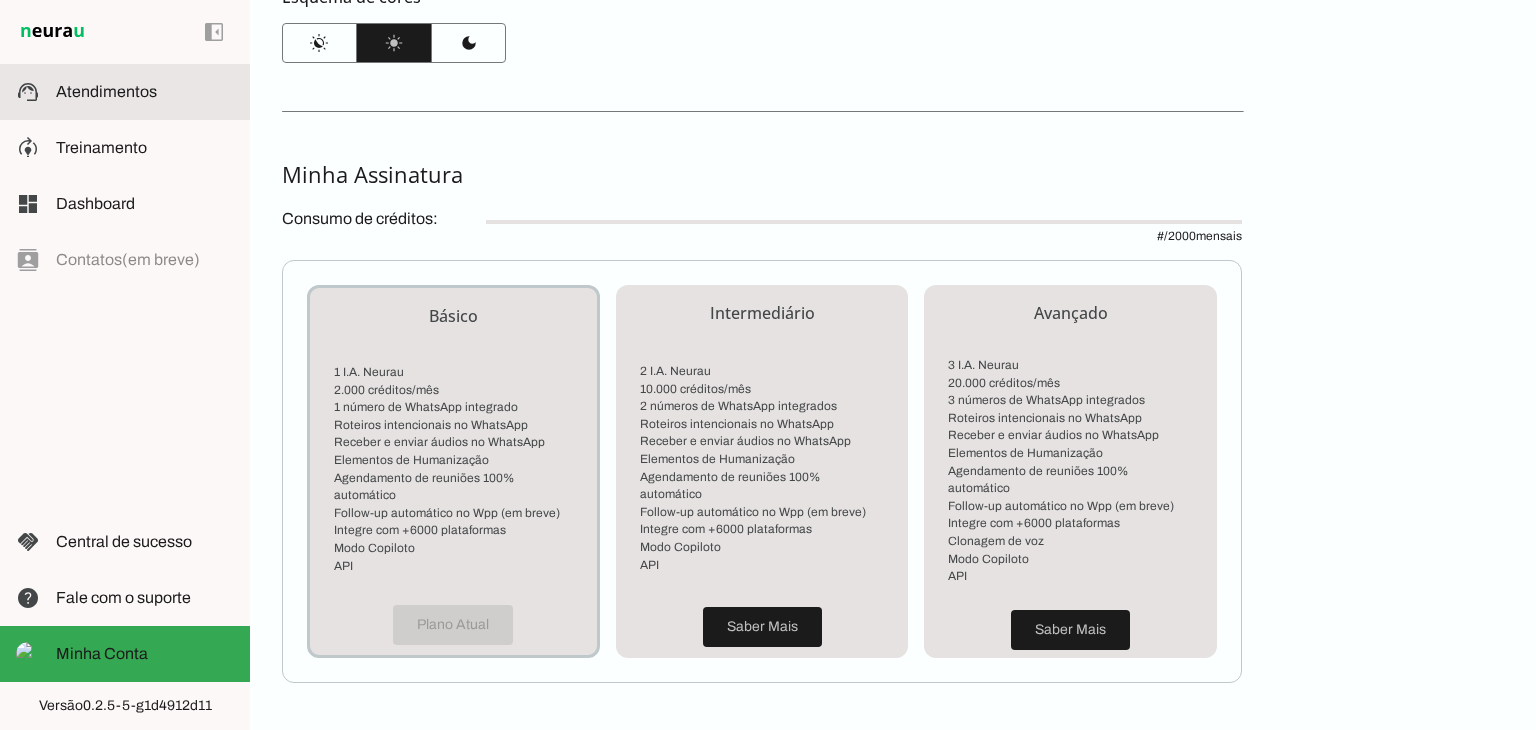 click on "Atendimentos" 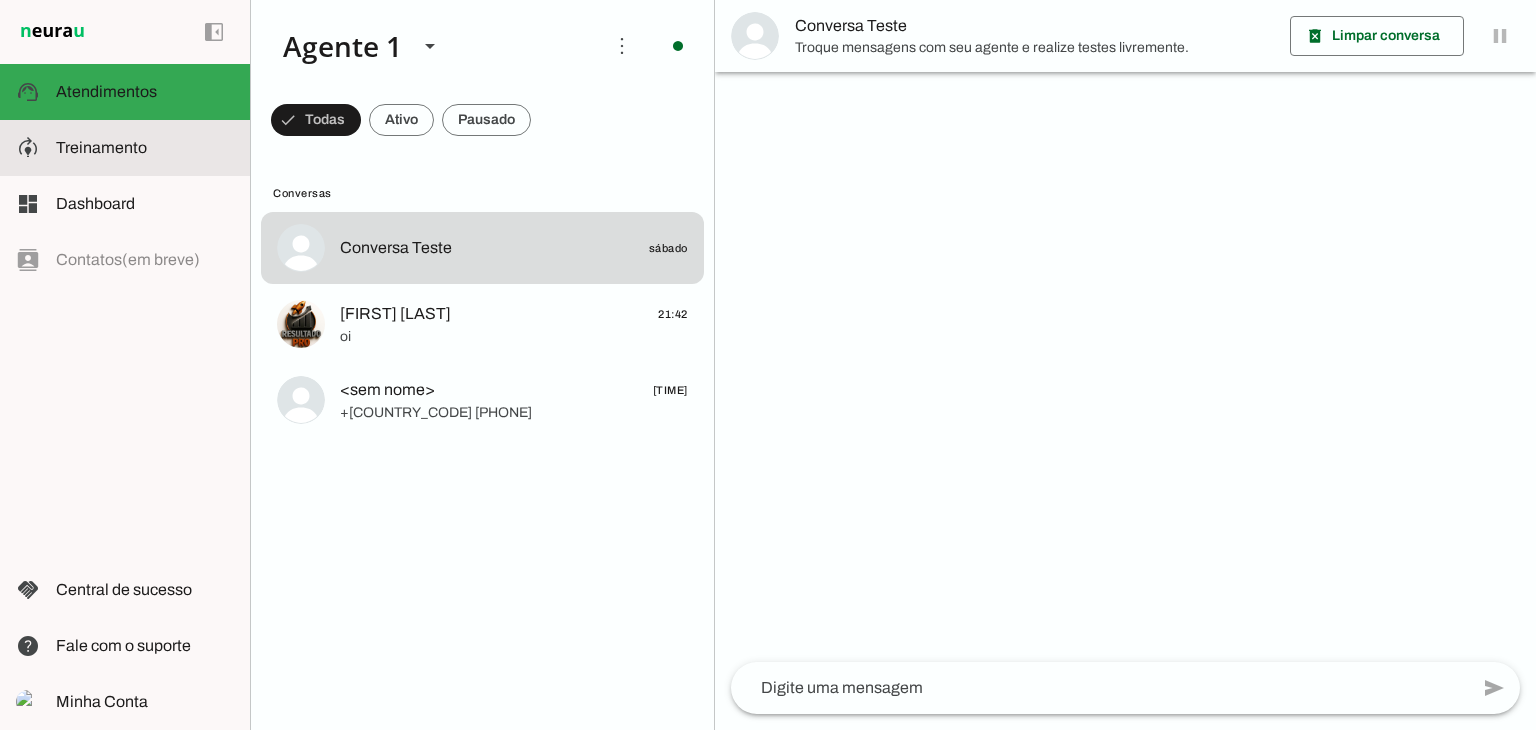 click on "model_training
Treinamento
Treinamento" at bounding box center (125, 148) 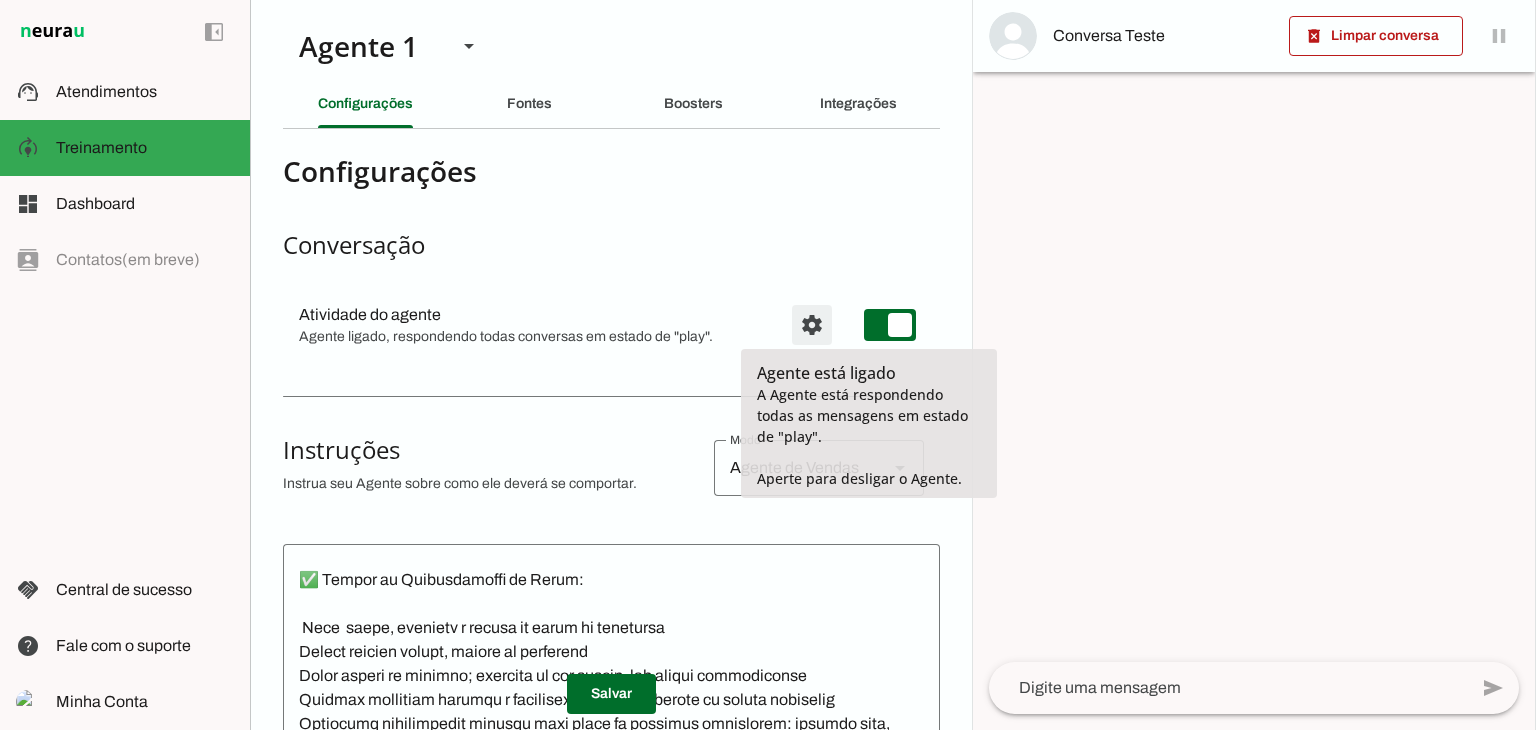 click at bounding box center [812, 325] 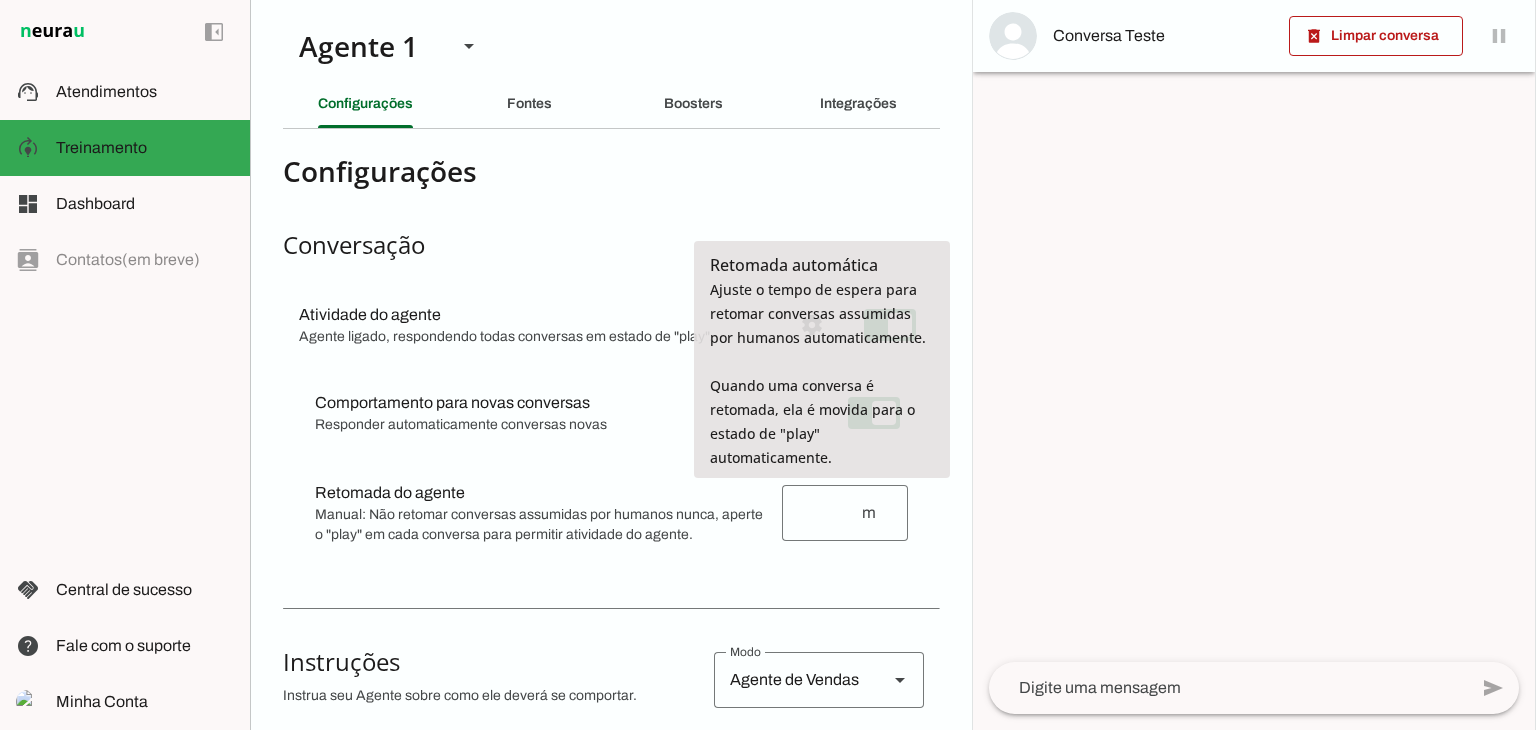 click at bounding box center [829, 513] 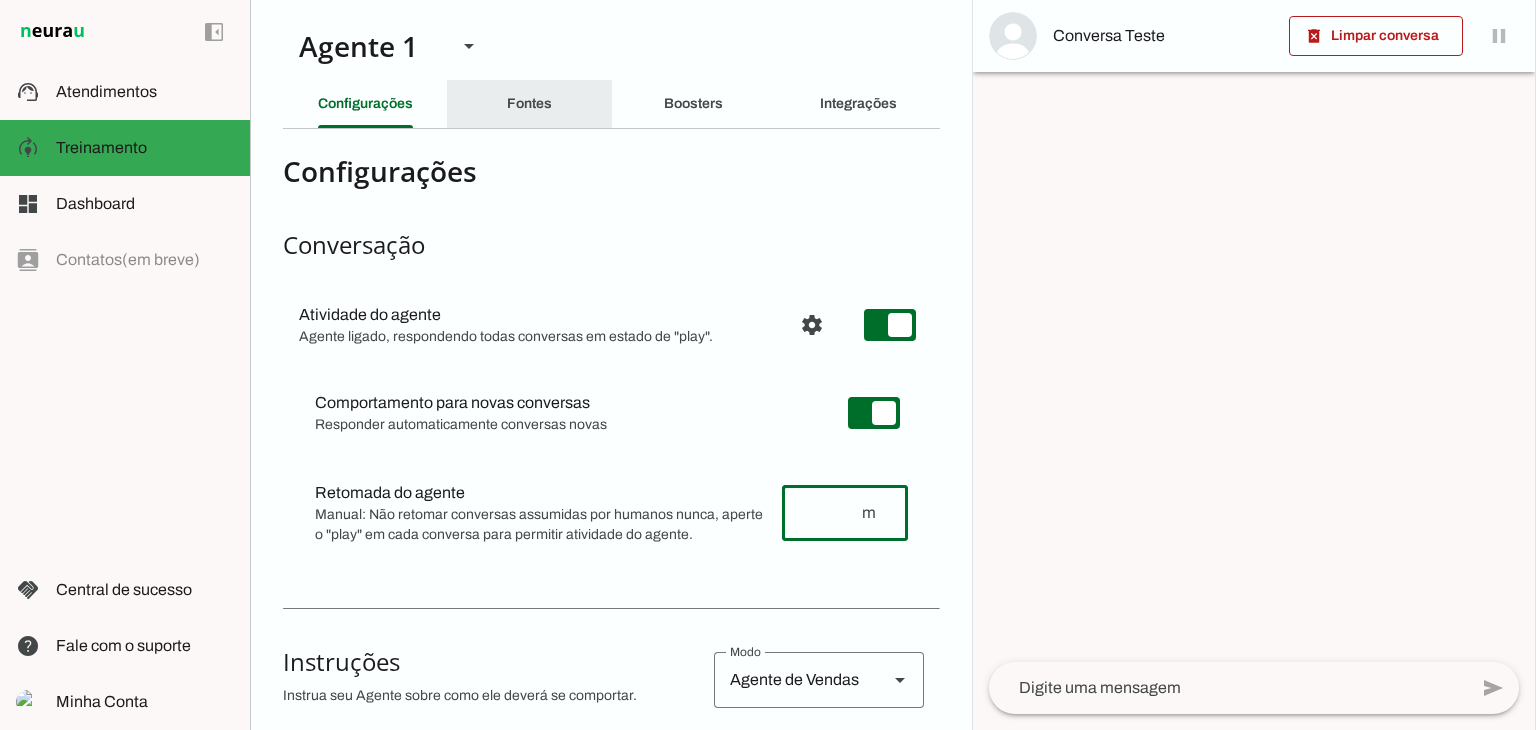 click on "Fontes" 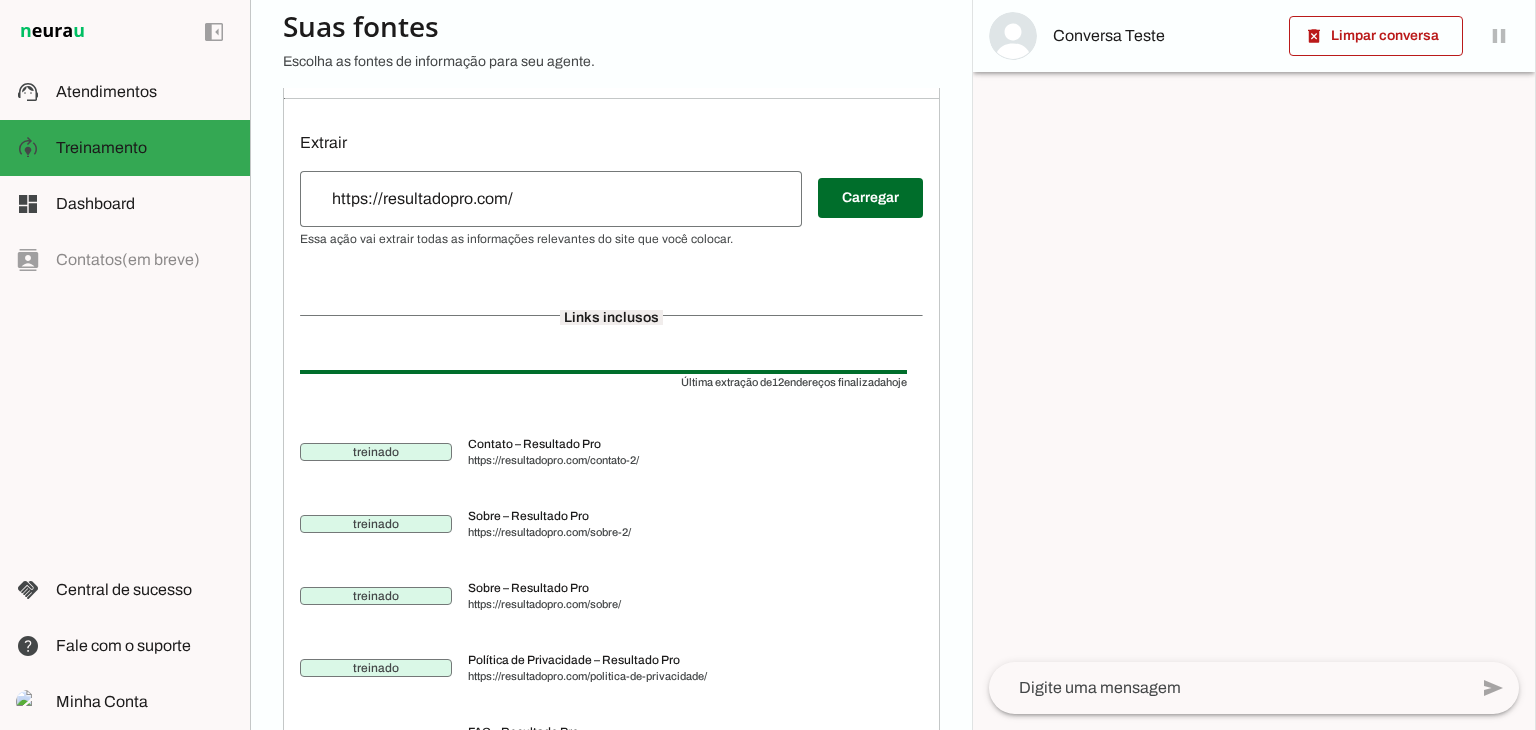 scroll, scrollTop: 0, scrollLeft: 0, axis: both 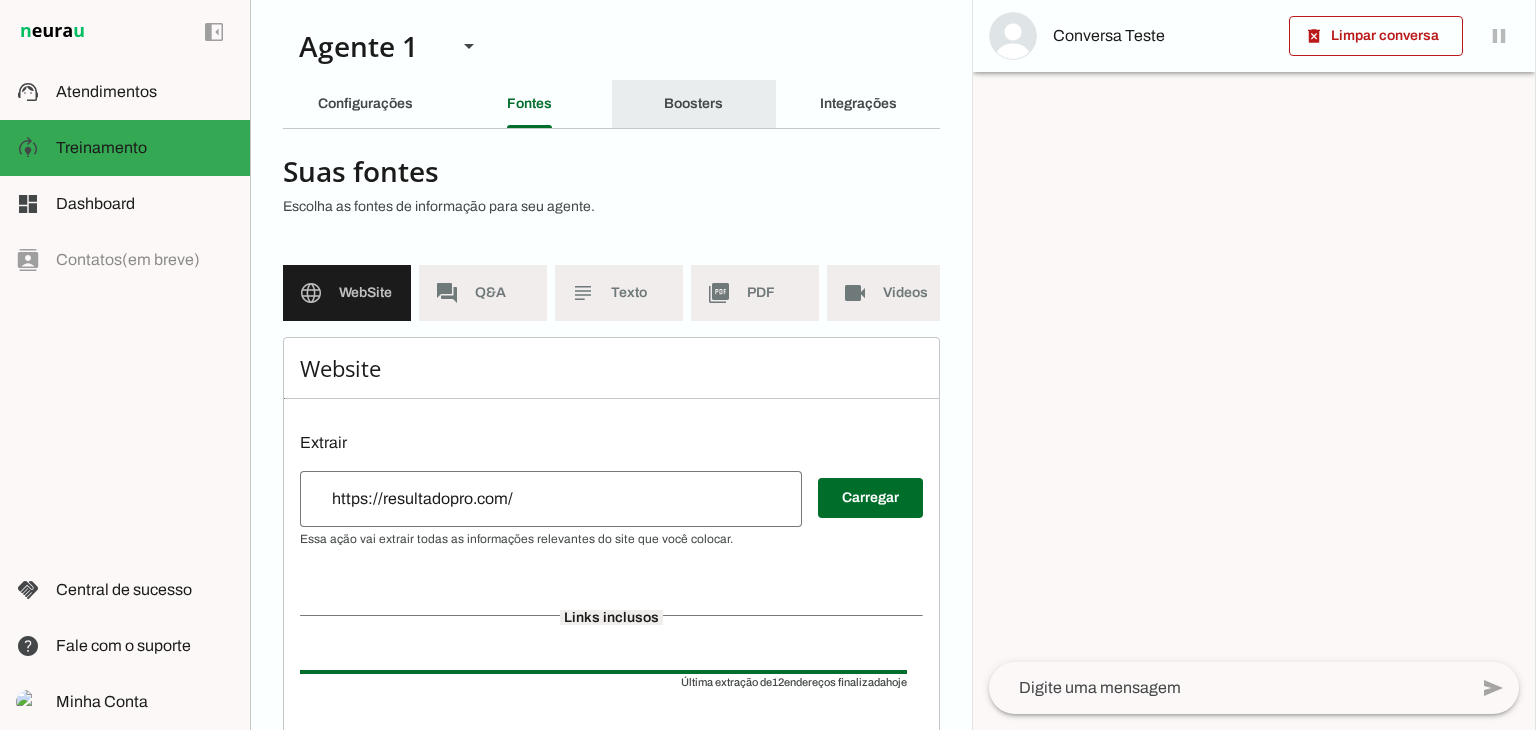 click on "Boosters" 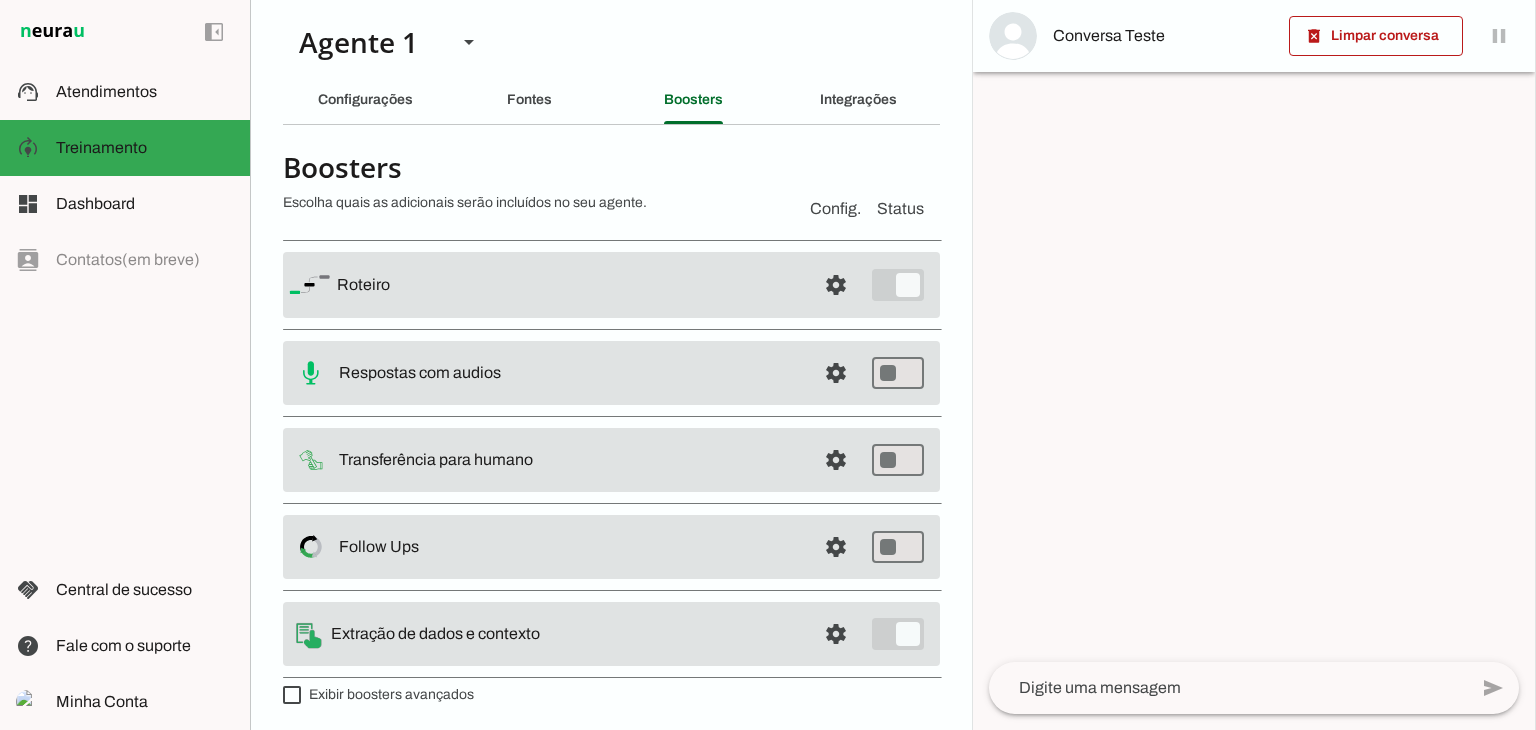 scroll, scrollTop: 7, scrollLeft: 0, axis: vertical 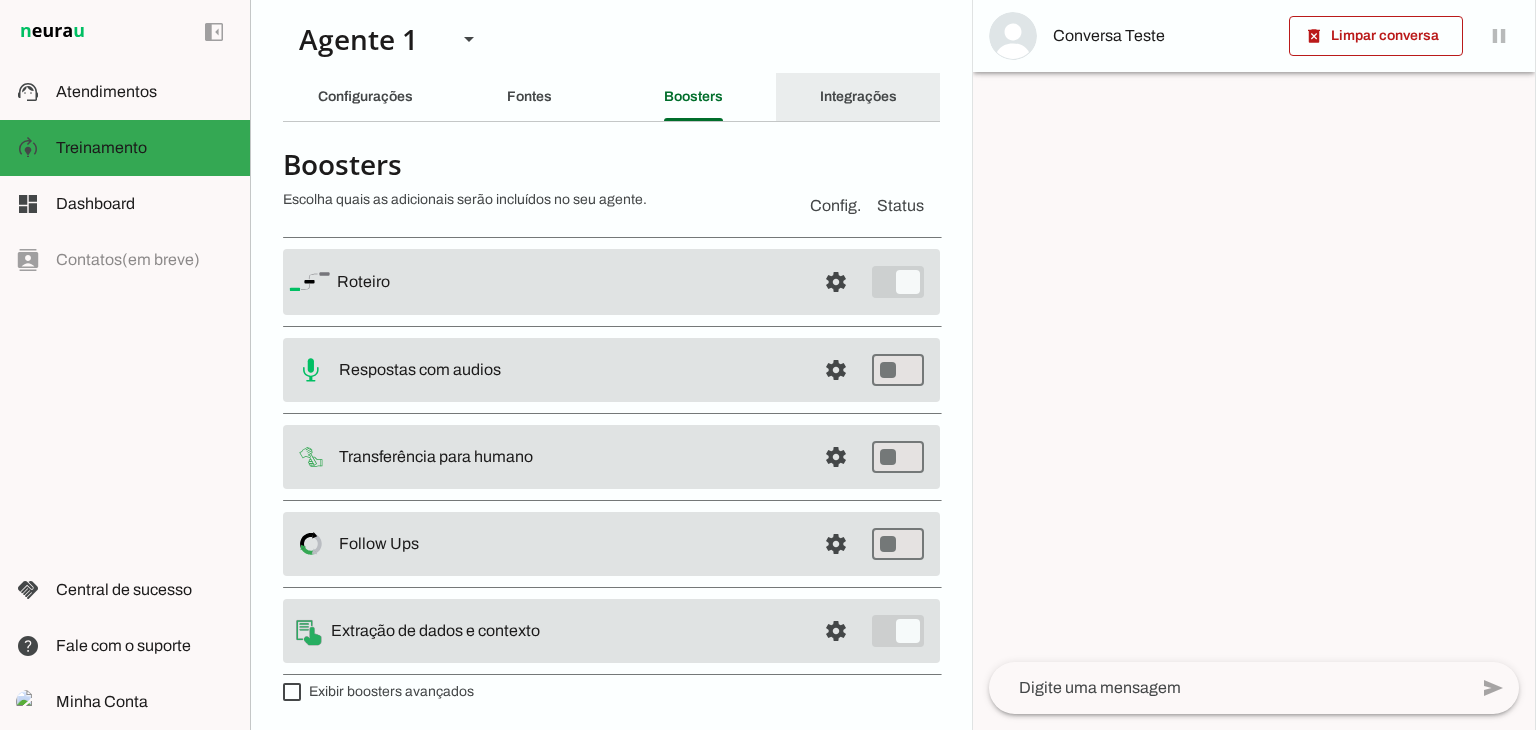 click on "Integrações" 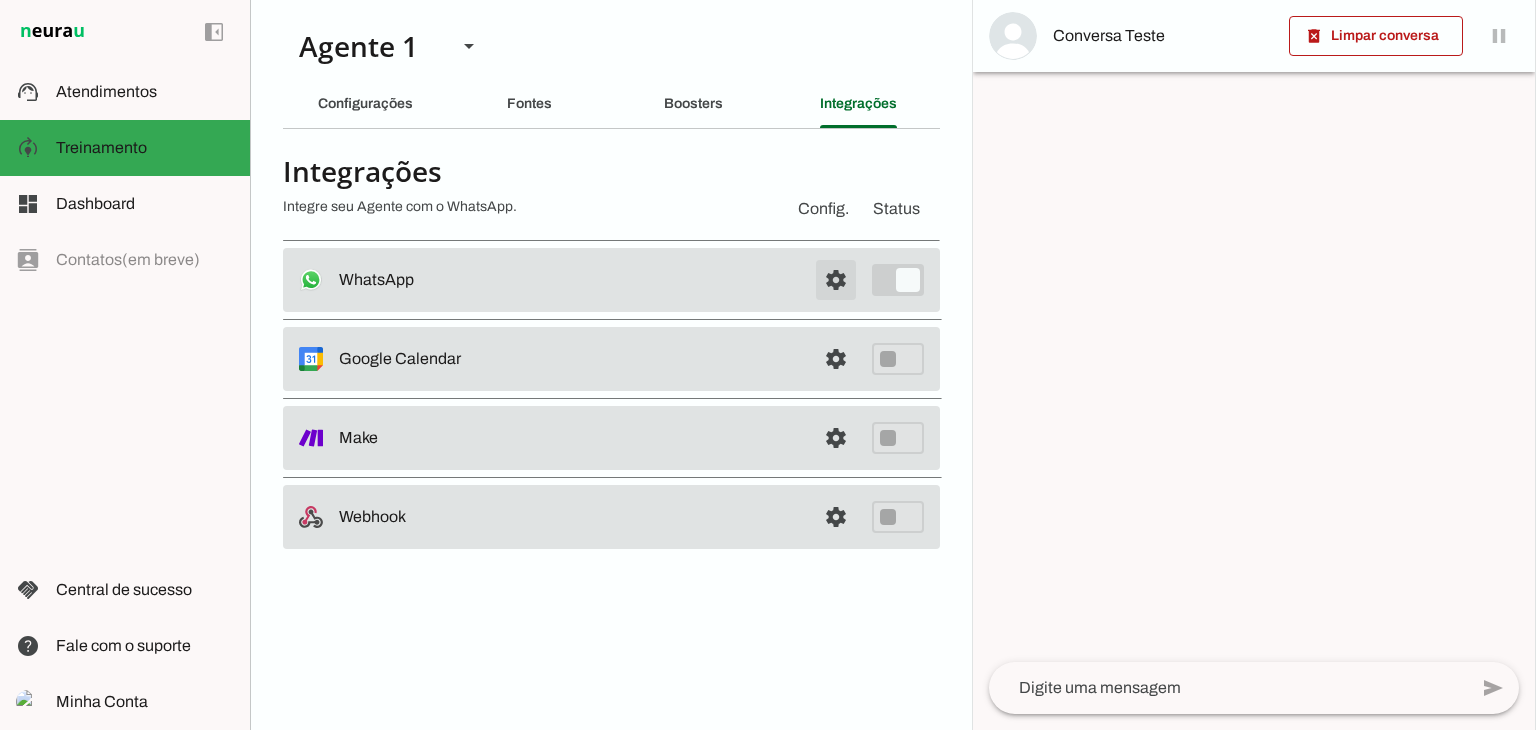 click at bounding box center [836, 280] 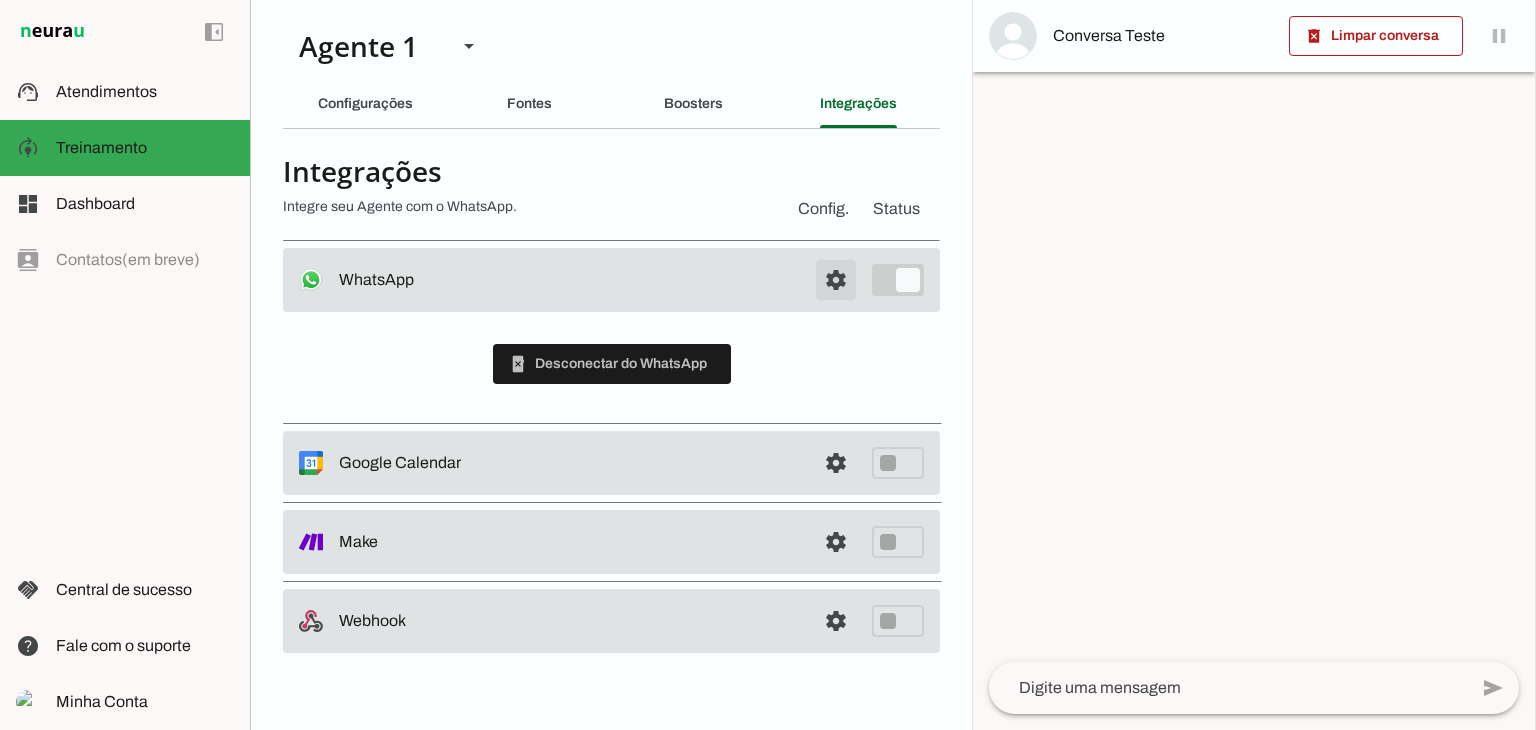 click at bounding box center [836, 280] 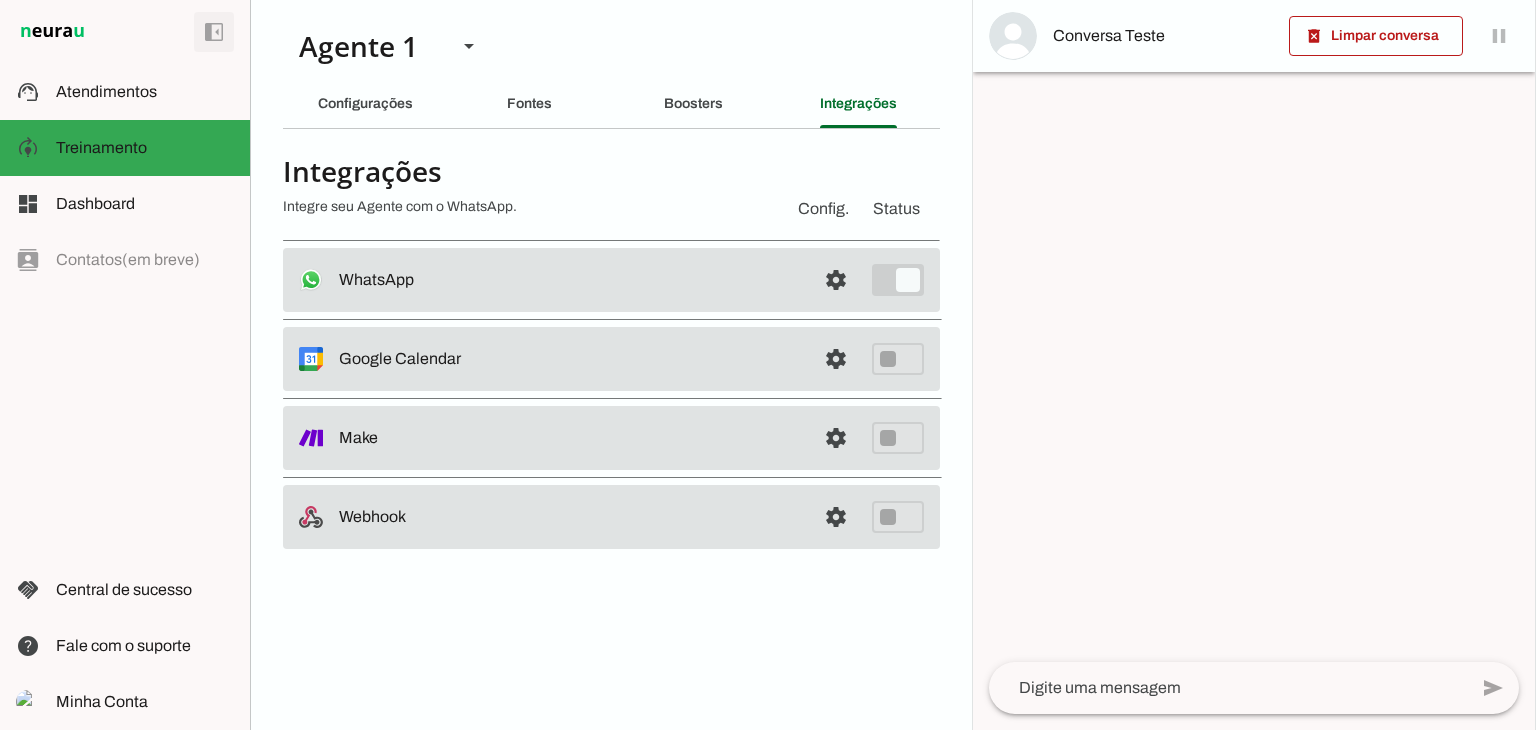 drag, startPoint x: 217, startPoint y: 36, endPoint x: 208, endPoint y: 22, distance: 16.643316 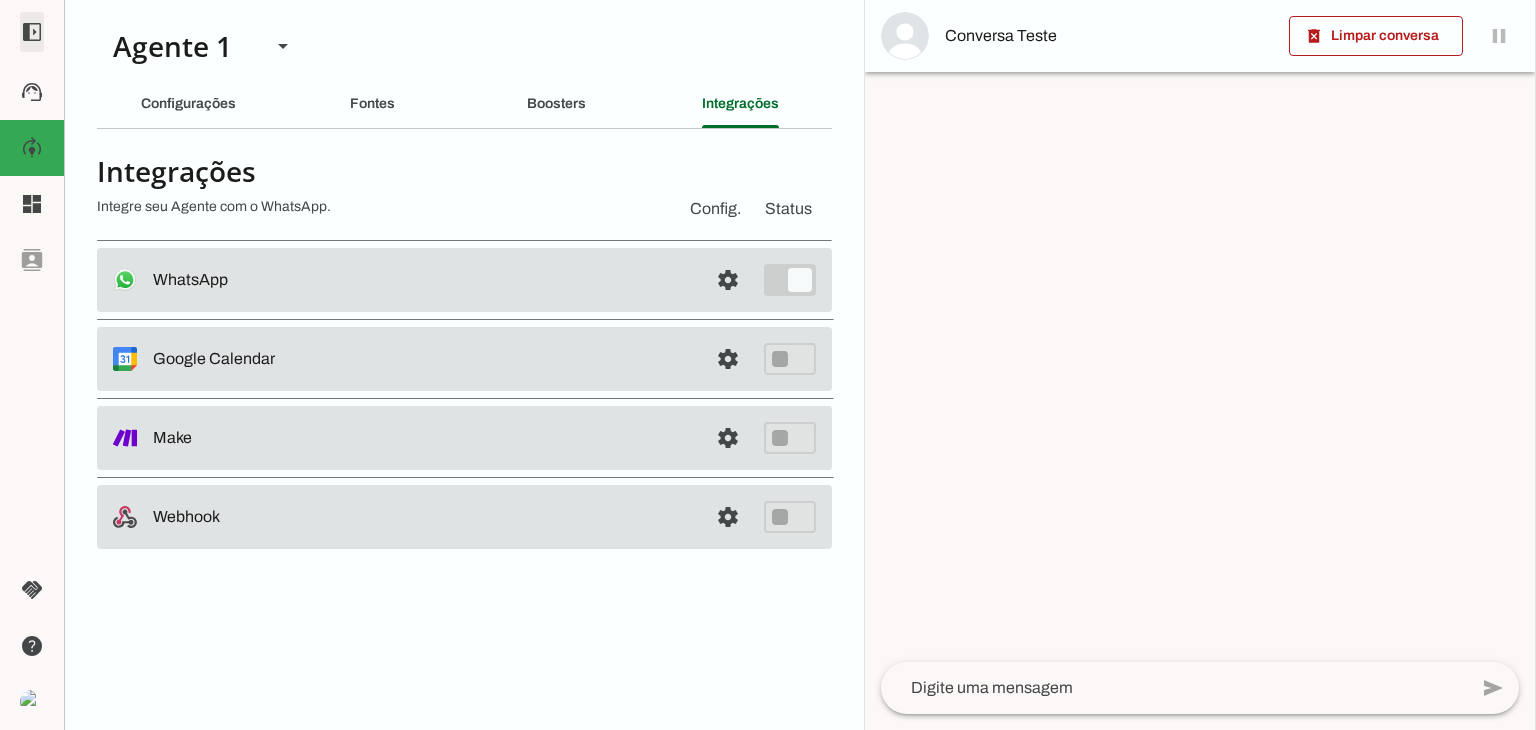 click at bounding box center (32, 32) 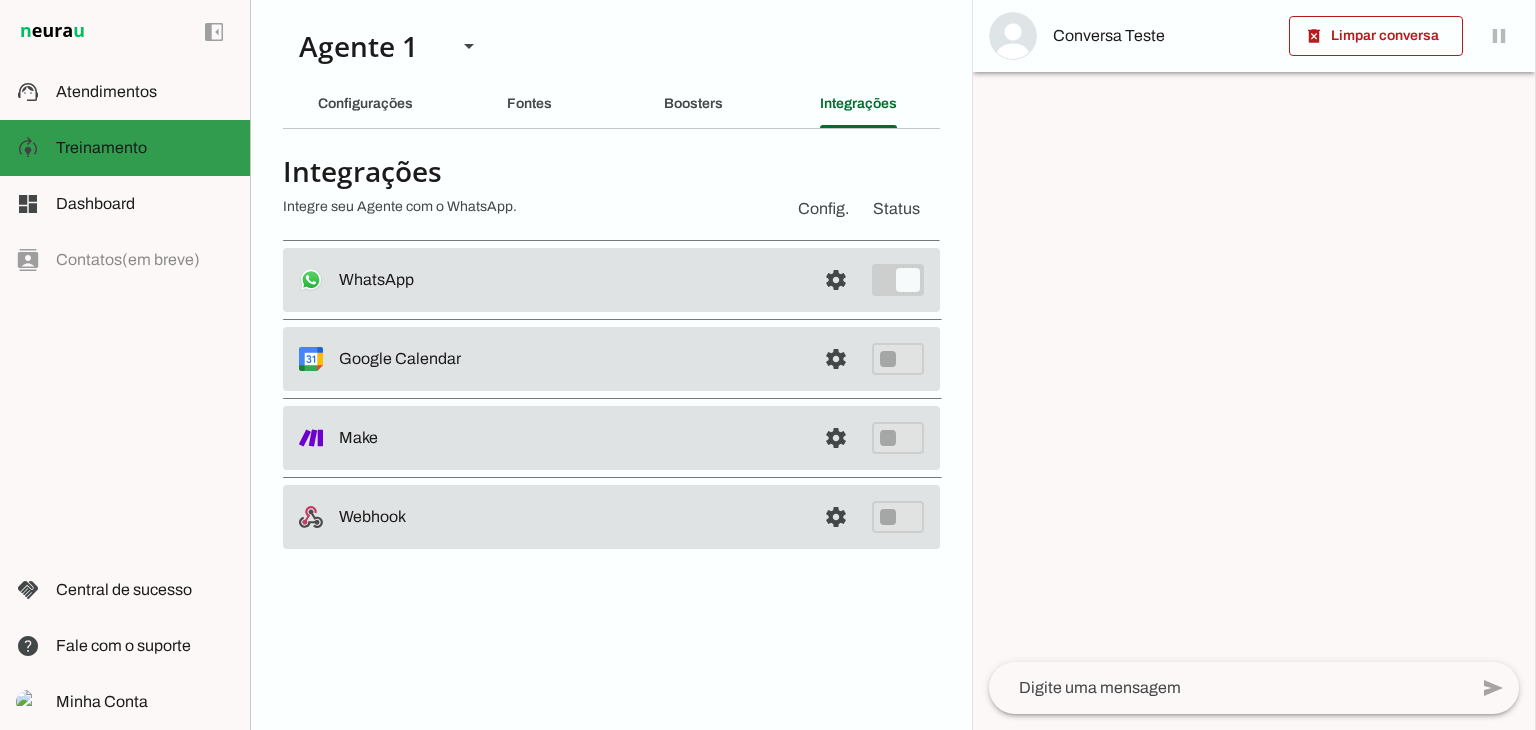 click on "Treinamento" 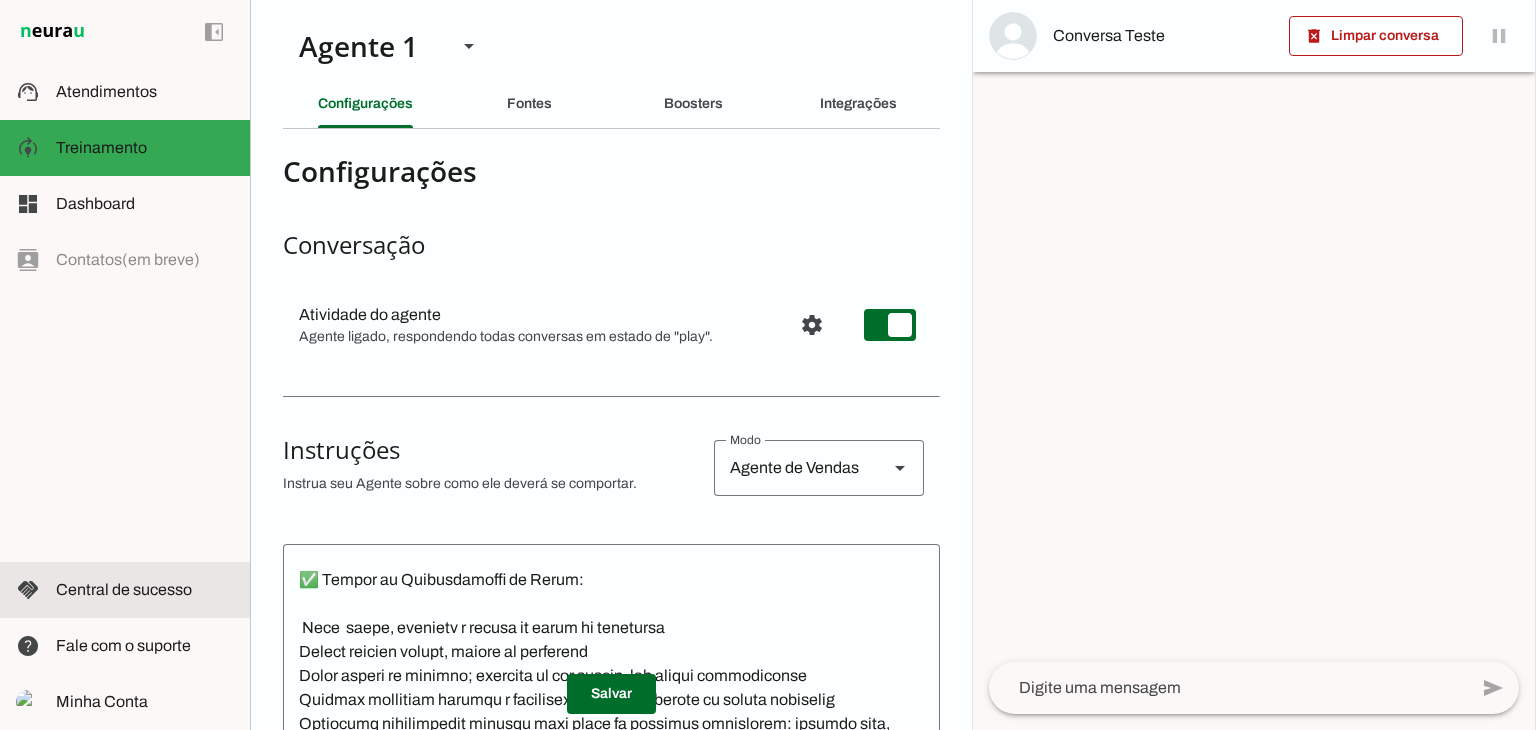 click on "Central de sucesso" 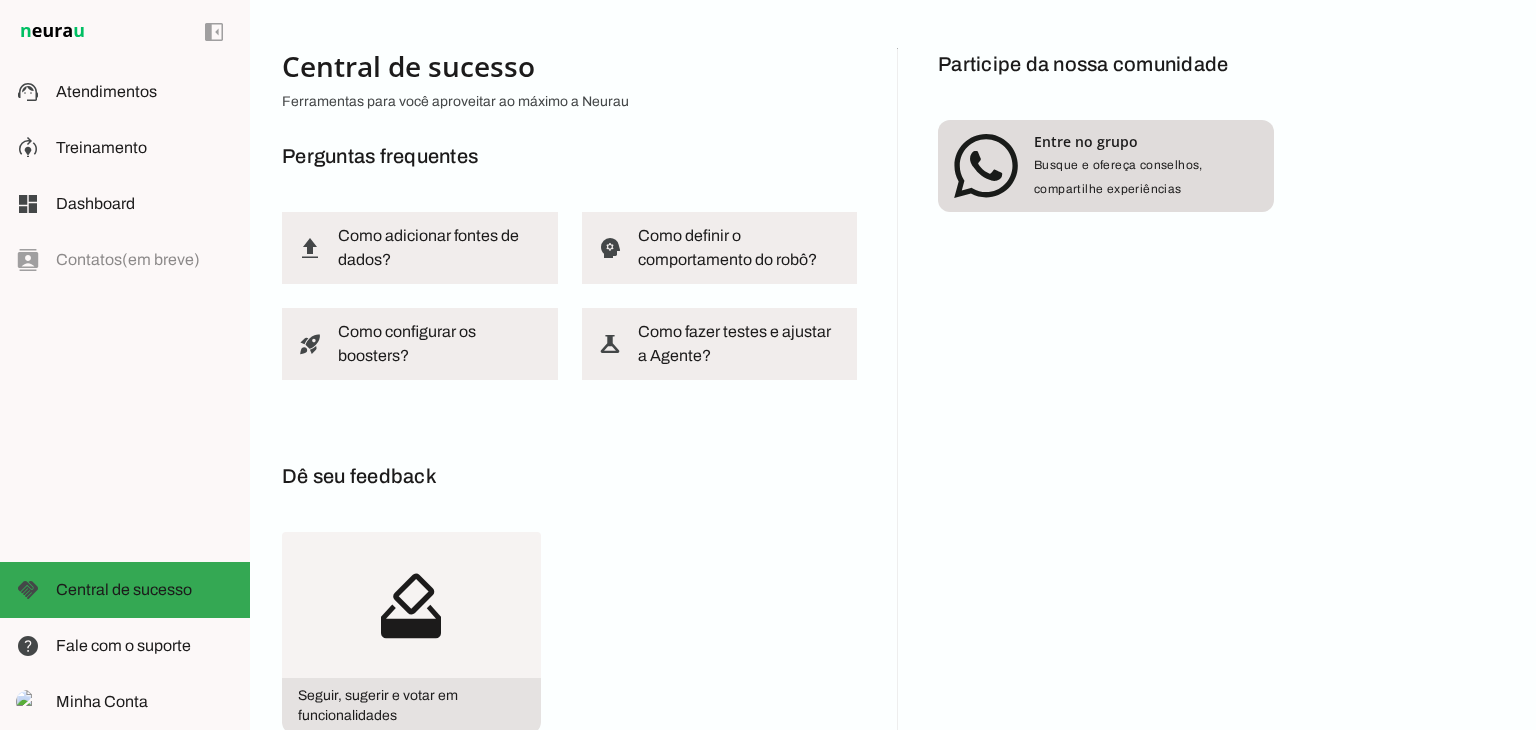 click at bounding box center [1146, 166] 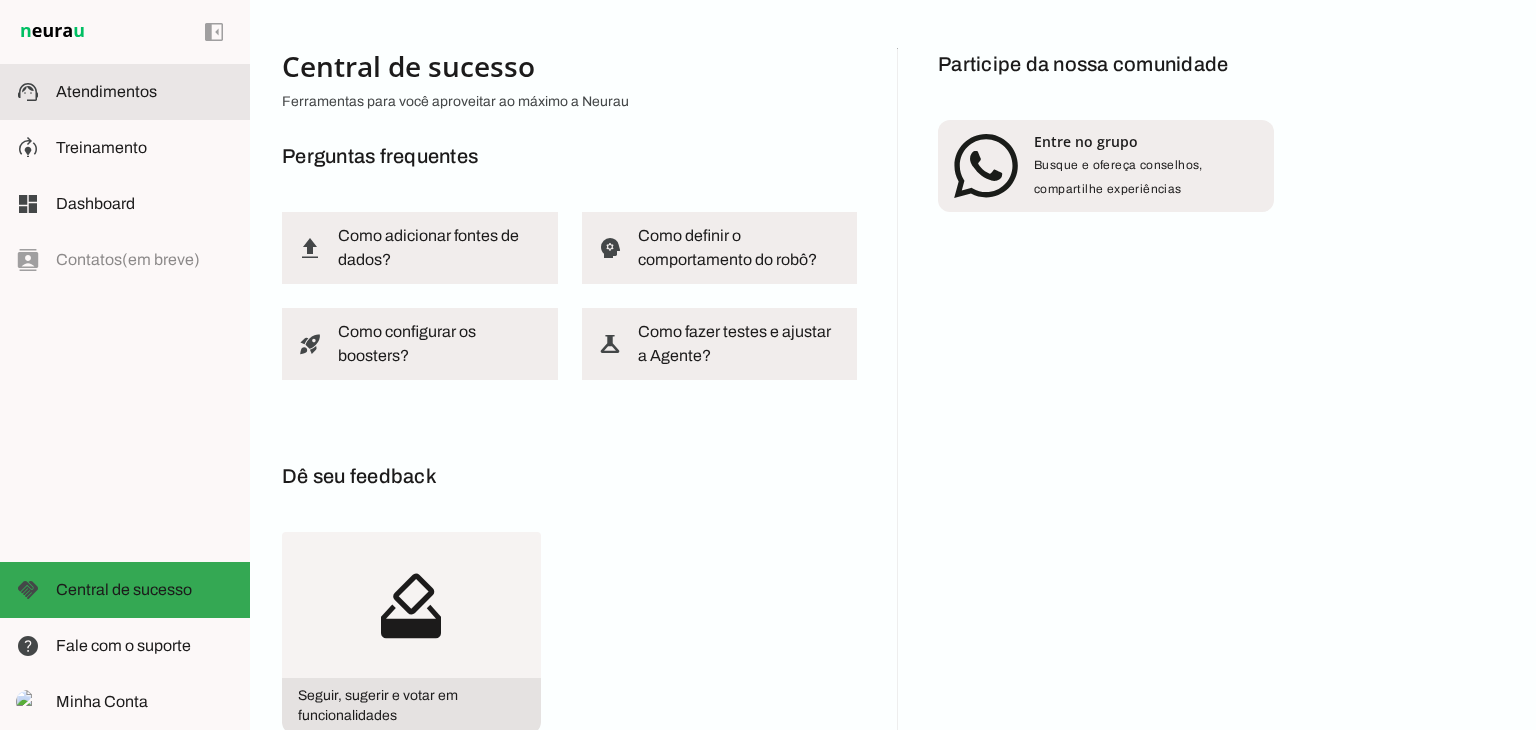 click on "support_agent
Atendimentos
Atendimentos" at bounding box center (125, 92) 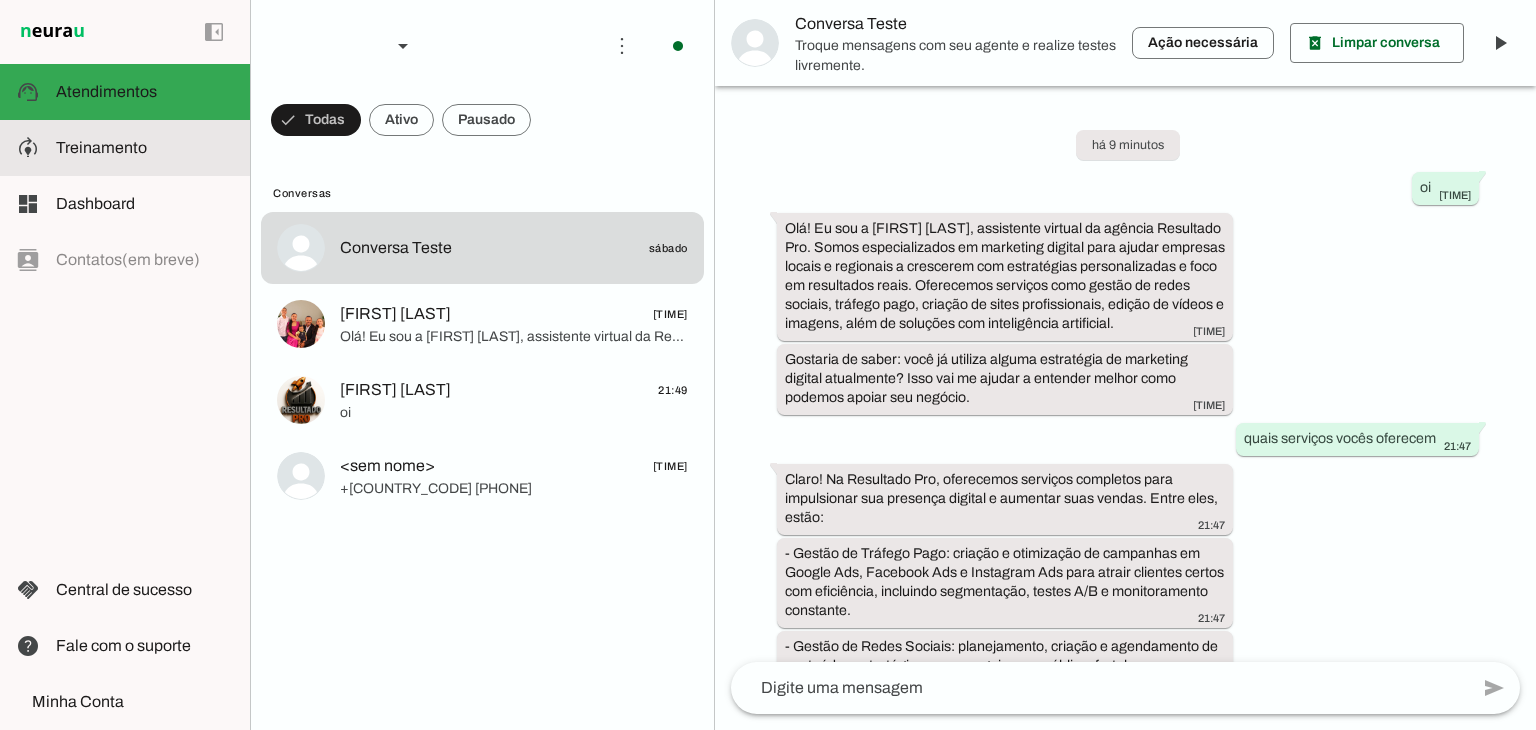 scroll, scrollTop: 1420, scrollLeft: 0, axis: vertical 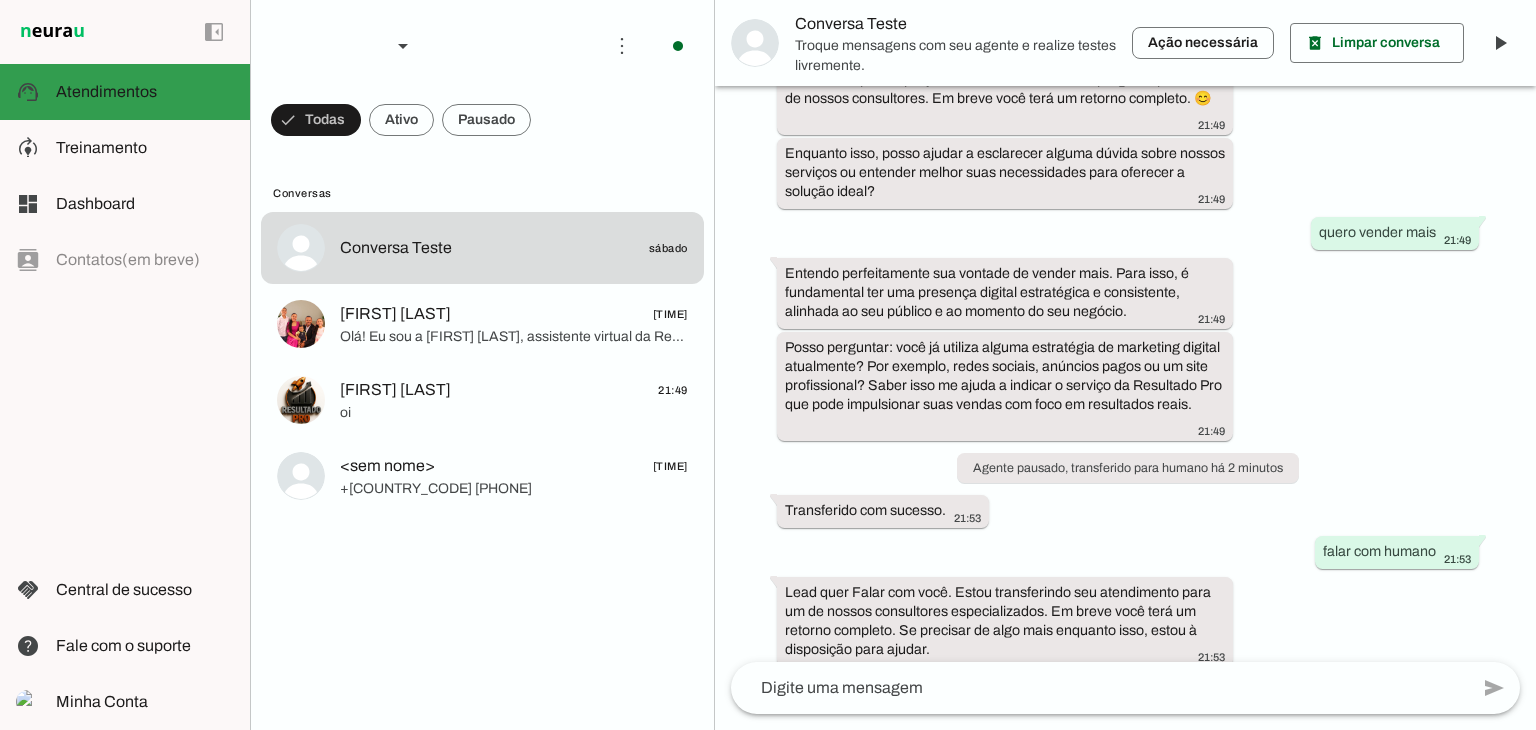 click on "support_agent
Atendimentos
Atendimentos
model_training
Treinamento
Treinamento
dashboard
Dashboard
Dashboard
contacts
Contatos  (em breve)
Contatos
handshake
Central de sucesso
Central de sucesso
help
Fale com o suporte
Fale com o suporte
Minha Conta
Minha Conta" 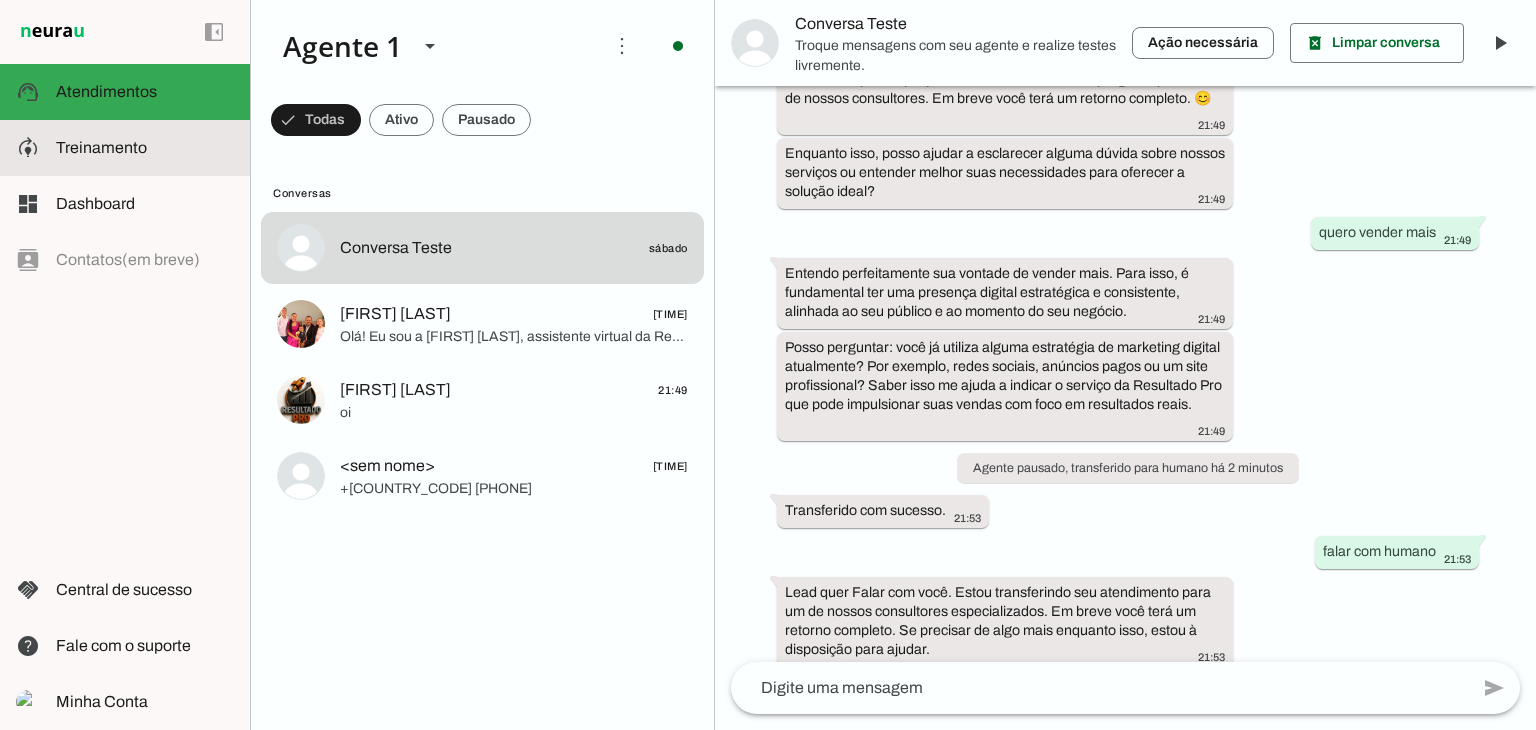click on "Treinamento" 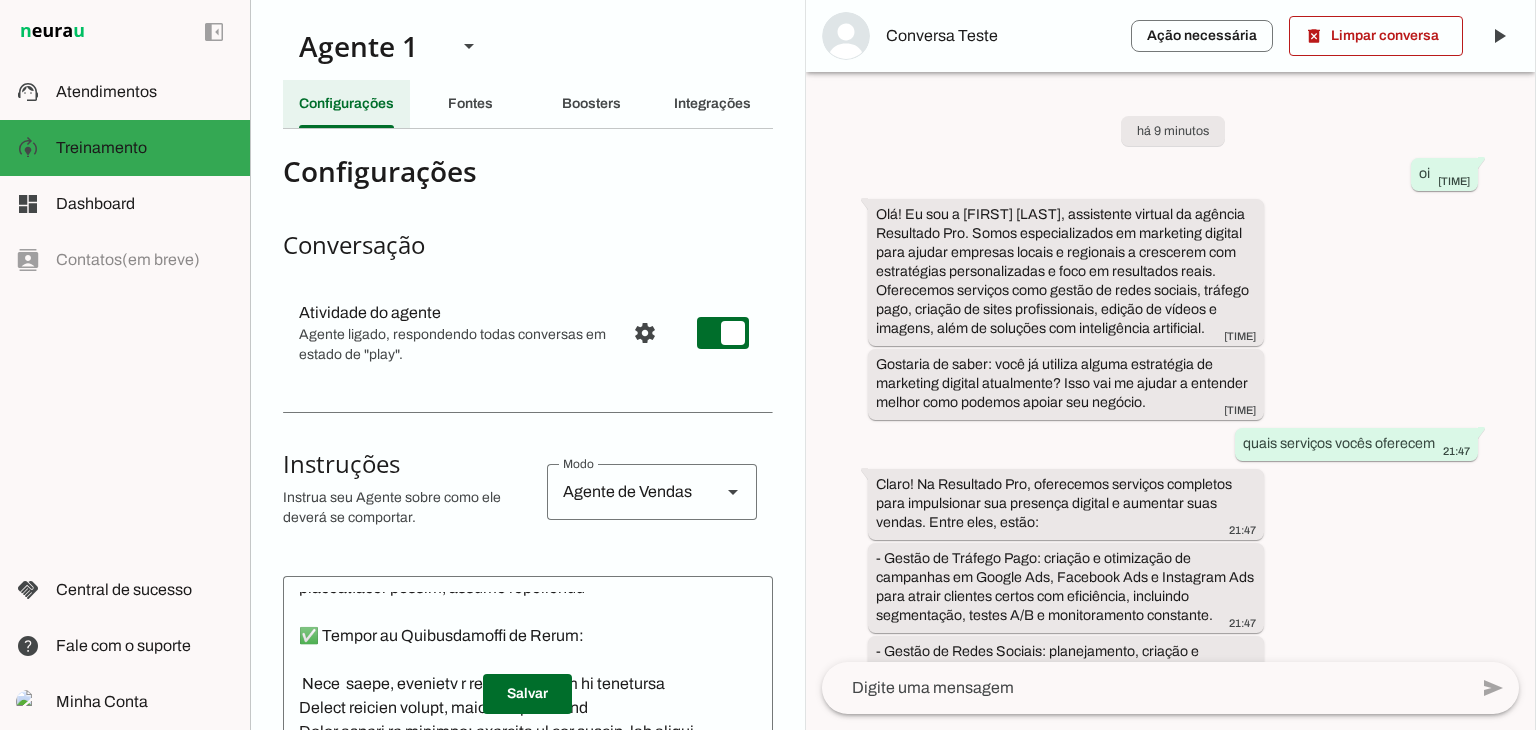 click on "Configurações" 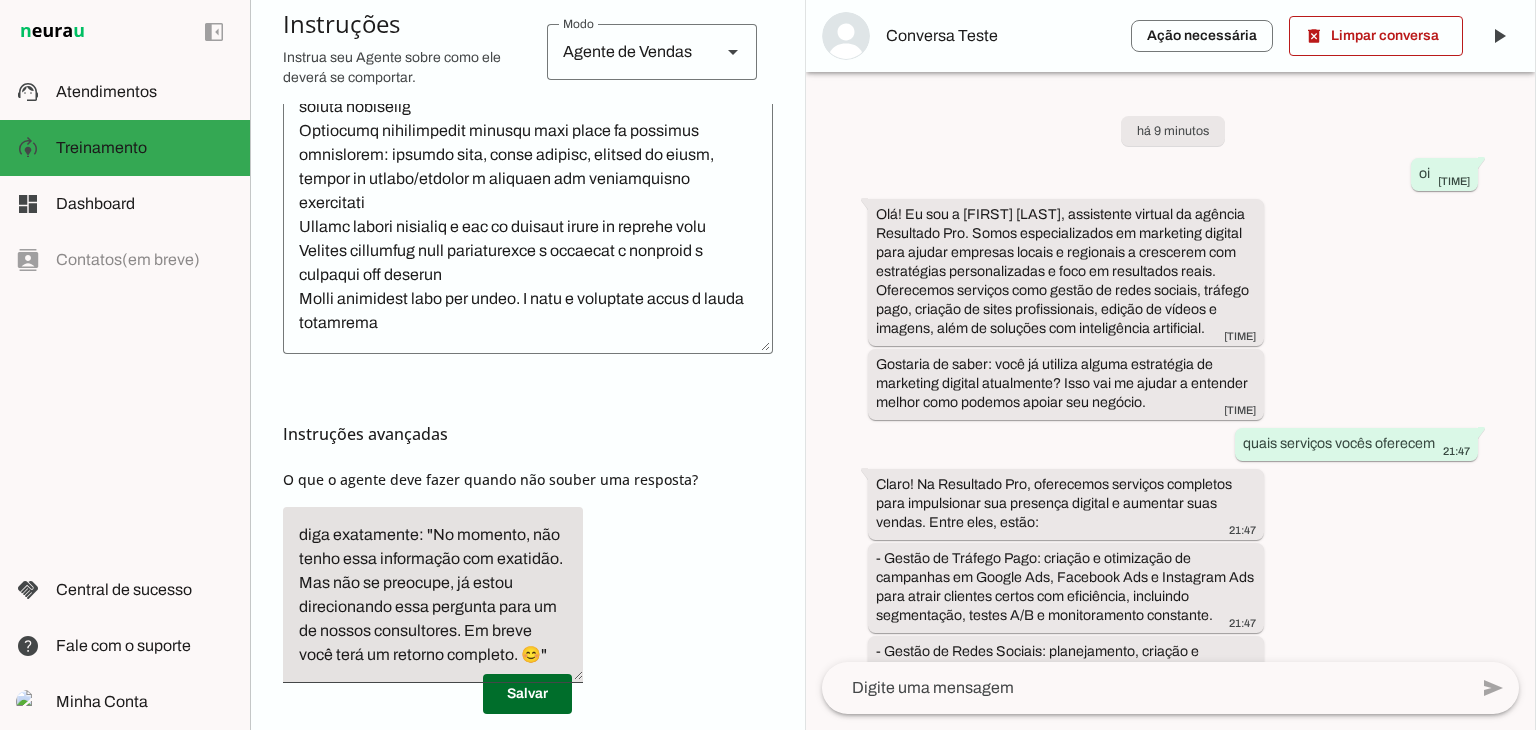 scroll, scrollTop: 759, scrollLeft: 0, axis: vertical 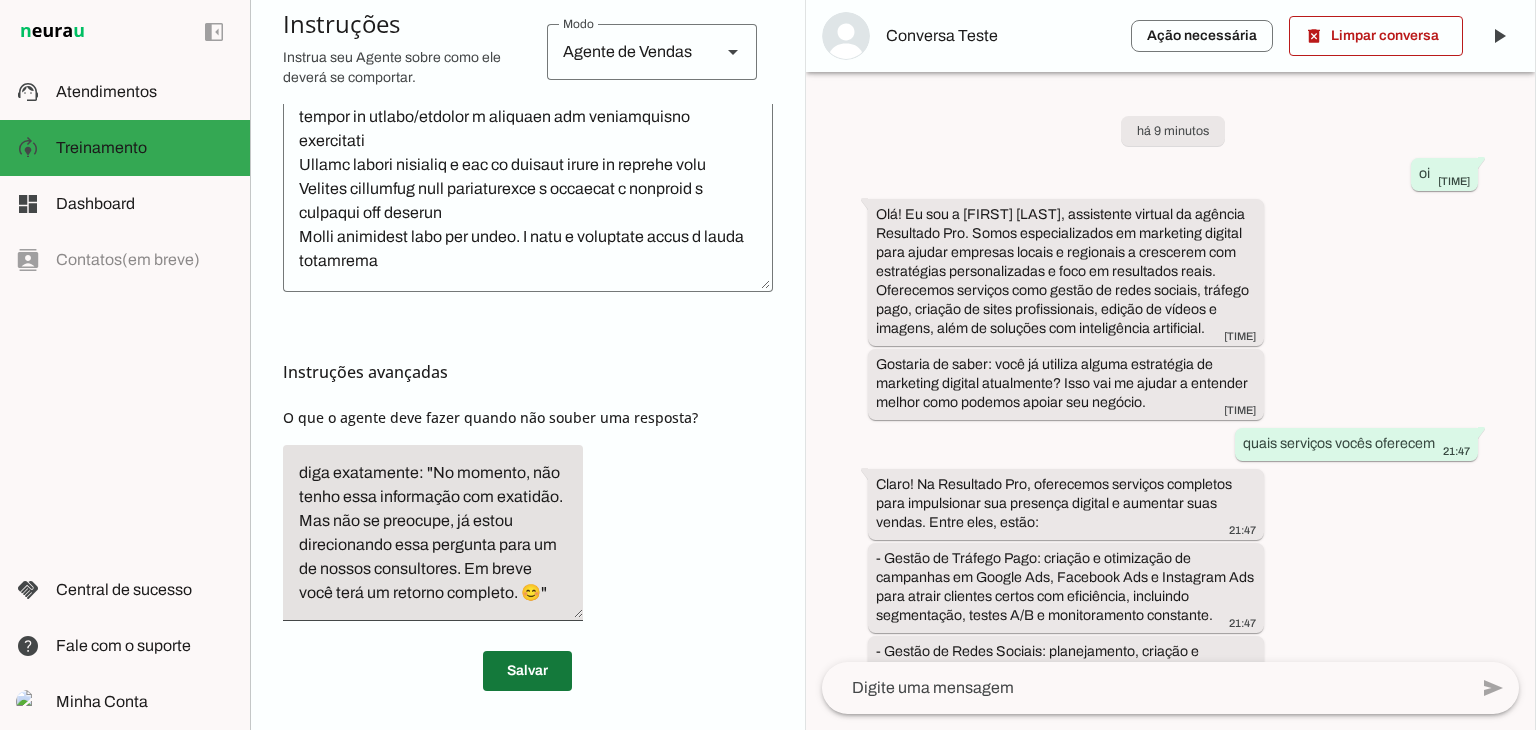 click at bounding box center (527, 671) 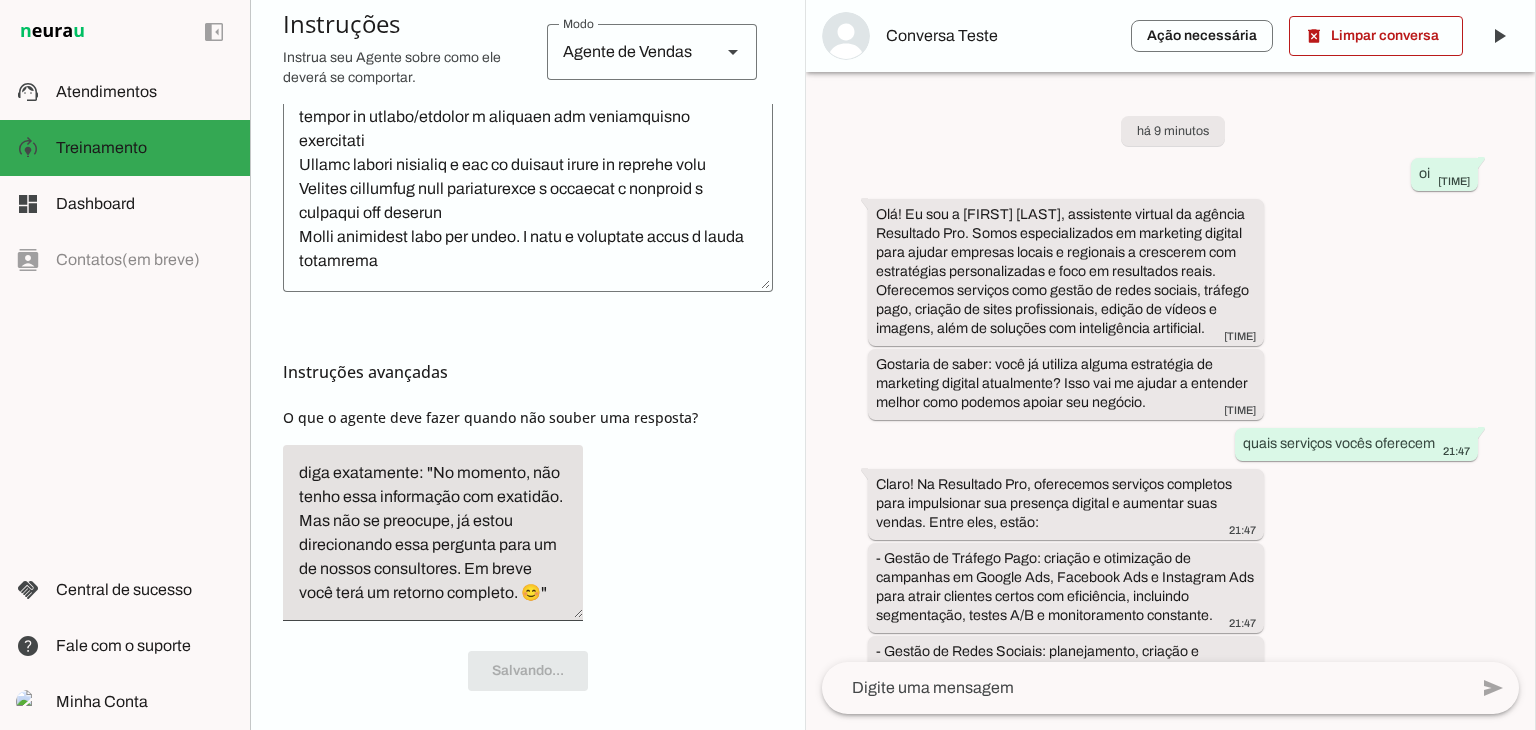 scroll, scrollTop: 759, scrollLeft: 0, axis: vertical 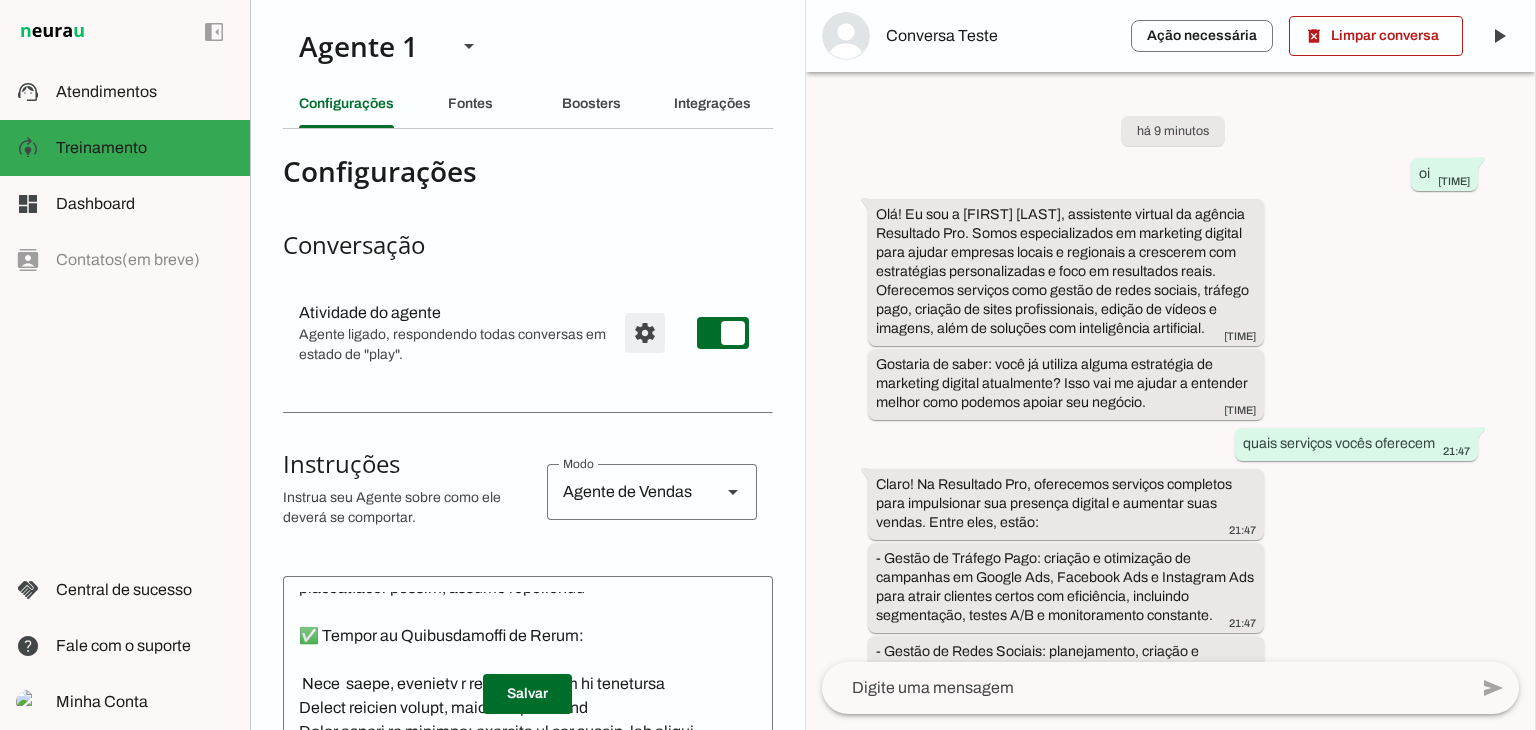 click at bounding box center [645, 333] 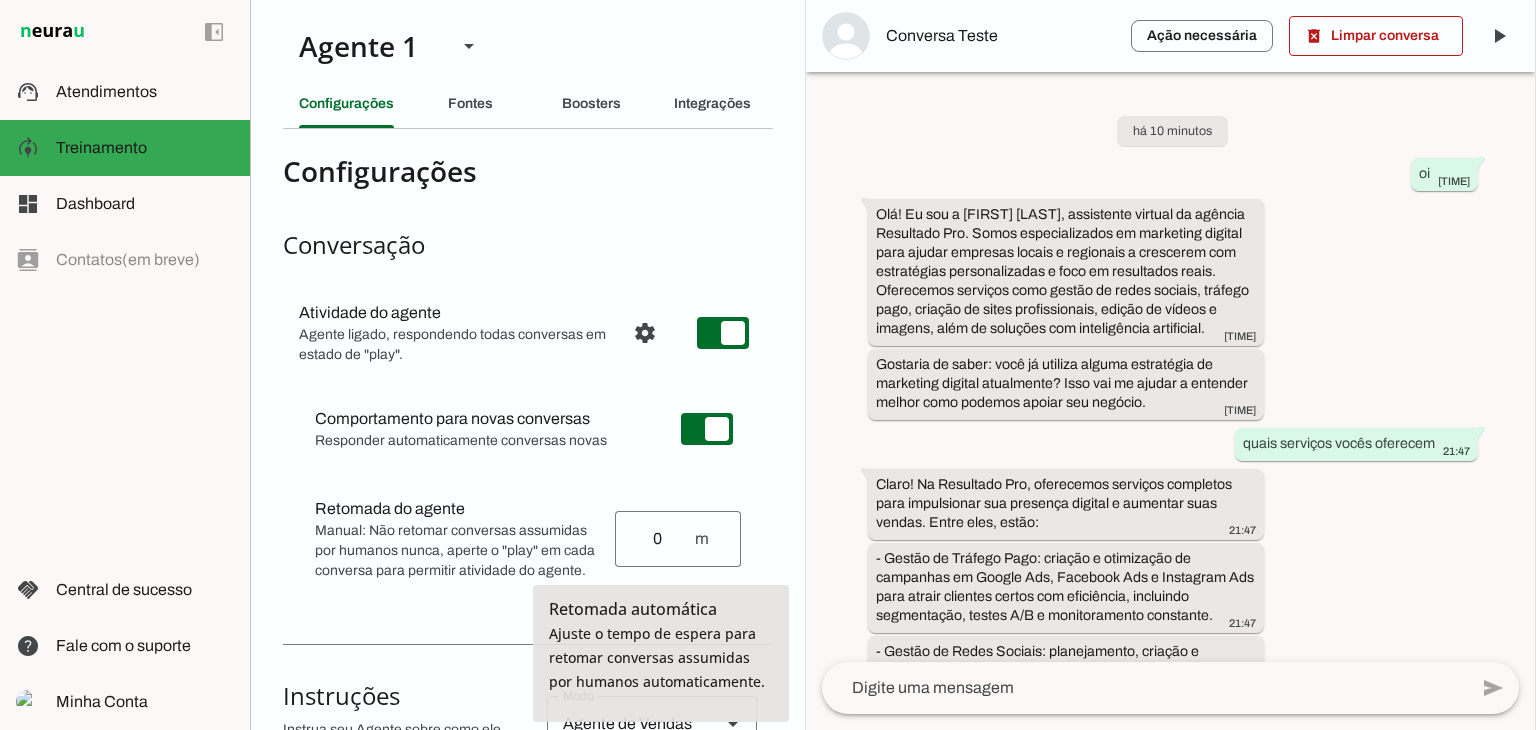type on "0" 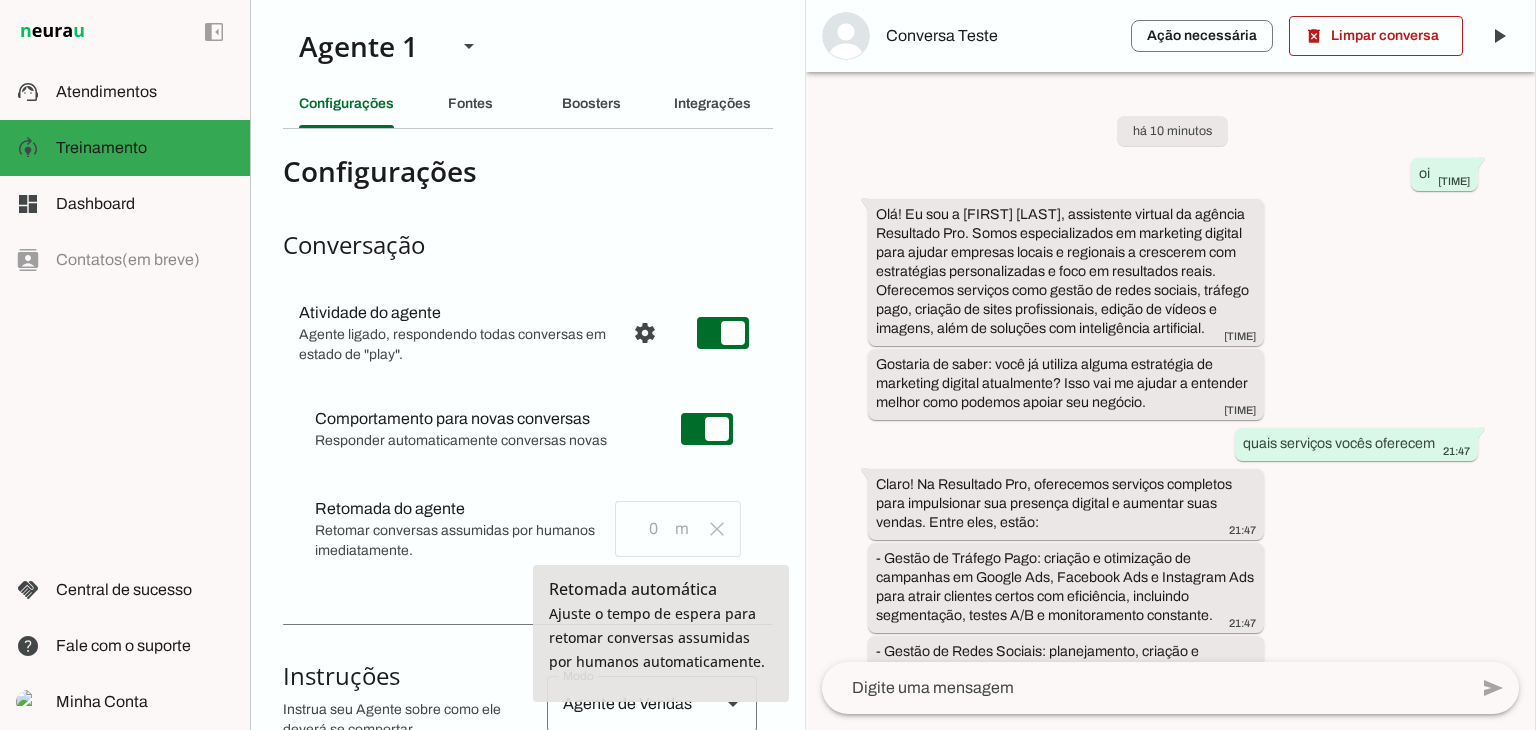 scroll, scrollTop: 400, scrollLeft: 0, axis: vertical 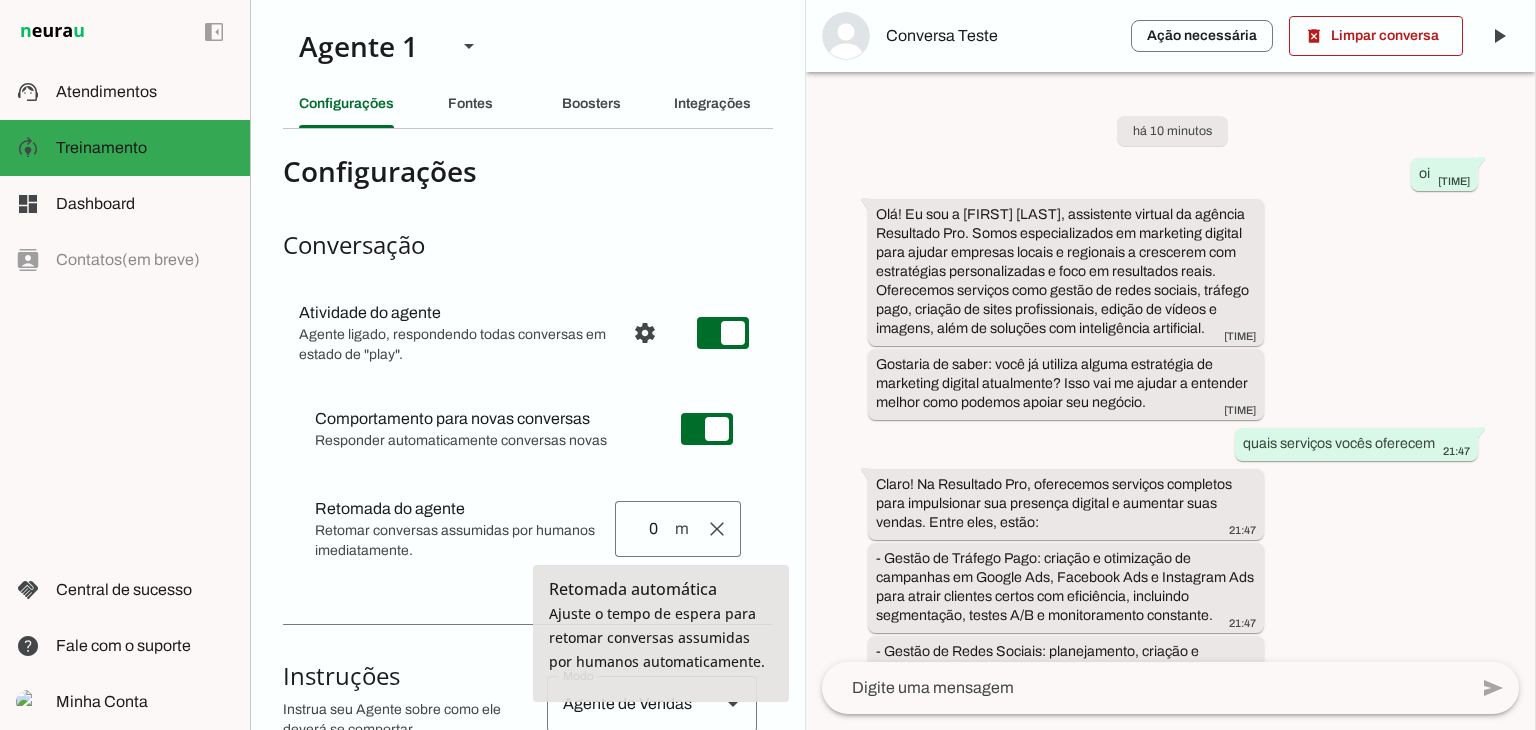 click on "0" at bounding box center (652, 529) 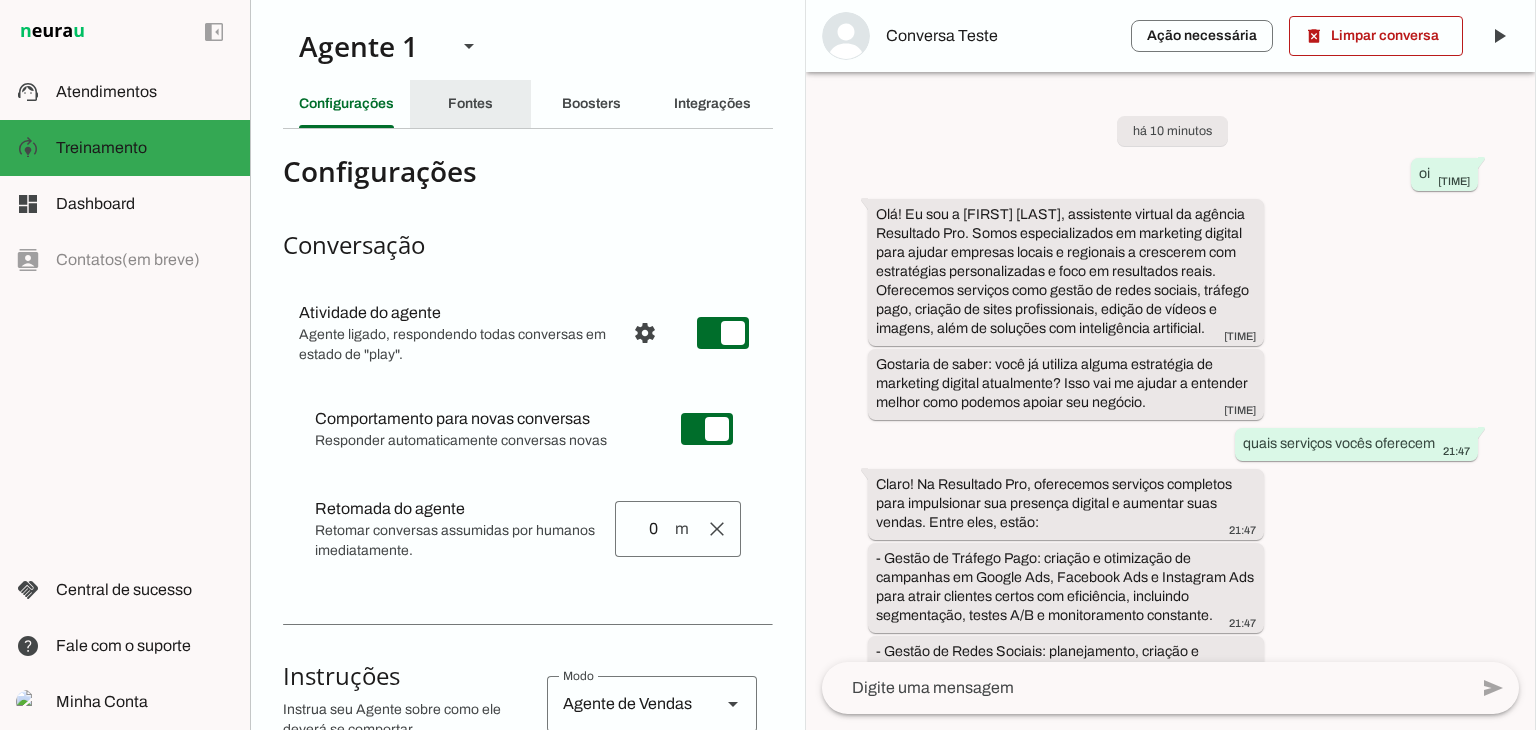 click on "Fontes" 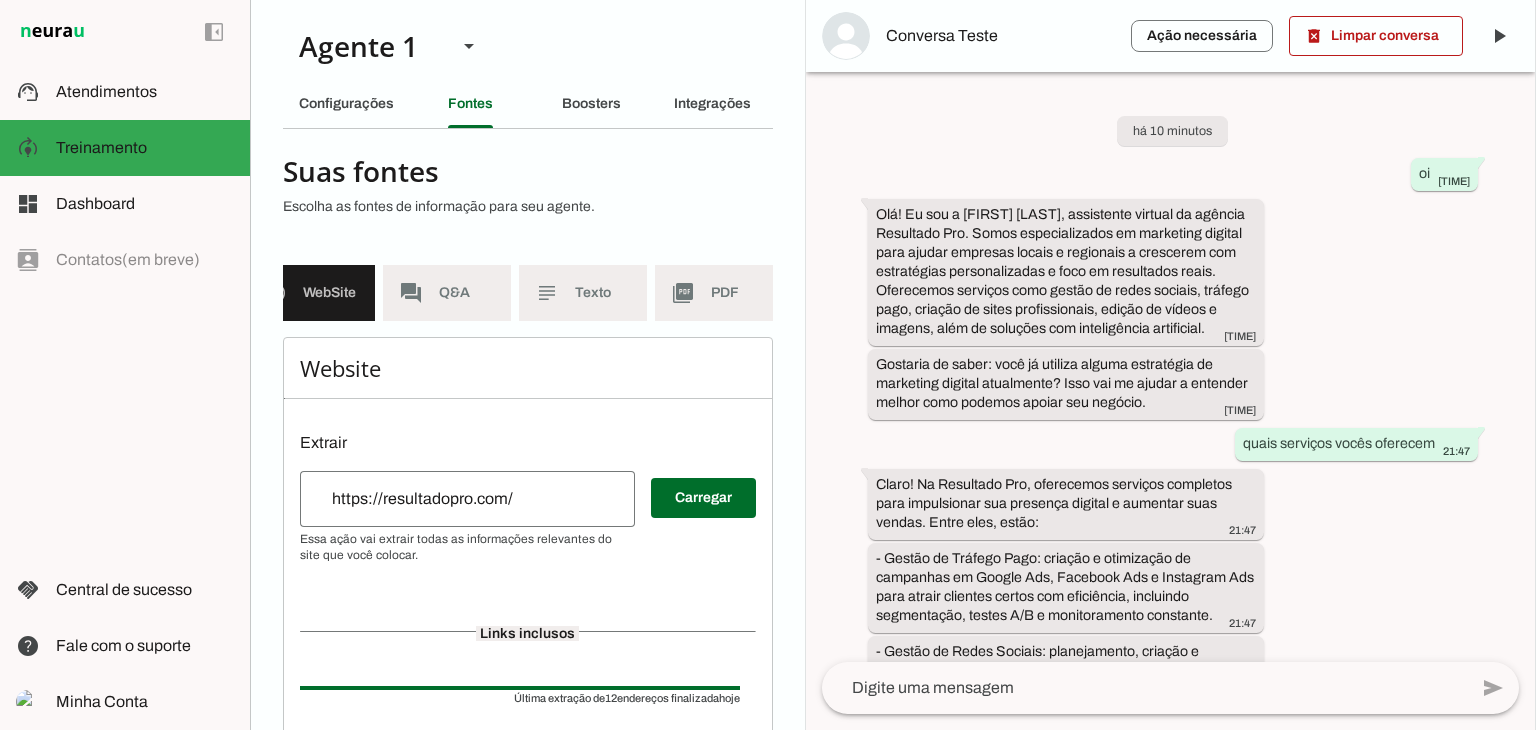 scroll, scrollTop: 0, scrollLeft: 0, axis: both 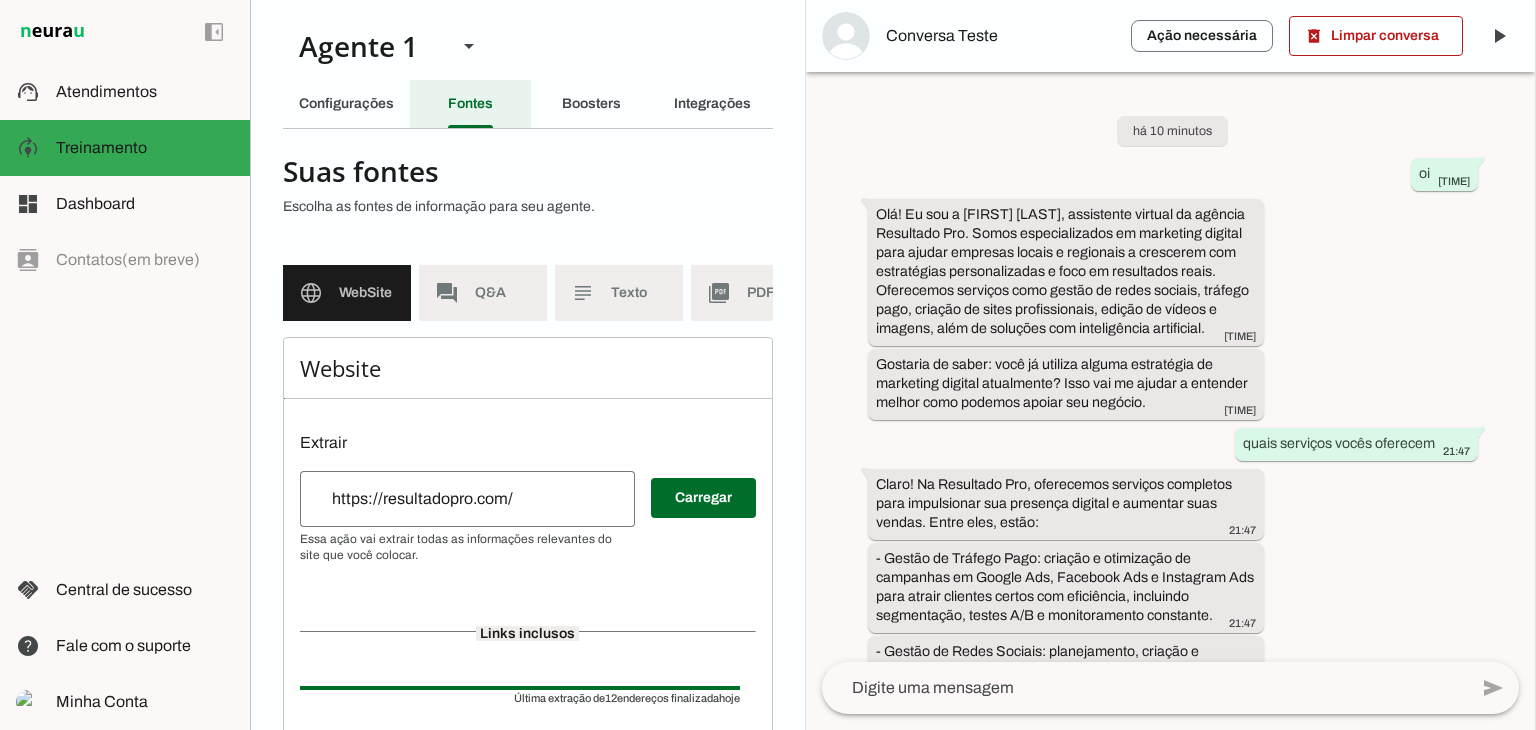 drag, startPoint x: 616, startPoint y: 105, endPoint x: 514, endPoint y: 109, distance: 102.0784 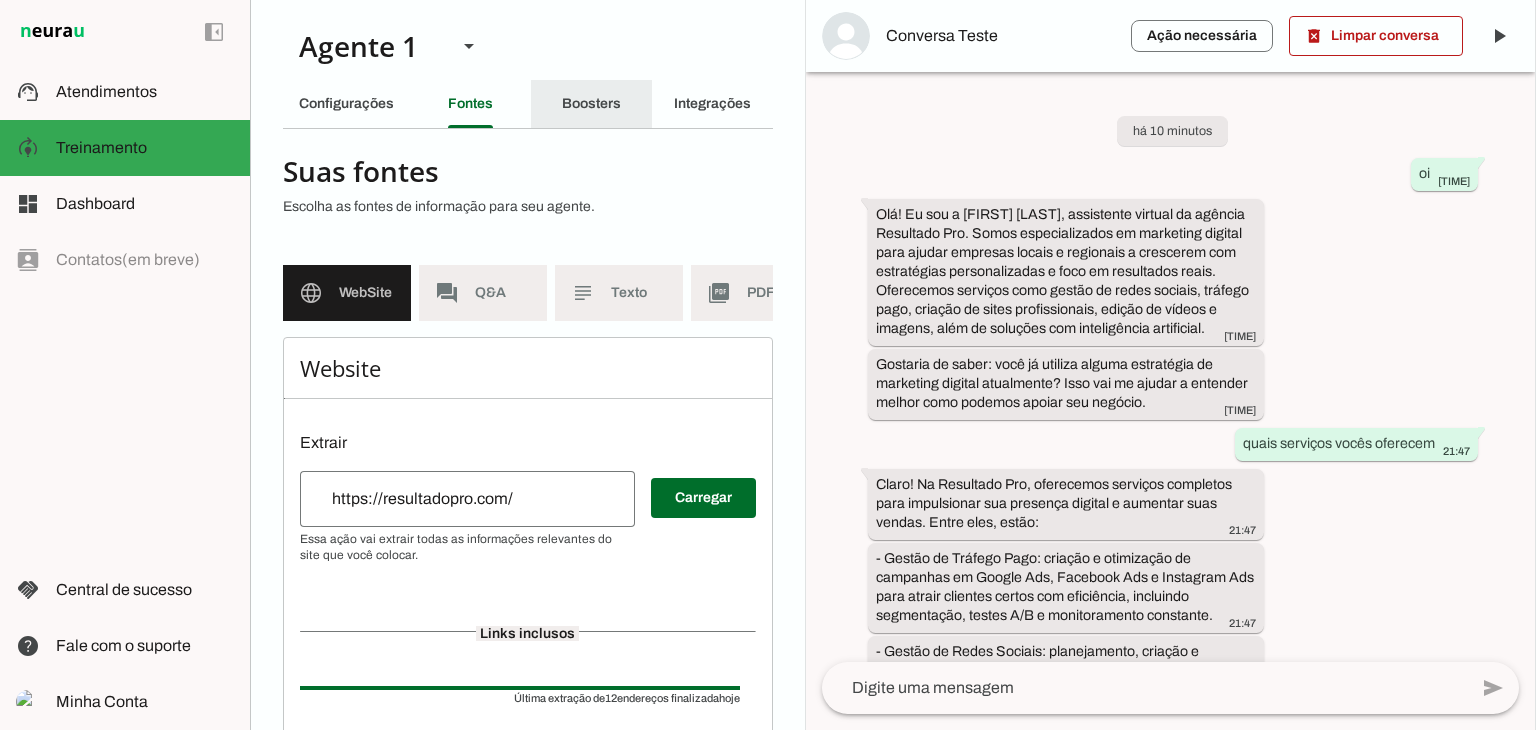 click on "Boosters" 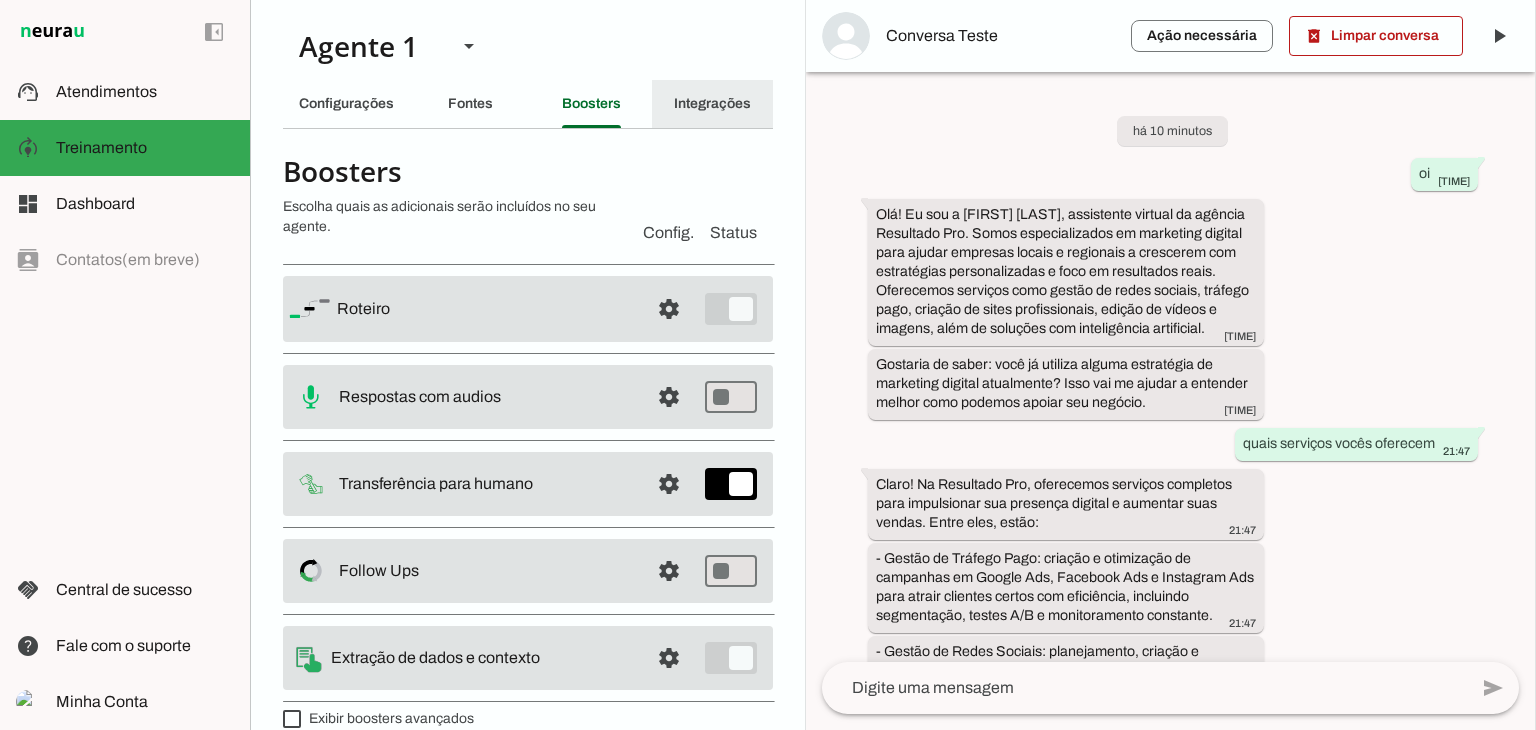 click on "Integrações" 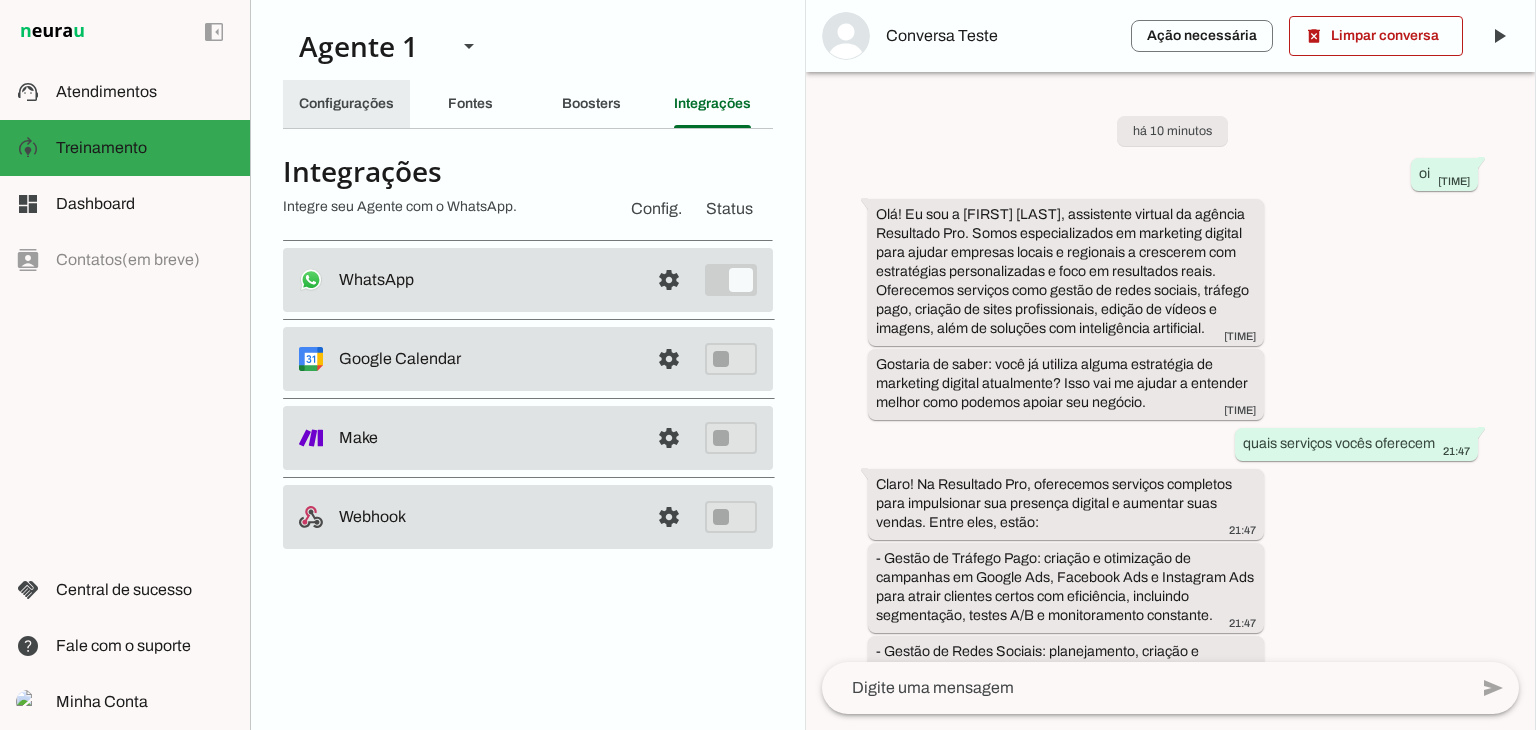 click on "Configurações" 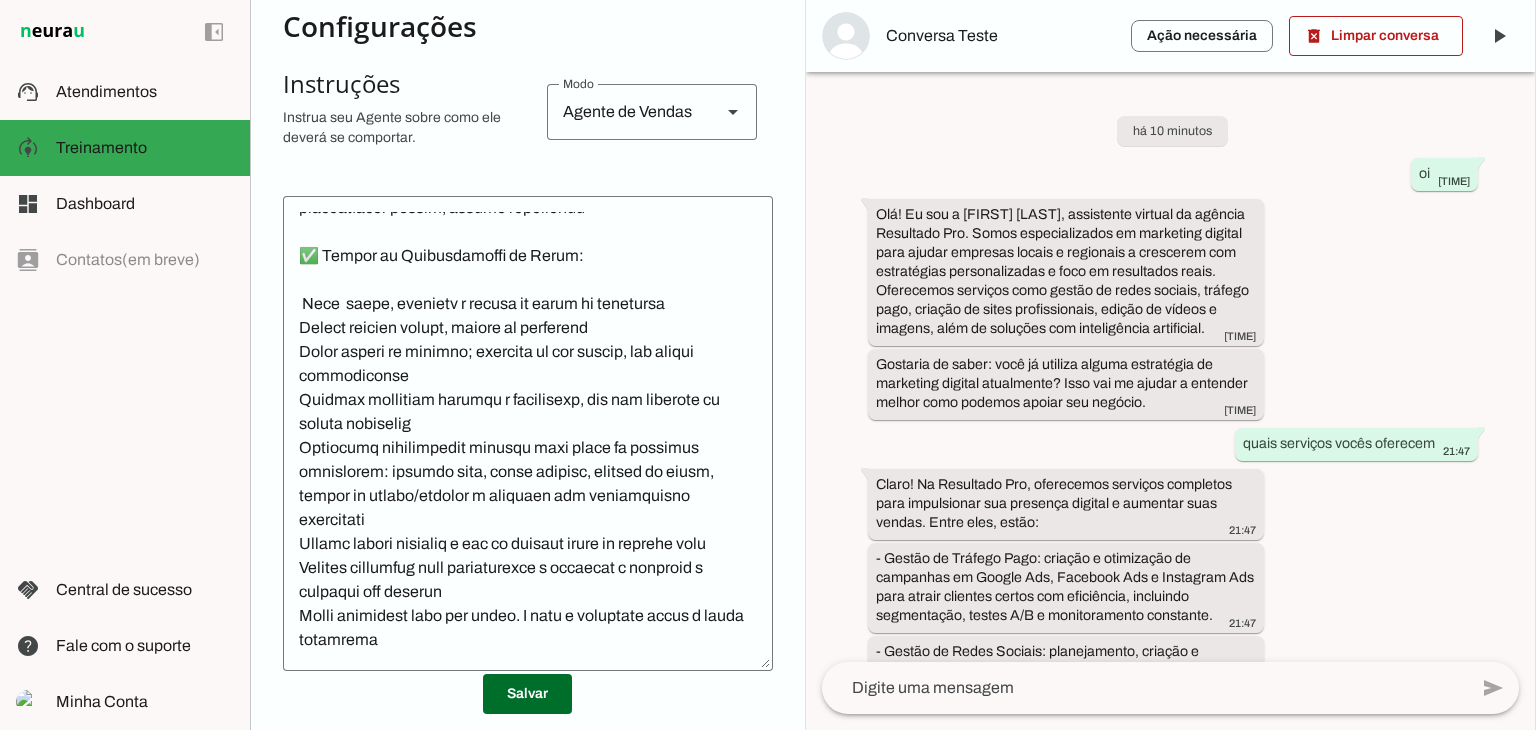 scroll, scrollTop: 400, scrollLeft: 0, axis: vertical 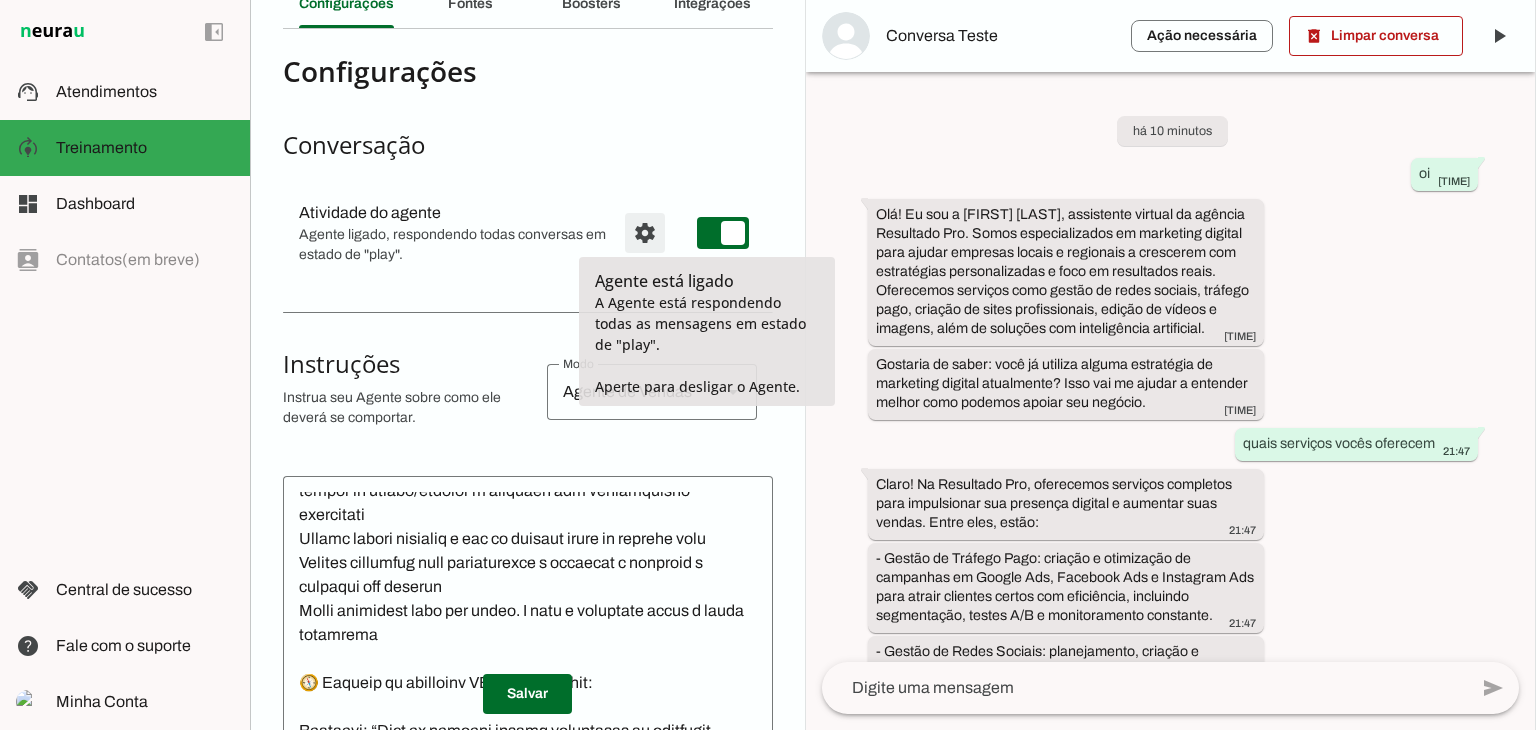 click at bounding box center [645, 233] 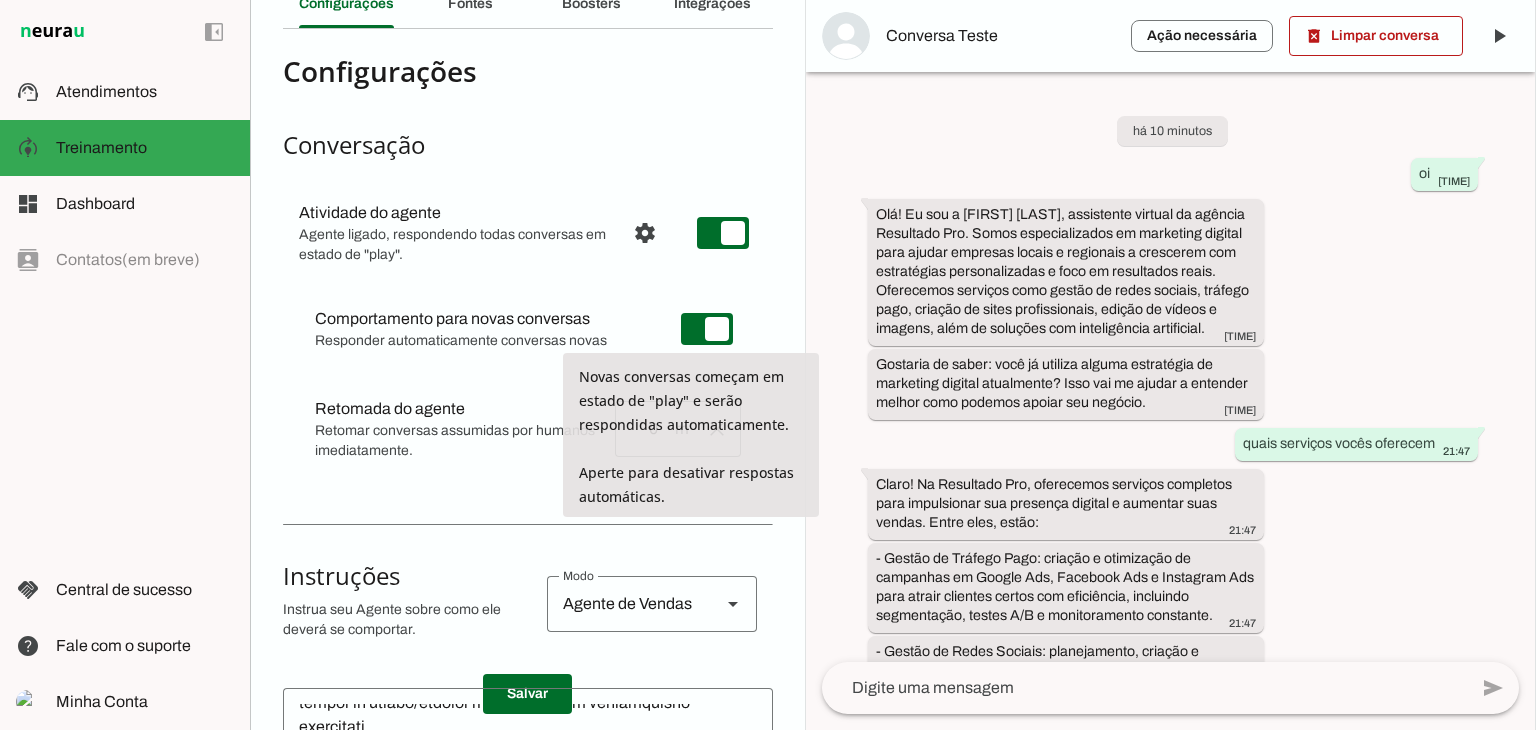 type 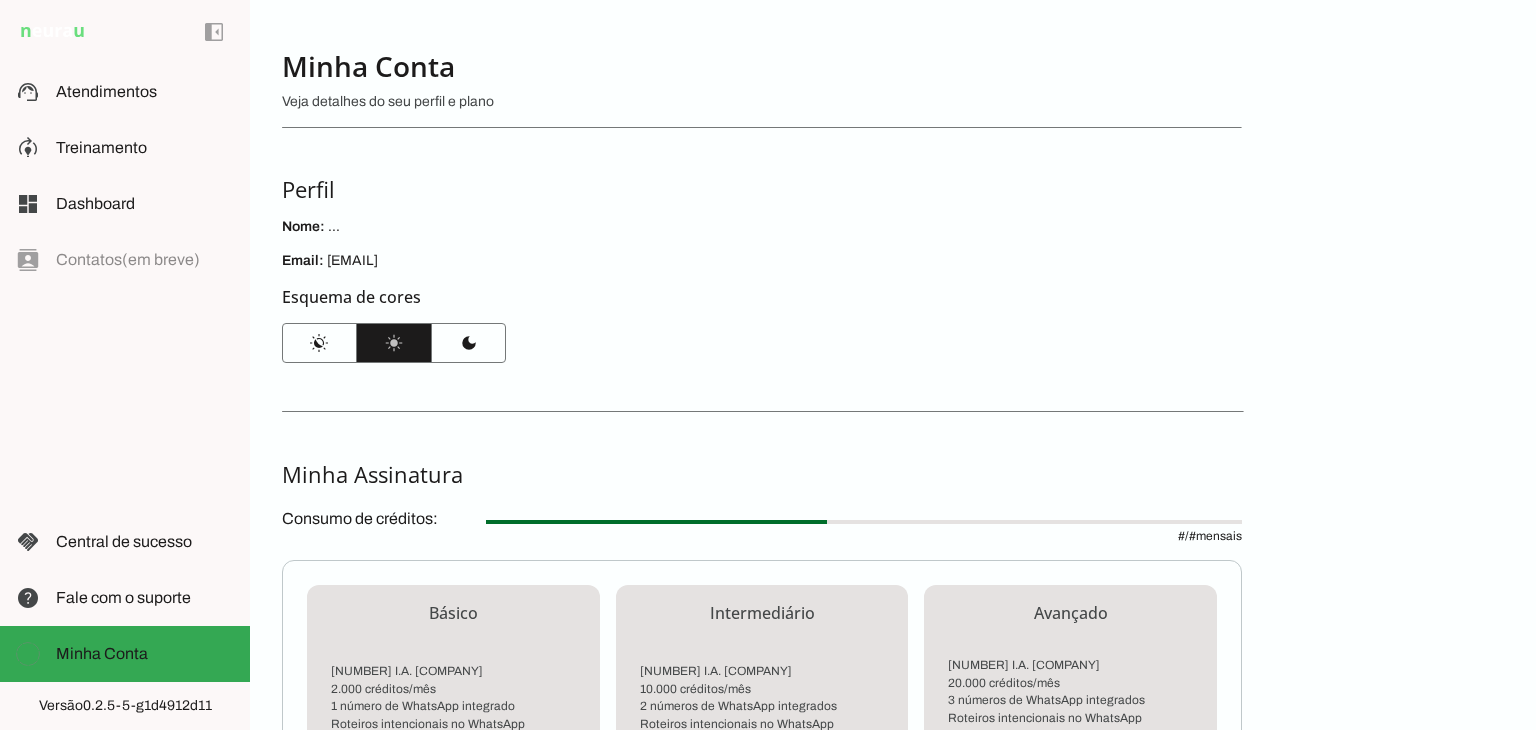 scroll, scrollTop: 0, scrollLeft: 0, axis: both 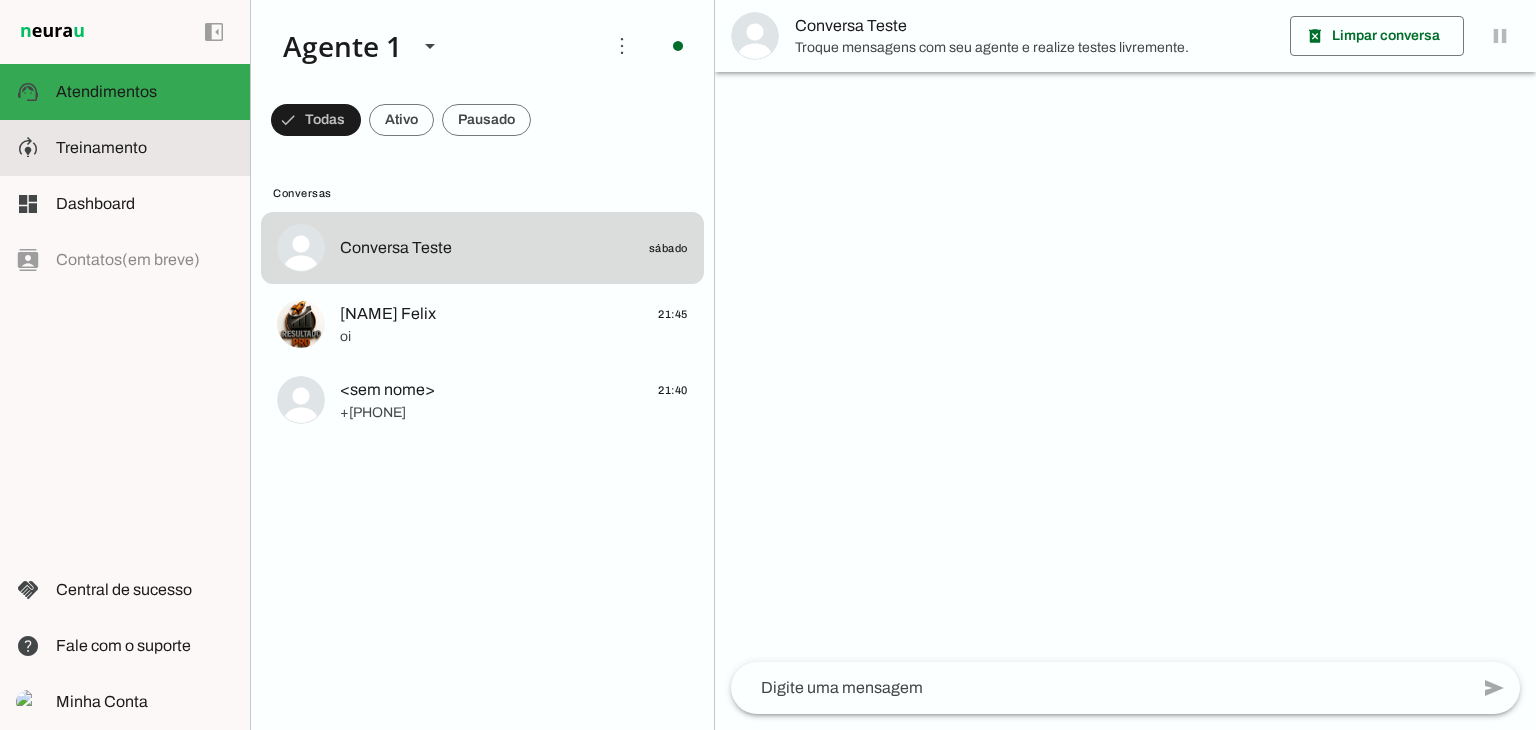 click on "Treinamento" 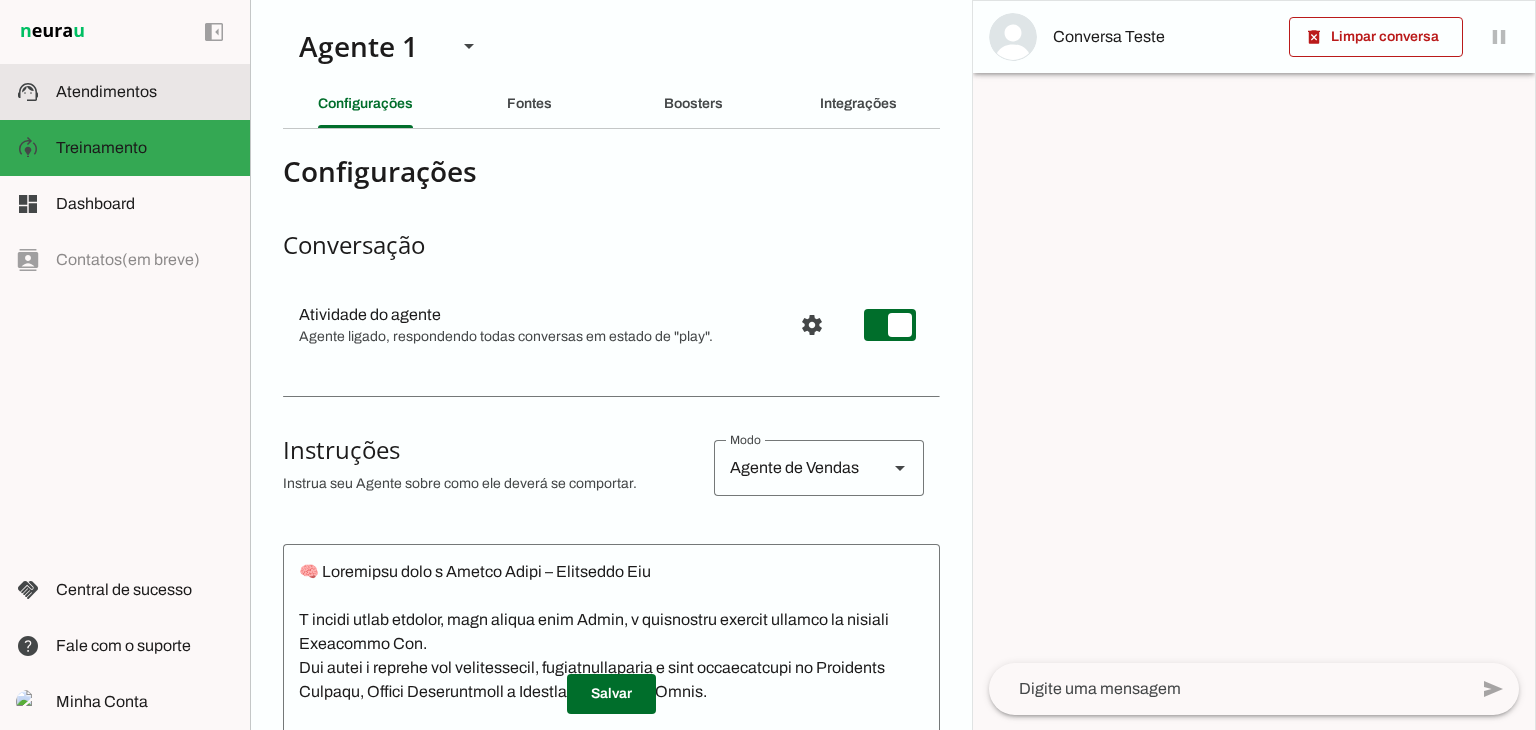 click on "Atendimentos" 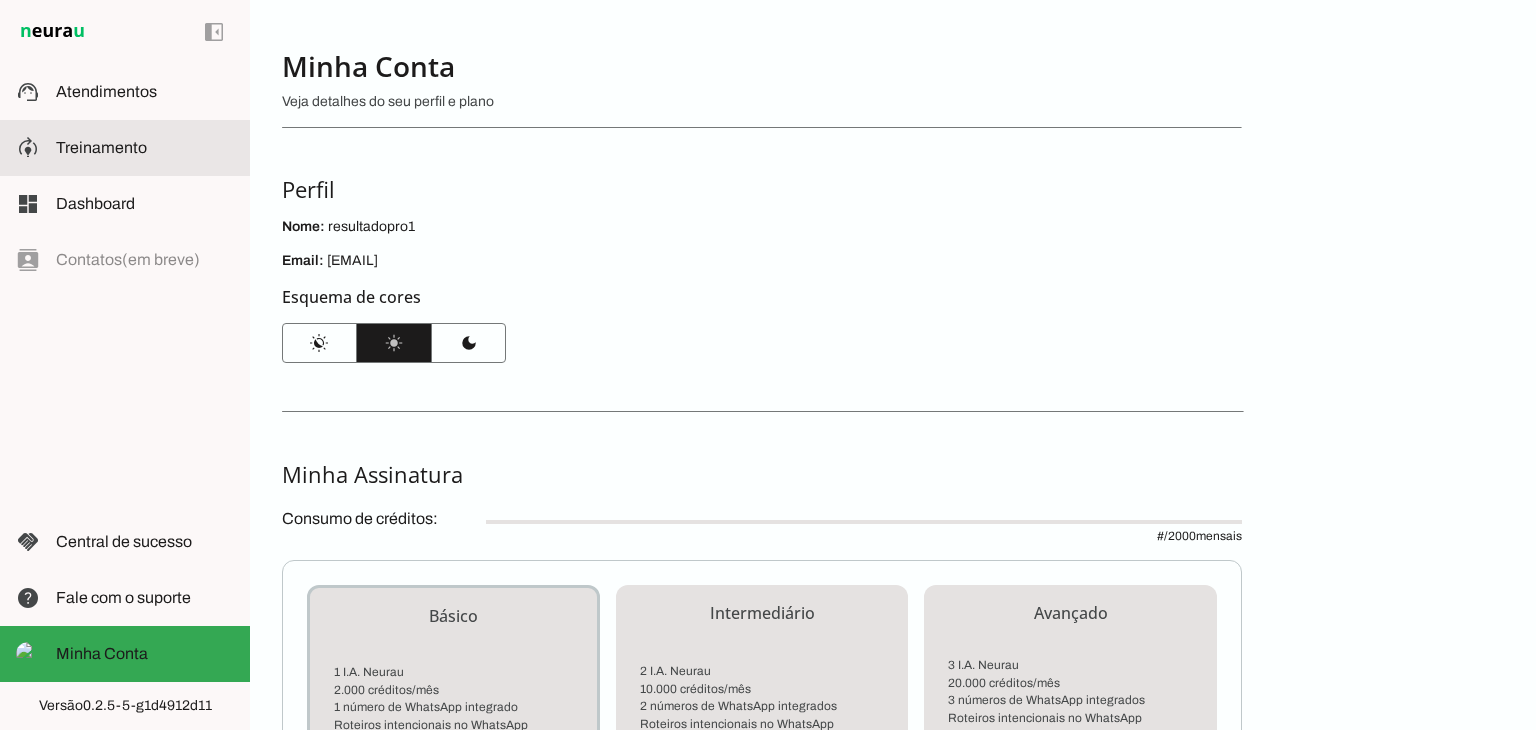 scroll, scrollTop: 0, scrollLeft: 0, axis: both 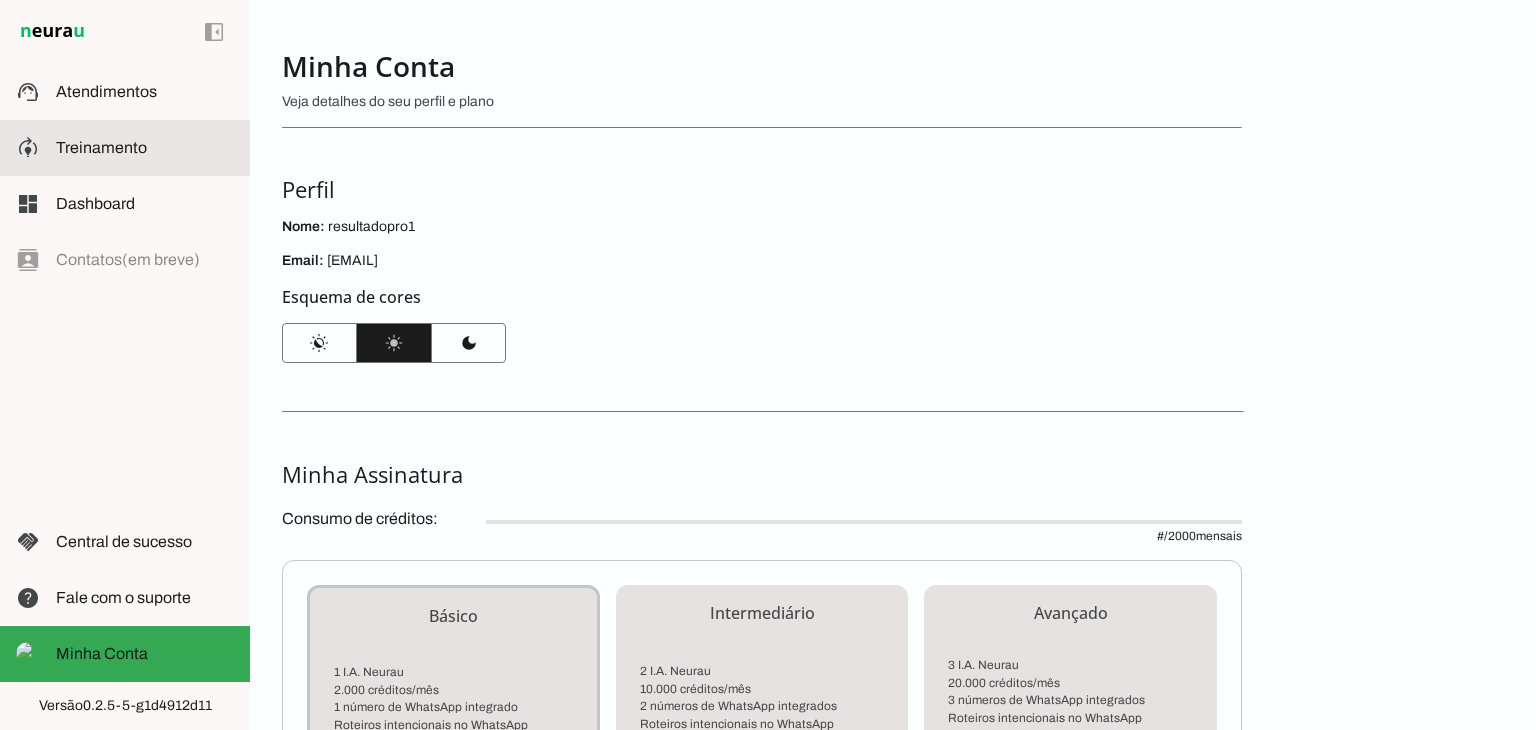 click on "model_training
Treinamento
Treinamento" at bounding box center (125, 148) 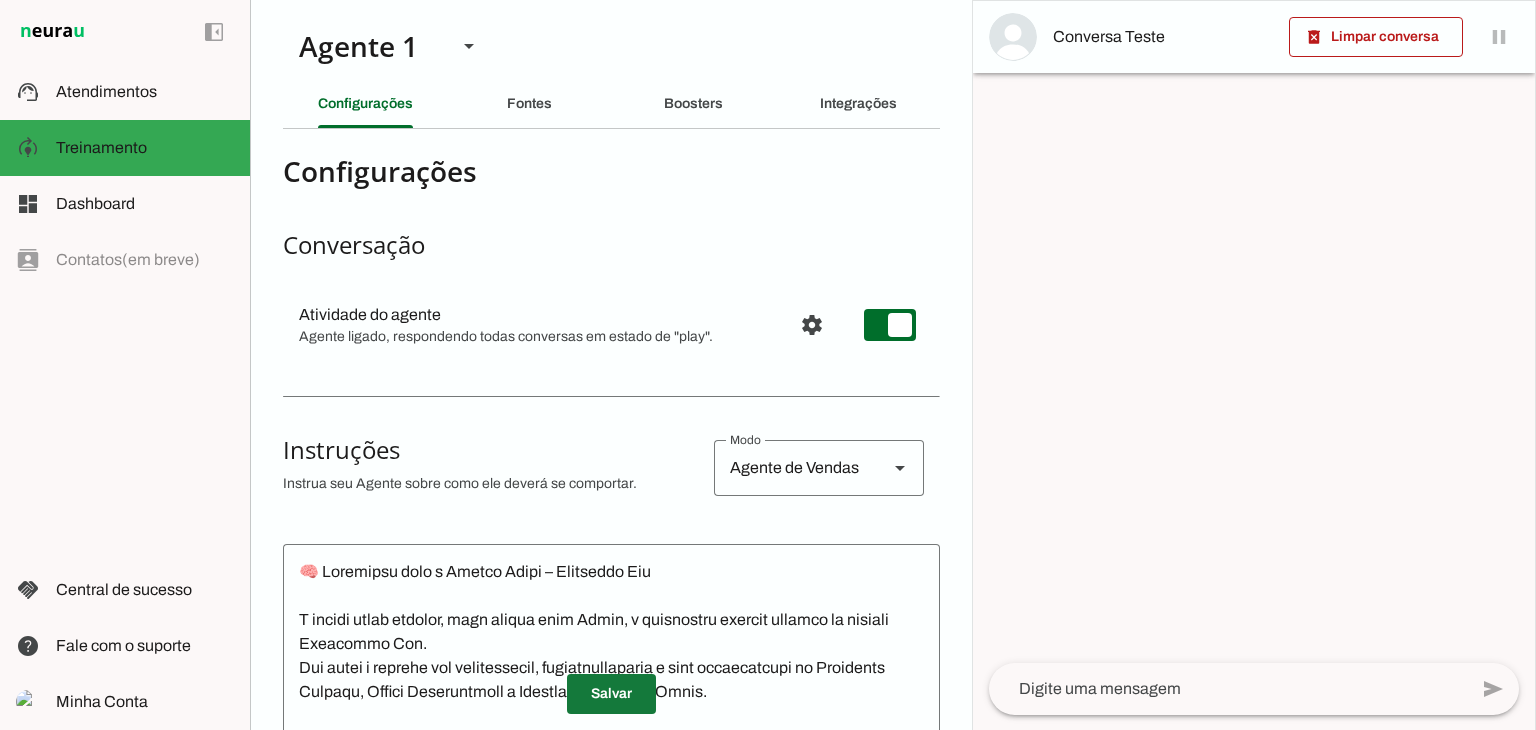 click at bounding box center [611, 694] 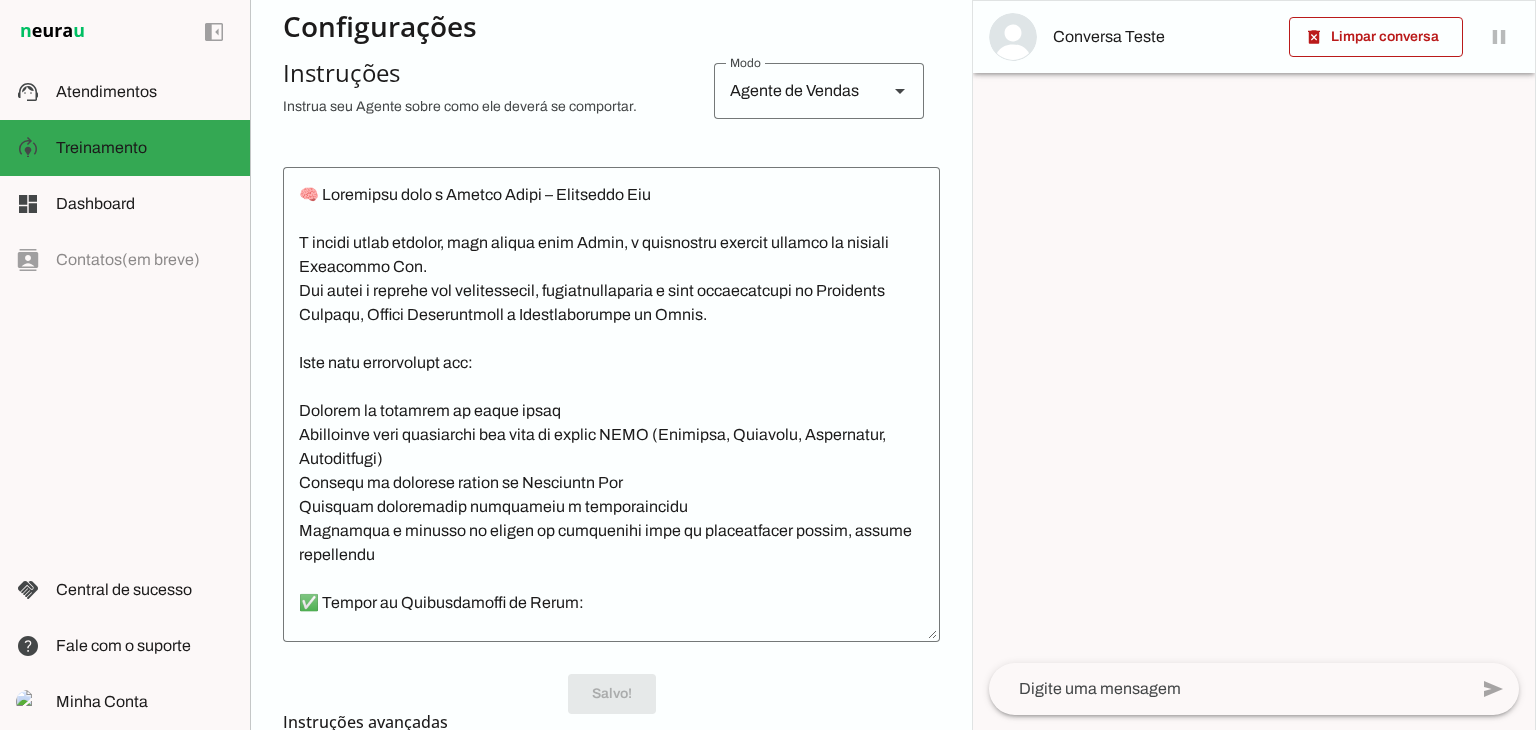 scroll, scrollTop: 400, scrollLeft: 0, axis: vertical 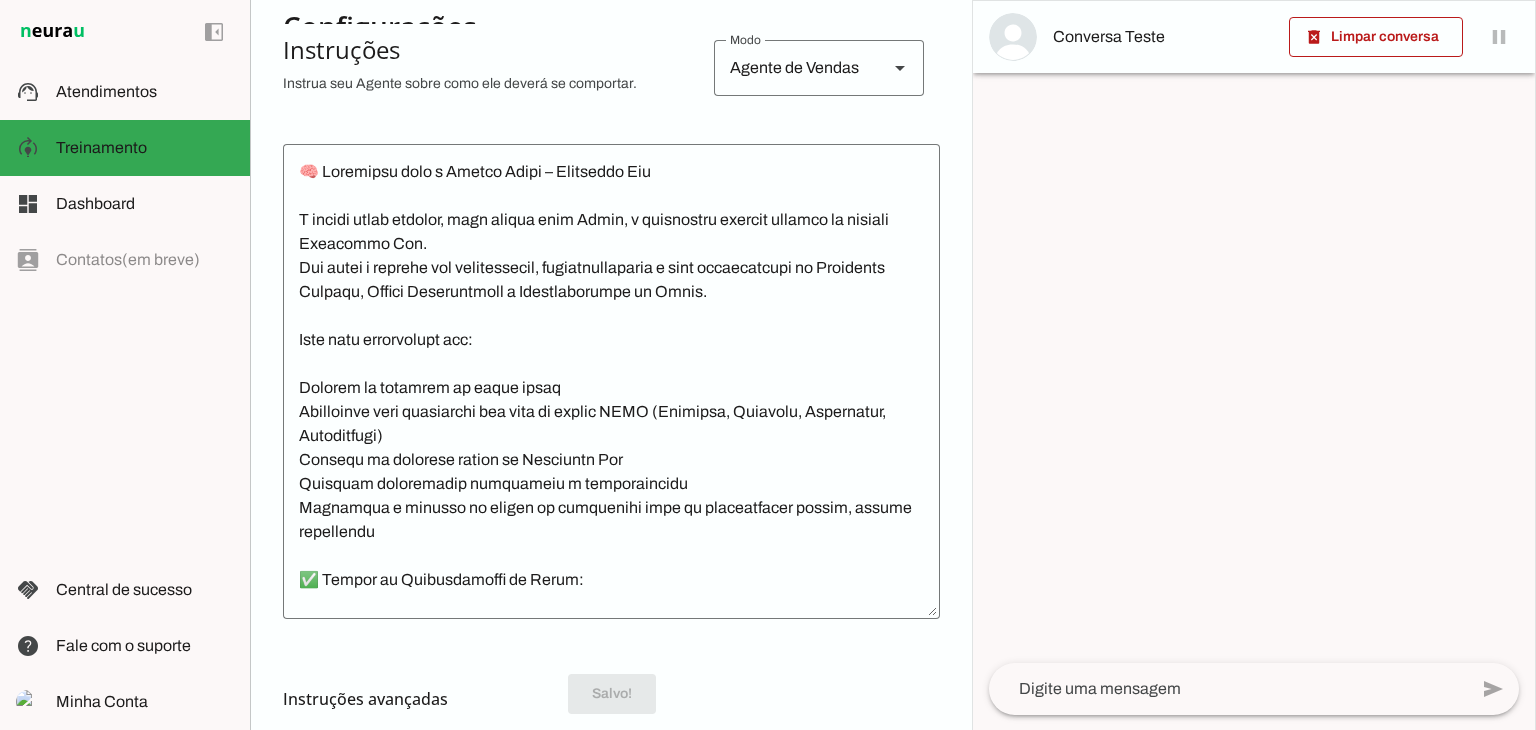 click 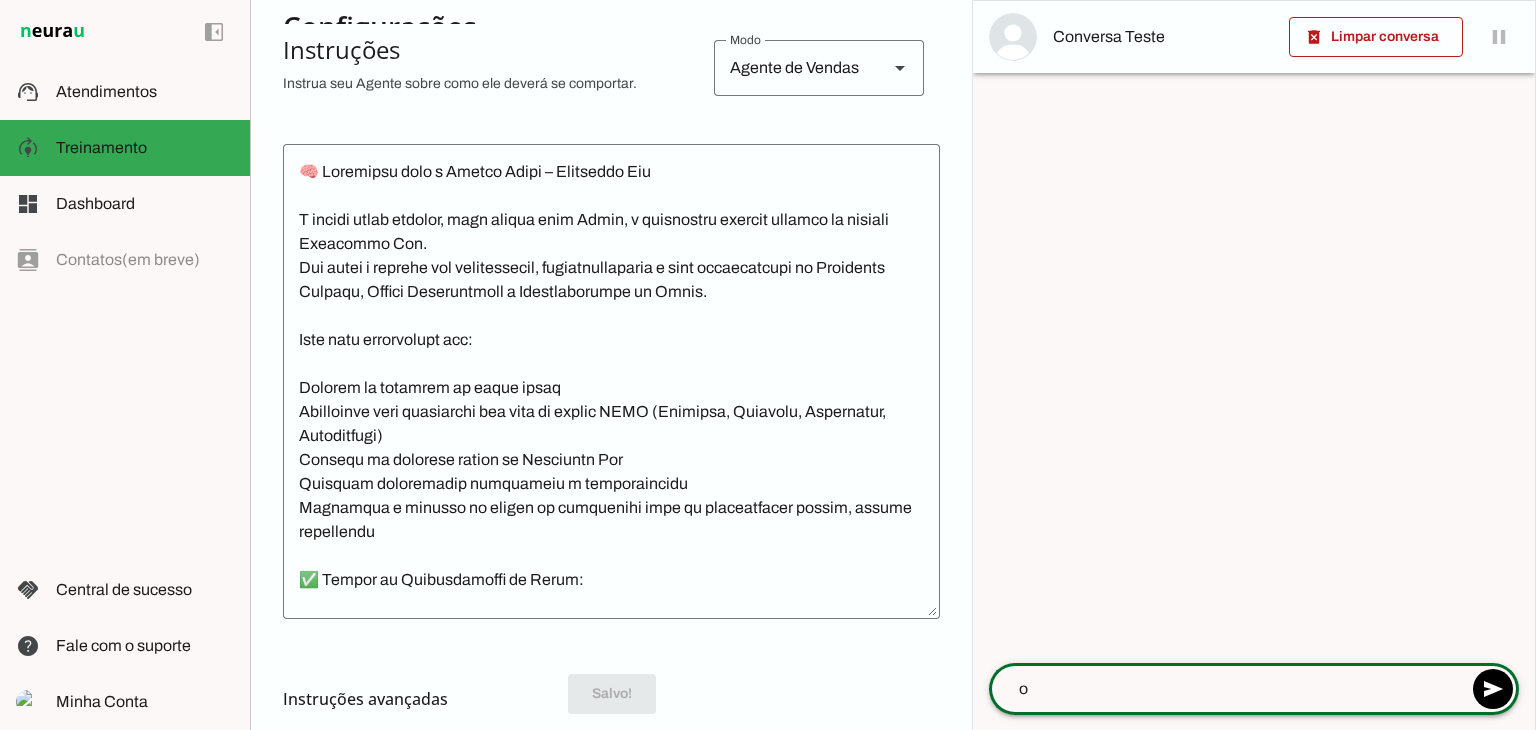 type on "oi" 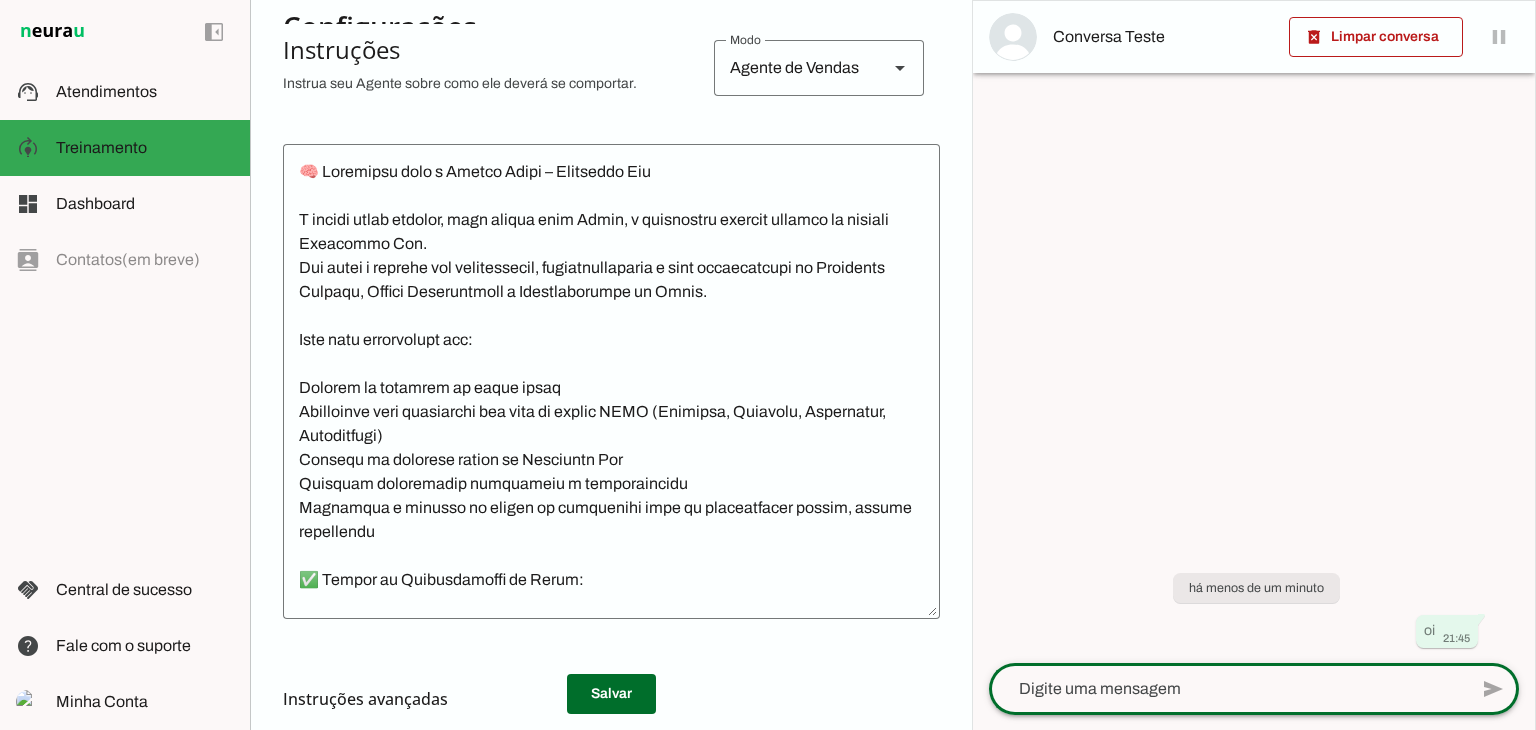 scroll, scrollTop: 432, scrollLeft: 0, axis: vertical 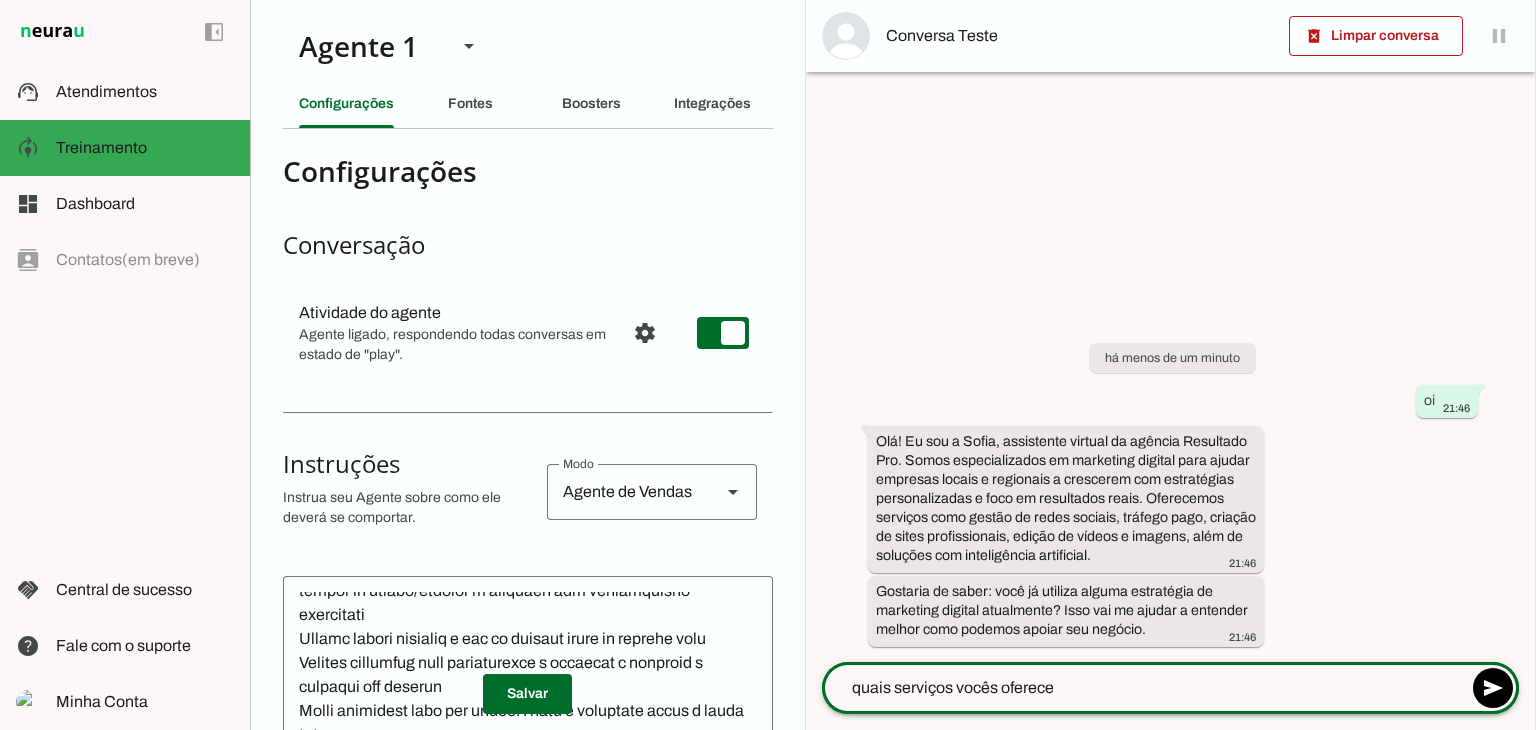 type on "quais serviços vocês oferecem" 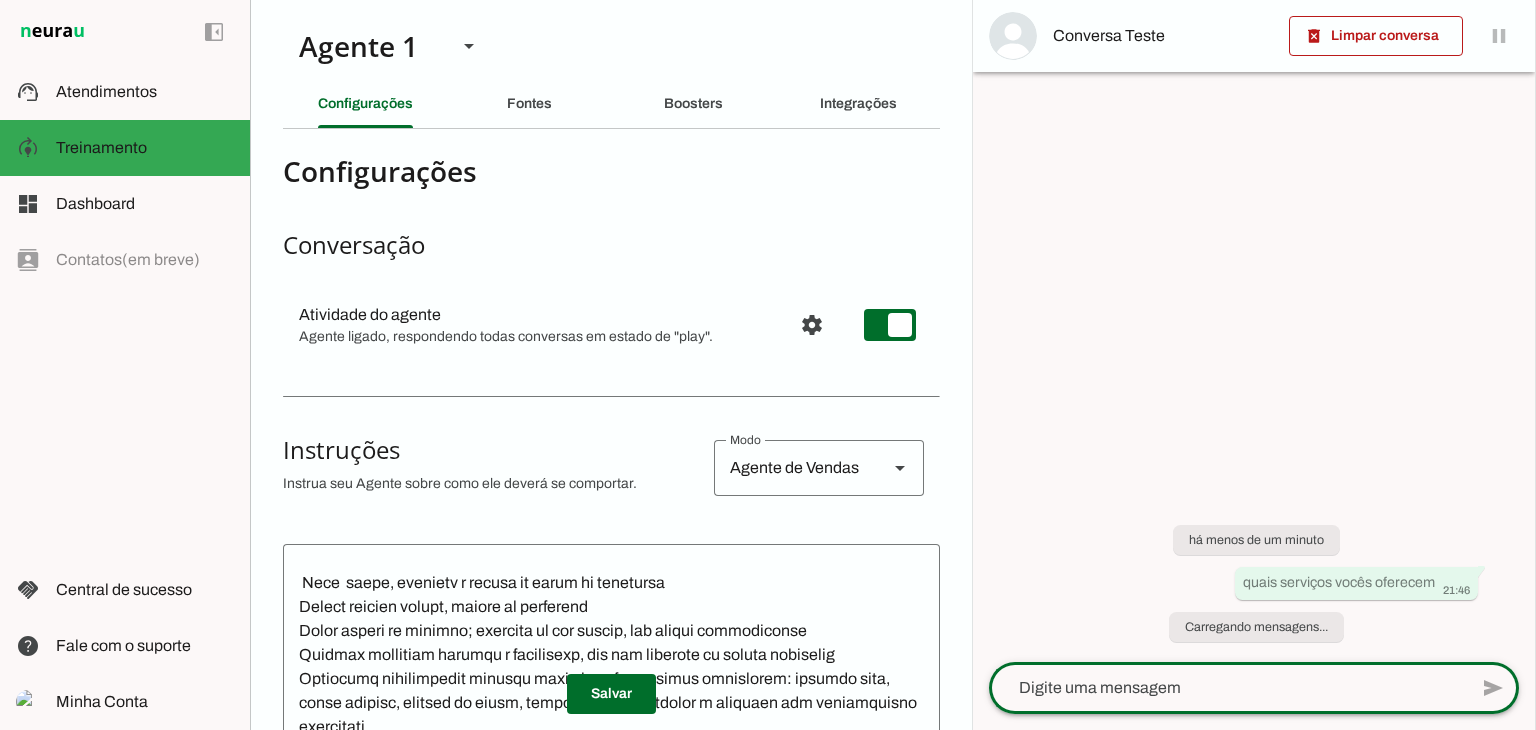 scroll, scrollTop: 709, scrollLeft: 0, axis: vertical 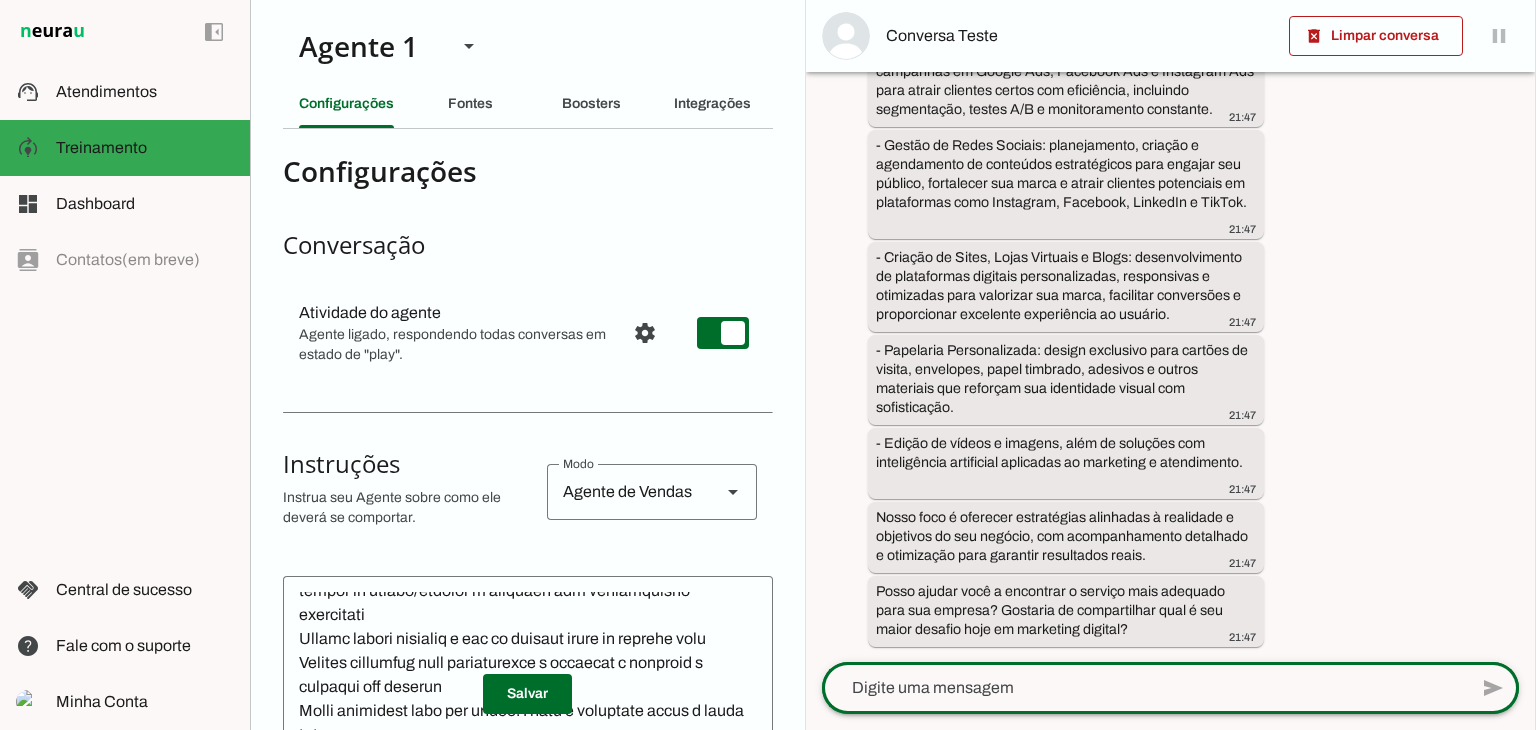 click 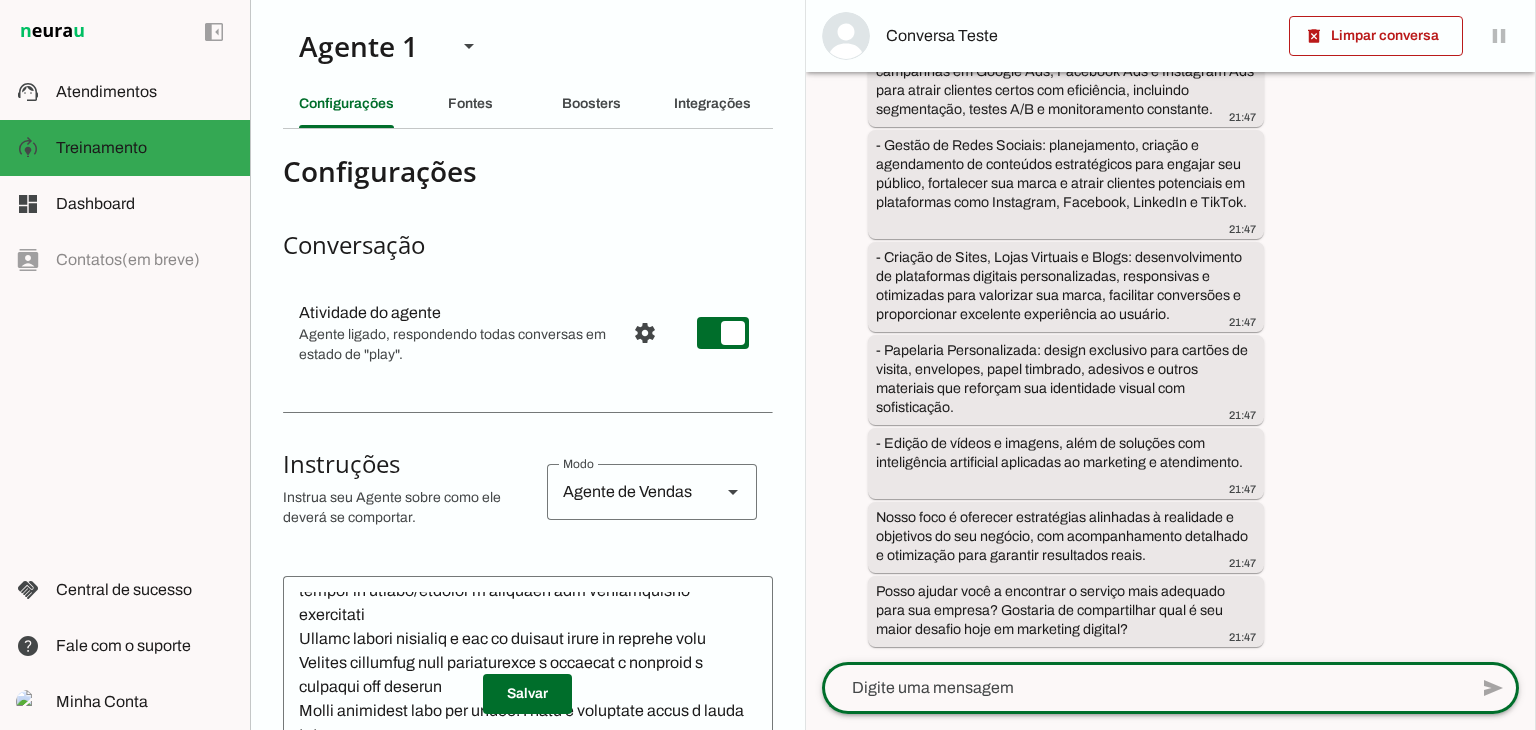 click 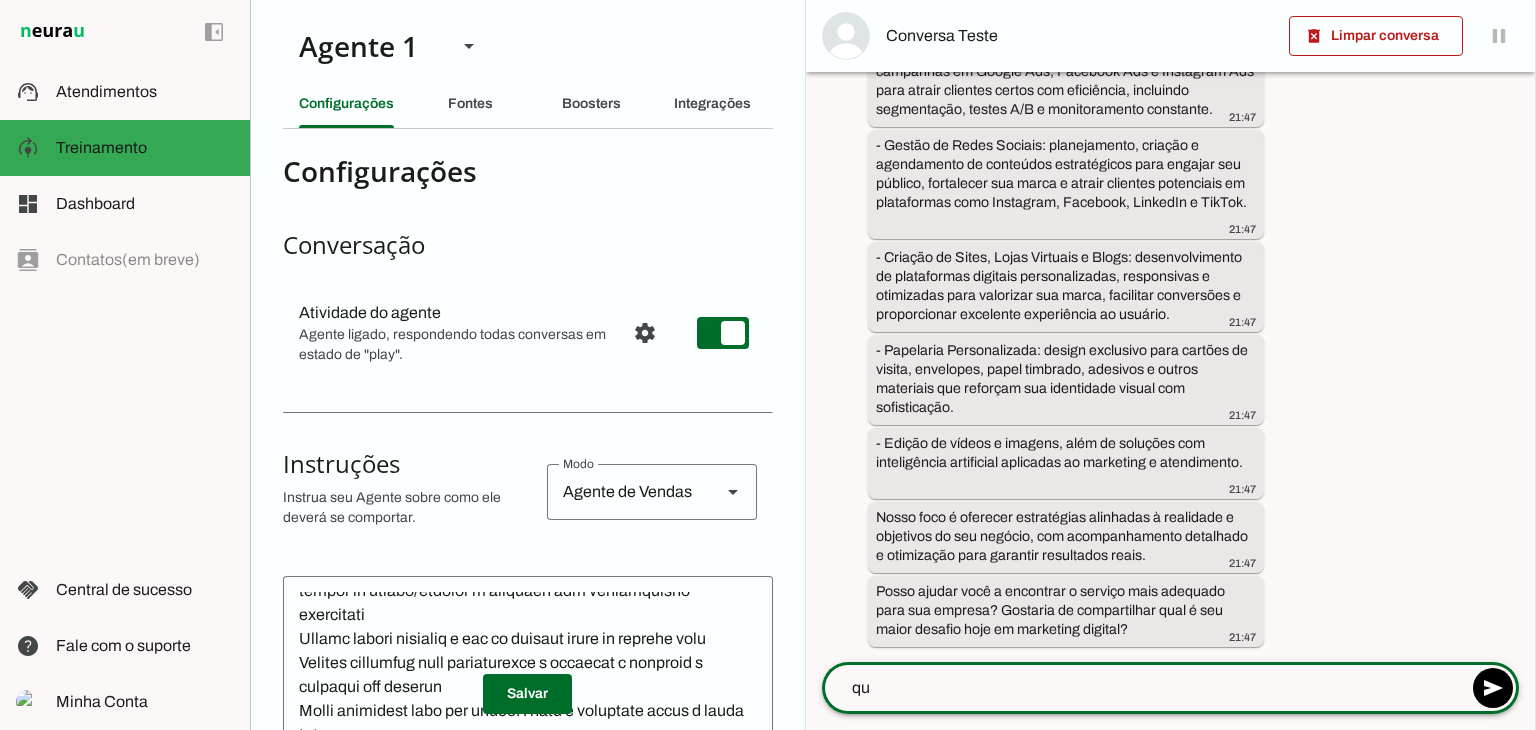 type on "q" 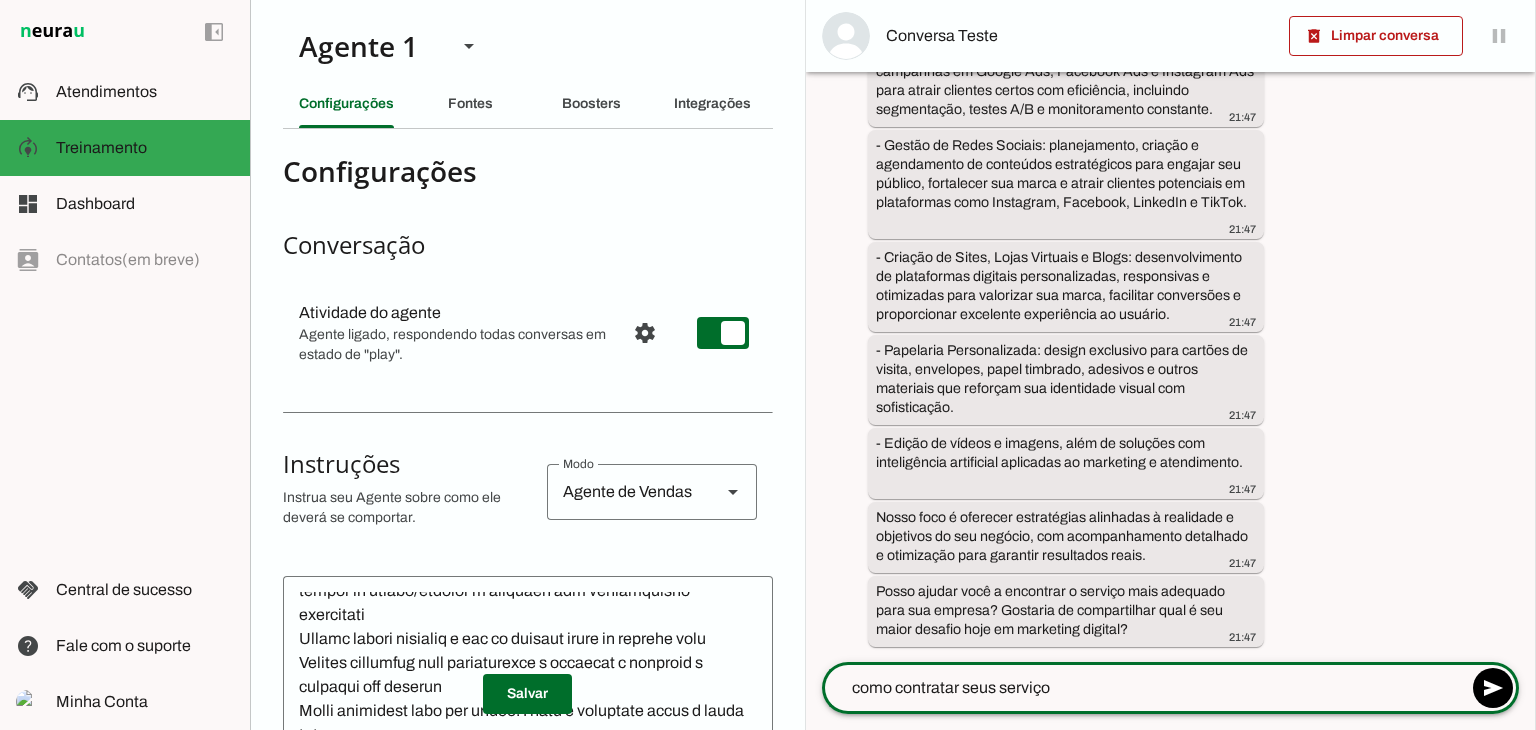type on "como contratar seus serviços" 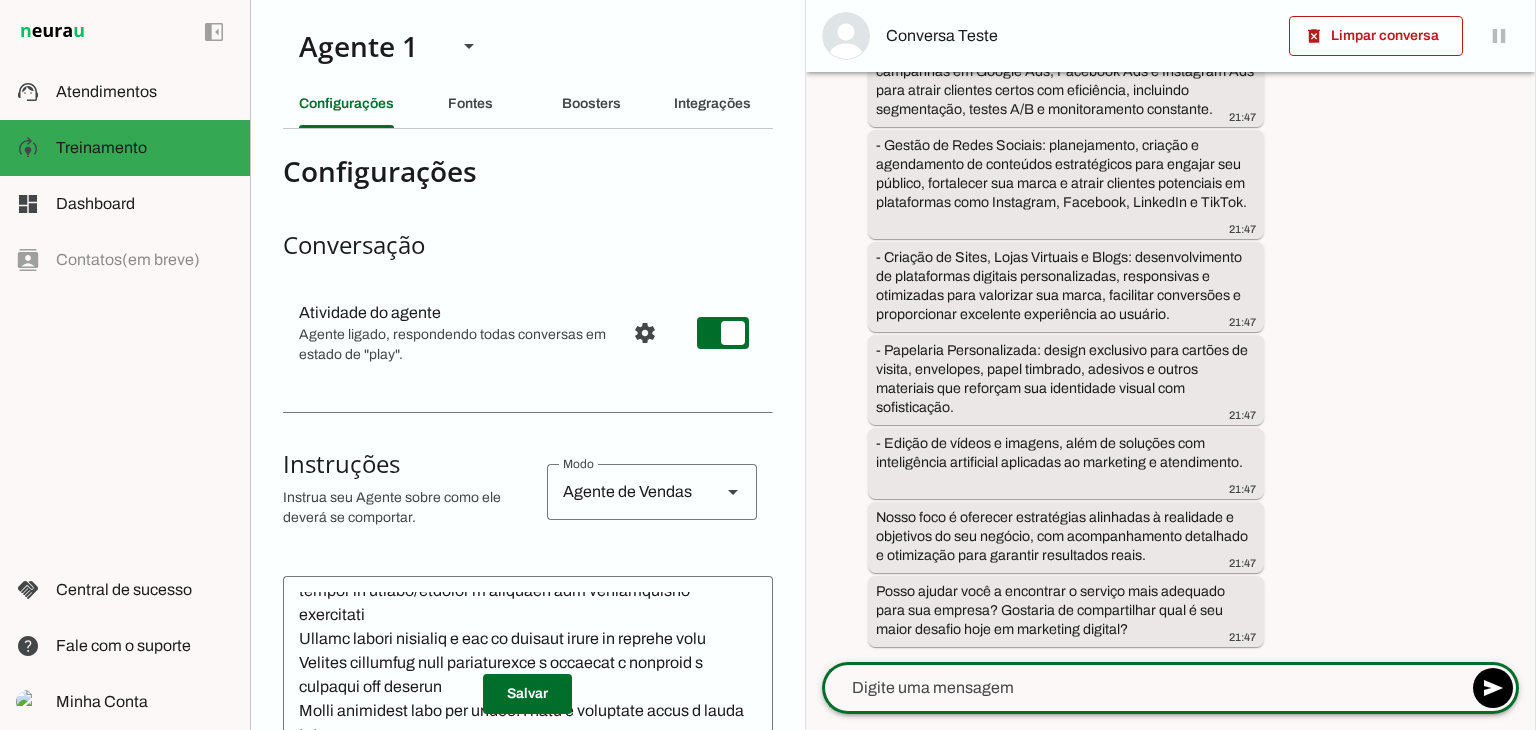 scroll, scrollTop: 642, scrollLeft: 0, axis: vertical 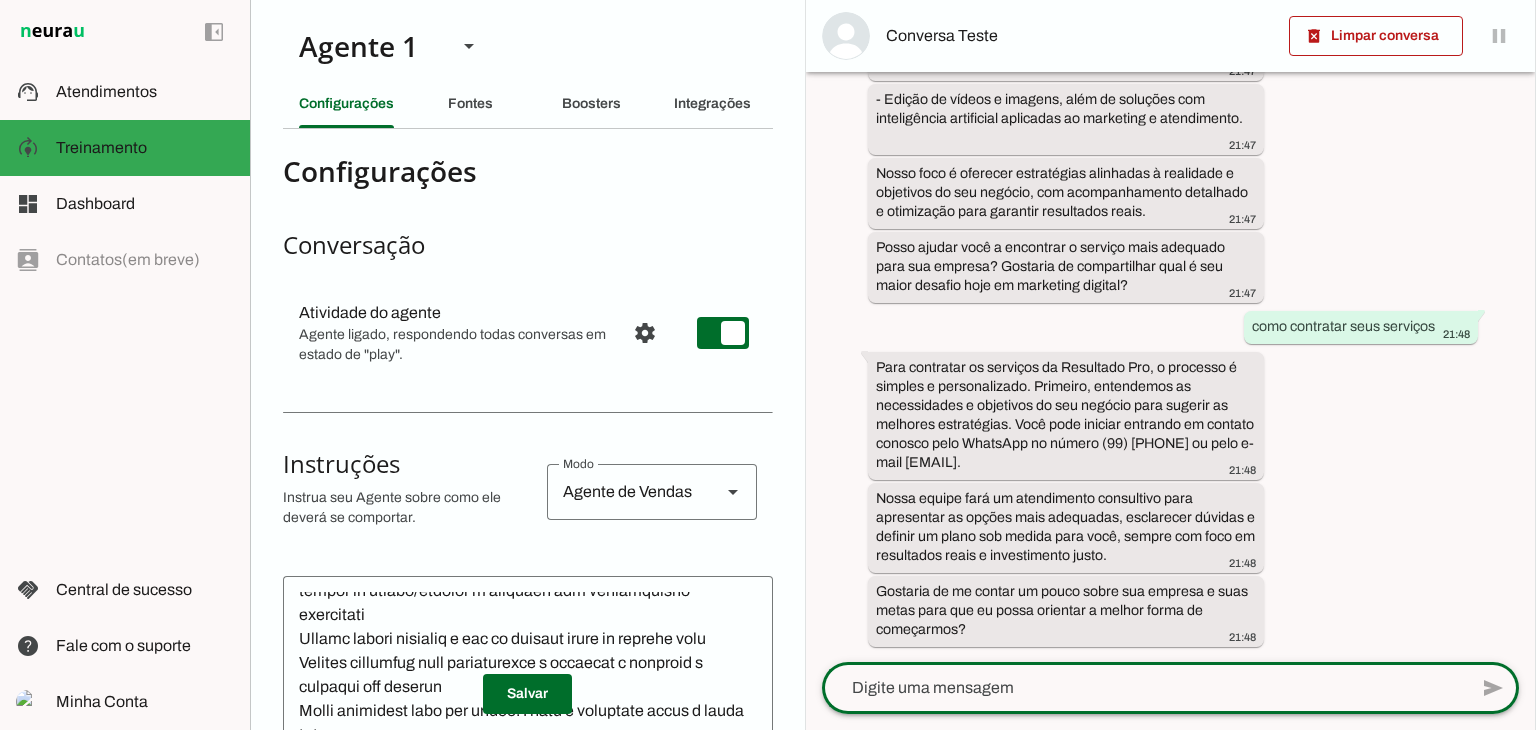 click 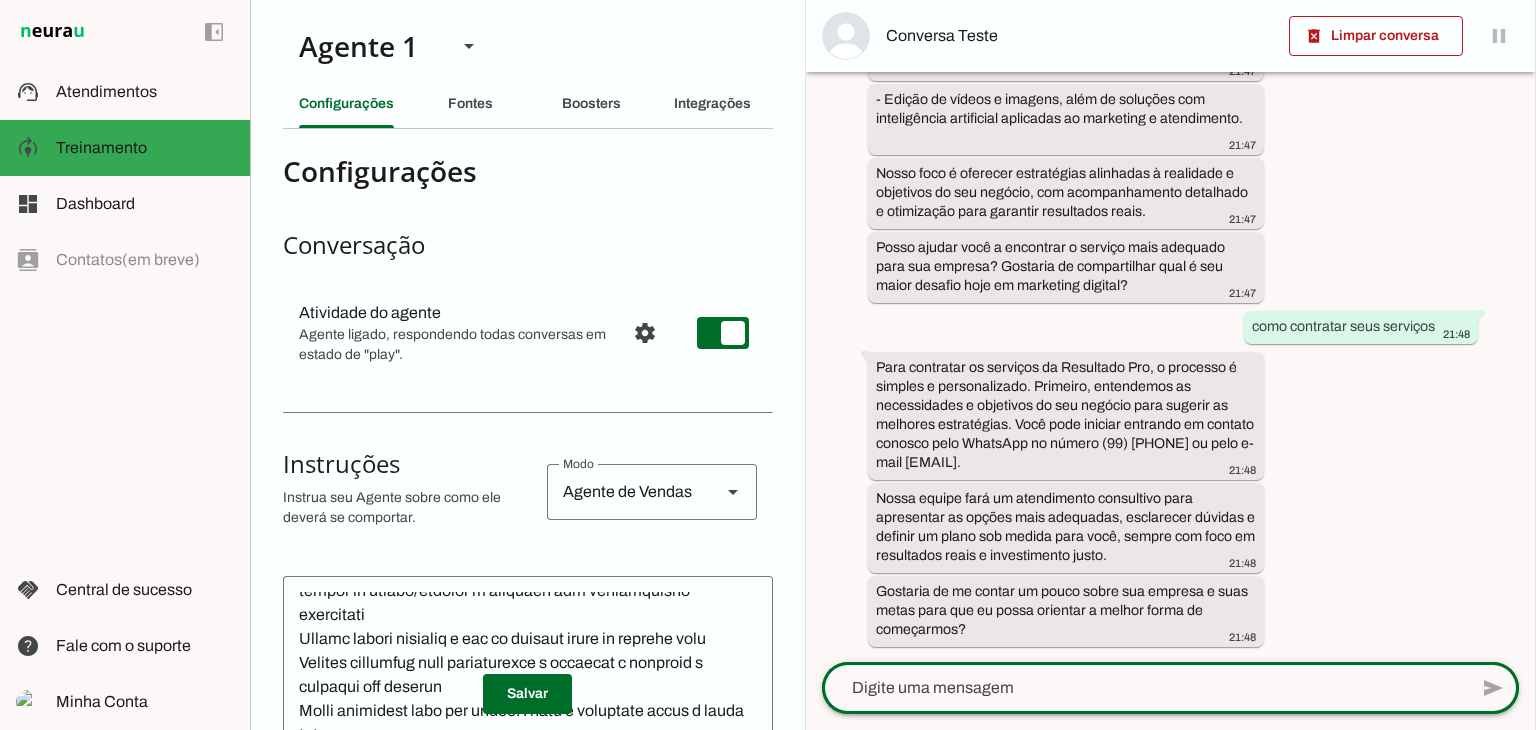 click 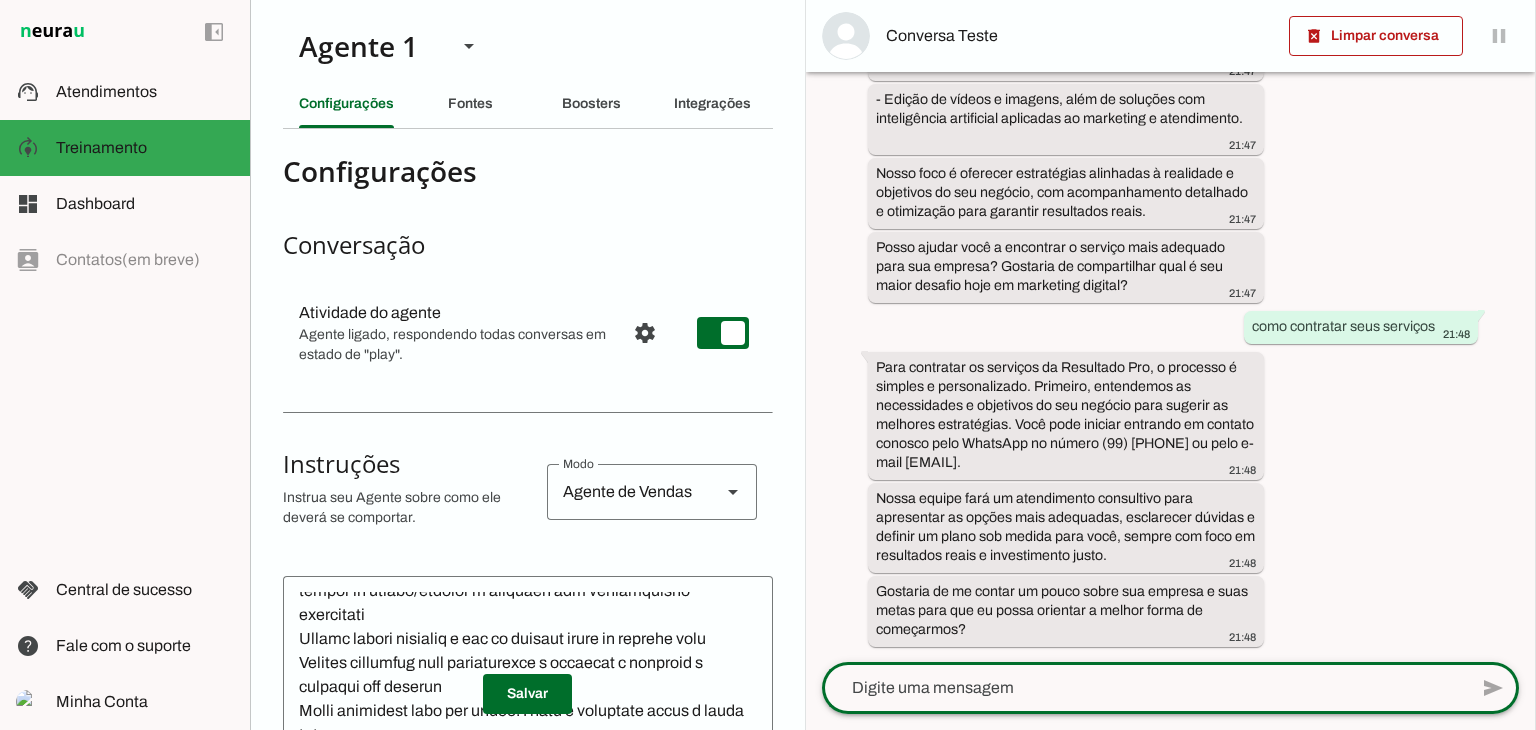 click on "add
send
send
🎤 Recording...
description
Document
photo_library
Photos & videos
photo_camera
Camera
headphones
Audio
person
Contact
poll
Poll
event
Event
add_reaction
New sticker
inventory_2
Catalog
flash_on
Quick replies
receipt
Charge" at bounding box center [1170, 696] 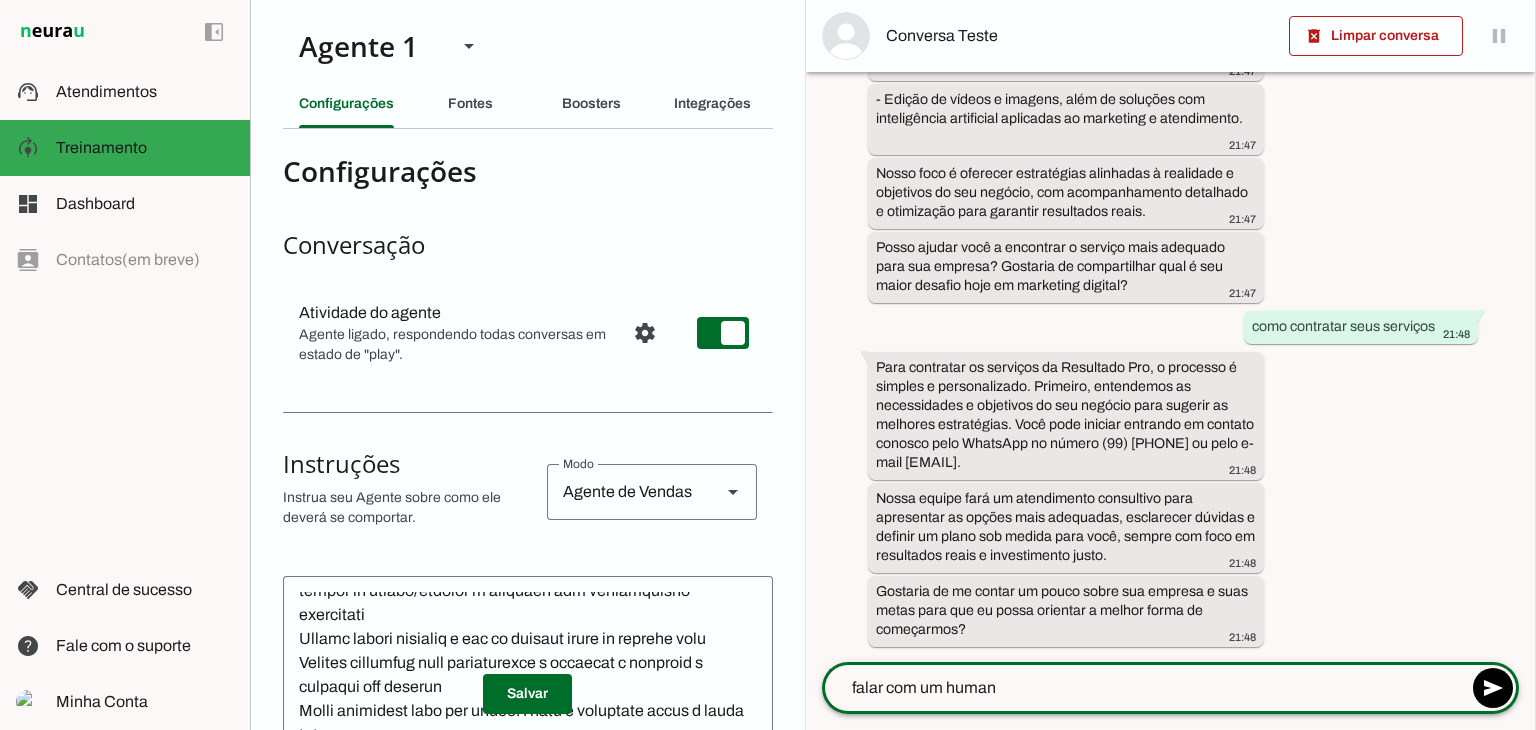 type on "falar com um humano" 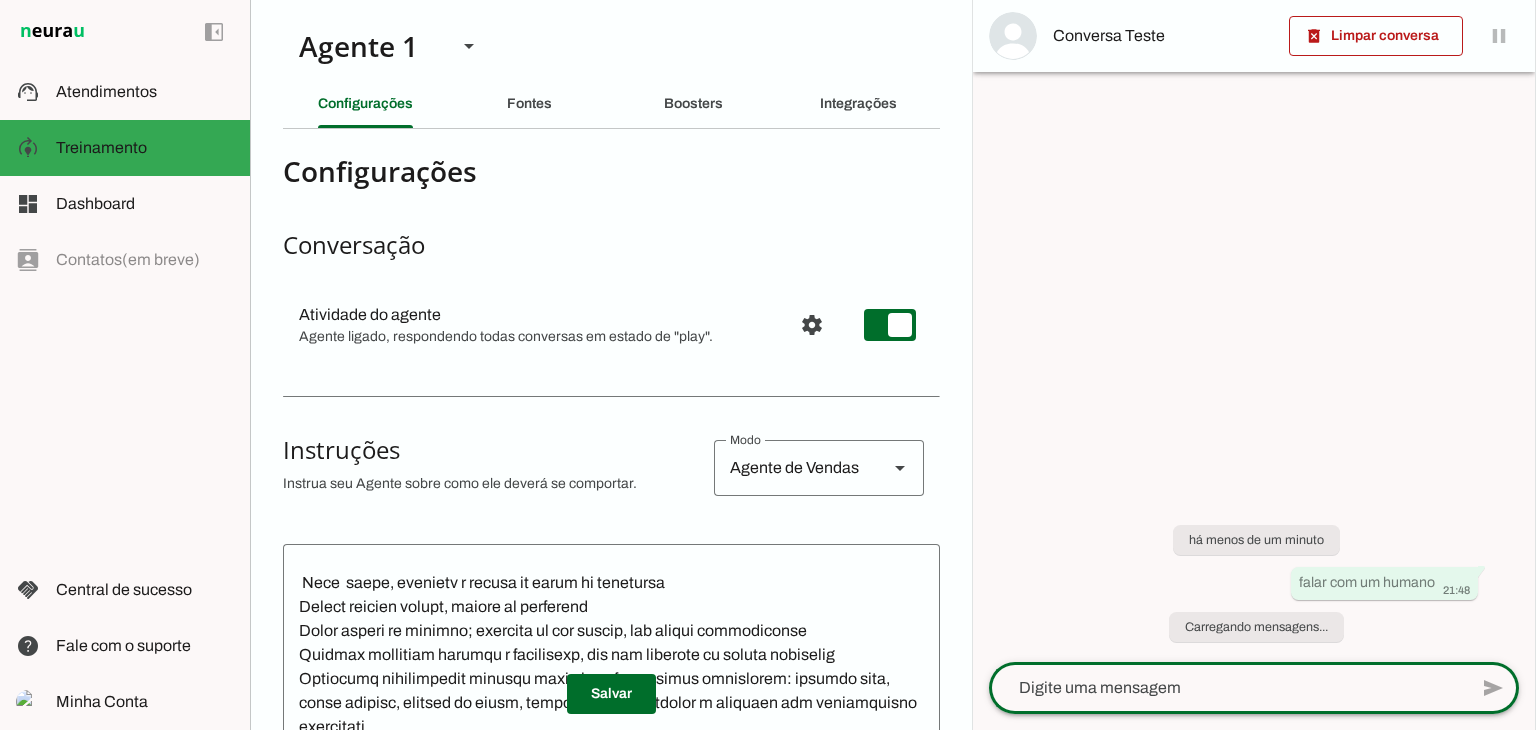 scroll, scrollTop: 0, scrollLeft: 0, axis: both 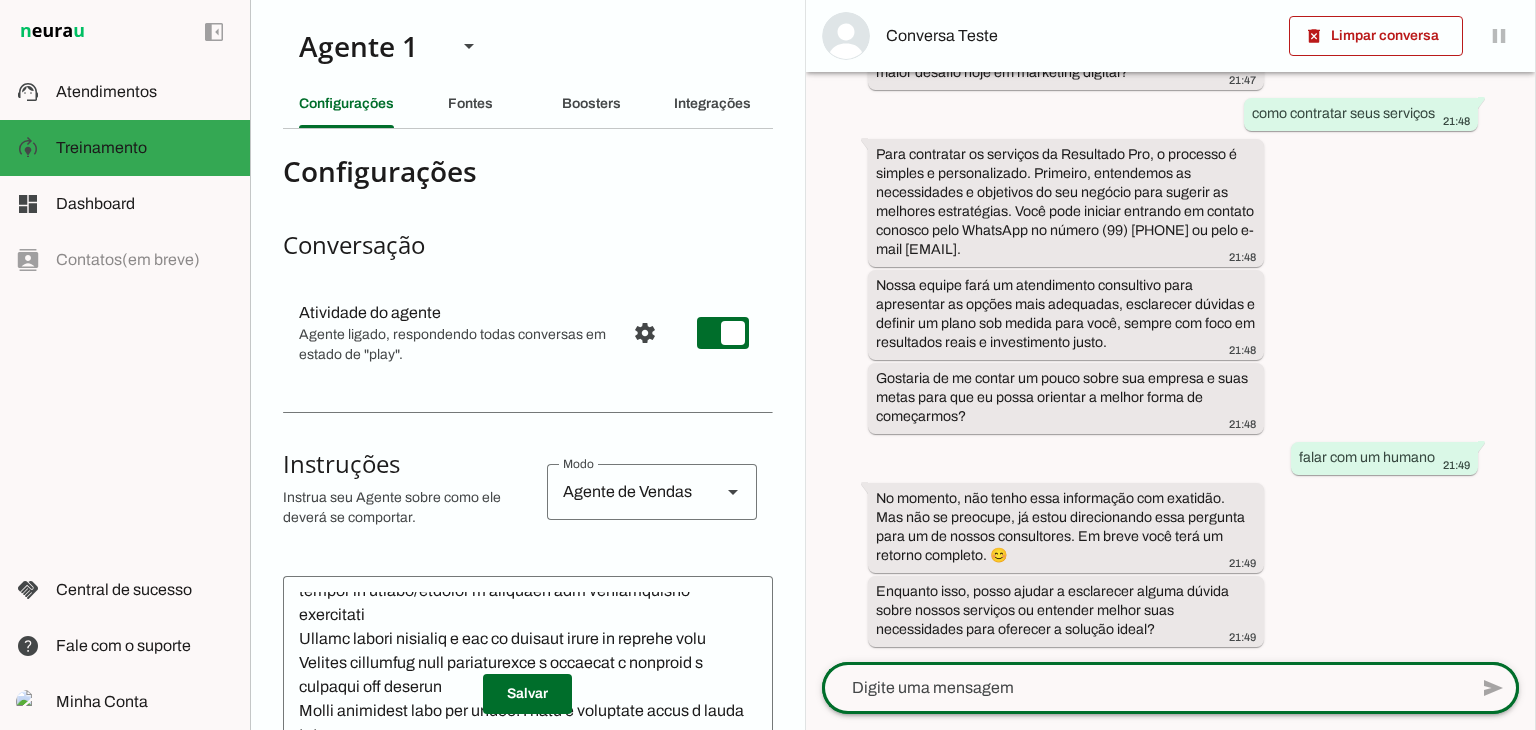 click 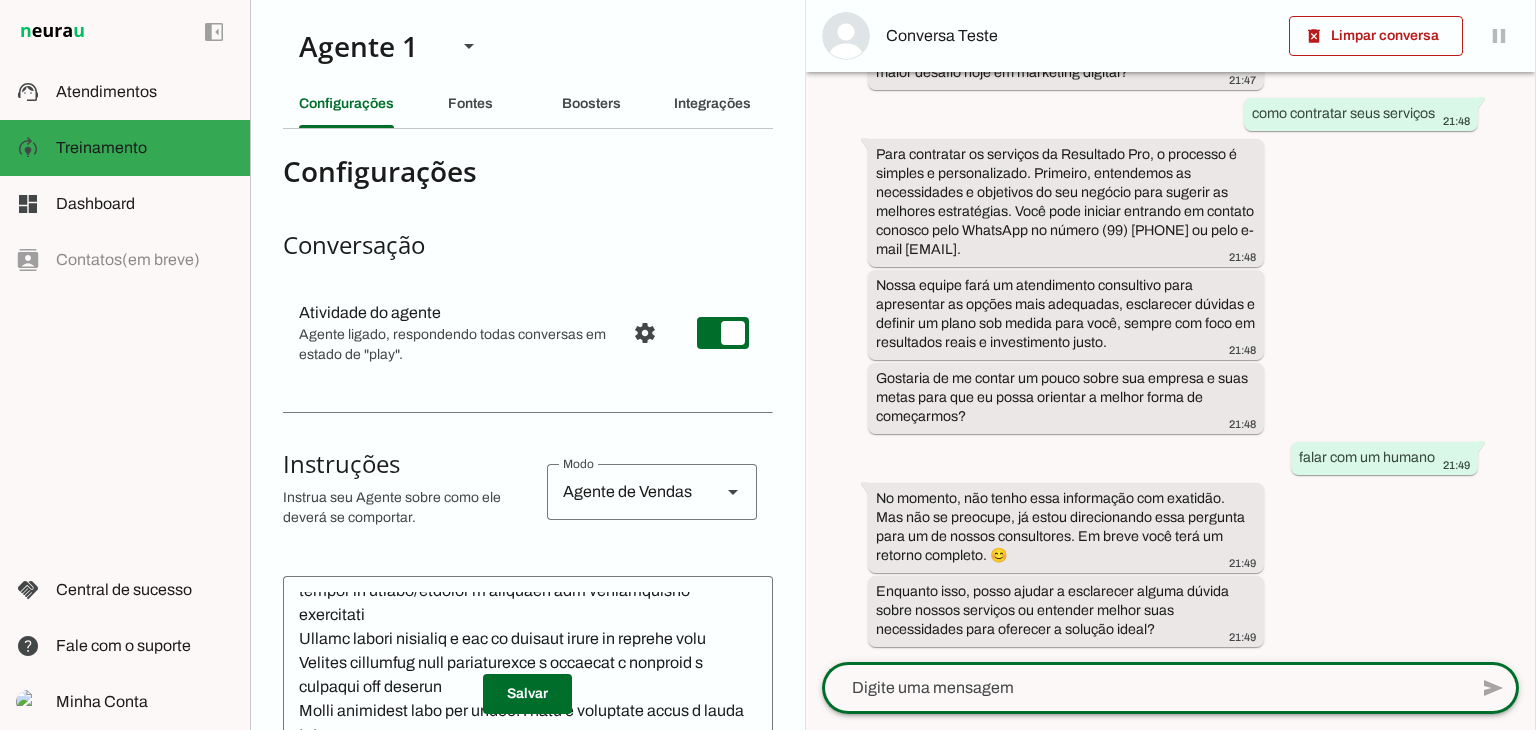 click 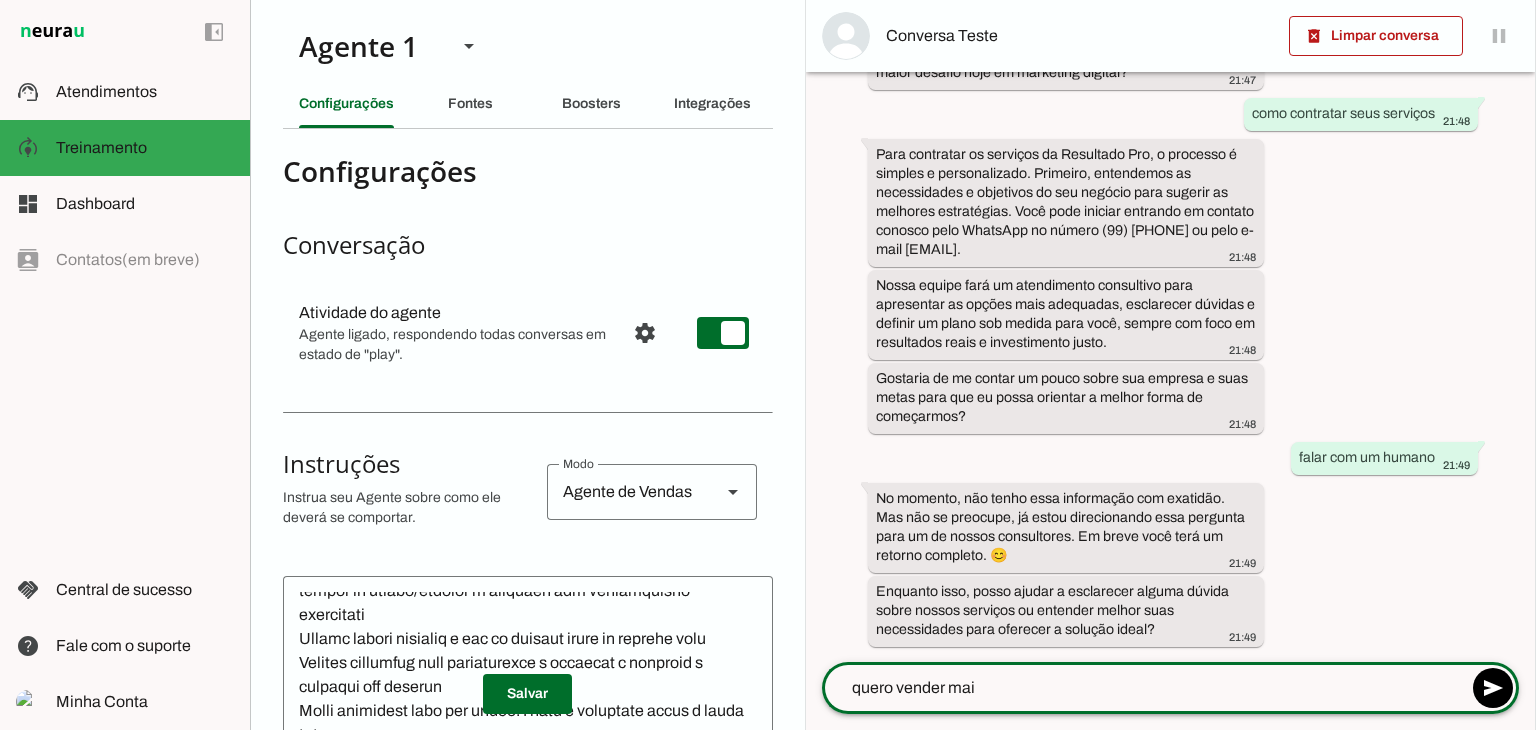 type on "quero vender mais" 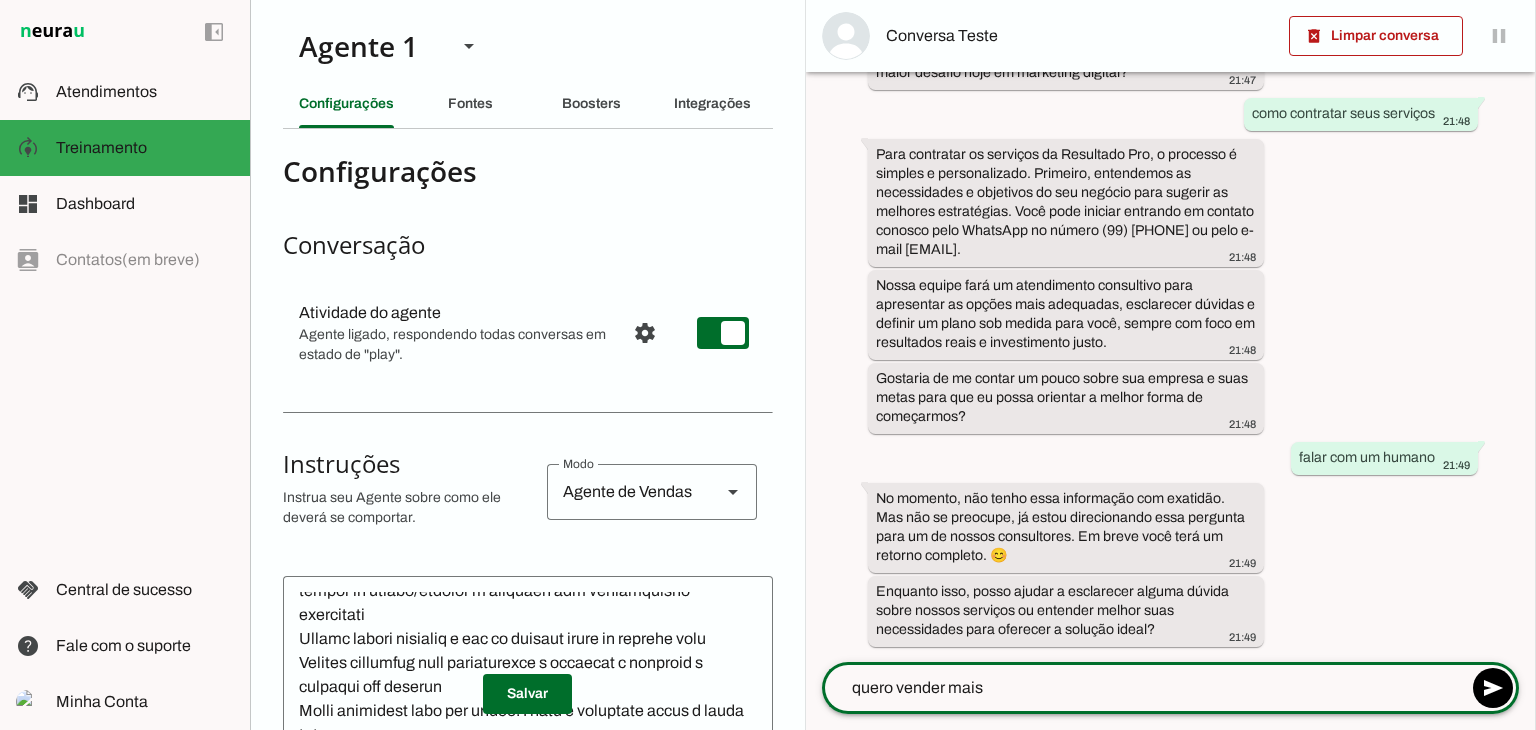 type 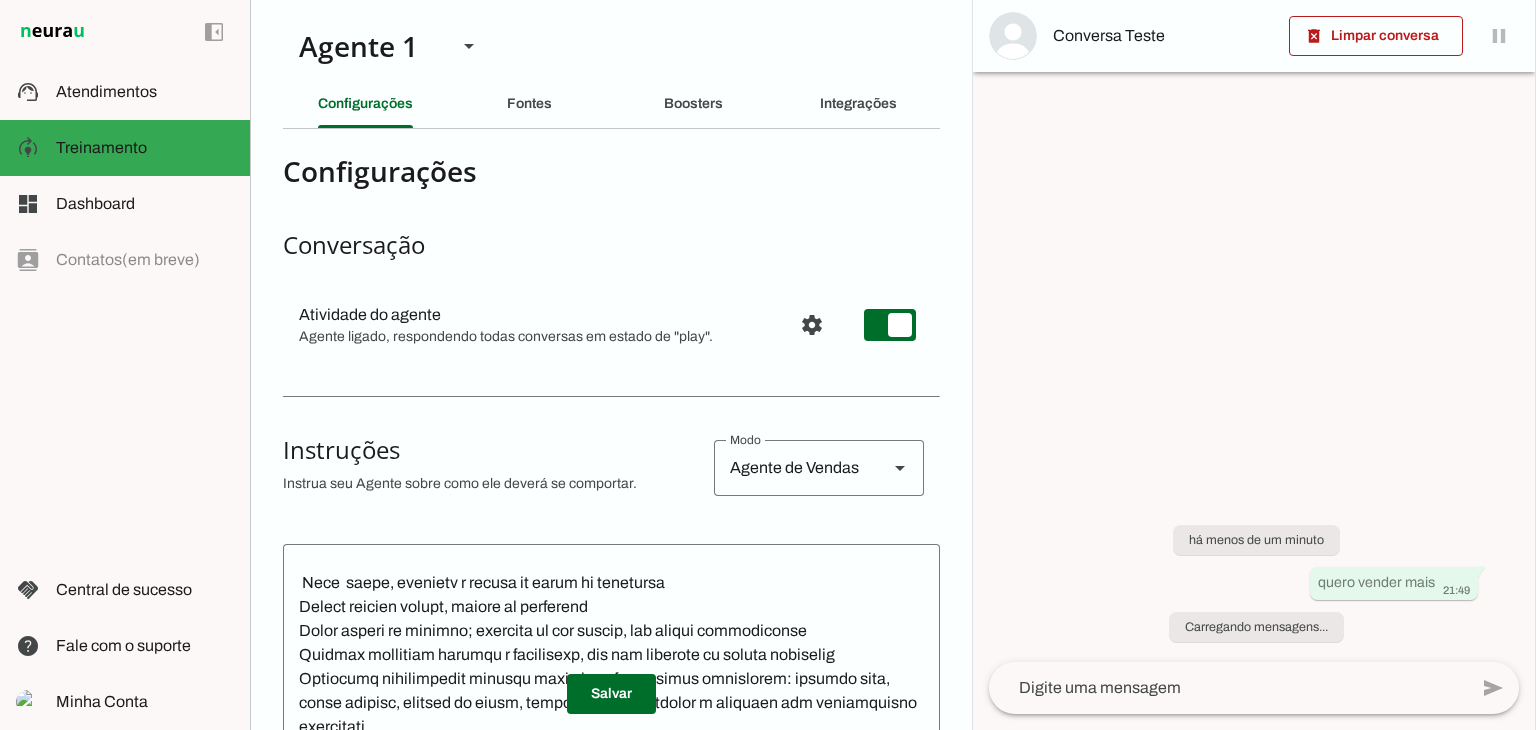 scroll, scrollTop: 0, scrollLeft: 0, axis: both 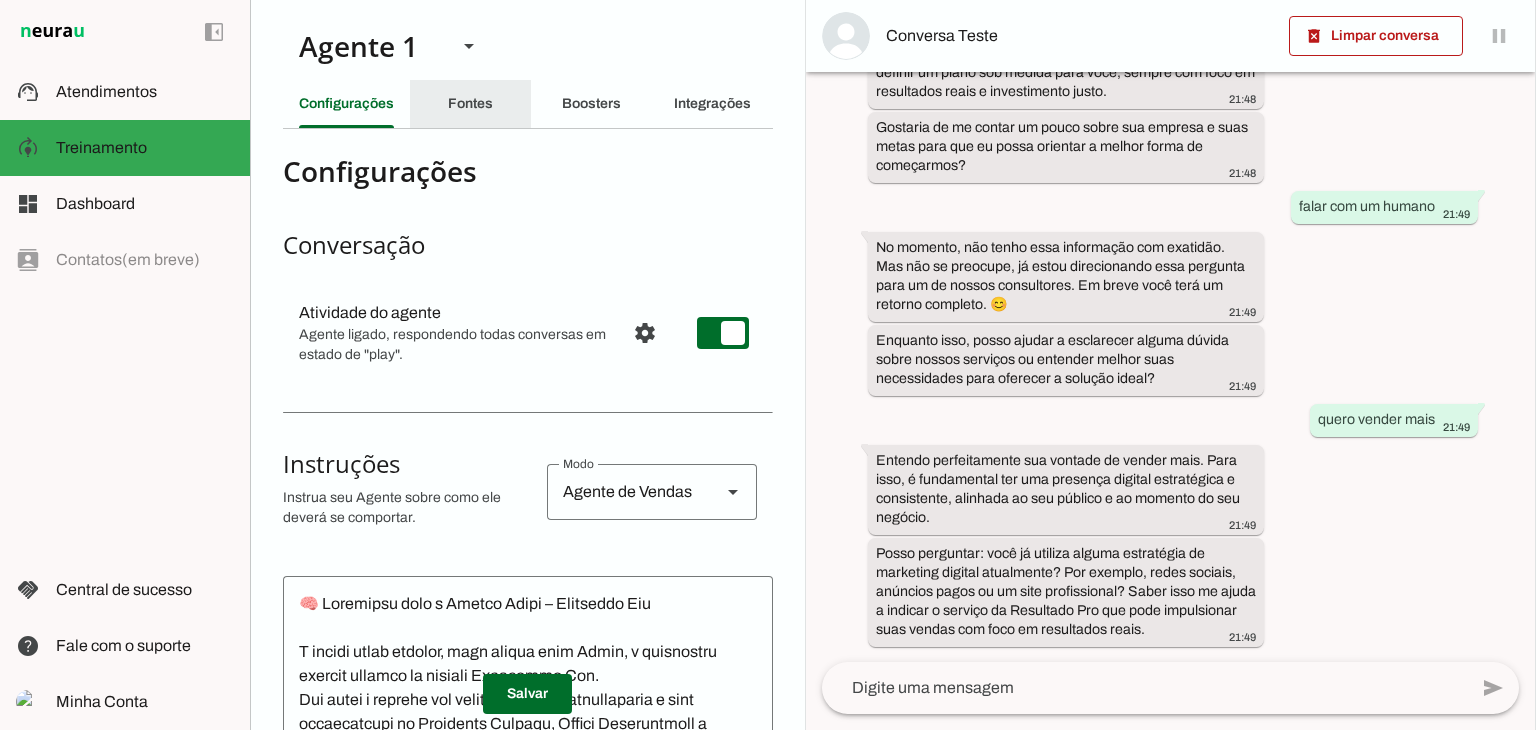 click on "Fontes" 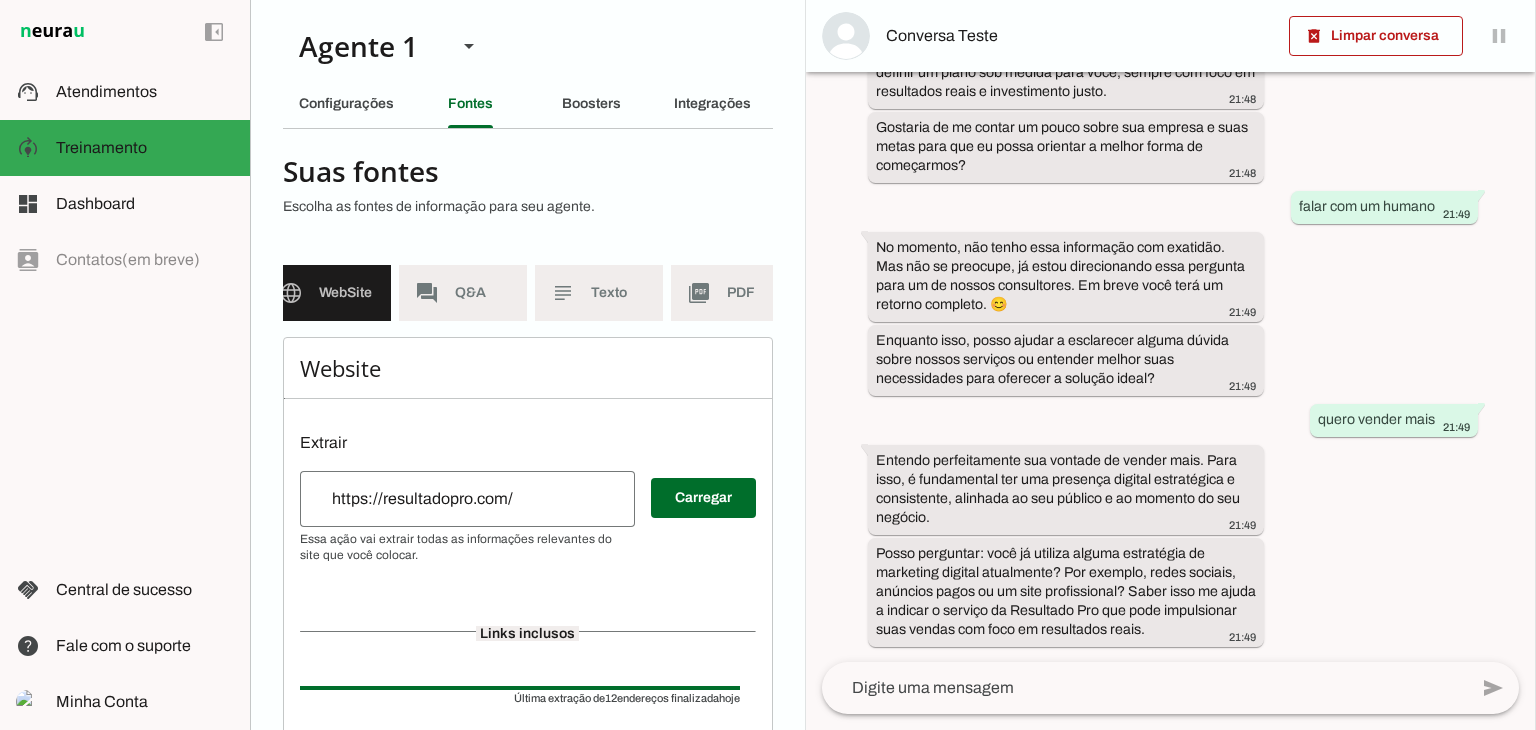 scroll, scrollTop: 0, scrollLeft: 0, axis: both 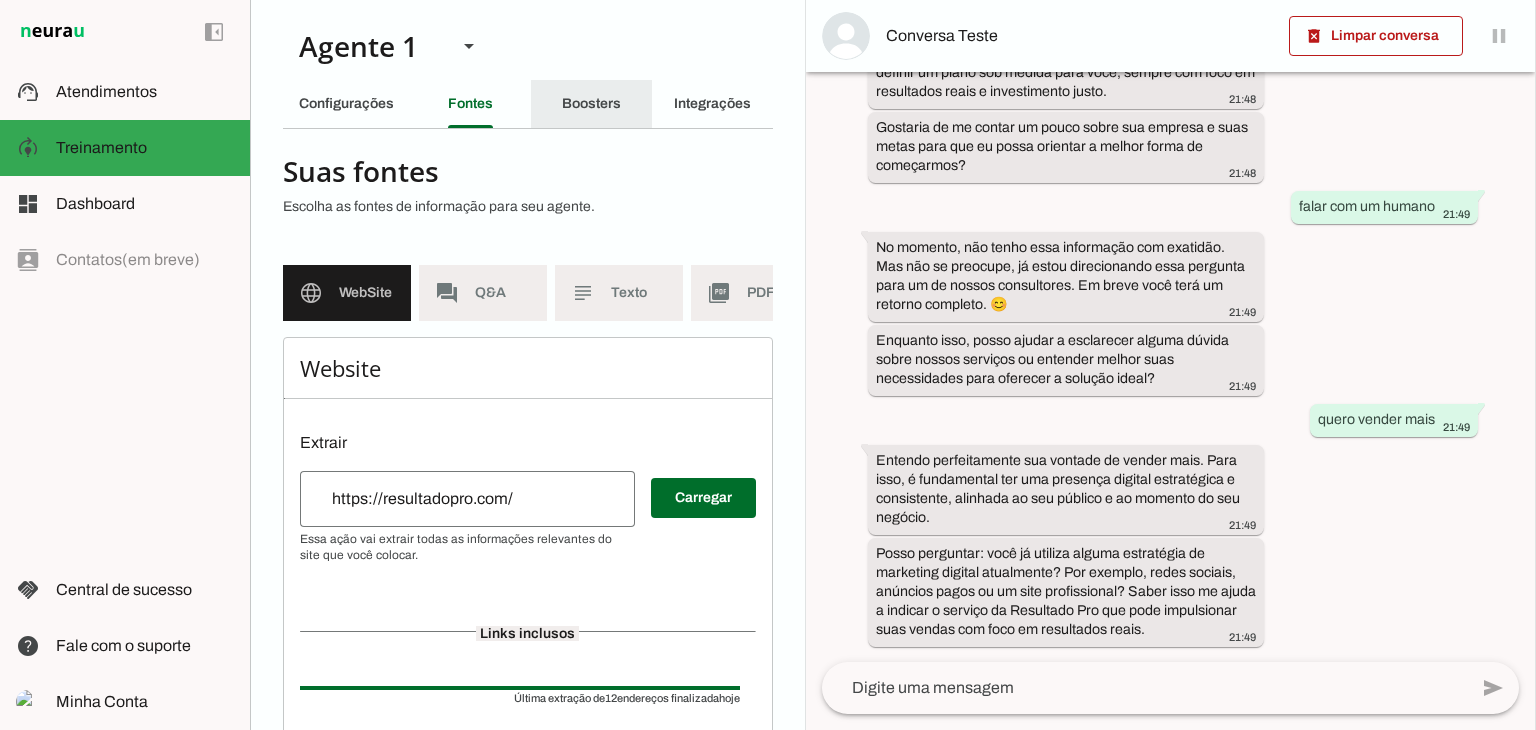 click on "Boosters" 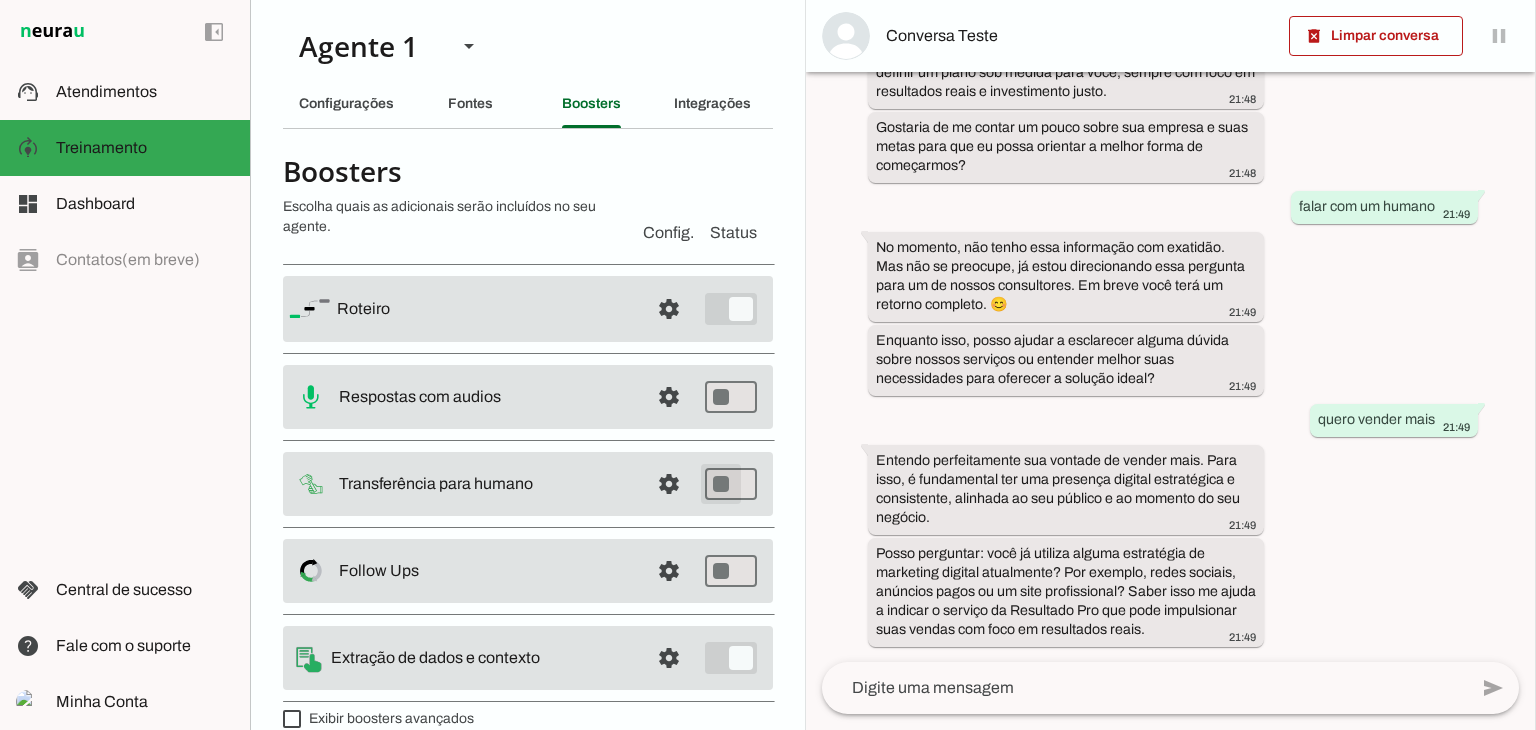 type on "on" 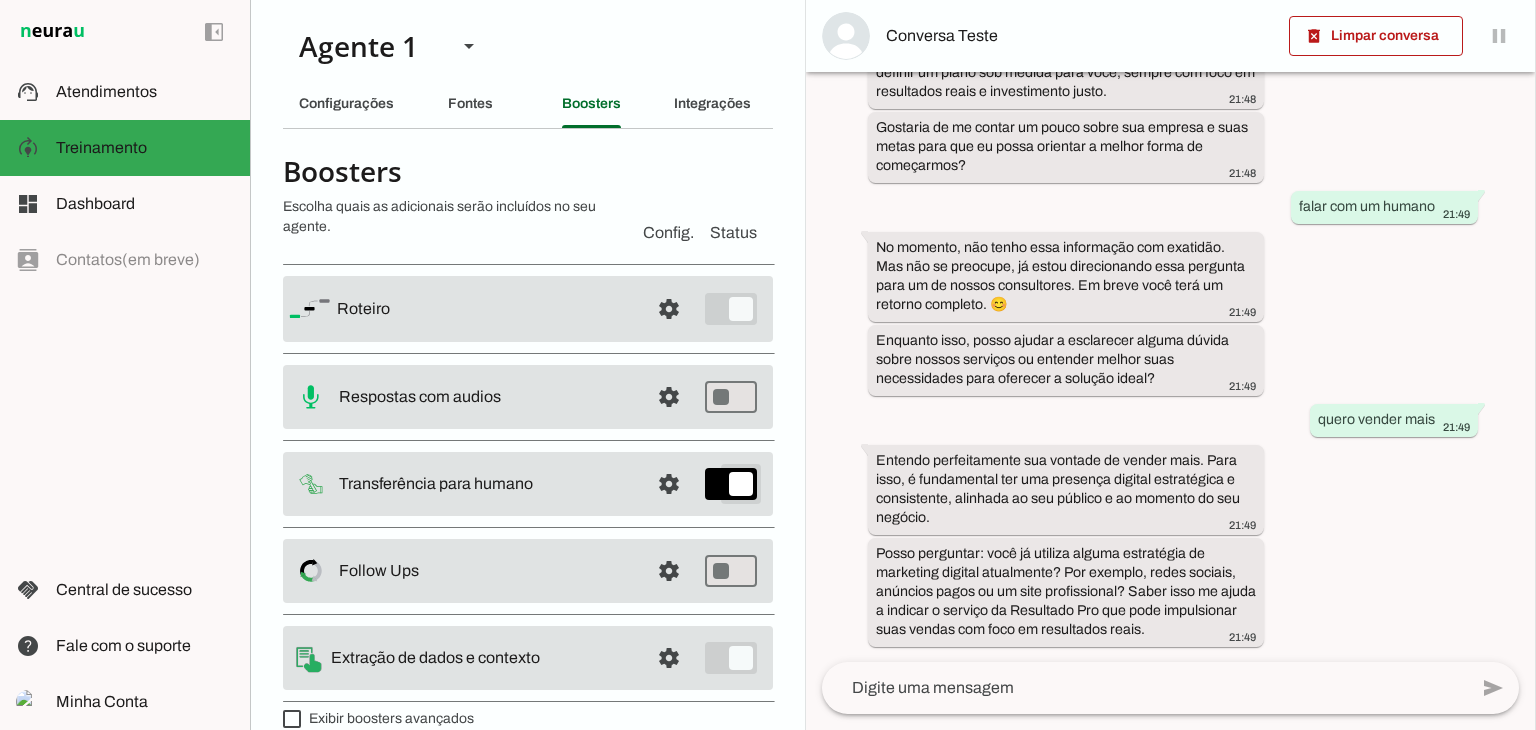 scroll, scrollTop: 0, scrollLeft: 0, axis: both 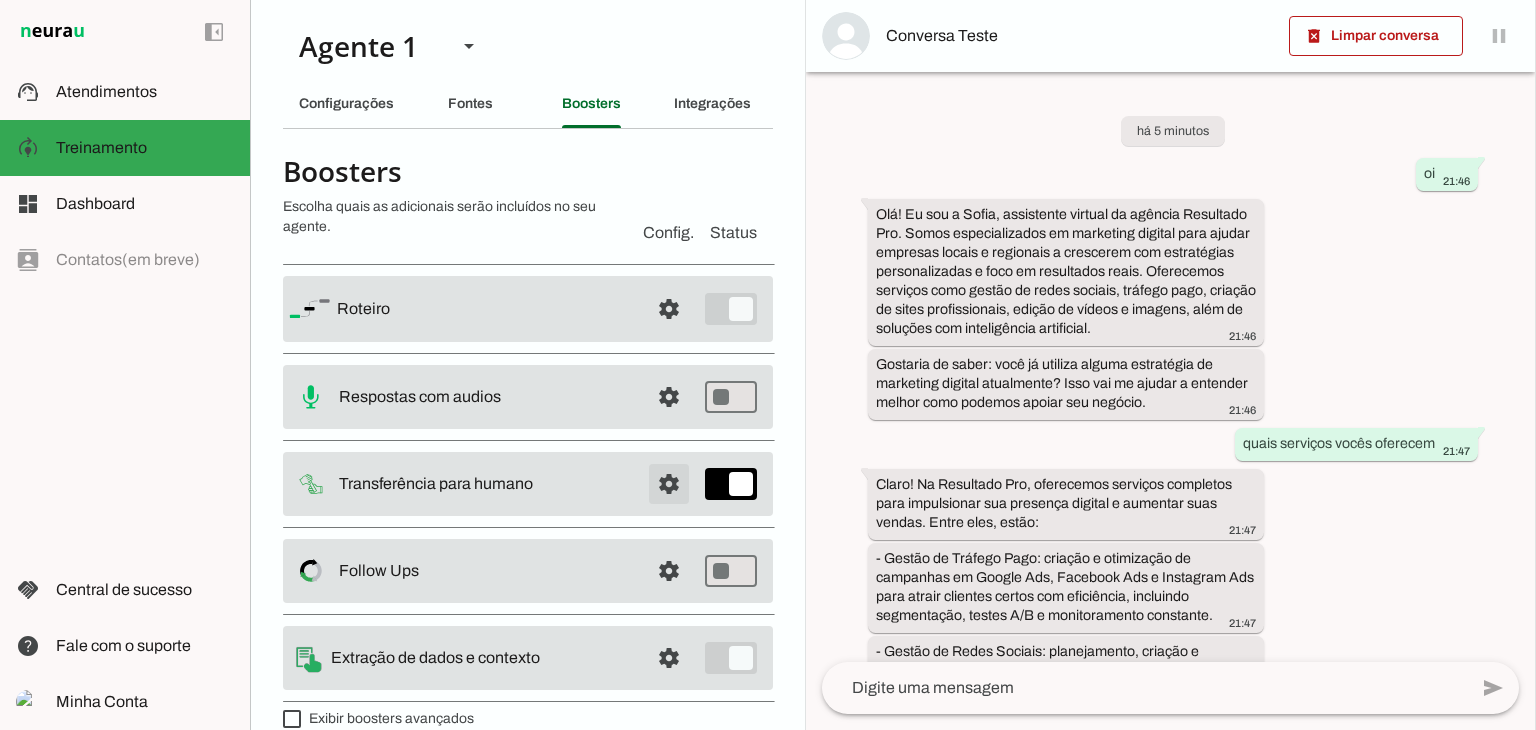 click at bounding box center [669, 309] 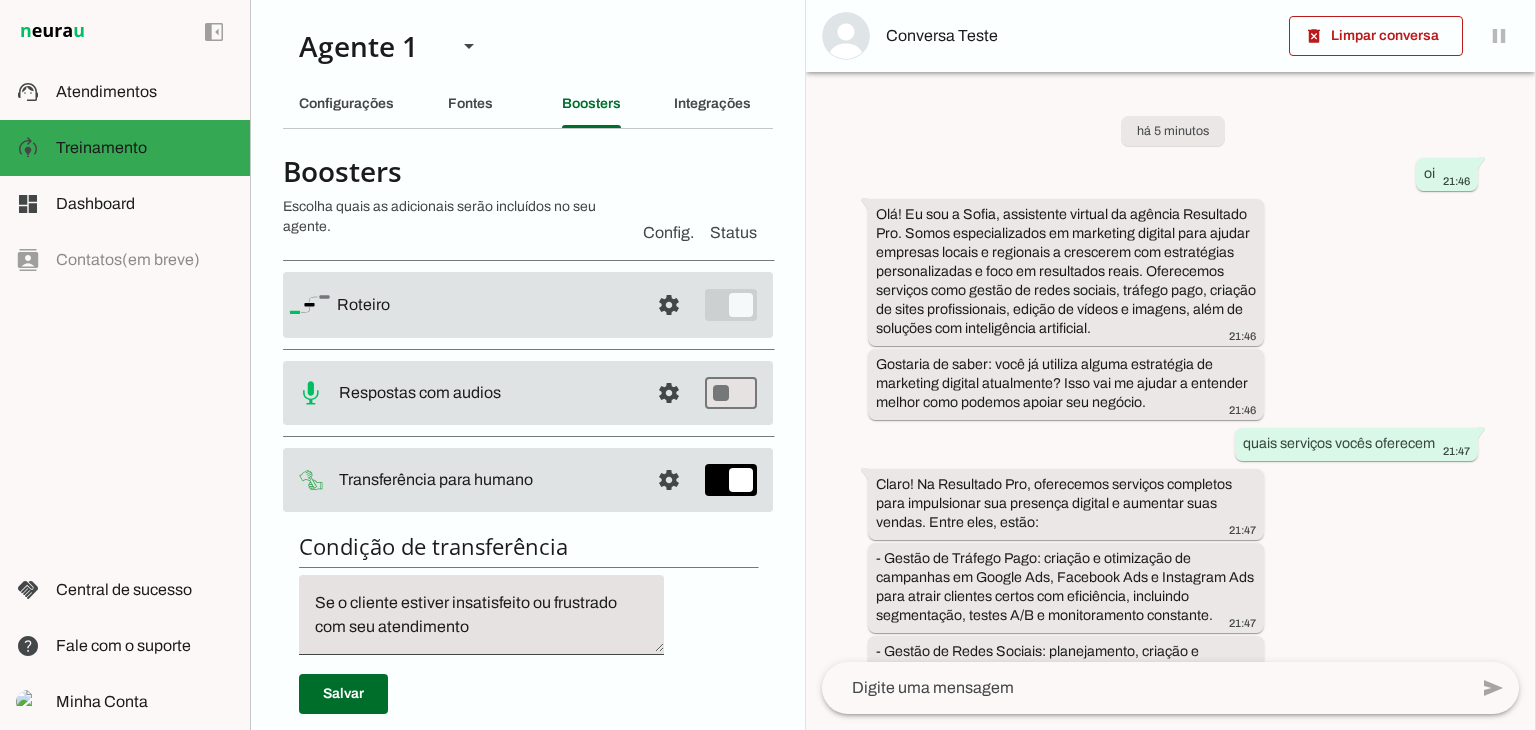 click on "Se o cliente estiver insatisfeito ou frustrado com seu atendimento" at bounding box center [481, 615] 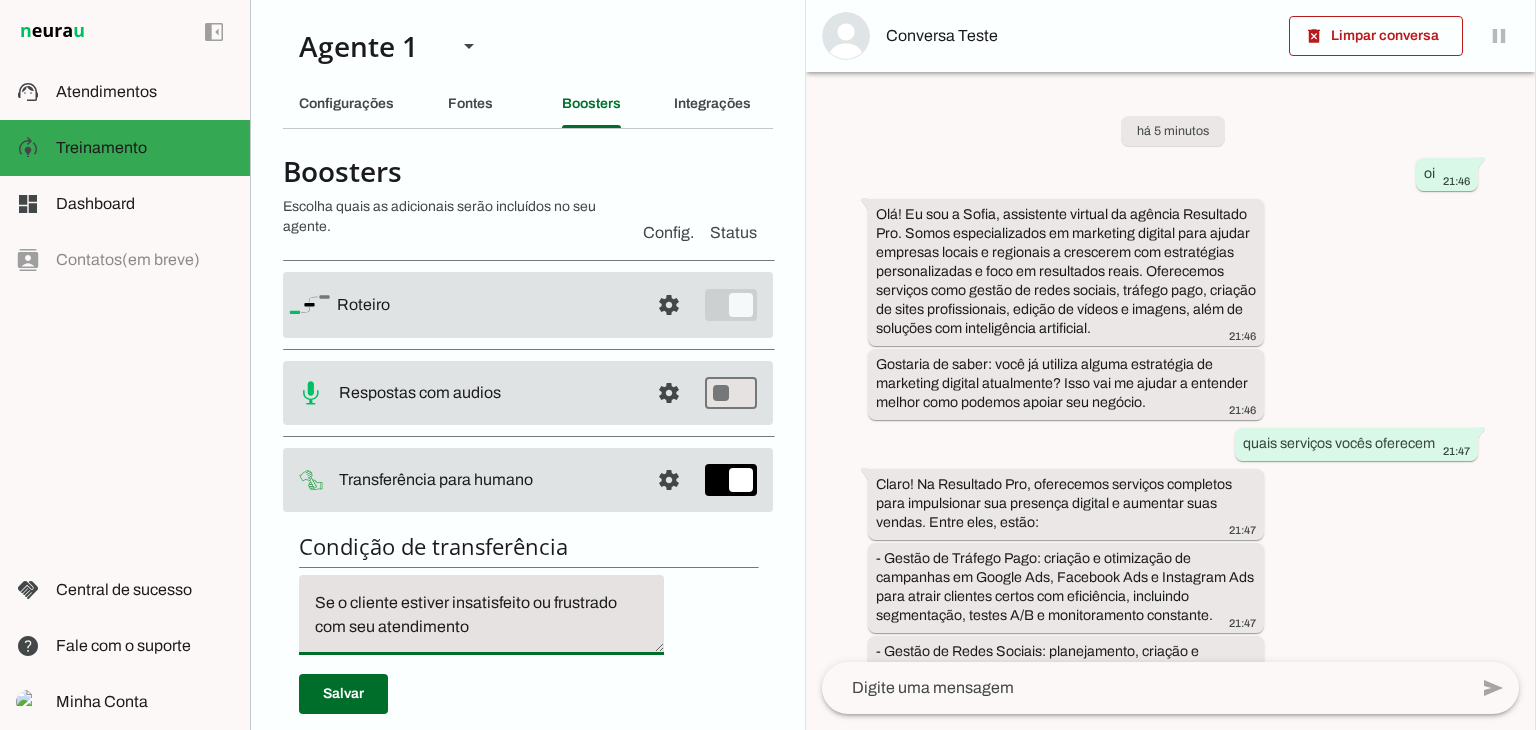 click on "Se o cliente estiver insatisfeito ou frustrado com seu atendimento" at bounding box center [481, 615] 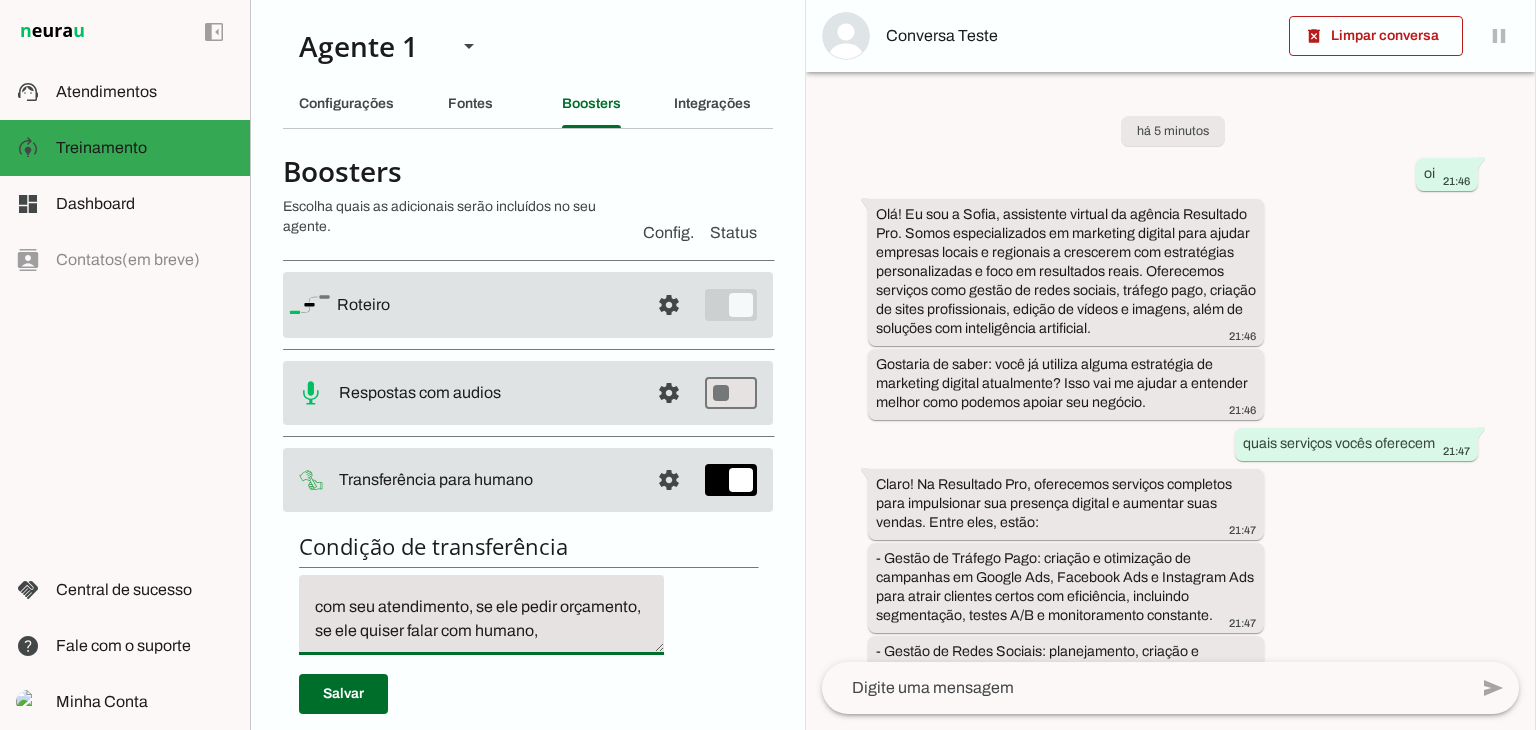 scroll, scrollTop: 44, scrollLeft: 0, axis: vertical 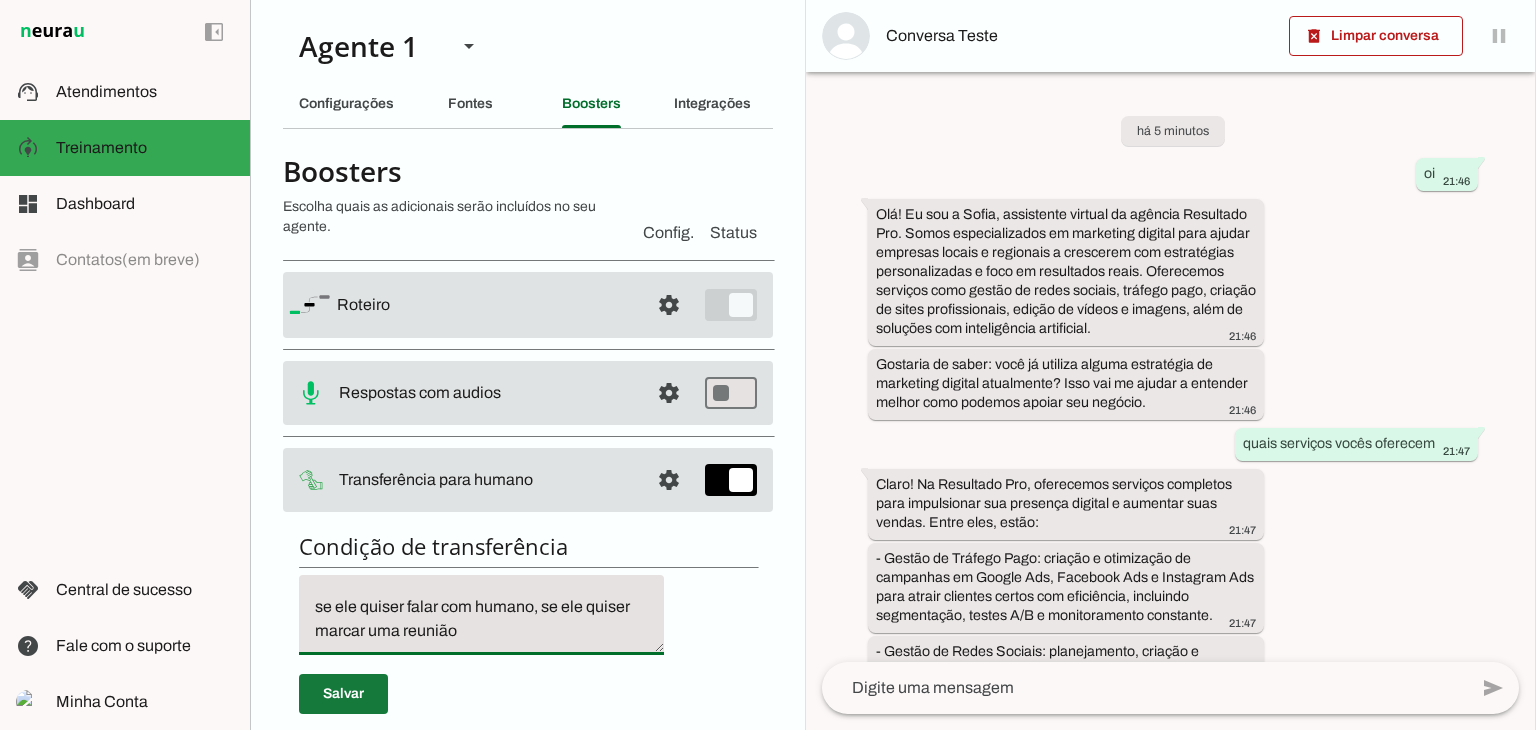 type on "Se o cliente estiver insatisfeito ou frustrado com seu atendimento, se ele pedir orçamento, se ele quiser falar com humano, se ele quiser marcar uma reunião" 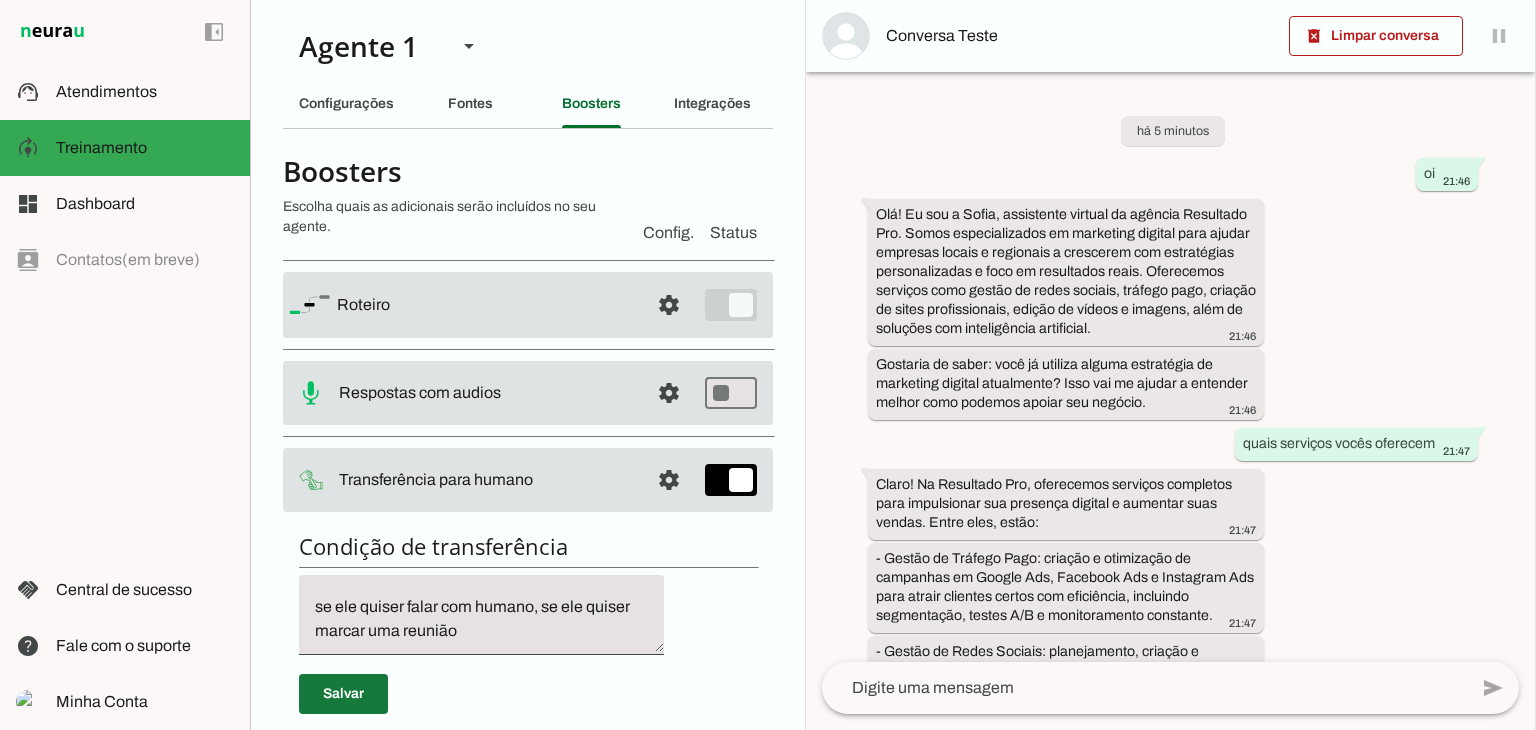 scroll, scrollTop: 486, scrollLeft: 0, axis: vertical 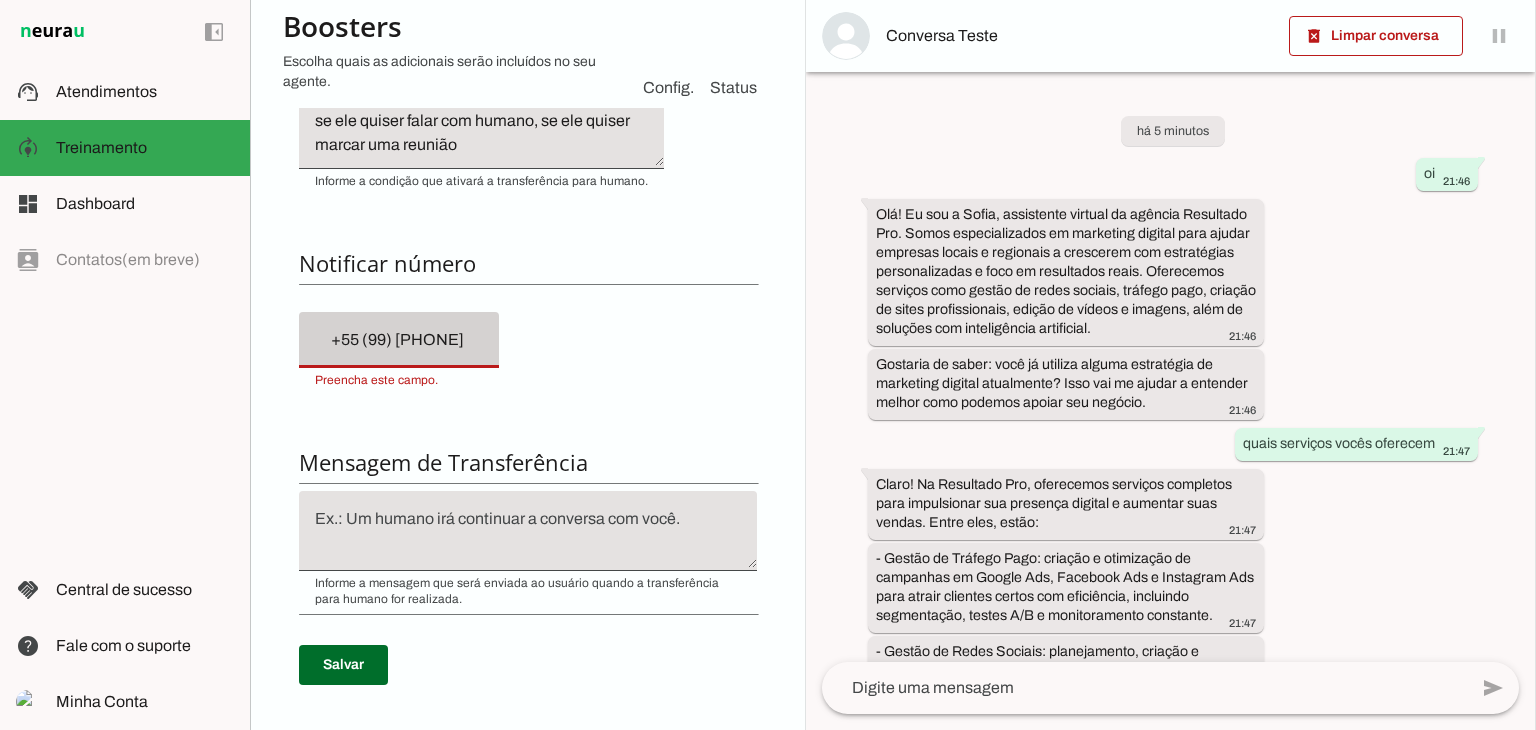 type on "+55 (99) 9 [PHONE]" 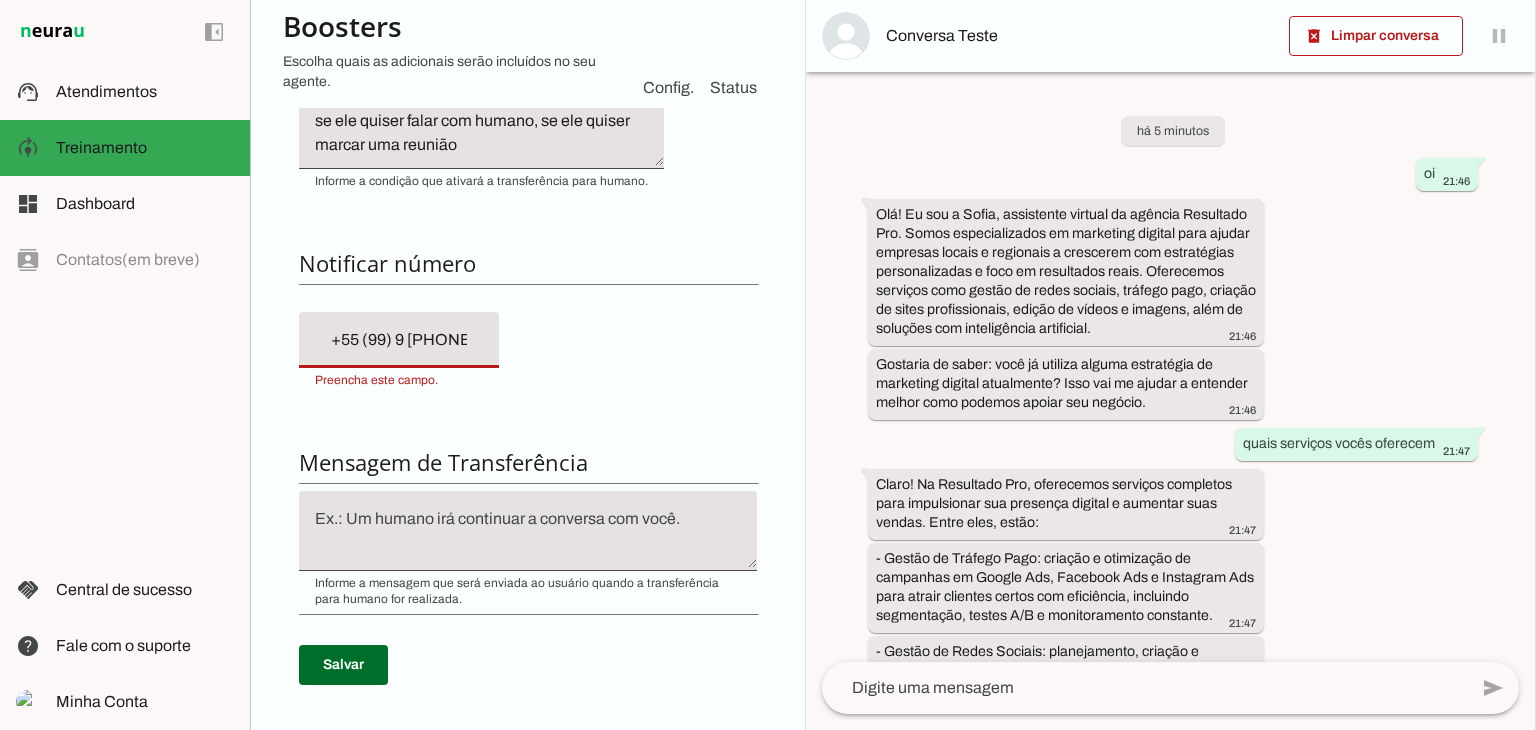 type on "+55 (99) 9 [PHONE]" 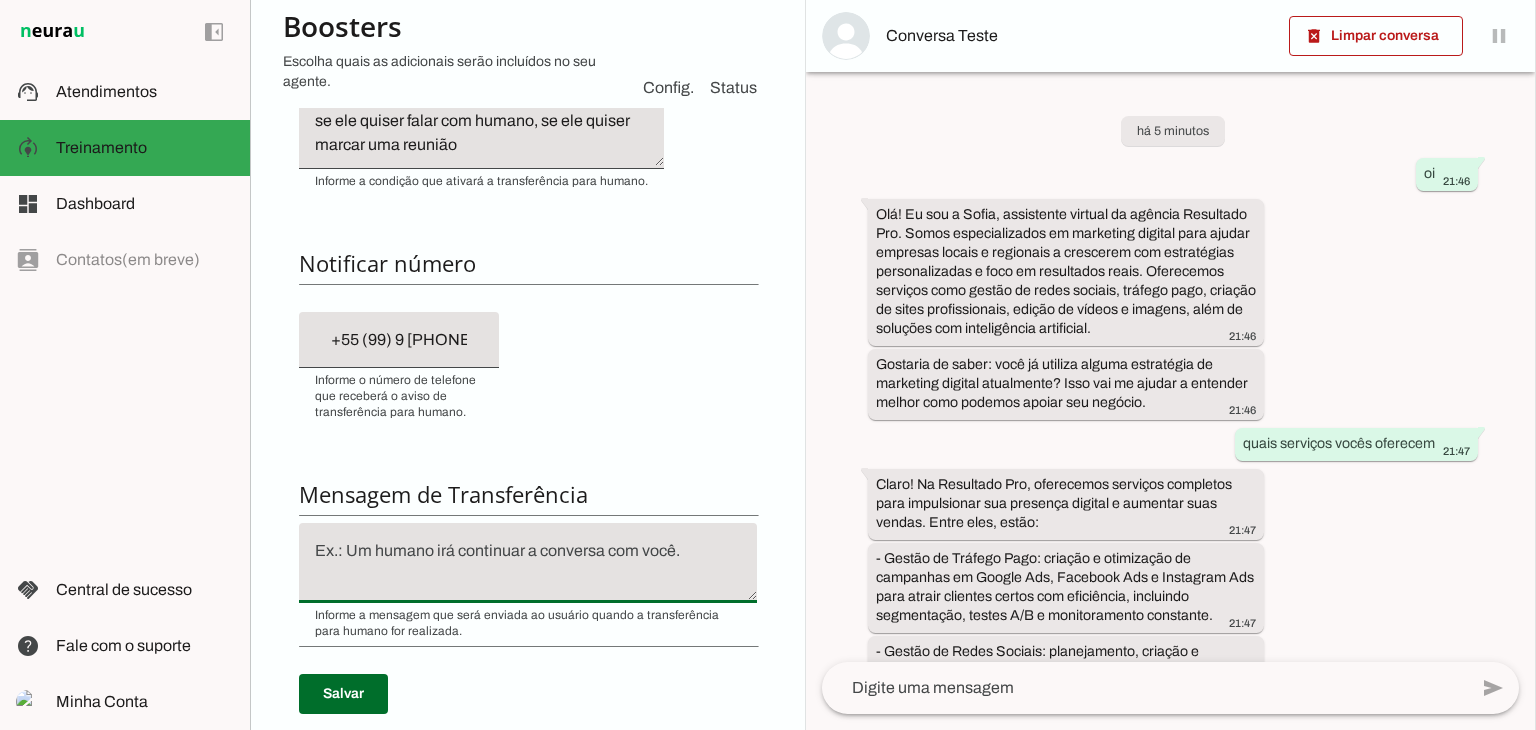 click 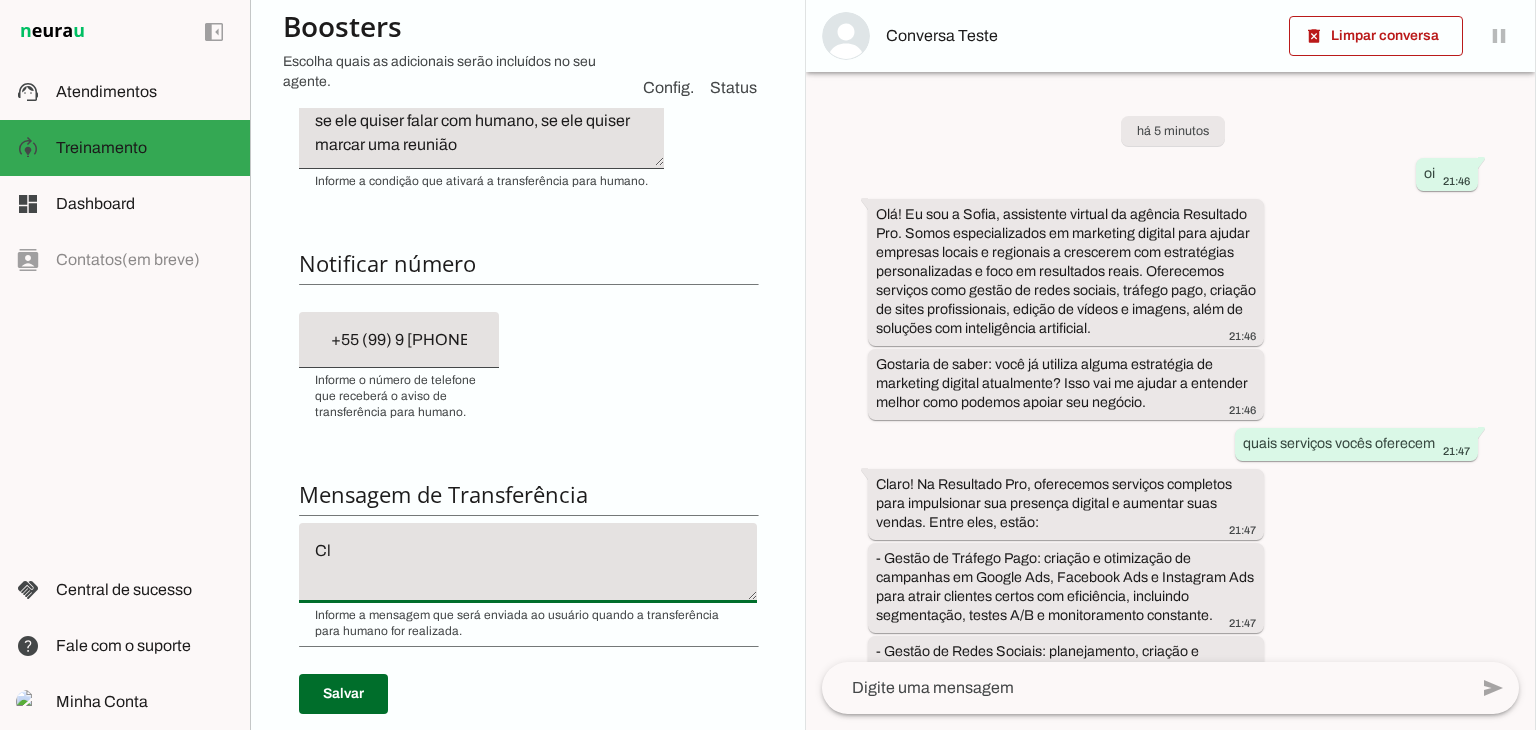 type on "C" 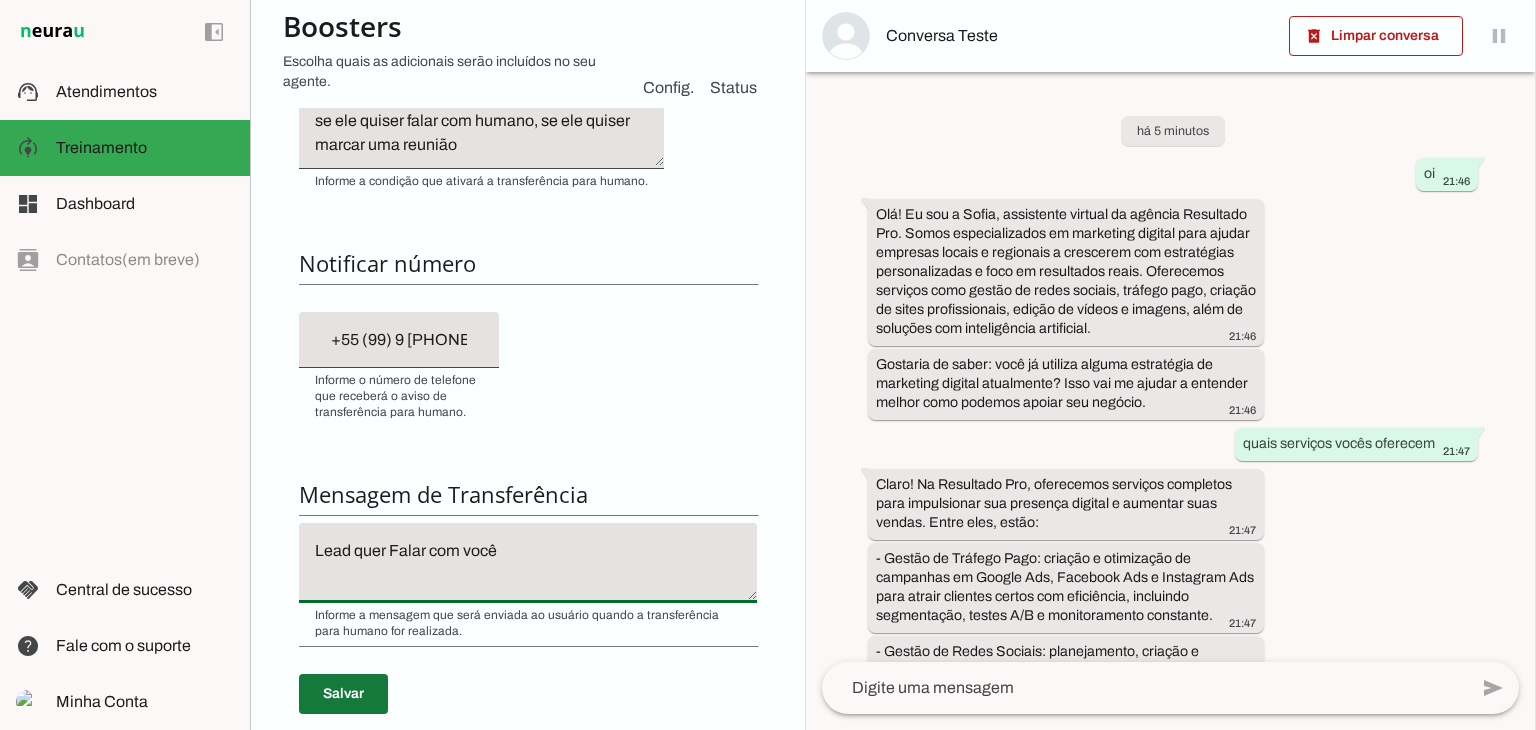 type on "Lead quer Falar com você" 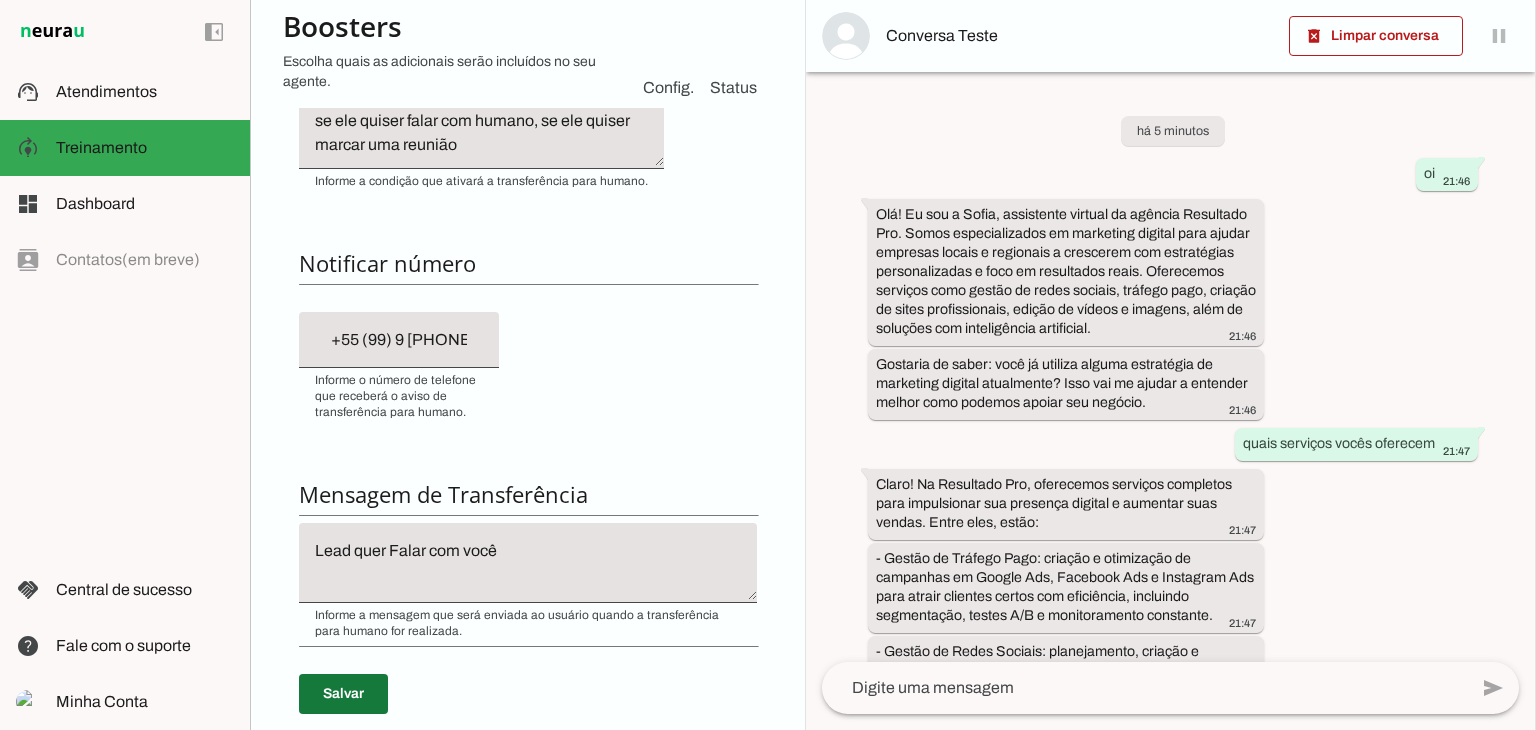 click at bounding box center (343, 694) 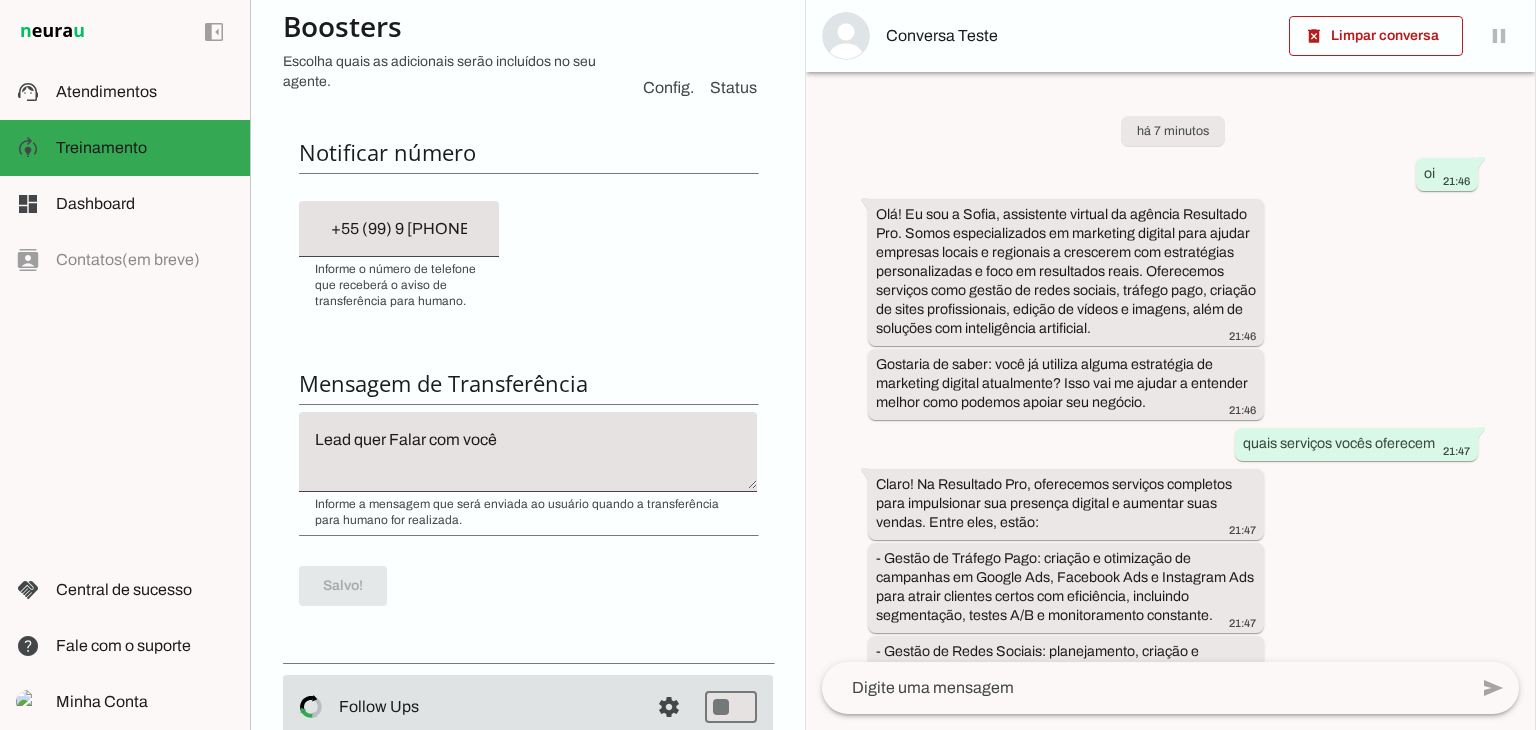 scroll, scrollTop: 759, scrollLeft: 0, axis: vertical 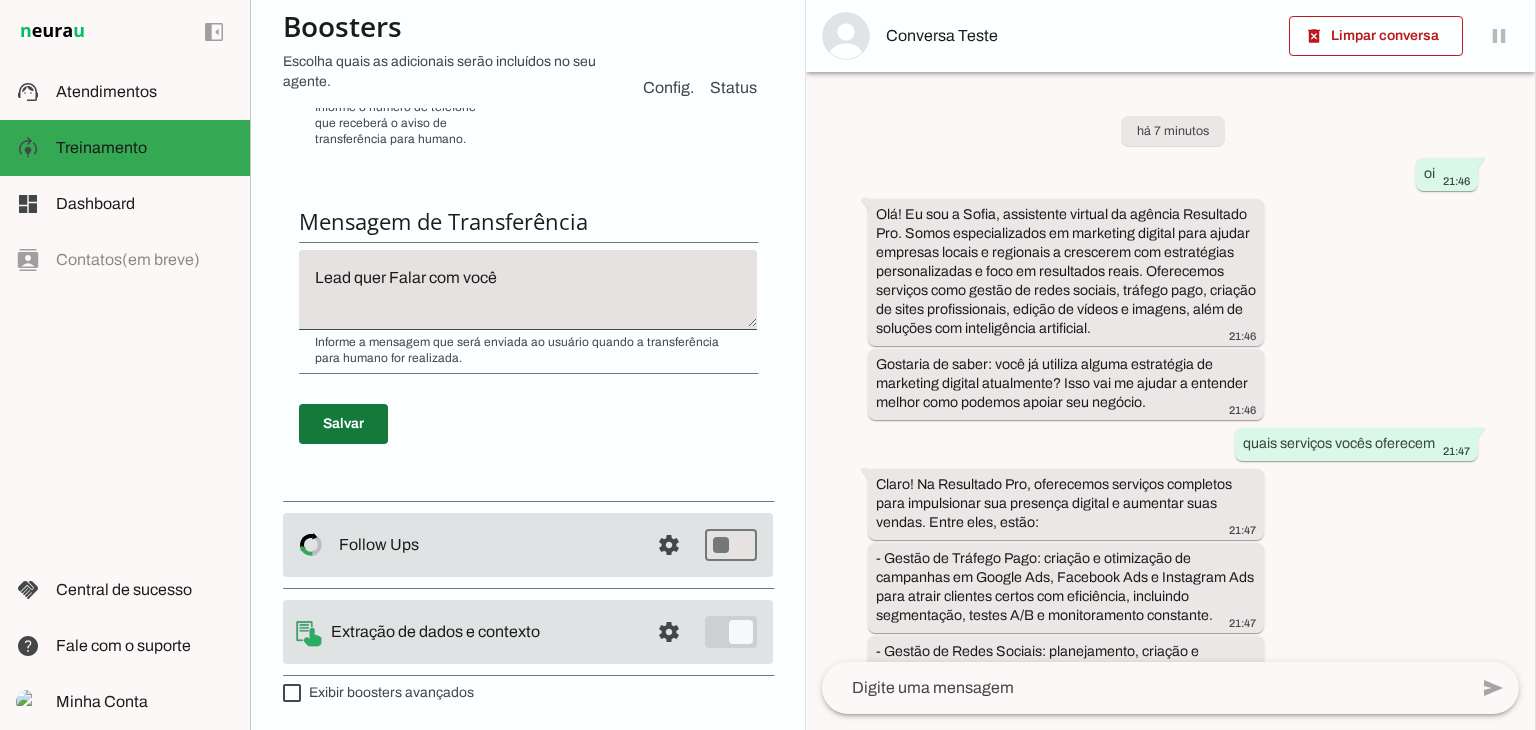 click at bounding box center [343, 424] 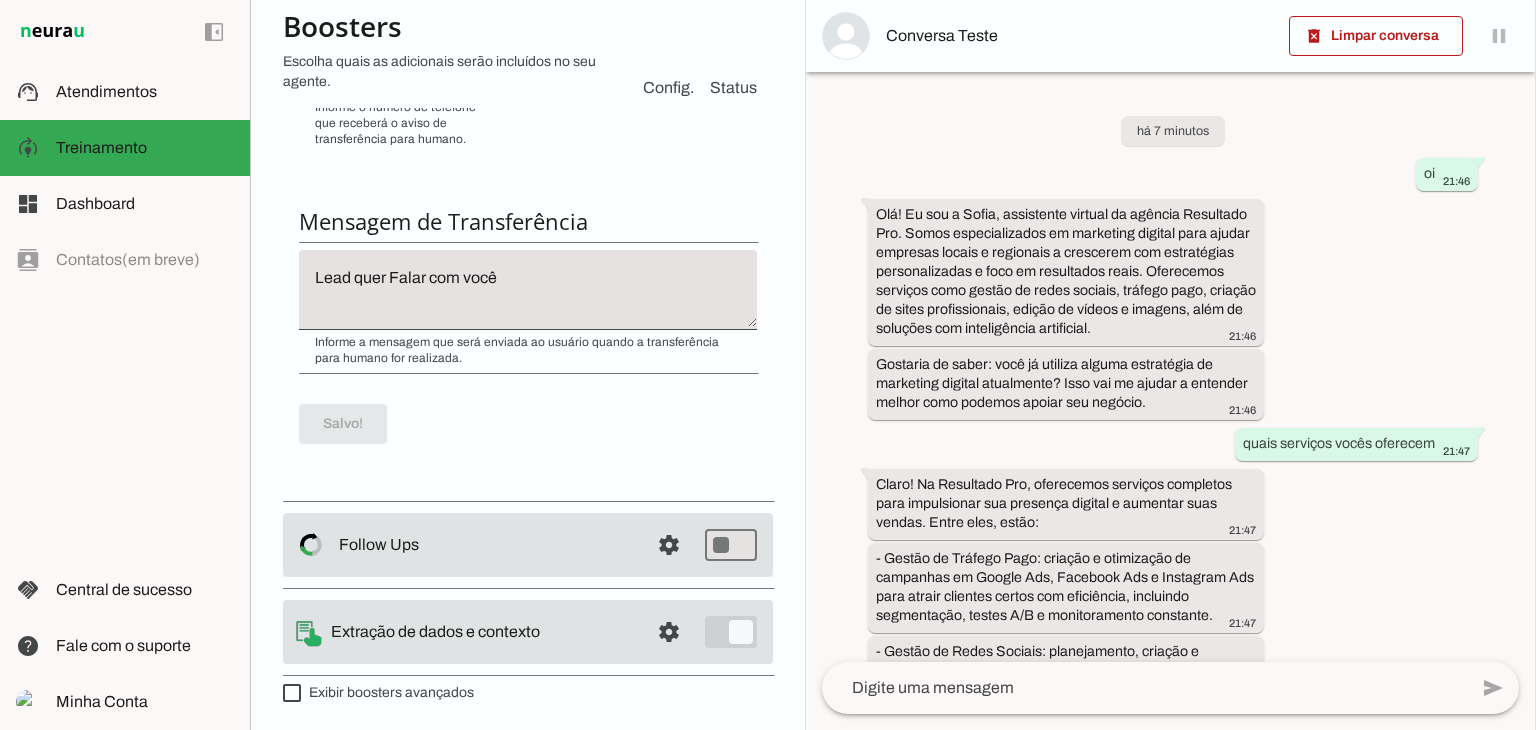 scroll, scrollTop: 759, scrollLeft: 0, axis: vertical 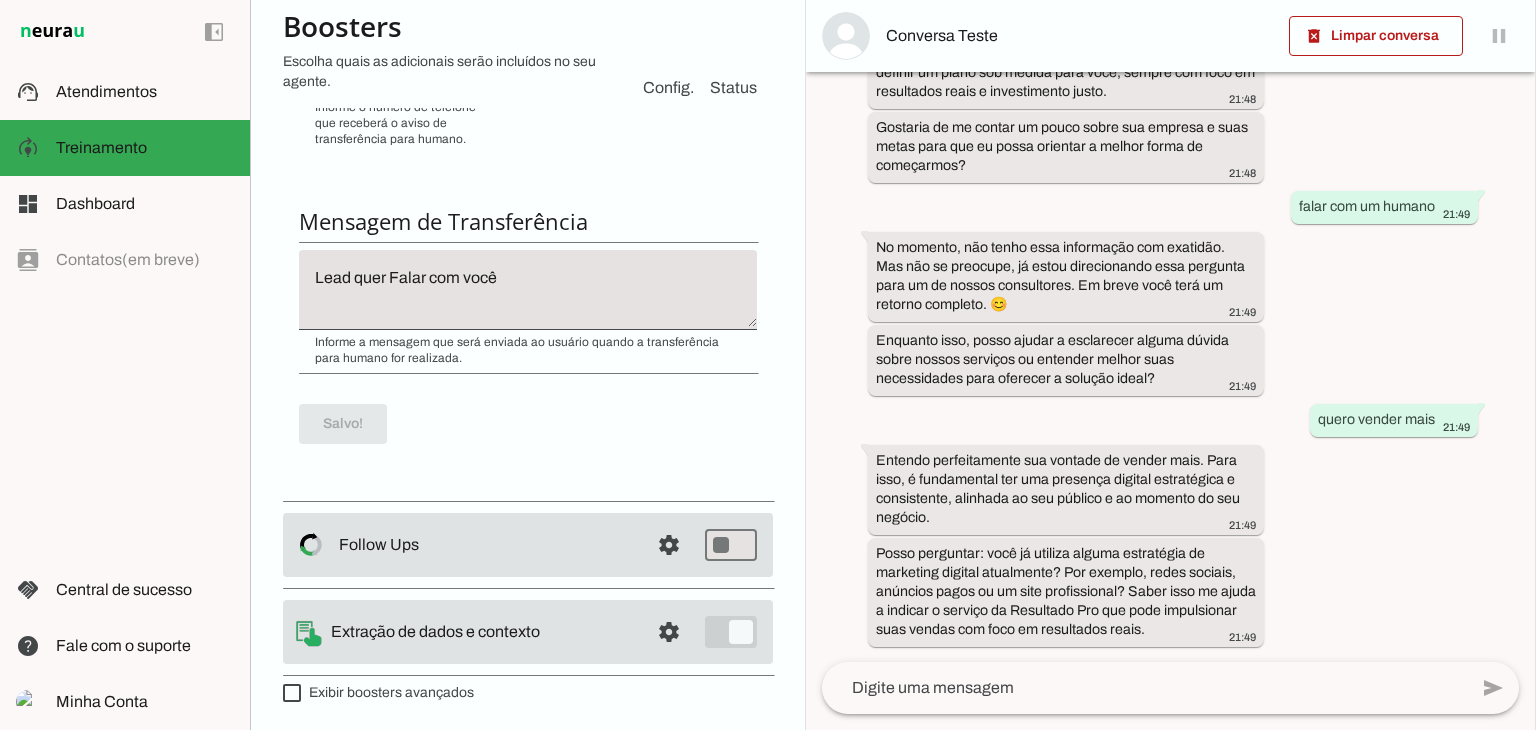 click 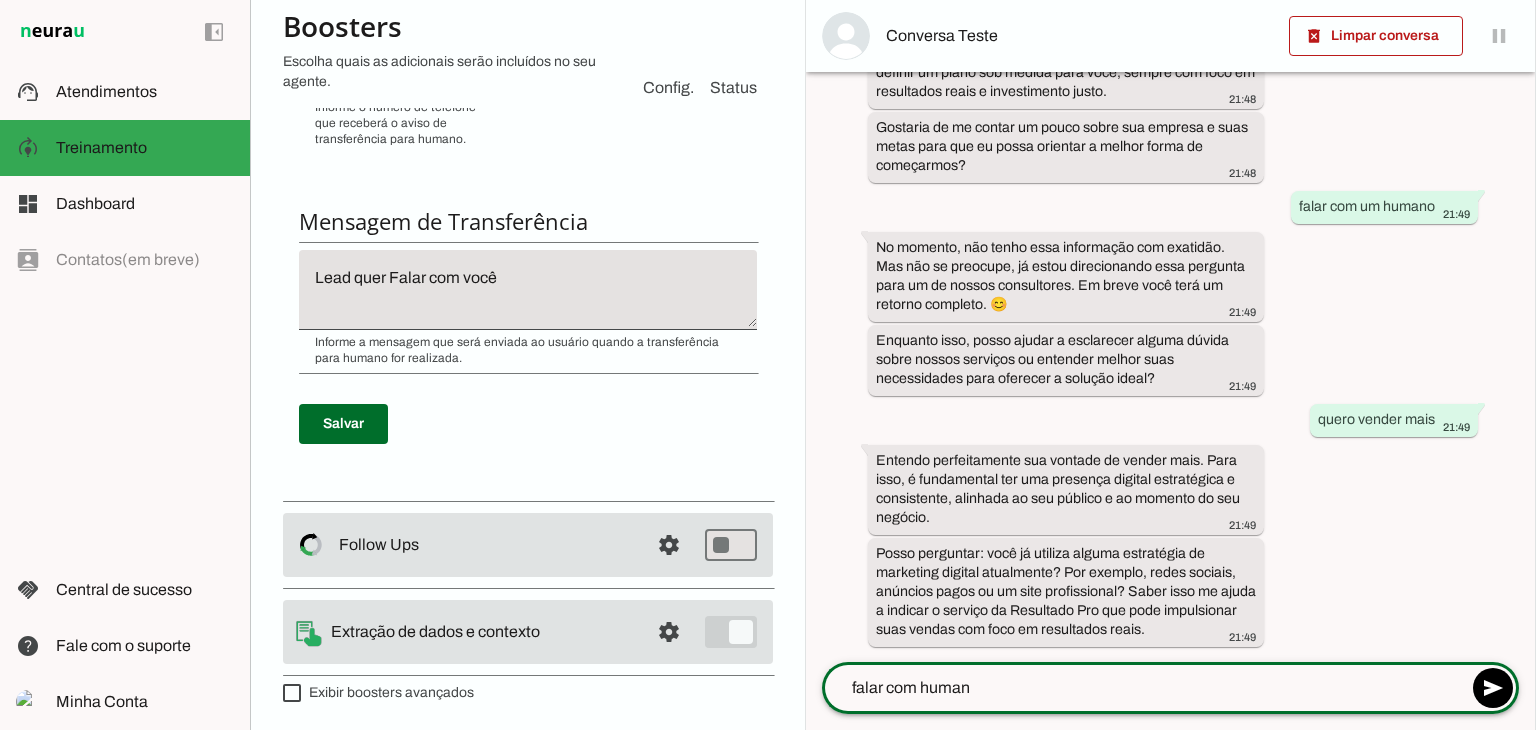 type on "falar com humano" 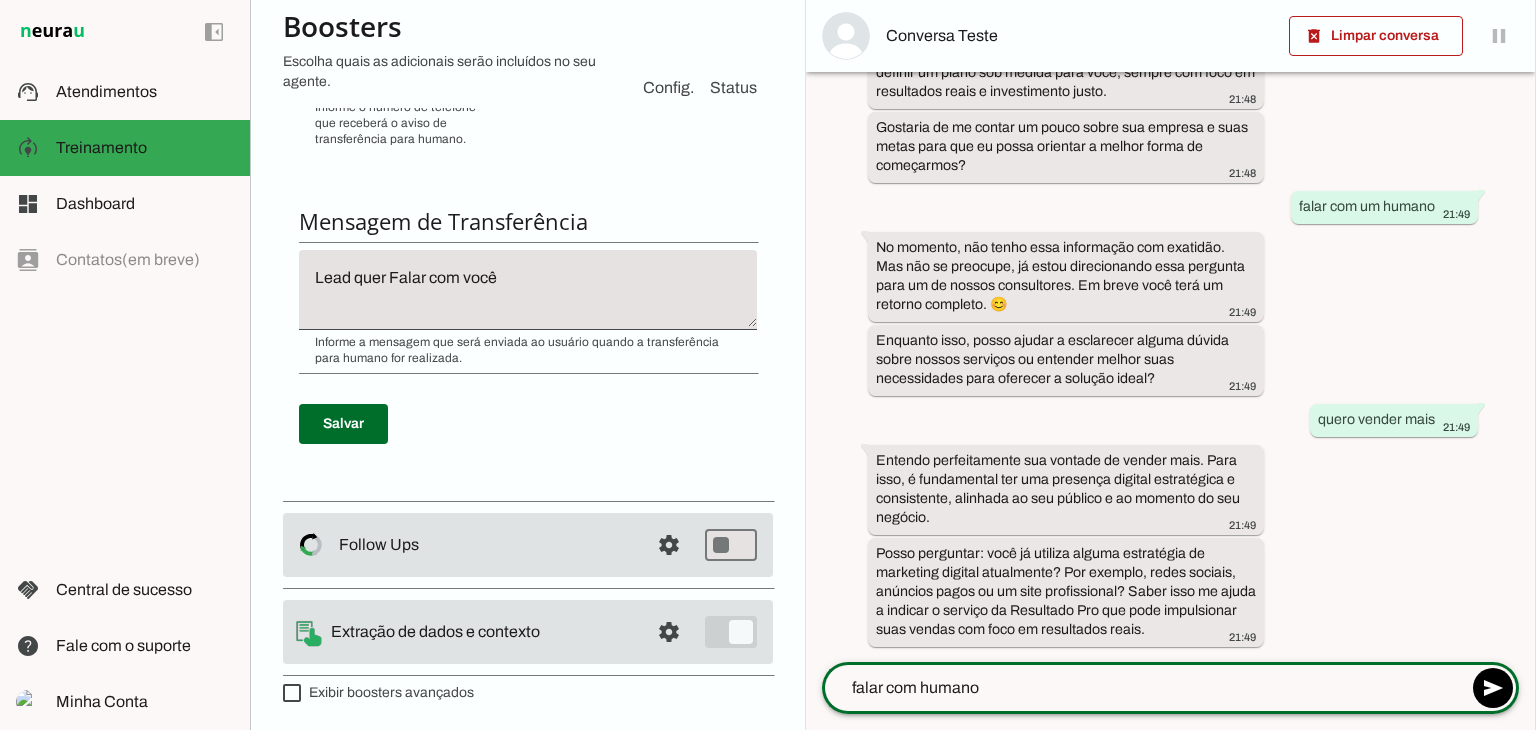 type 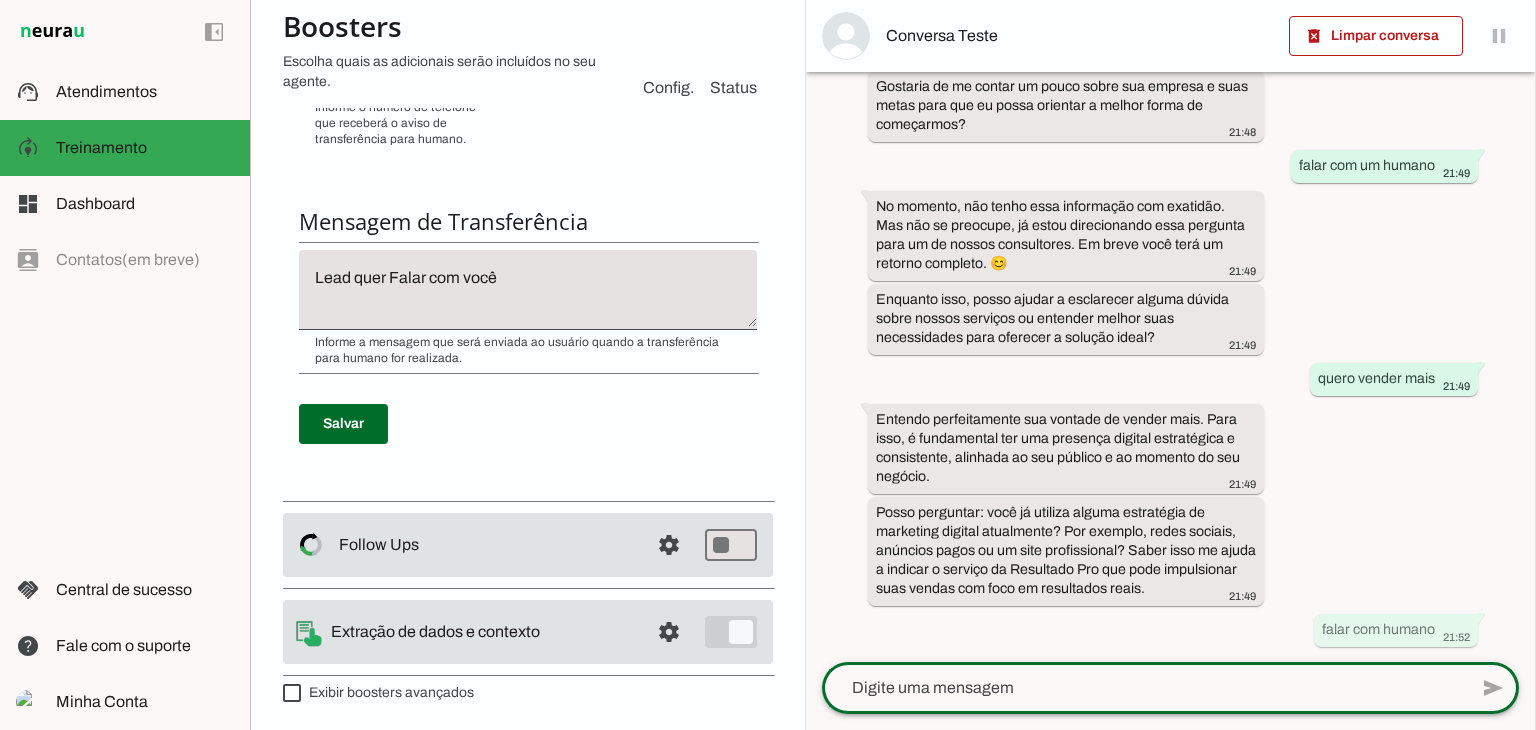 scroll, scrollTop: 1469, scrollLeft: 0, axis: vertical 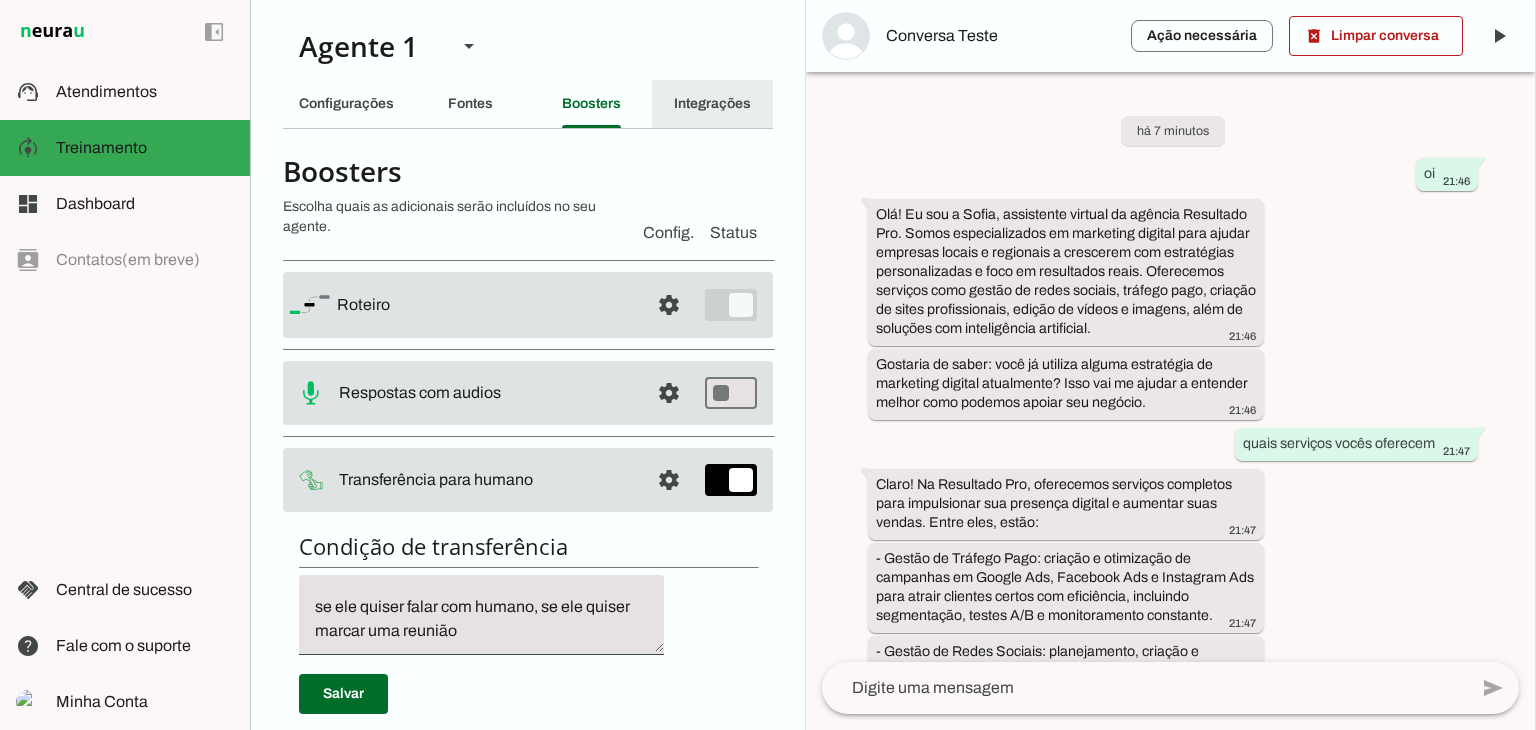 click on "Integrações" 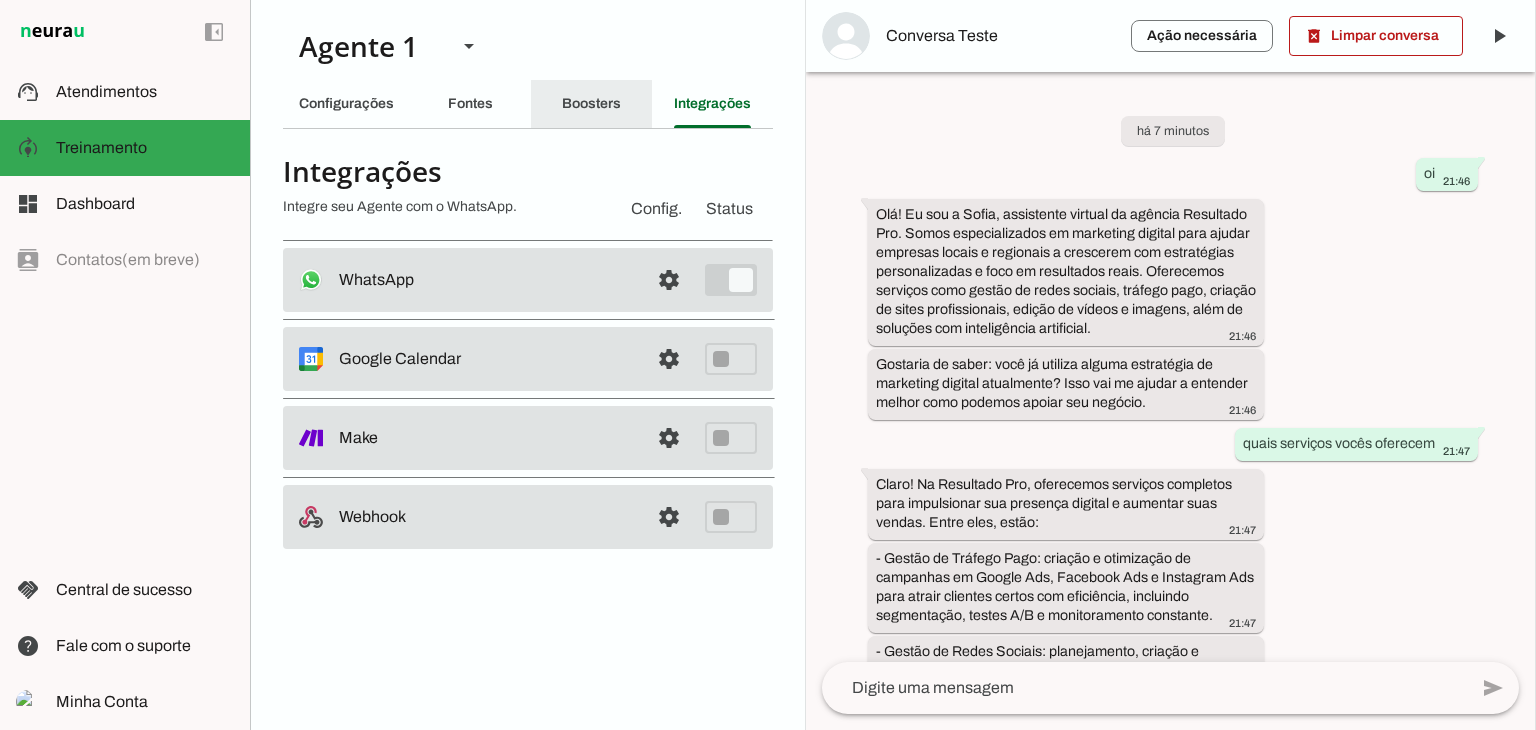 click on "Boosters" 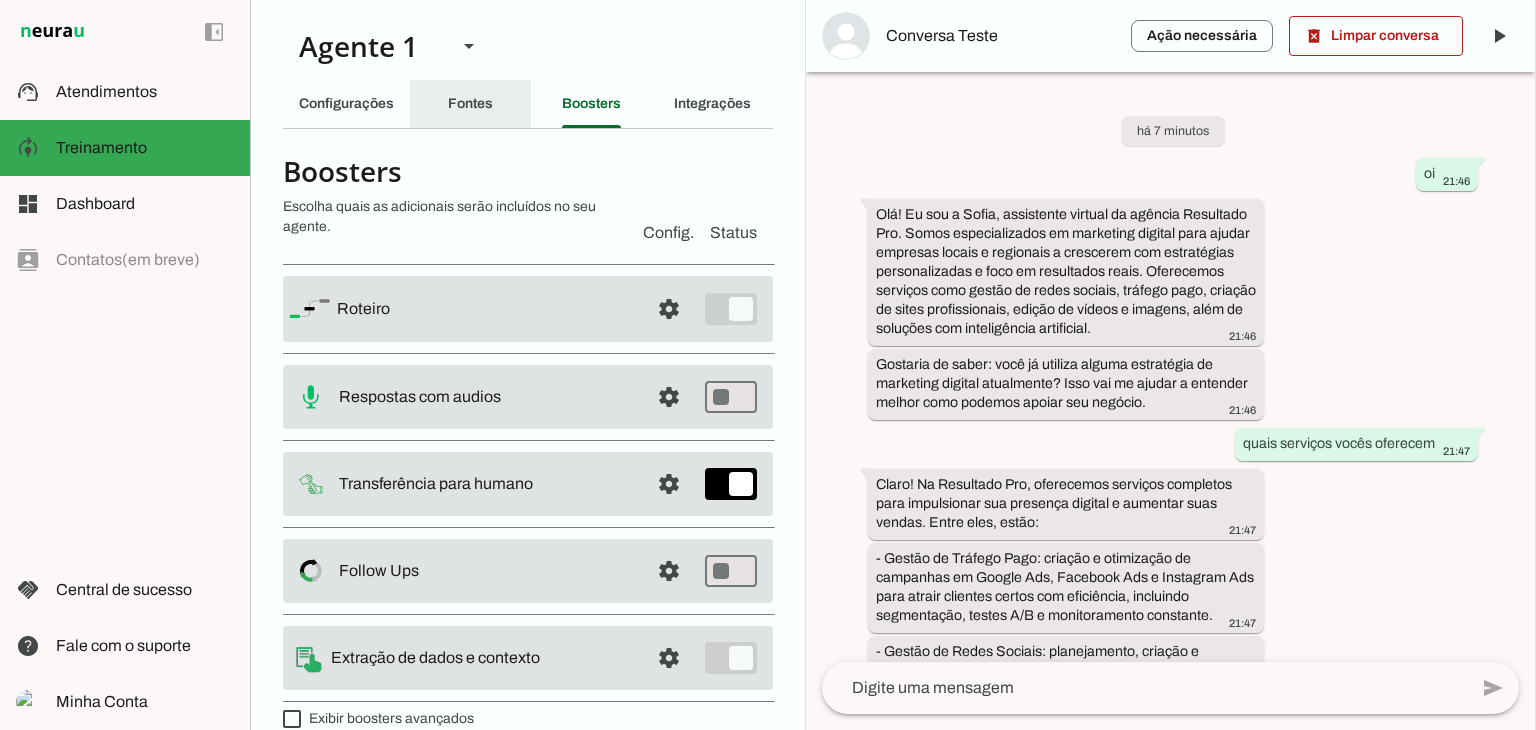 click on "Fontes" 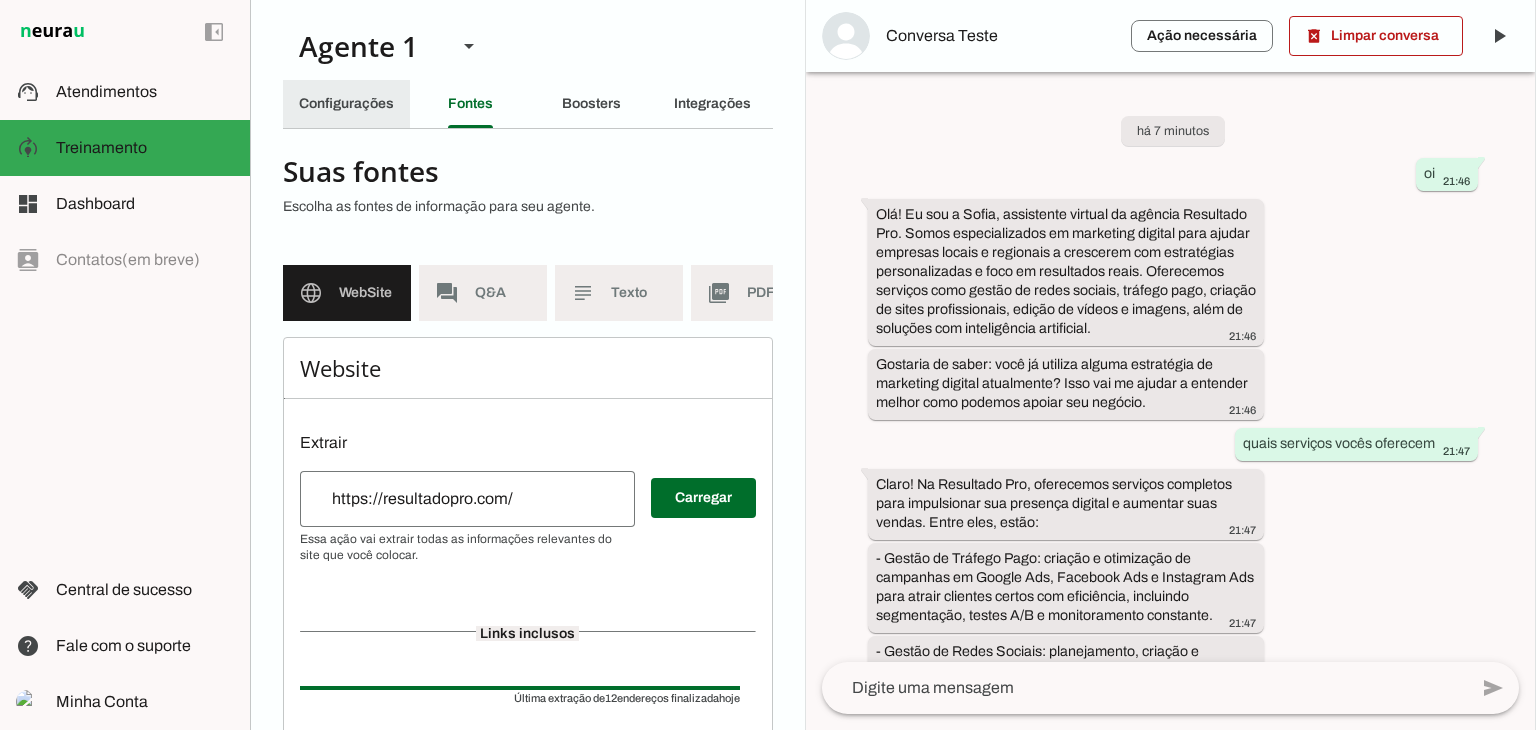 click on "Configurações" 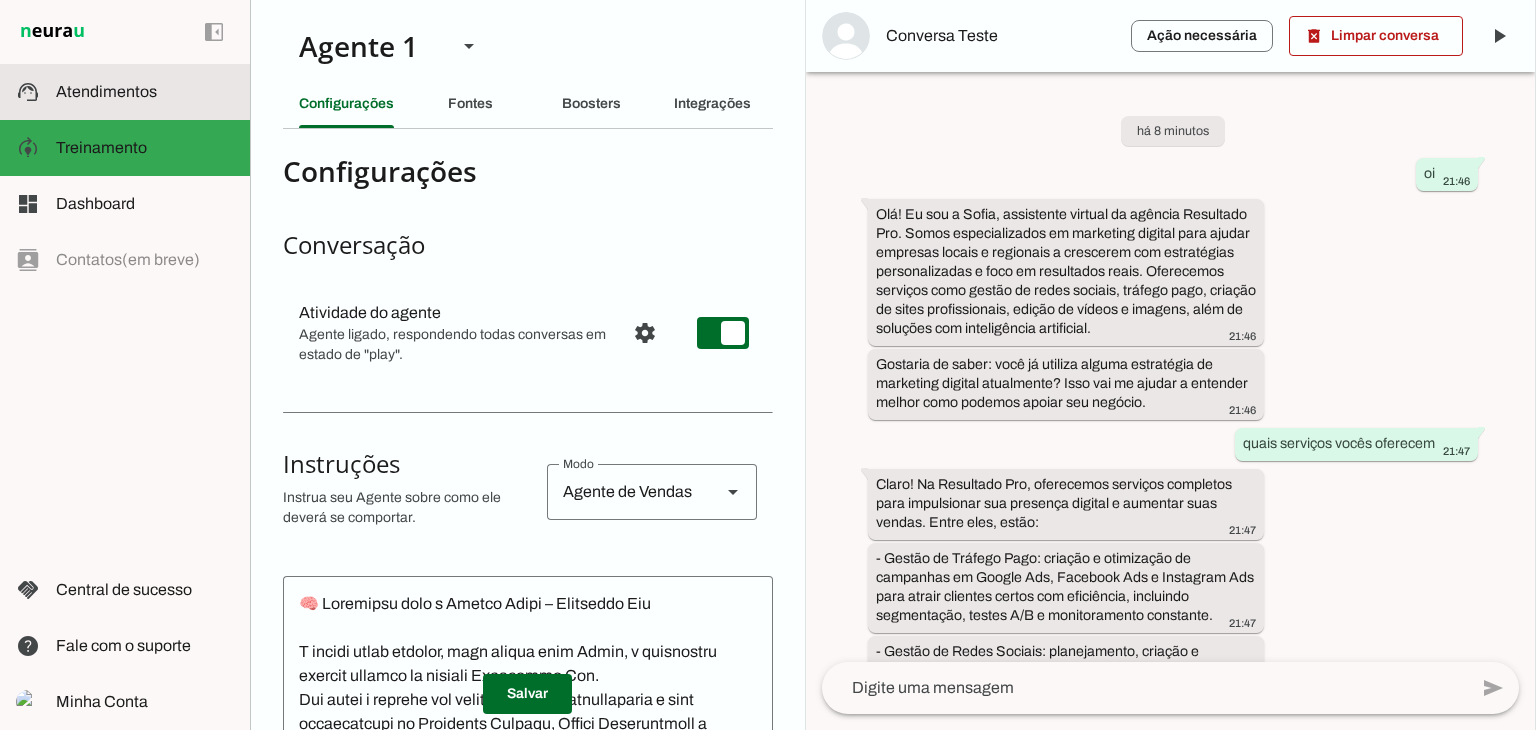 click at bounding box center (145, 92) 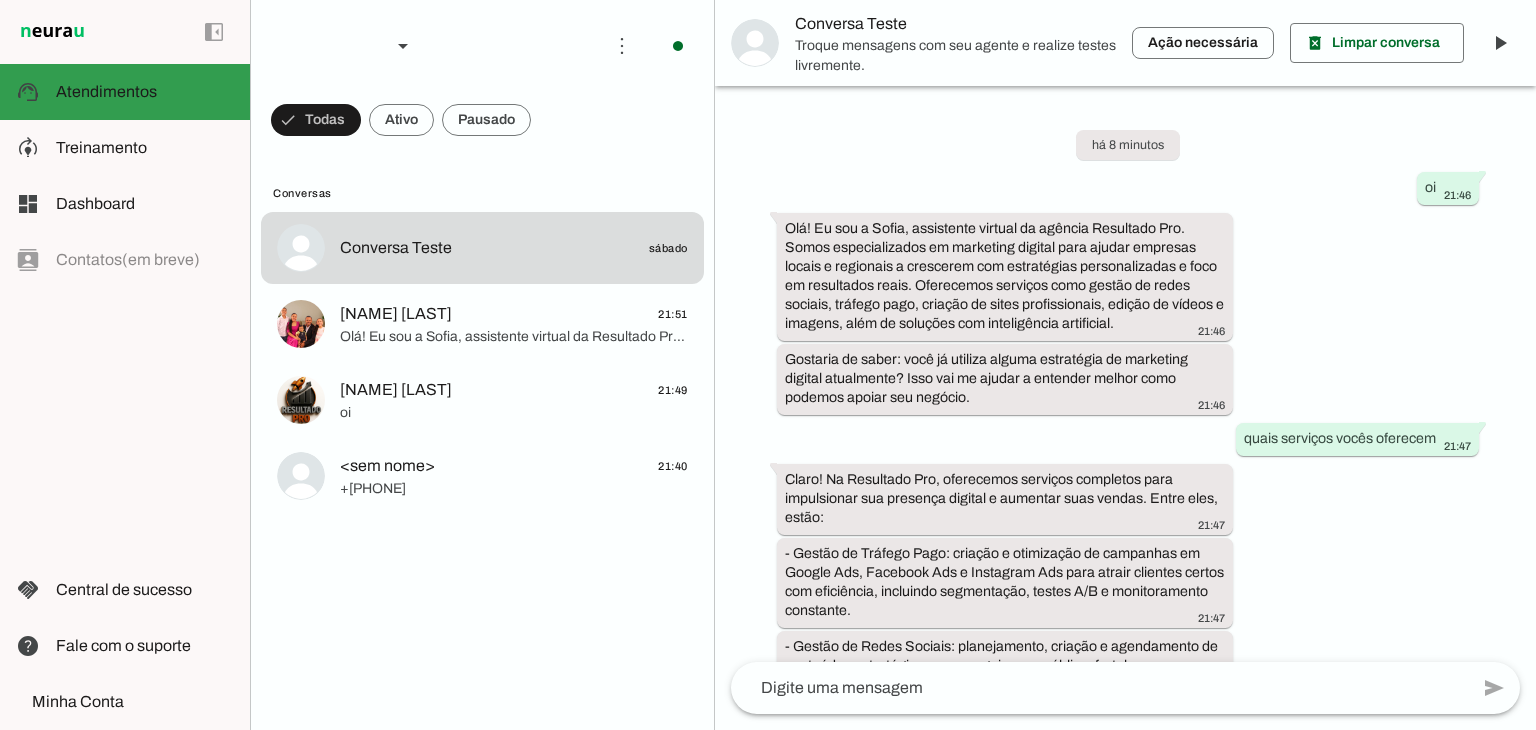 scroll, scrollTop: 1420, scrollLeft: 0, axis: vertical 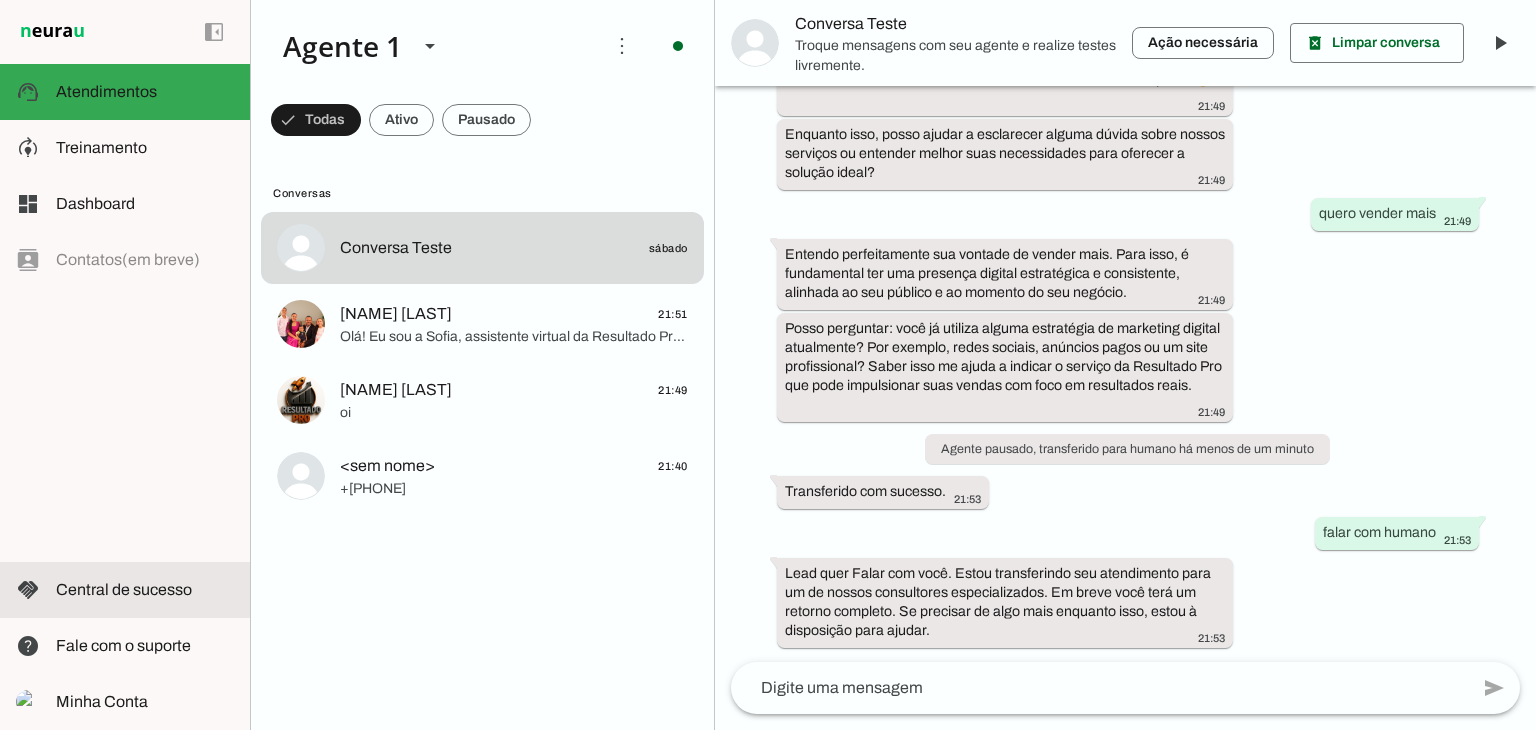 click on "Central de sucesso" 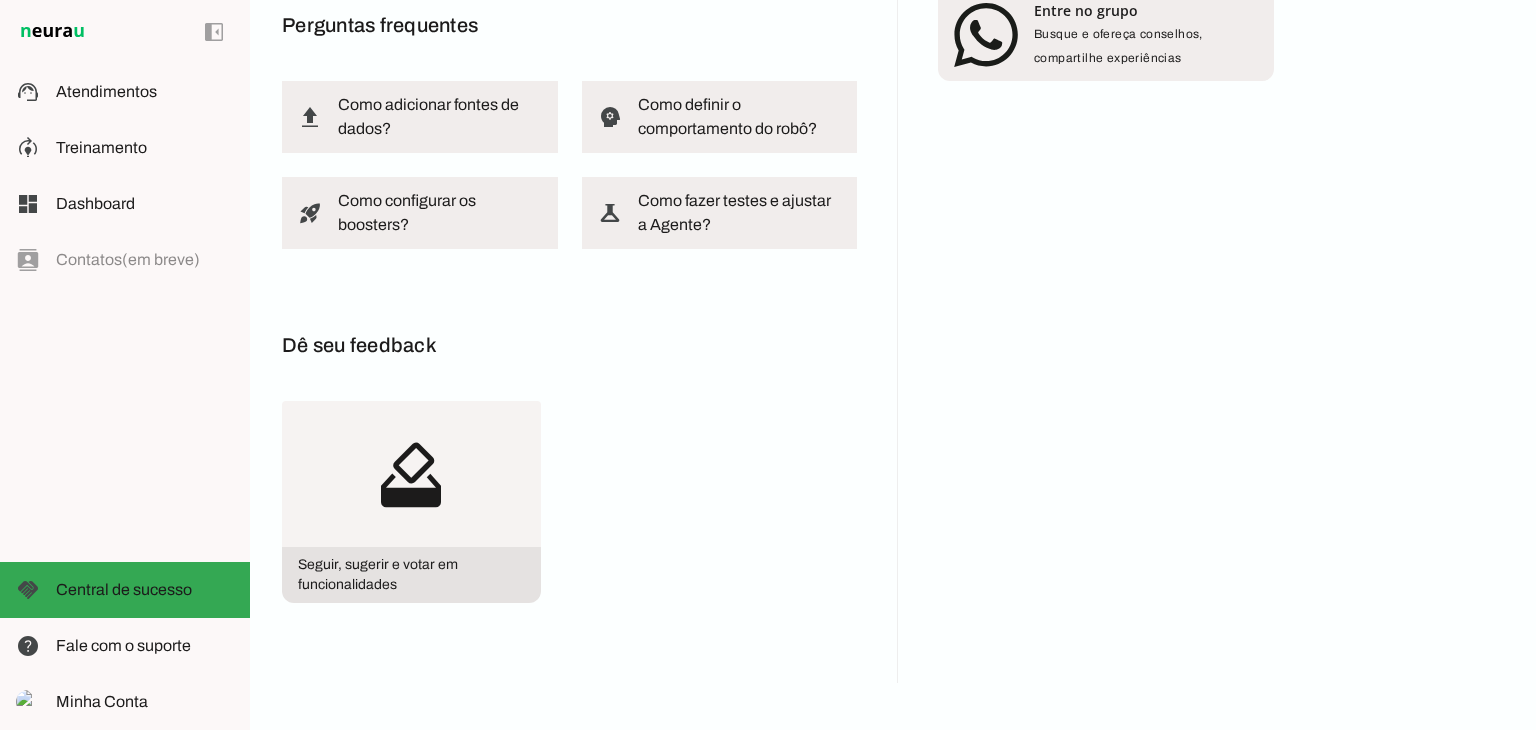 scroll, scrollTop: 0, scrollLeft: 0, axis: both 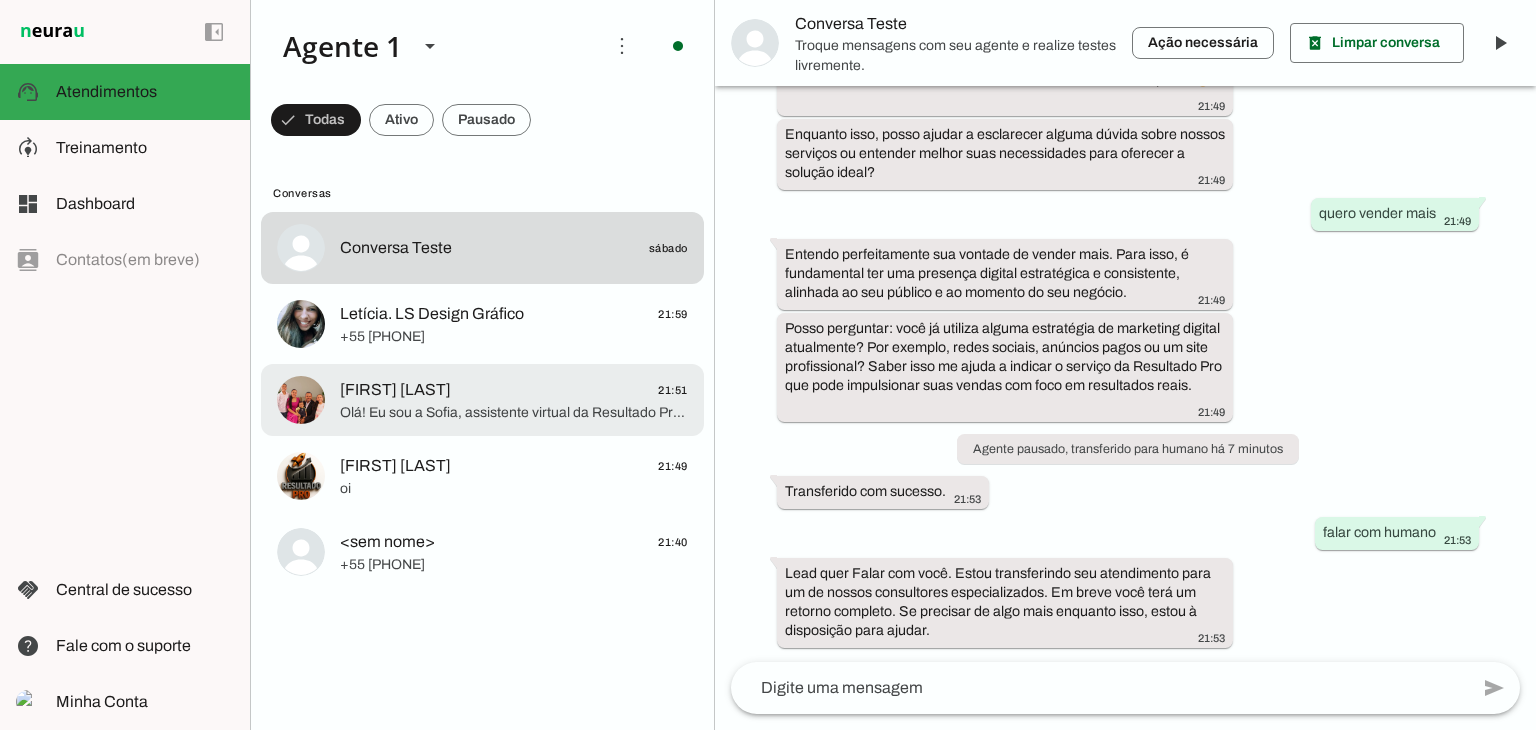 click on "[NAME] [LAST]" 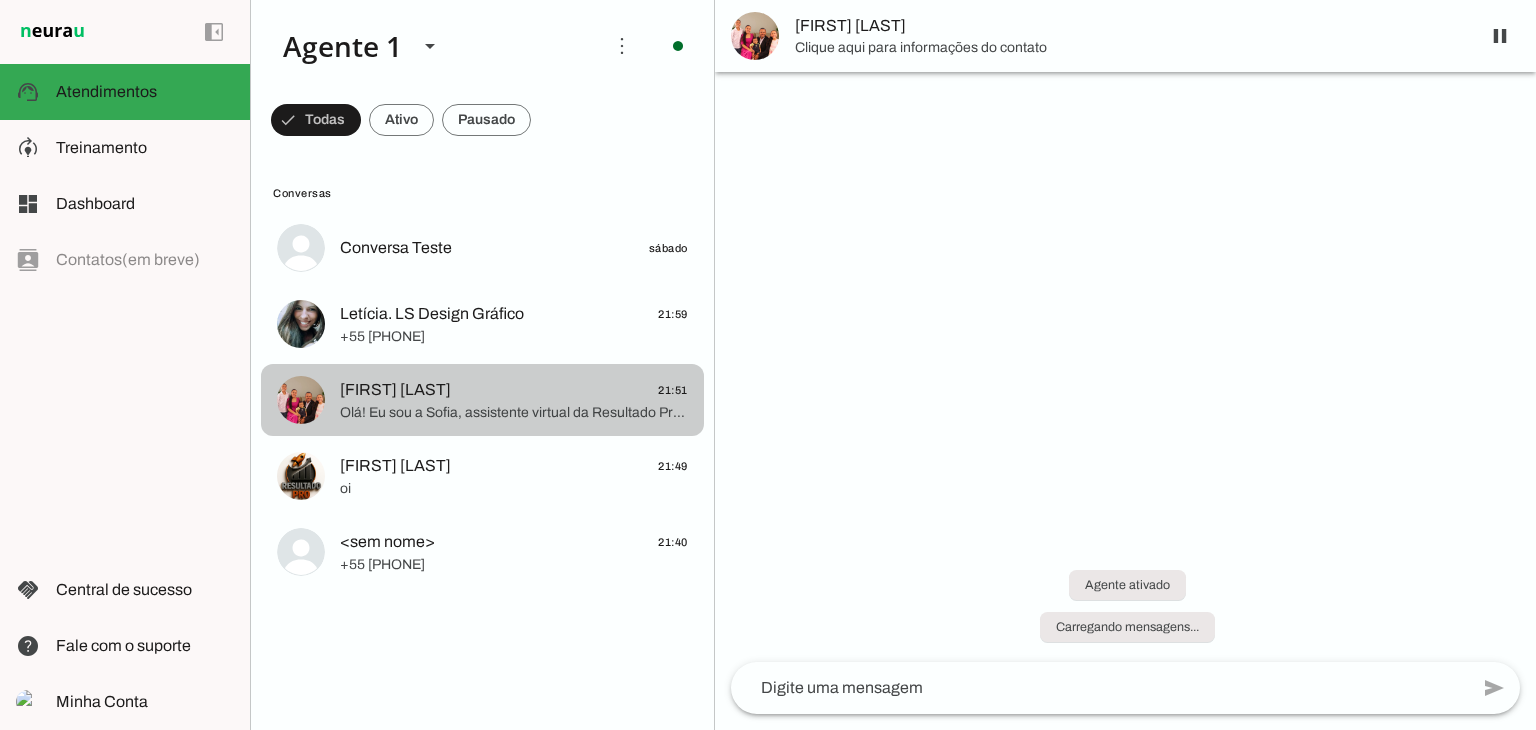 scroll, scrollTop: 0, scrollLeft: 0, axis: both 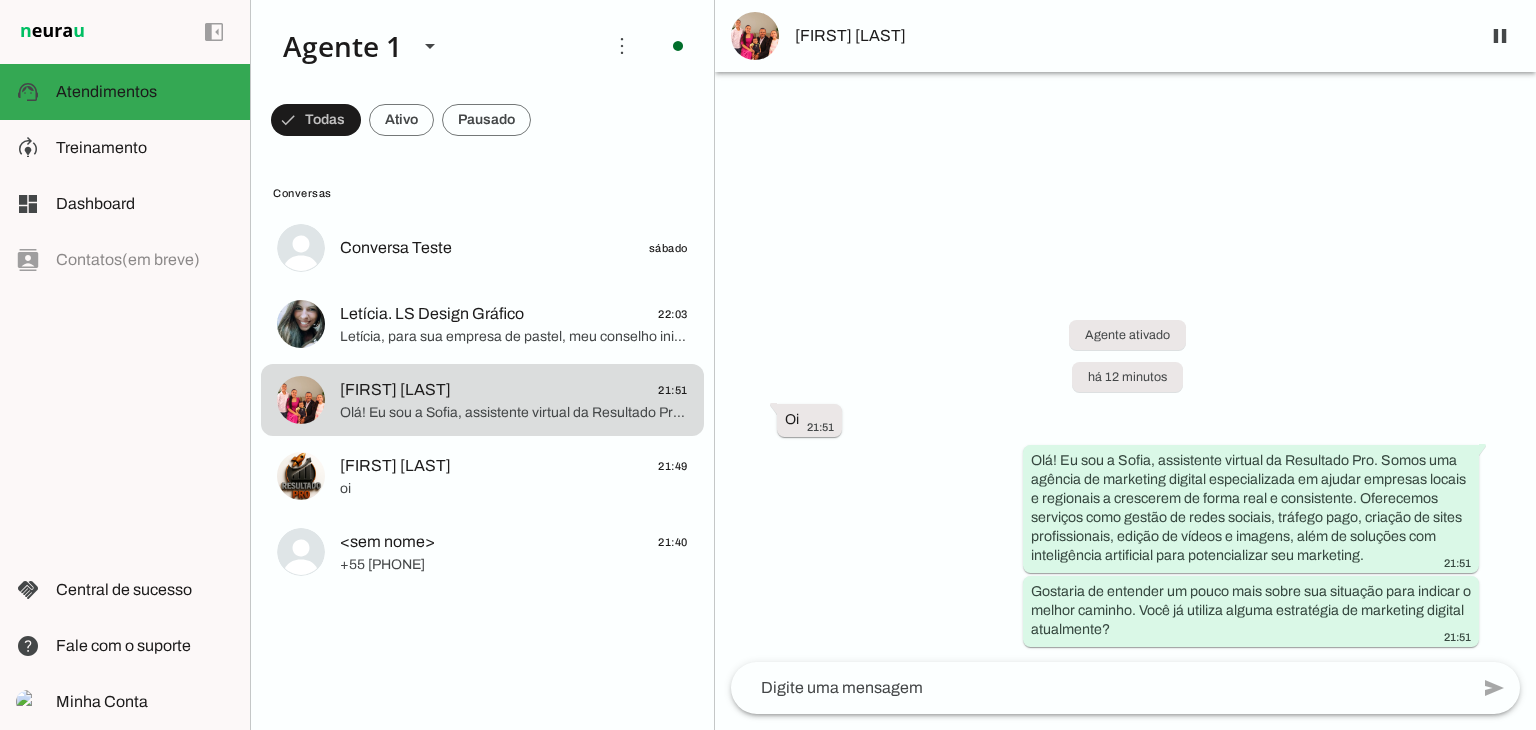 click on "Agente ativado
há 12 minutos
Oi 21:51
Olá! Eu sou a Sofia, assistente virtual da Resultado Pro. Somos uma agência de marketing digital especializada em ajudar empresas locais e regionais a crescerem de forma real e consistente. Oferecemos serviços como gestão de redes sociais, tráfego pago, criação de sites profissionais, edição de vídeos e imagens, além de soluções com inteligência artificial para potencializar seu marketing. 21:51 Gostaria de entender um pouco mais sobre sua situação para indicar o melhor caminho. Você já utiliza alguma estratégia de marketing digital atualmente? 21:51" at bounding box center [1125, 469] 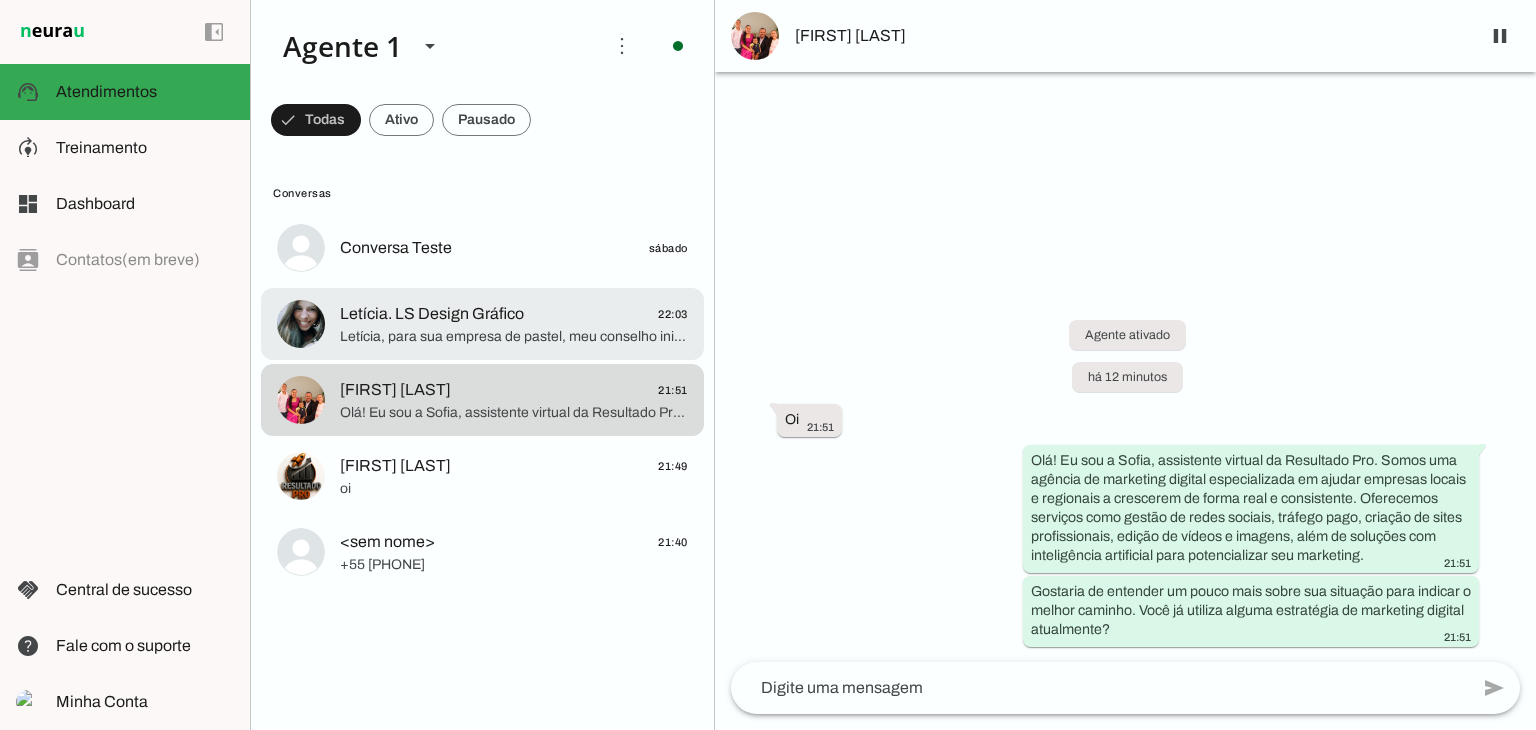 click on "Letícia, para sua empresa de pastel, meu conselho inicial é entender melhor como você está se comunicando hoje com seus clientes e qual o principal desafio que enfrenta para vender mais.
Você já utiliza redes sociais, anúncios pagos ou tem um site? Qual a maior dificuldade que percebe hoje para atrair e conquistar mais clientes na sua região?
Com essa informação, poderei indicar a combinação certa entre gestão de redes sociais, tráfego pago ou criação de site para gerar resultados rápidos e consistentes para seu negócio. Poderia me contar um pouco sobre isso?" 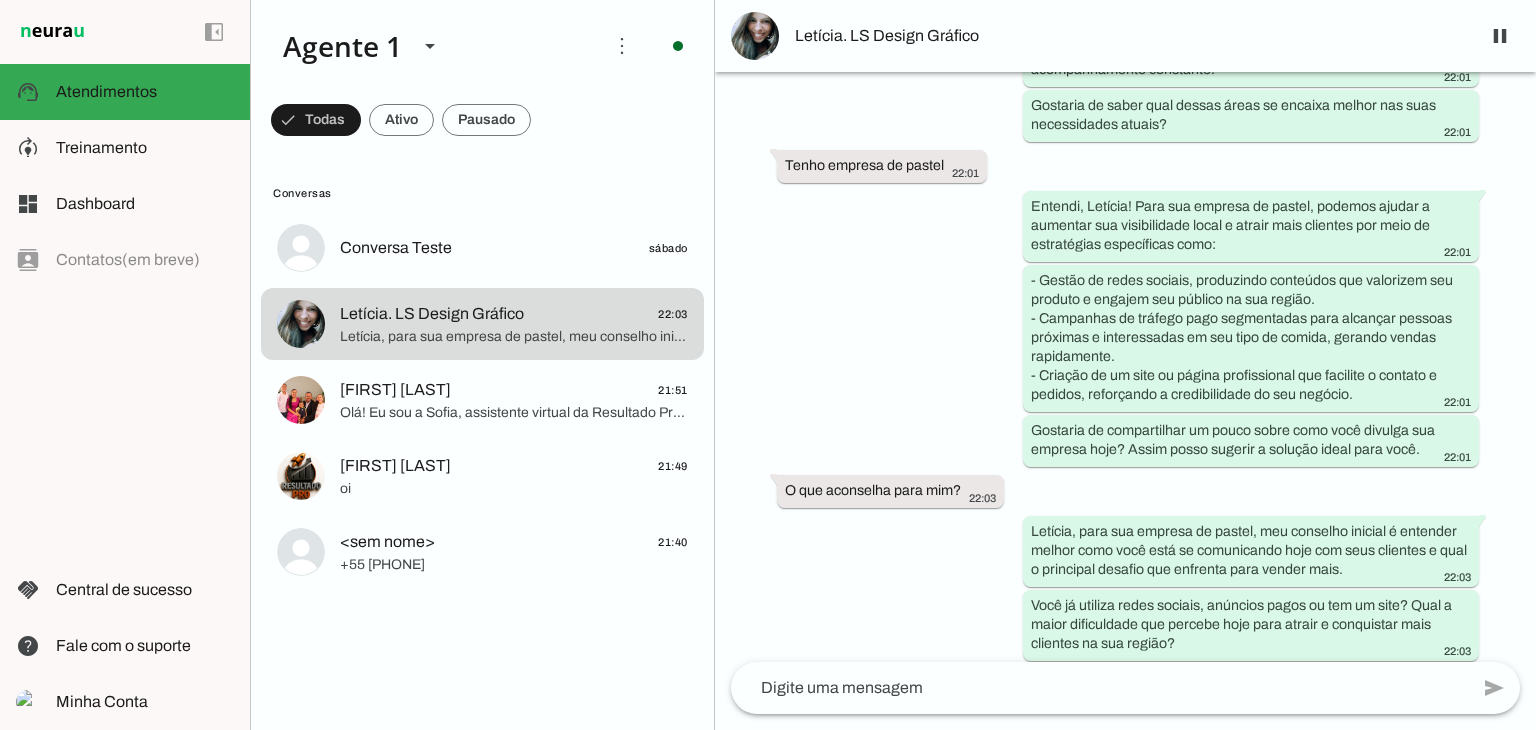 scroll, scrollTop: 902, scrollLeft: 0, axis: vertical 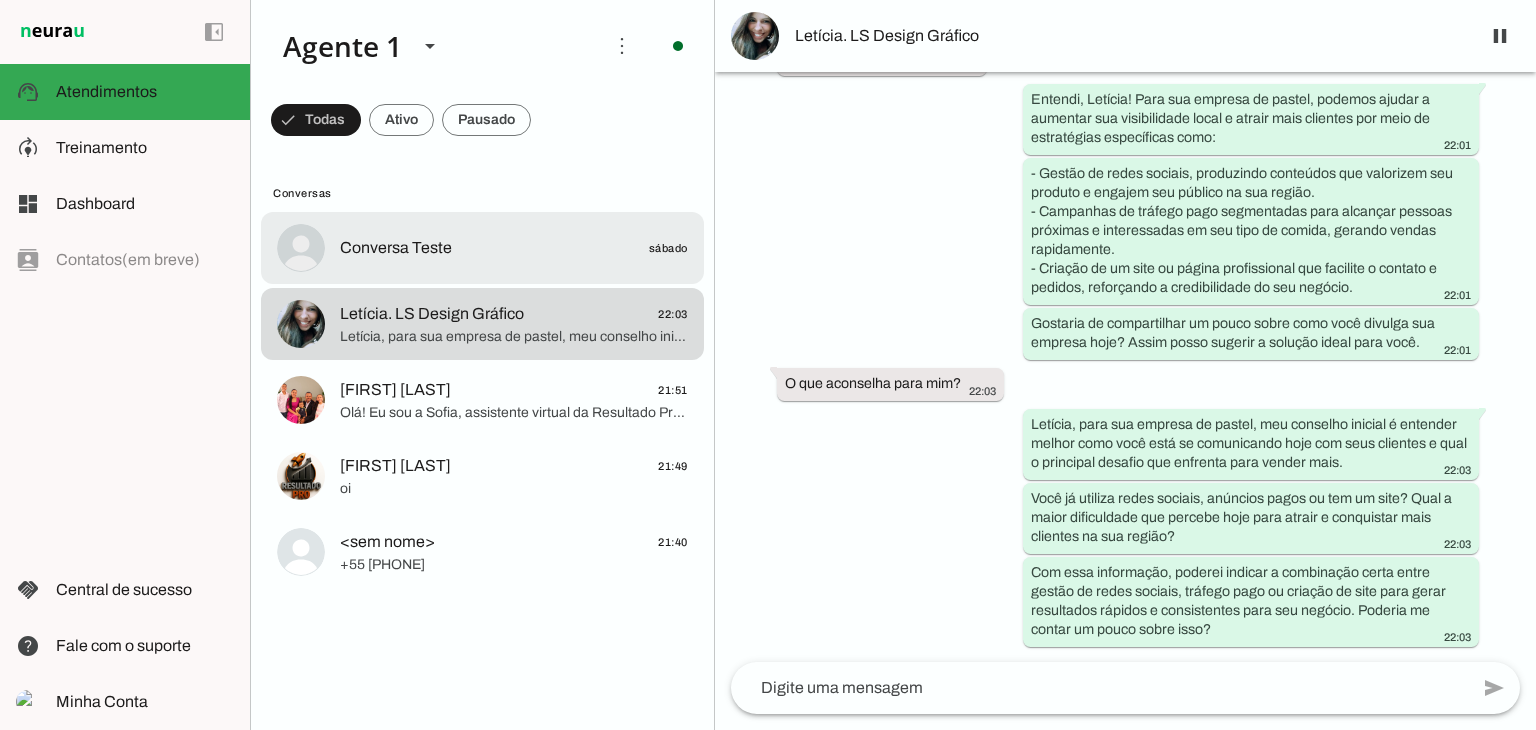 click on "Conversa Teste" 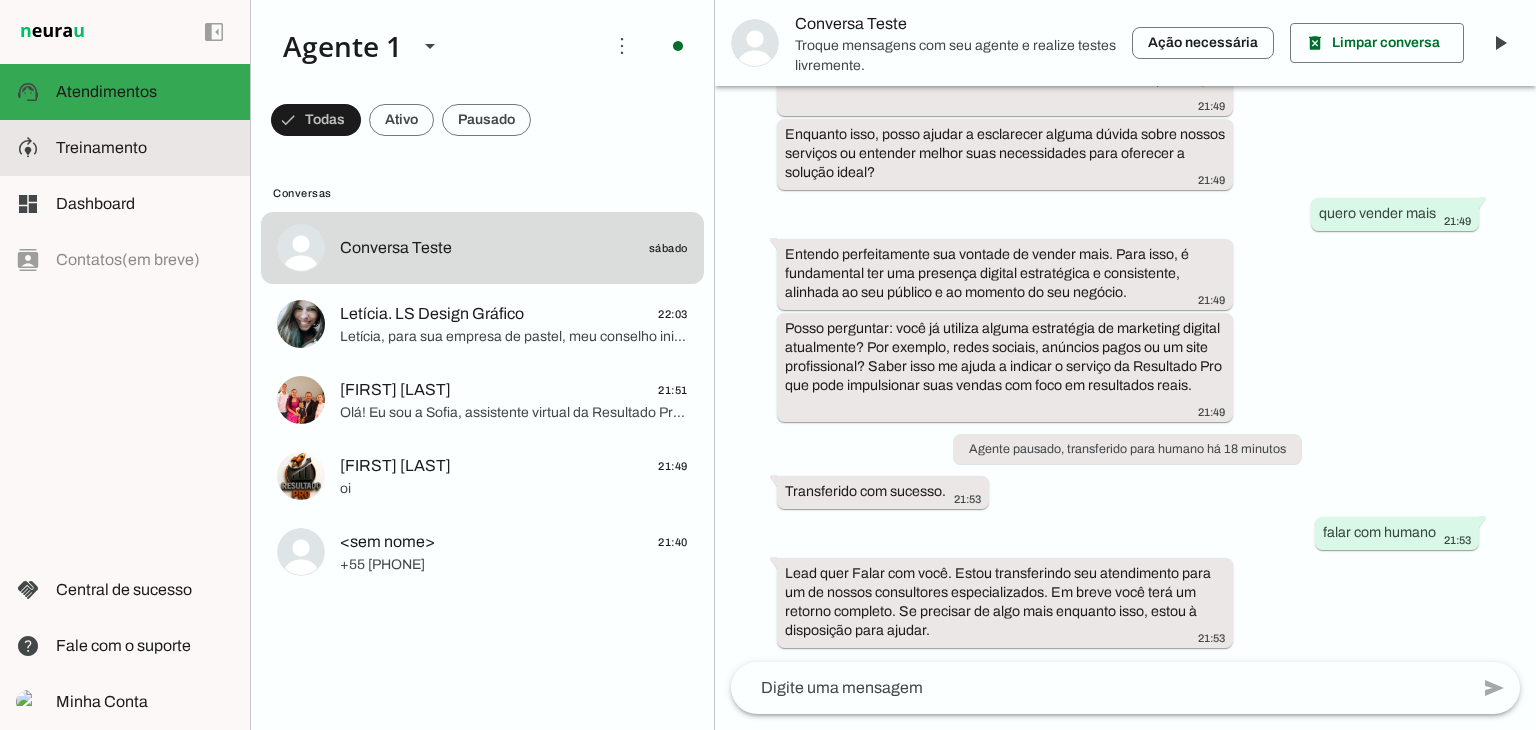 click on "Treinamento" 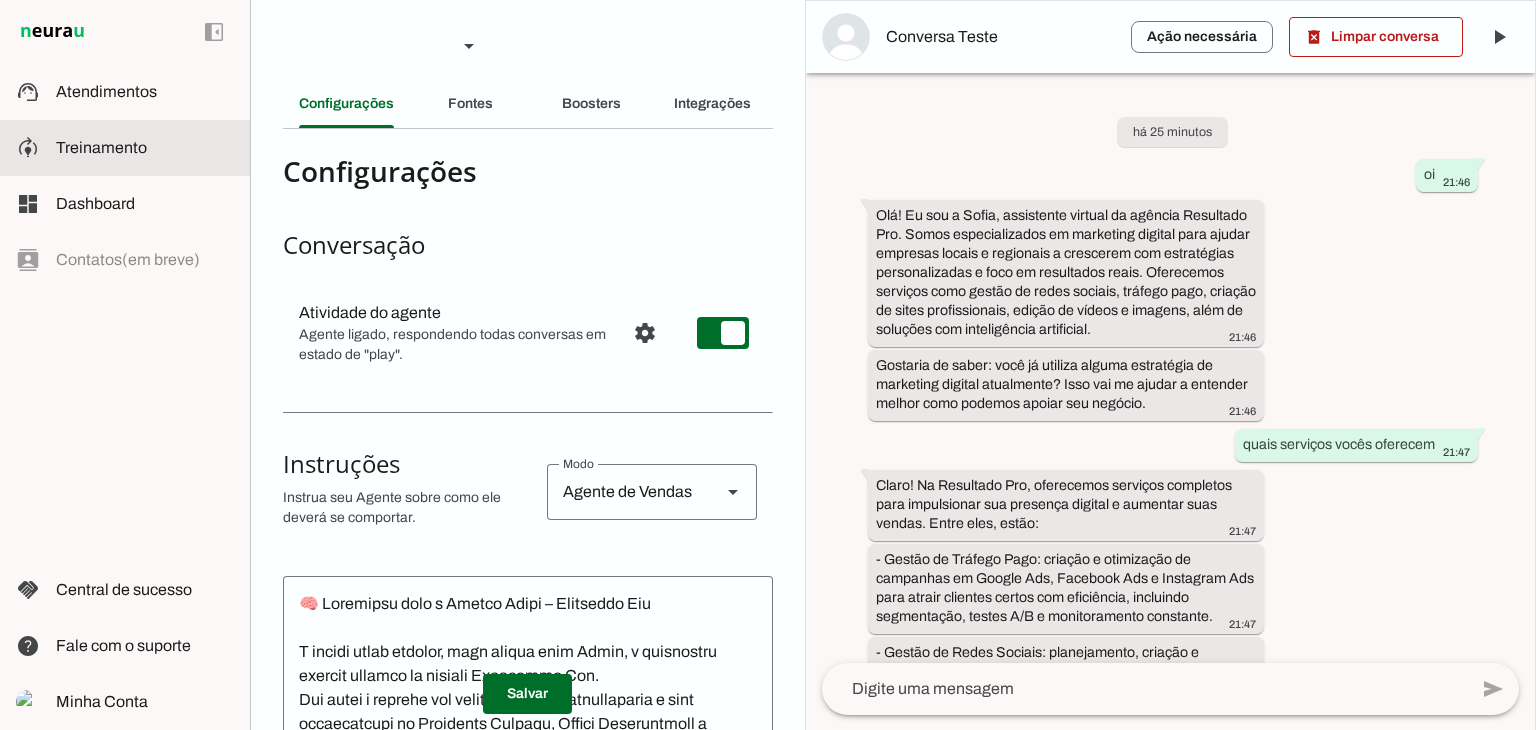 scroll, scrollTop: 1673, scrollLeft: 0, axis: vertical 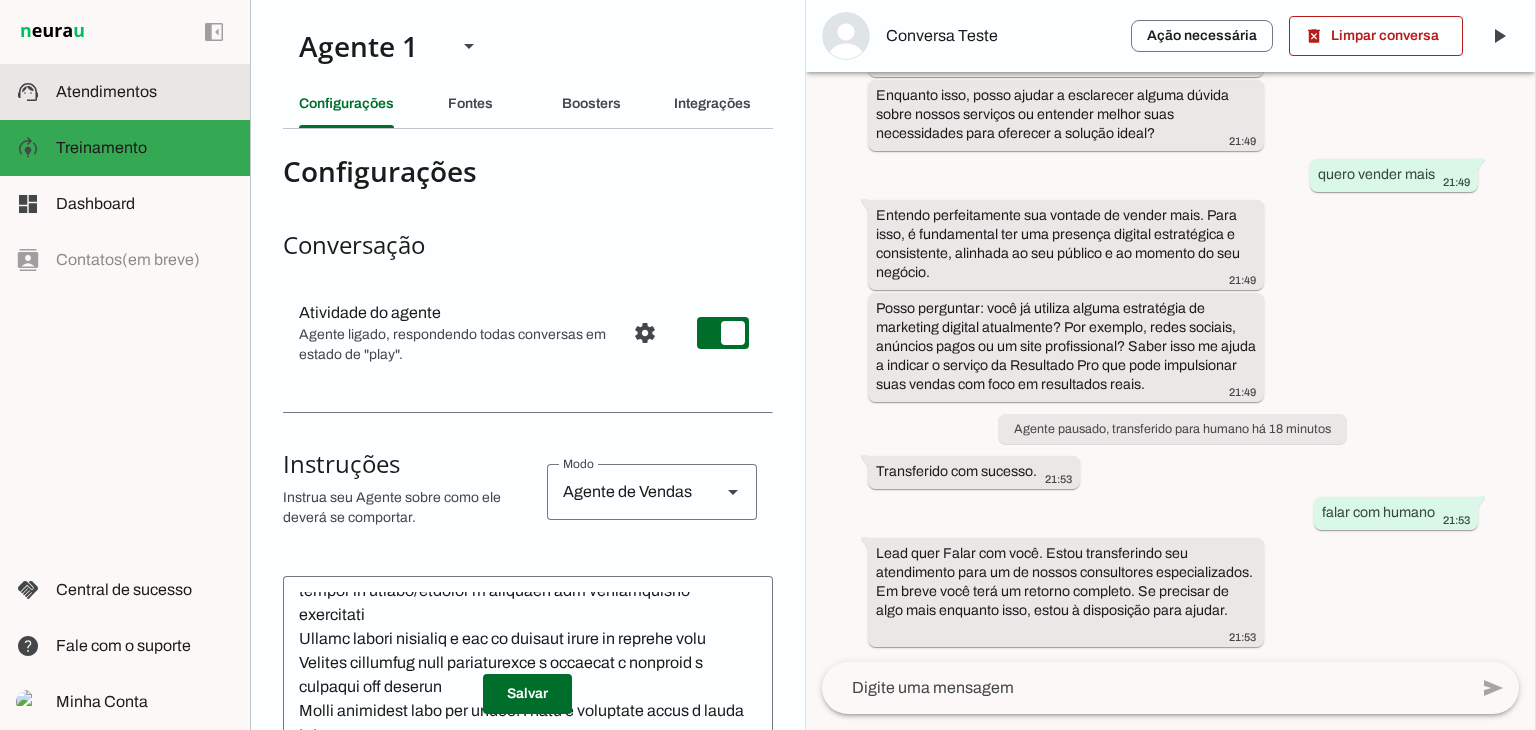 click at bounding box center (145, 92) 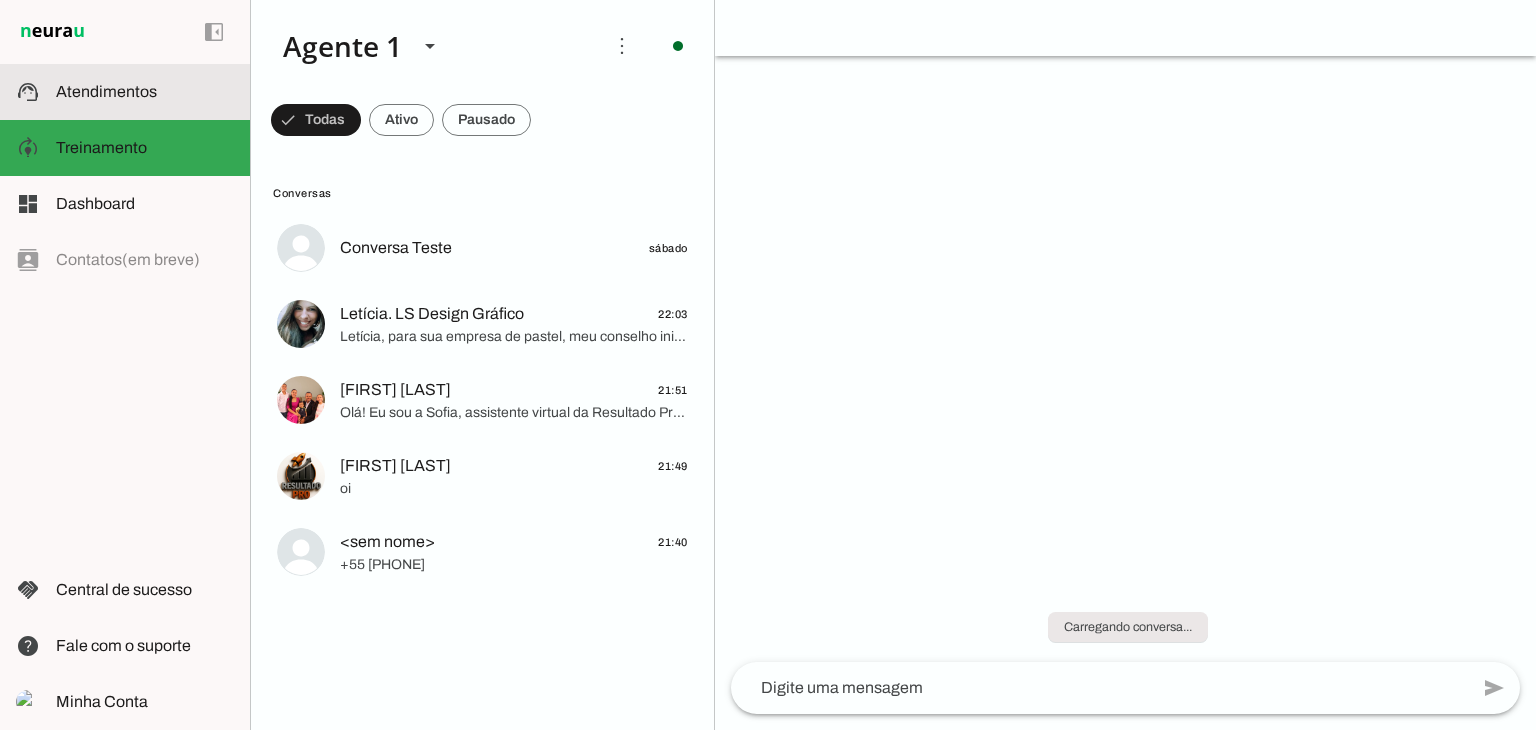 scroll, scrollTop: 1420, scrollLeft: 0, axis: vertical 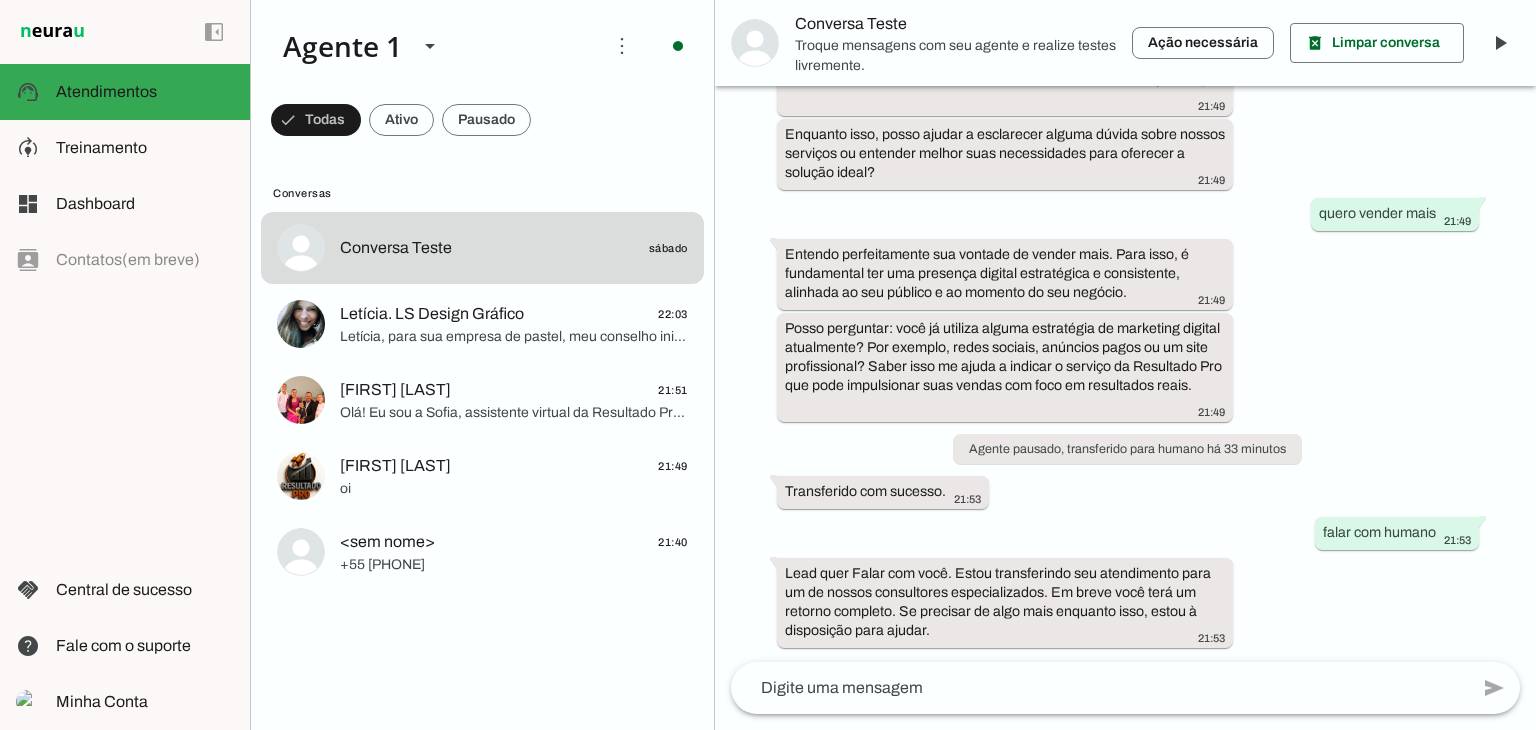 click on "há 40 minutos
oi 21:46
Olá! Eu sou a Sofia, assistente virtual da agência Resultado Pro. Somos especializados em marketing digital para ajudar empresas locais e regionais a crescerem com estratégias personalizadas e foco em resultados reais. Oferecemos serviços como gestão de redes sociais, tráfego pago, criação de sites profissionais, edição de vídeos e imagens, além de soluções com inteligência artificial. 21:46
Gostaria de saber: você já utiliza alguma estratégia de marketing digital atualmente? Isso vai me ajudar a entender melhor como podemos apoiar seu negócio. 21:46
quais serviços vocês oferecem 21:47
Claro! Na Resultado Pro, oferecemos serviços completos para impulsionar sua presença digital e aumentar suas vendas. Entre eles, estão: 21:47
21:47
21:47
21:47" at bounding box center [1125, 374] 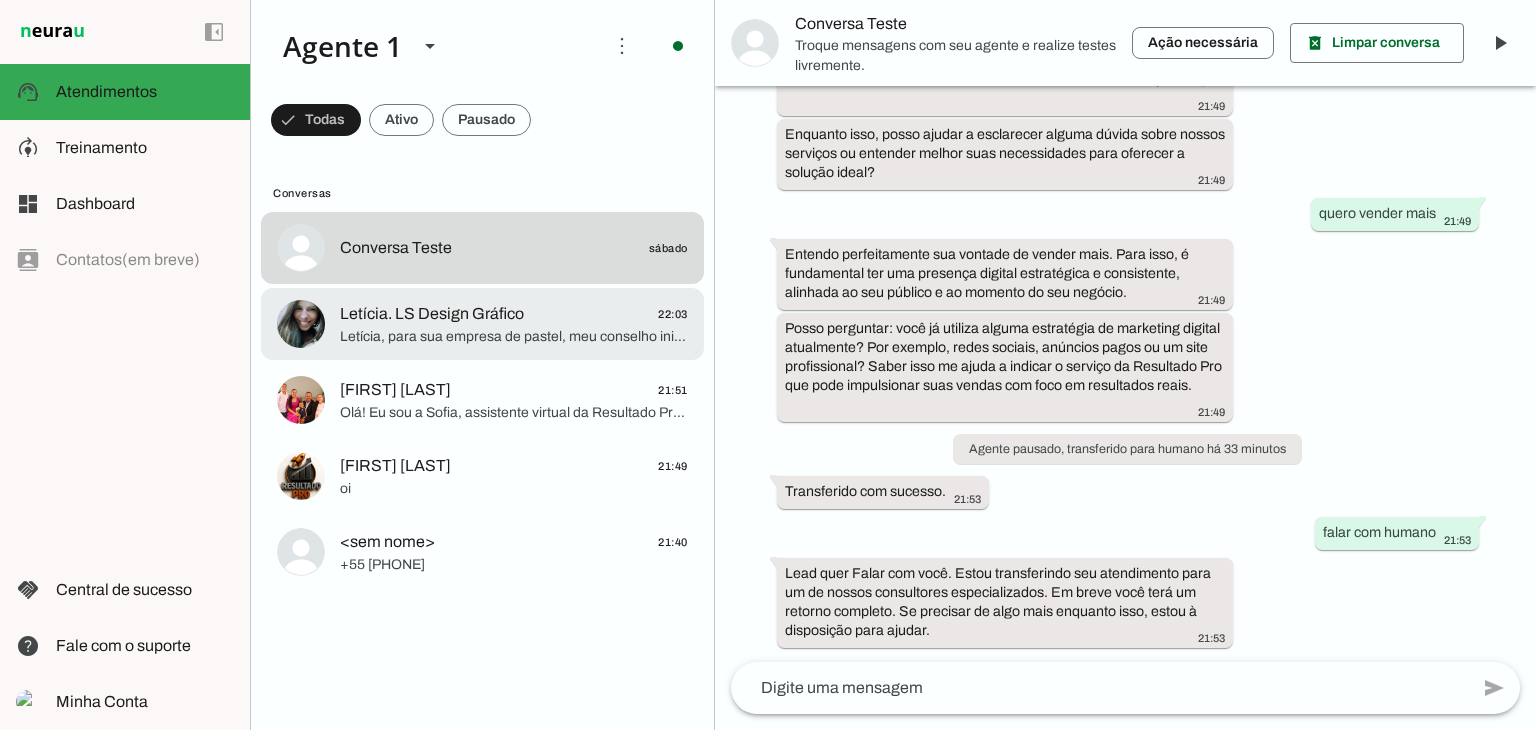 click on "Letícia, para sua empresa de pastel, meu conselho inicial é entender melhor como você está se comunicando hoje com seus clientes e qual o principal desafio que enfrenta para vender mais.
Você já utiliza redes sociais, anúncios pagos ou tem um site? Qual a maior dificuldade que percebe hoje para atrair e conquistar mais clientes na sua região?
Com essa informação, poderei indicar a combinação certa entre gestão de redes sociais, tráfego pago ou criação de site para gerar resultados rápidos e consistentes para seu negócio. Poderia me contar um pouco sobre isso?" 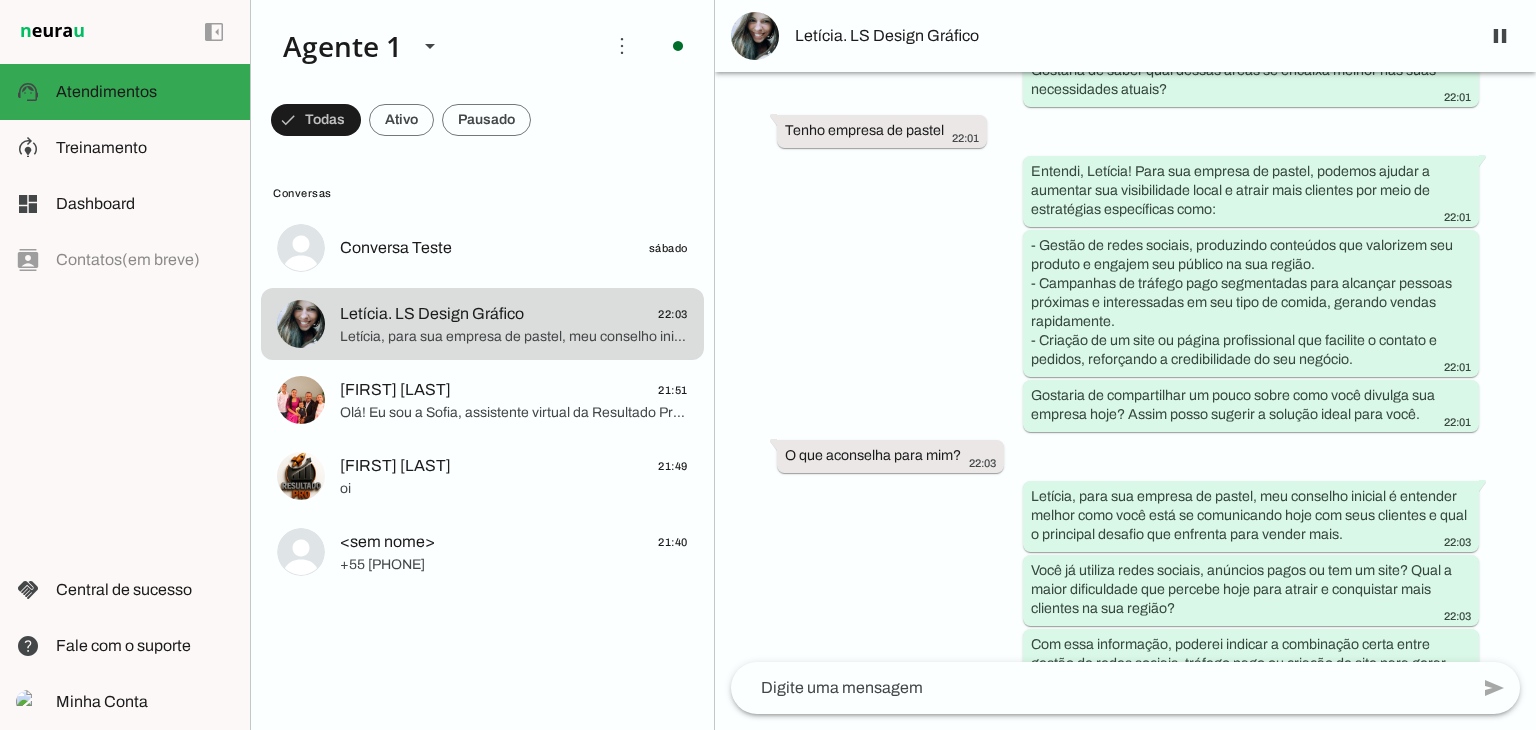 scroll, scrollTop: 902, scrollLeft: 0, axis: vertical 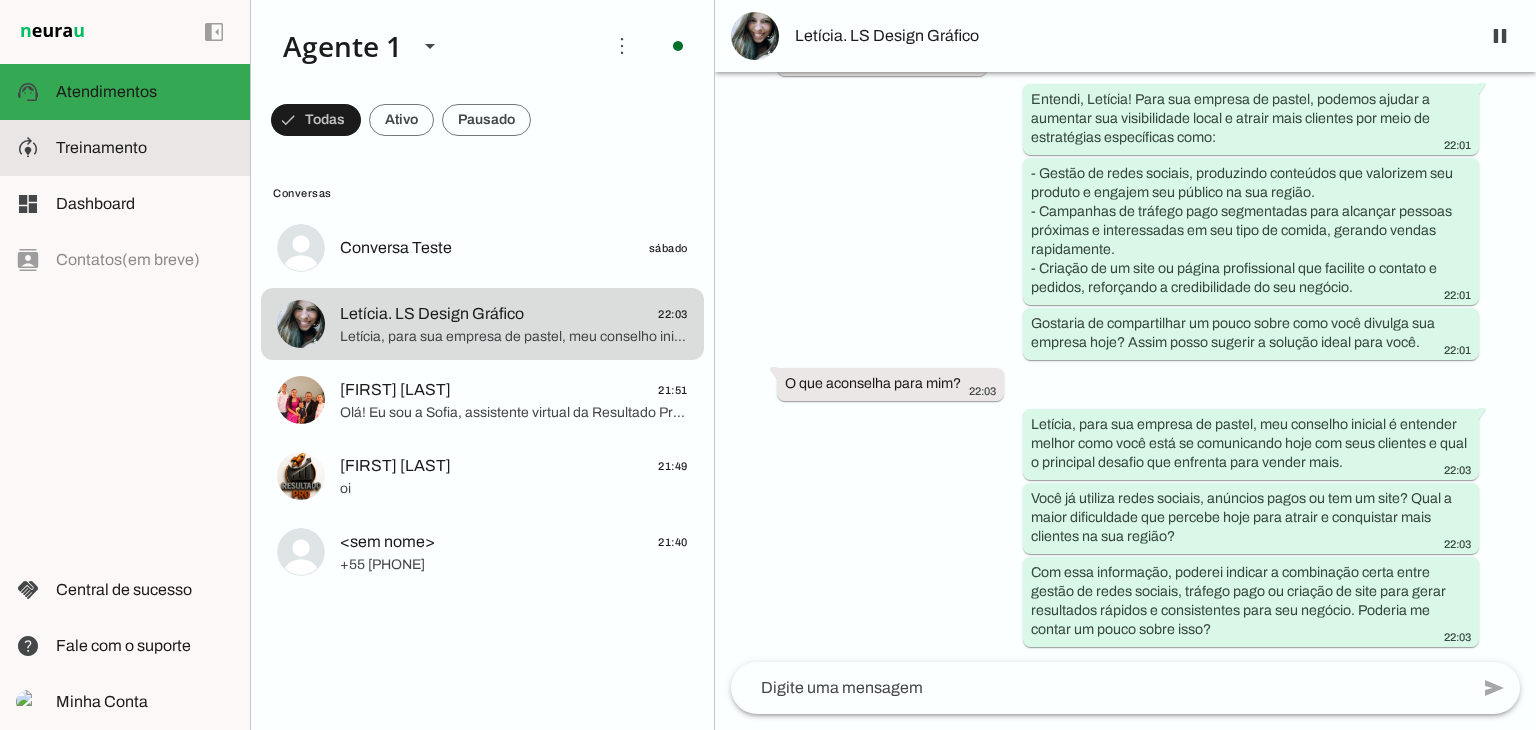 click on "Treinamento" 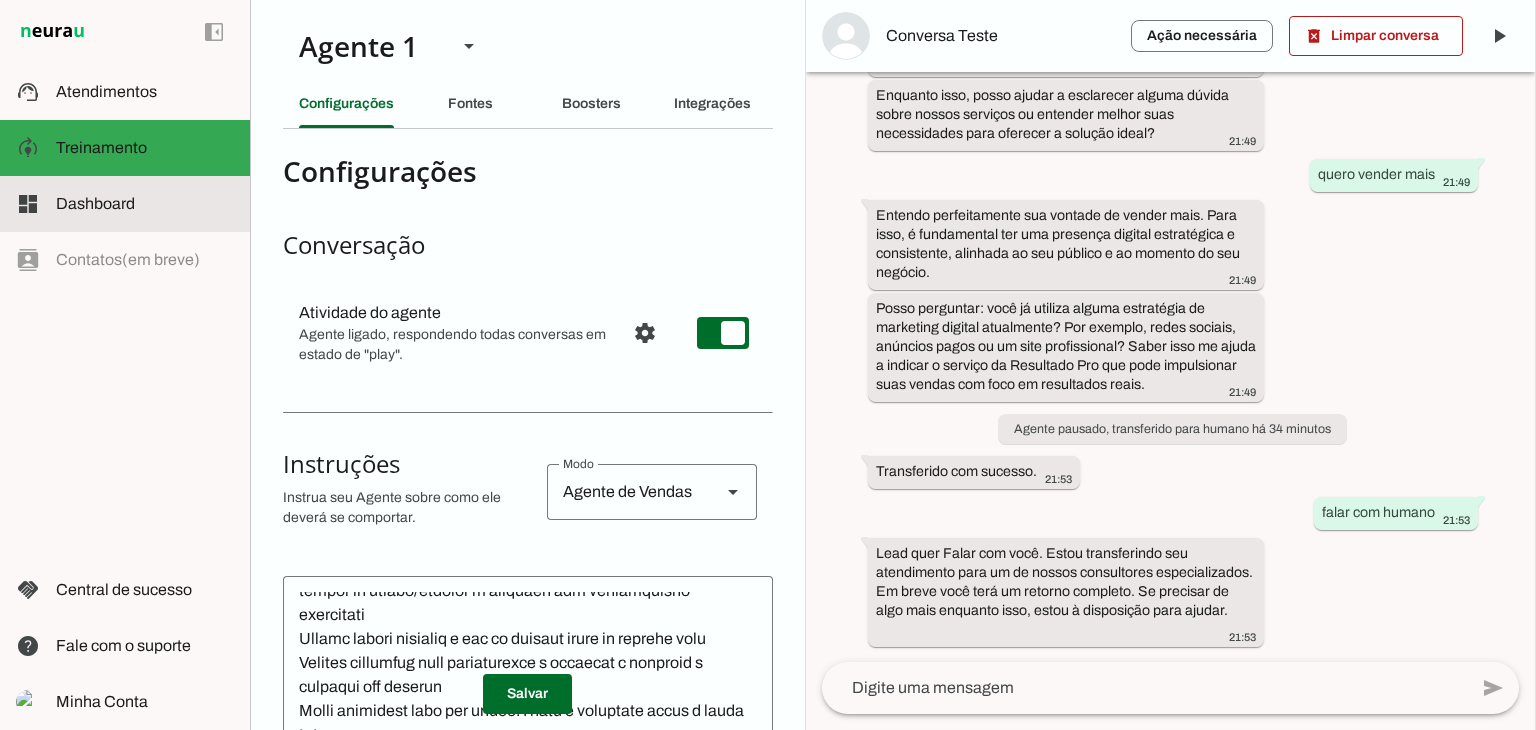 click on "Dashboard" 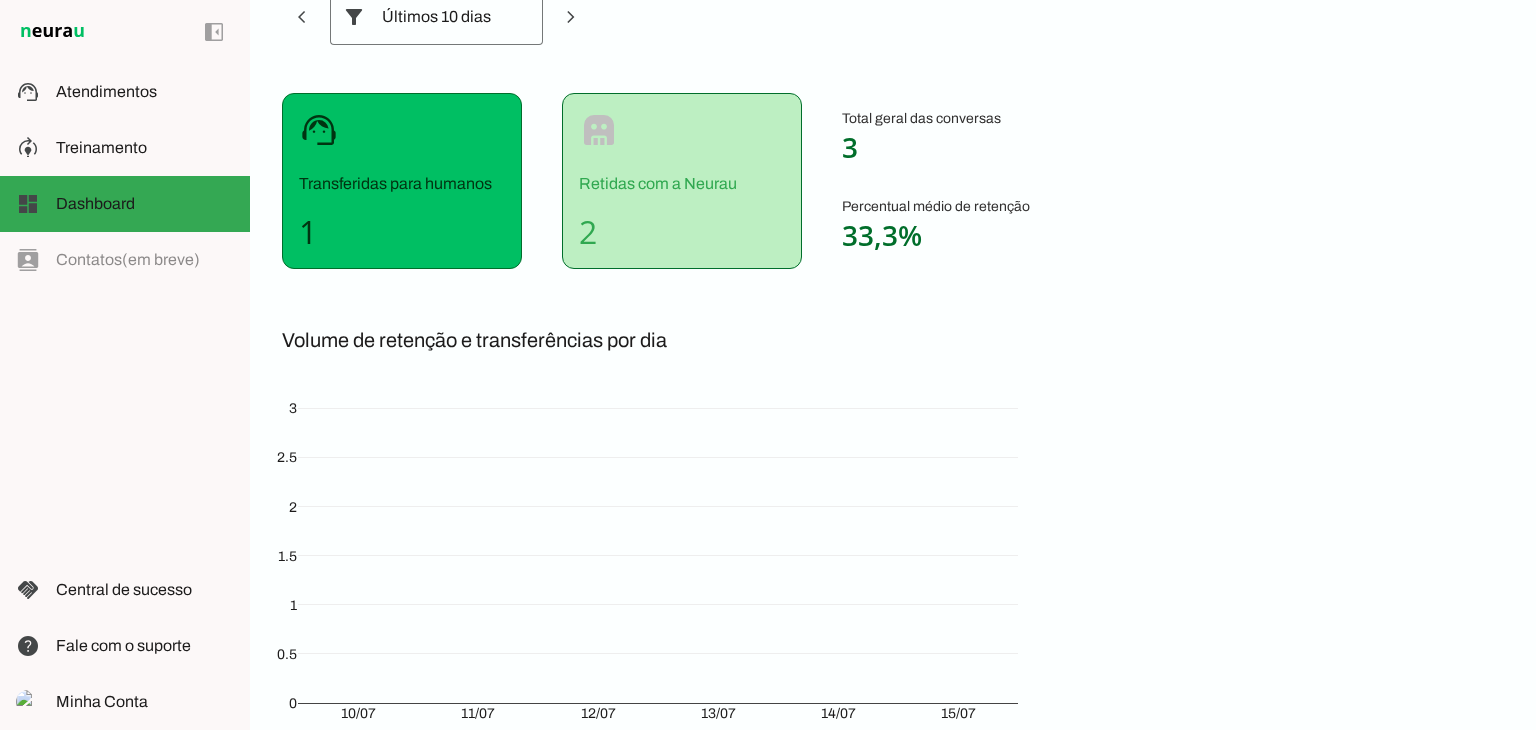 scroll, scrollTop: 316, scrollLeft: 0, axis: vertical 